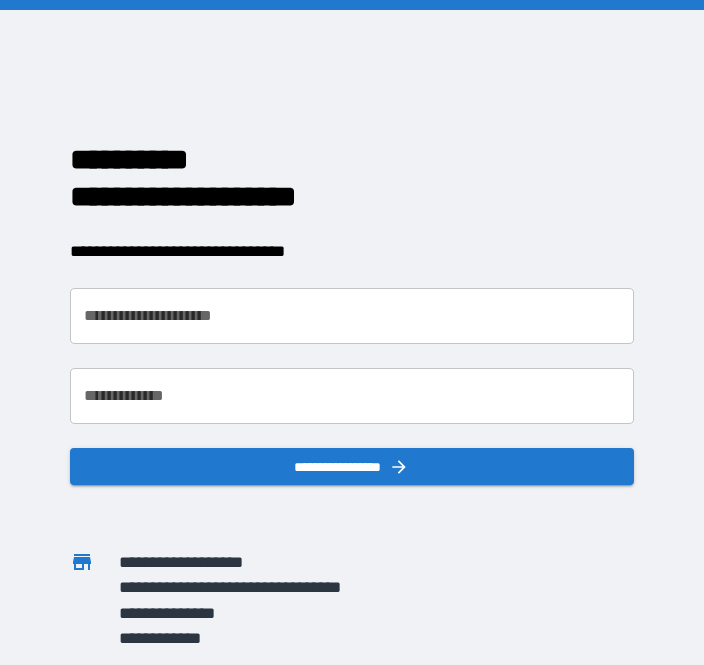 scroll, scrollTop: 0, scrollLeft: 0, axis: both 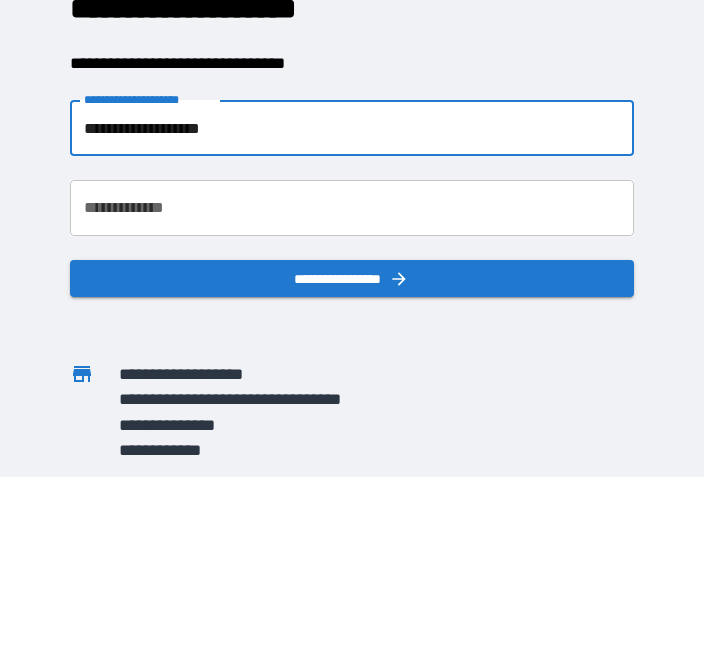 type on "**********" 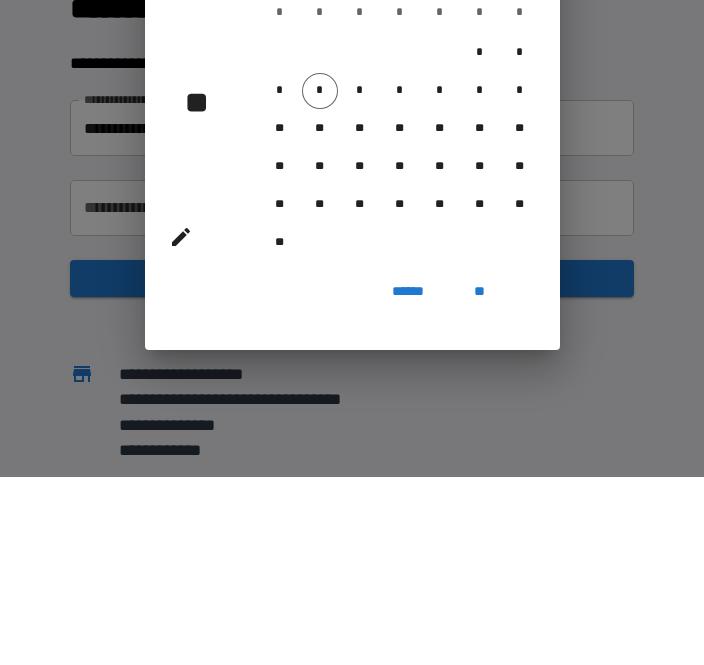 scroll, scrollTop: 64, scrollLeft: 0, axis: vertical 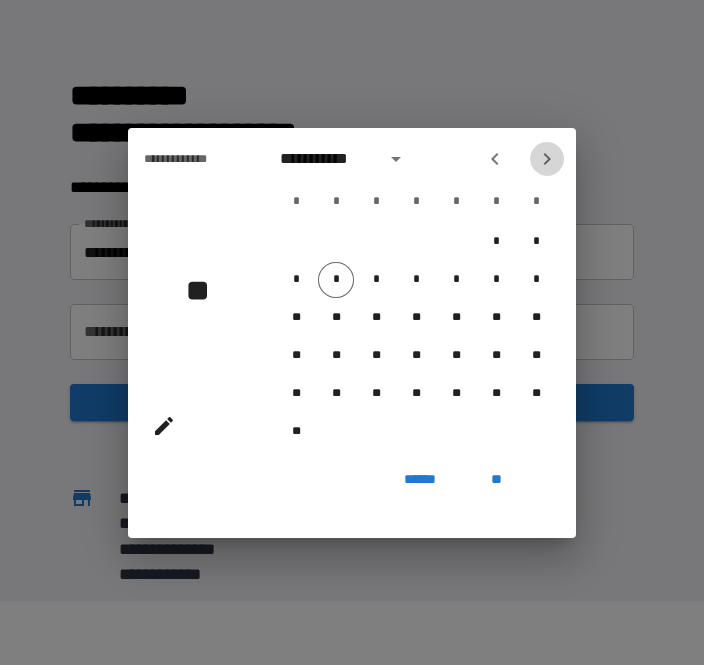click 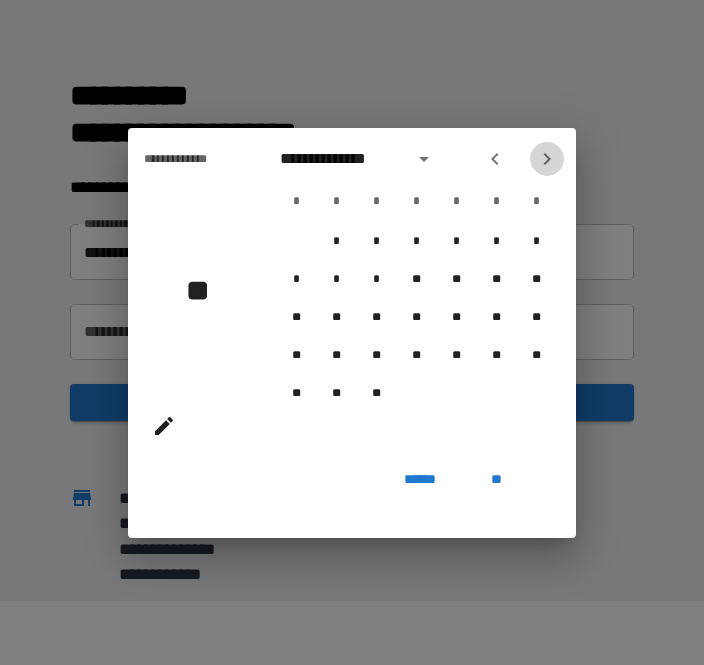 click 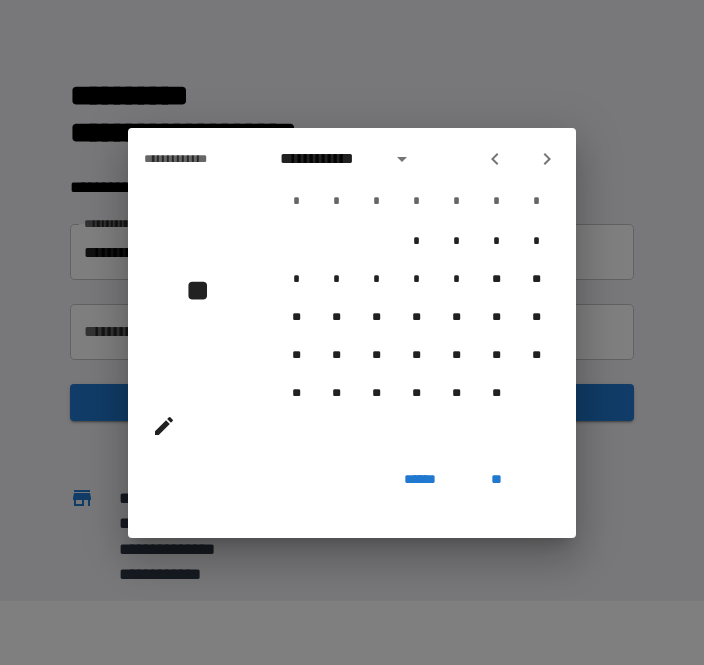 click 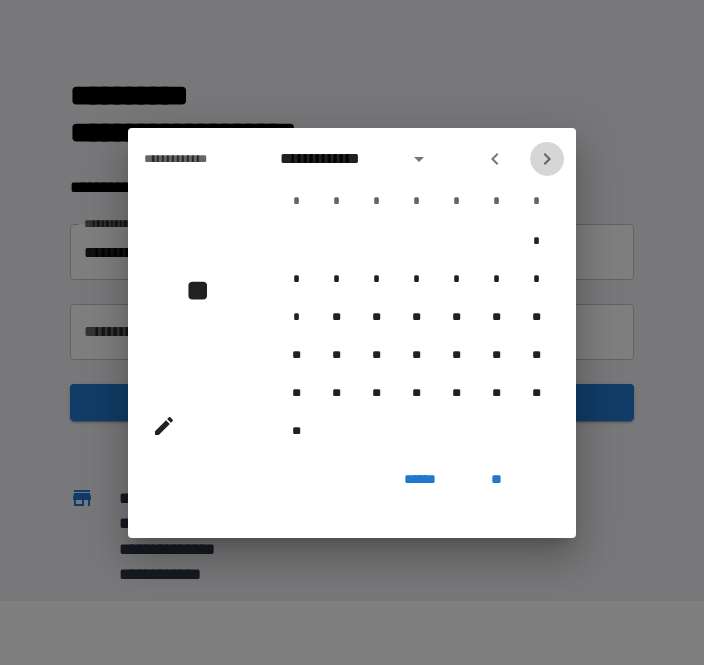 click 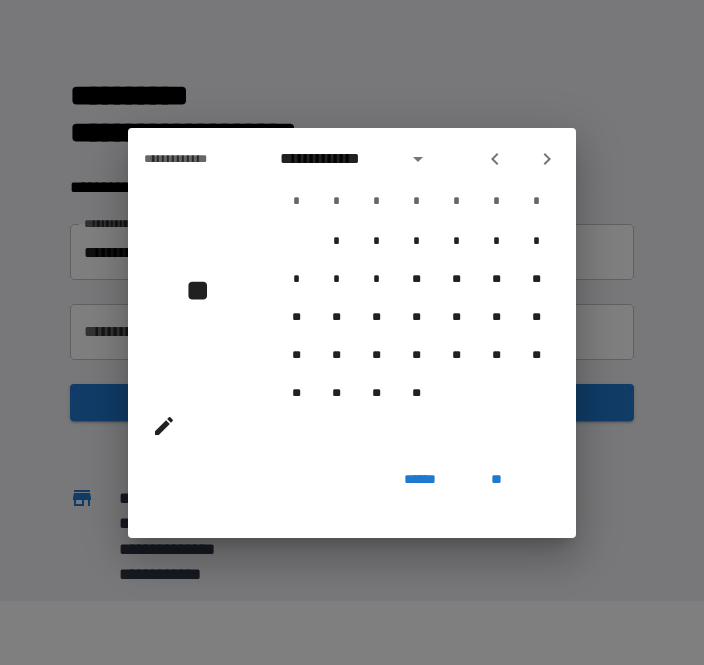 click 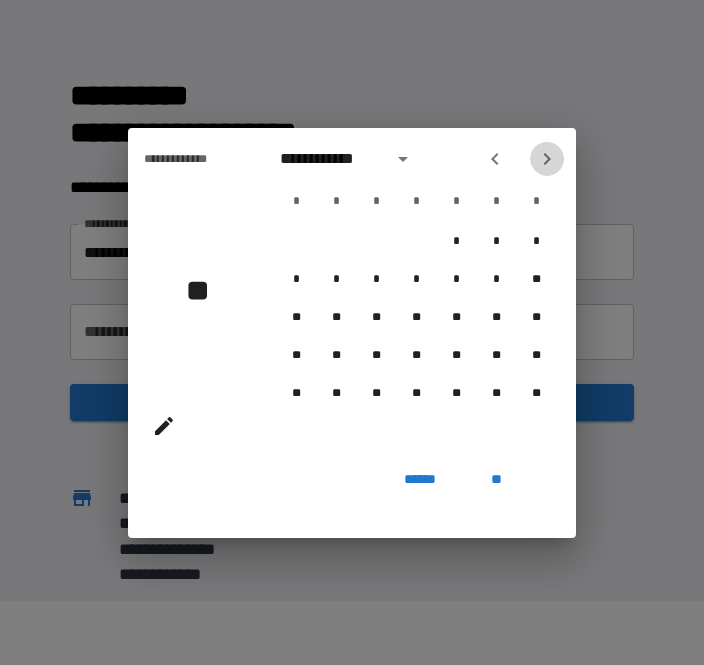 click 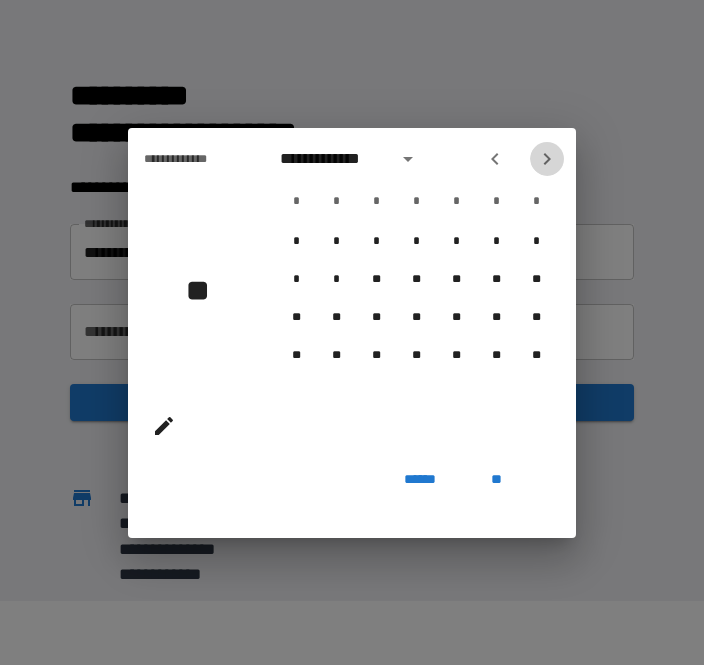 click 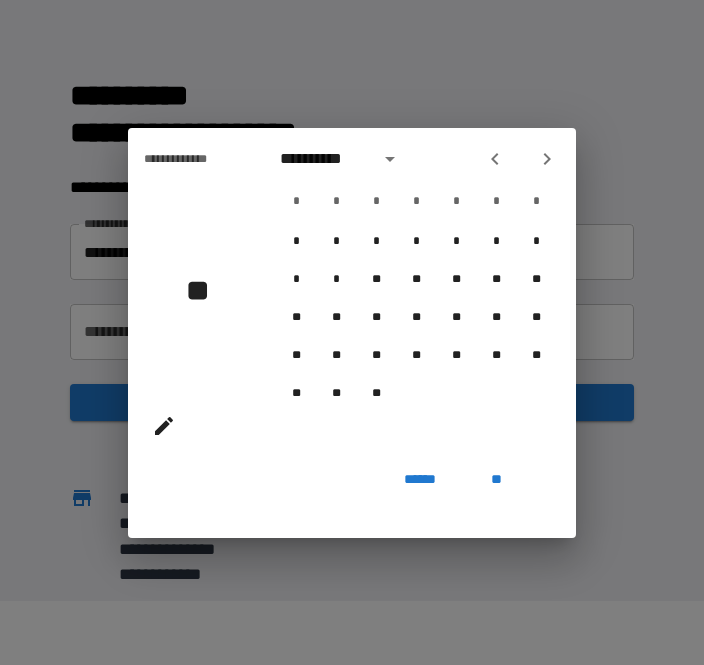 click 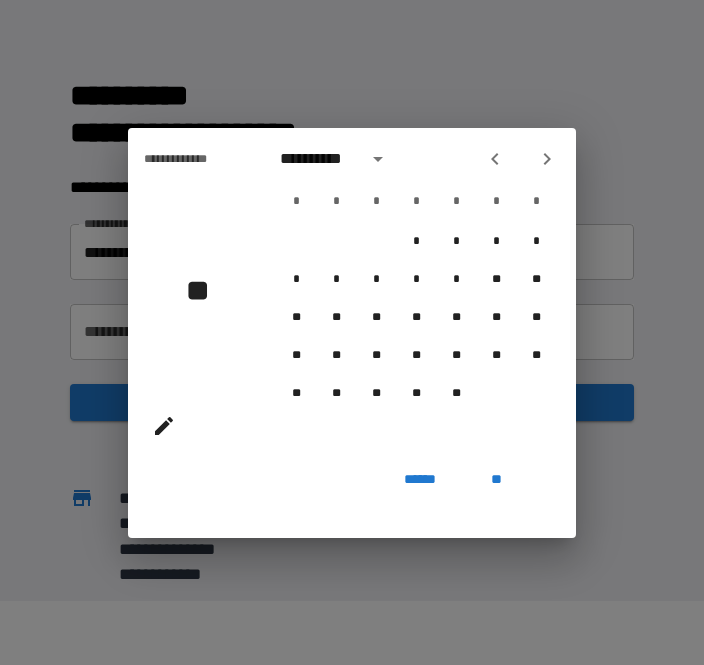 click 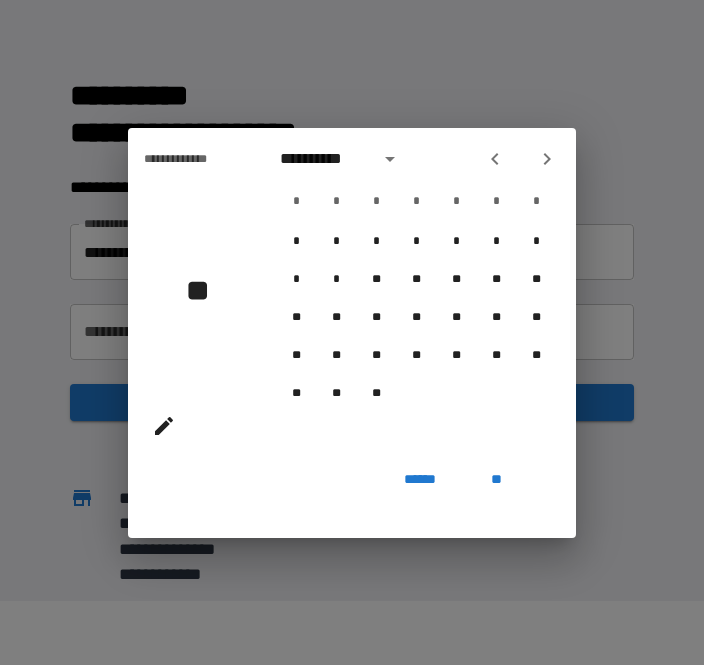 click 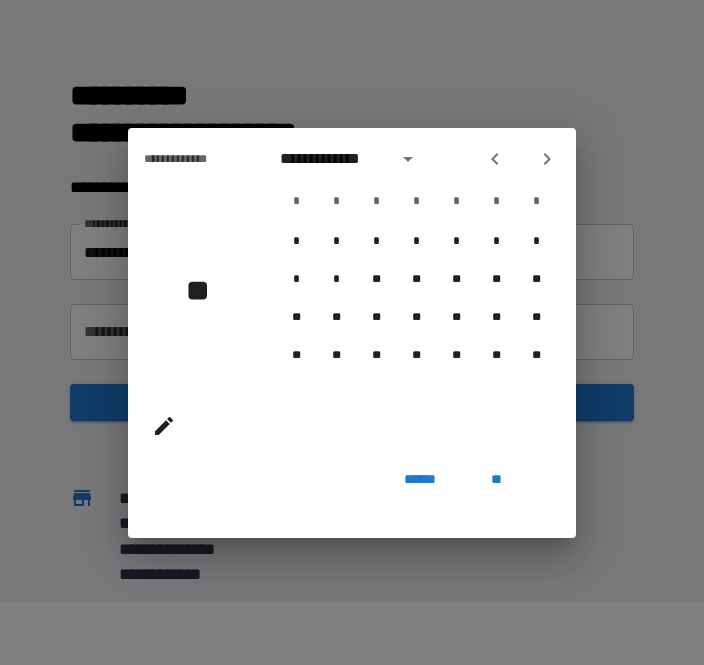 click 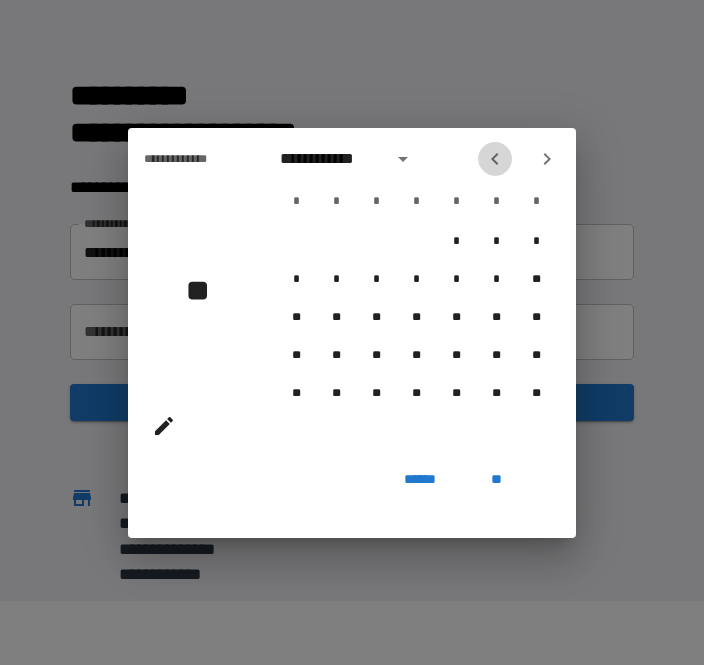 click 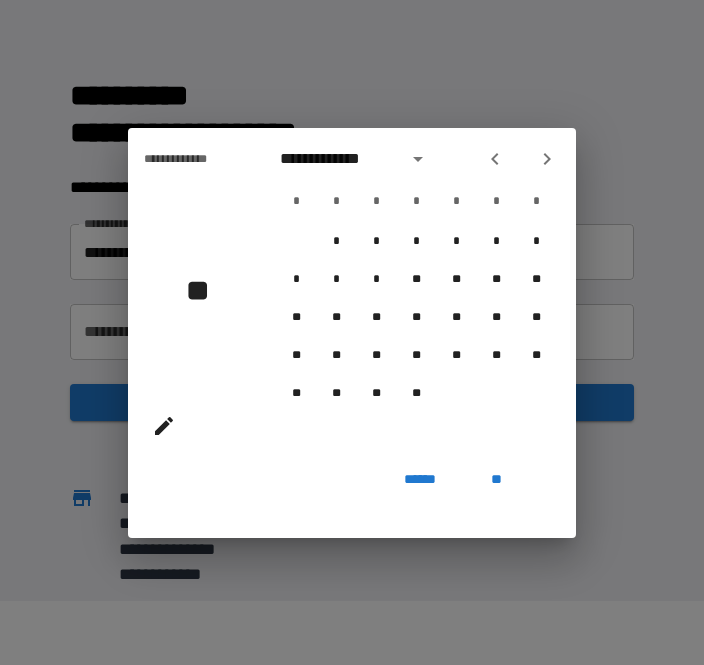 click 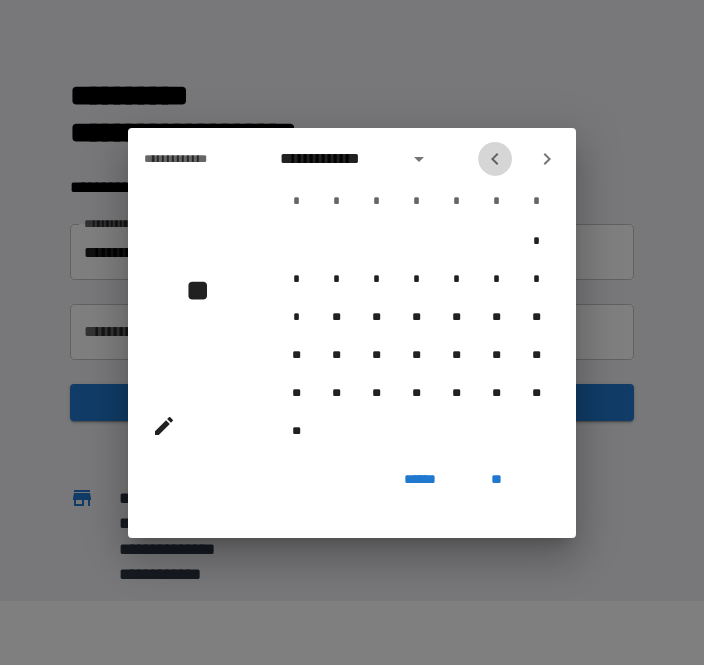 click 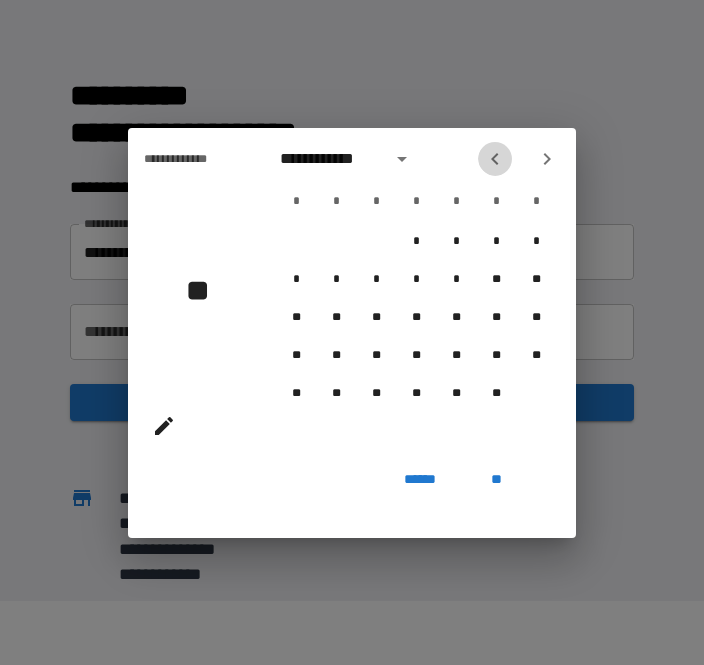 click 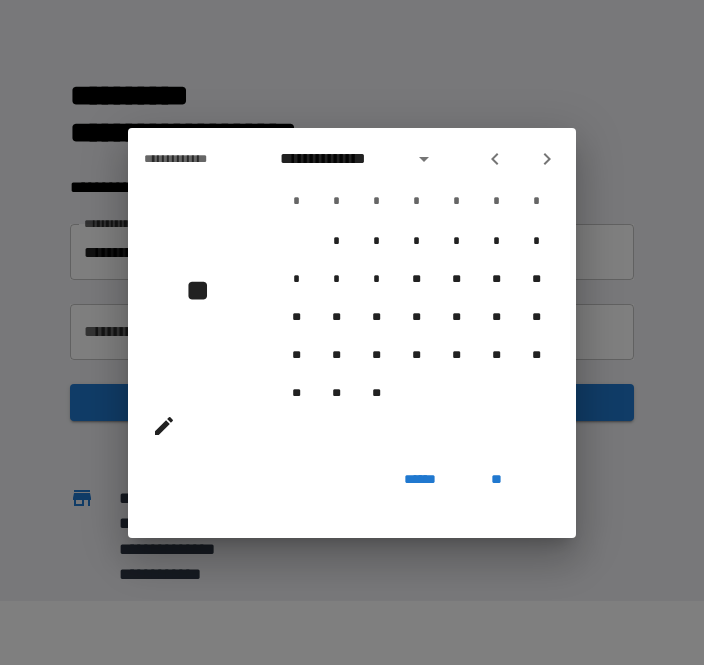 click 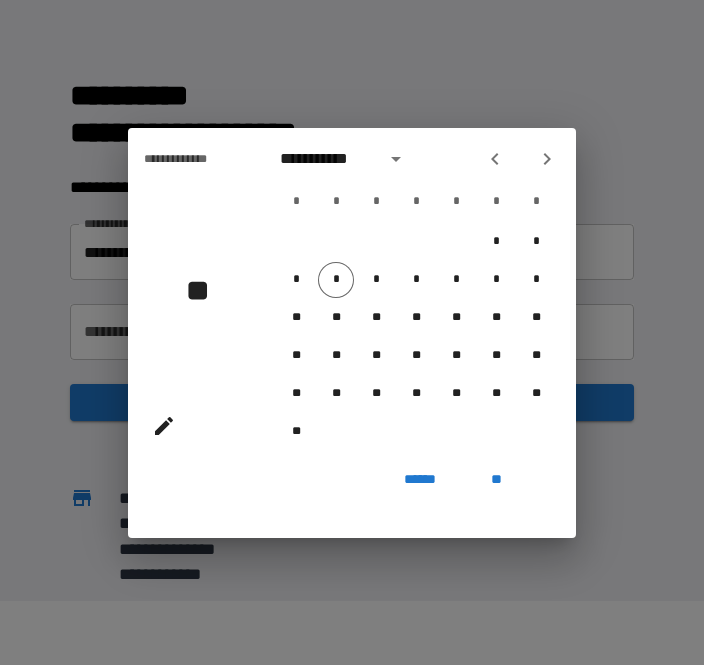 click 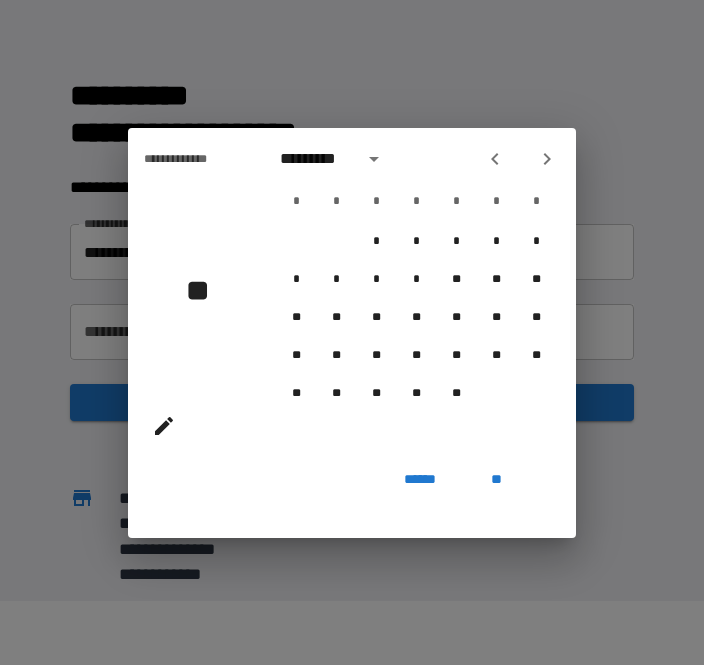 click 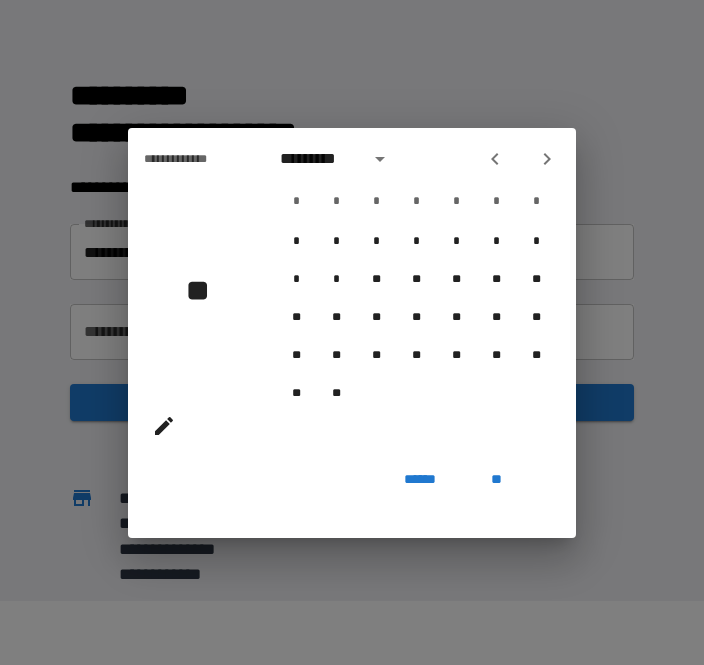 click 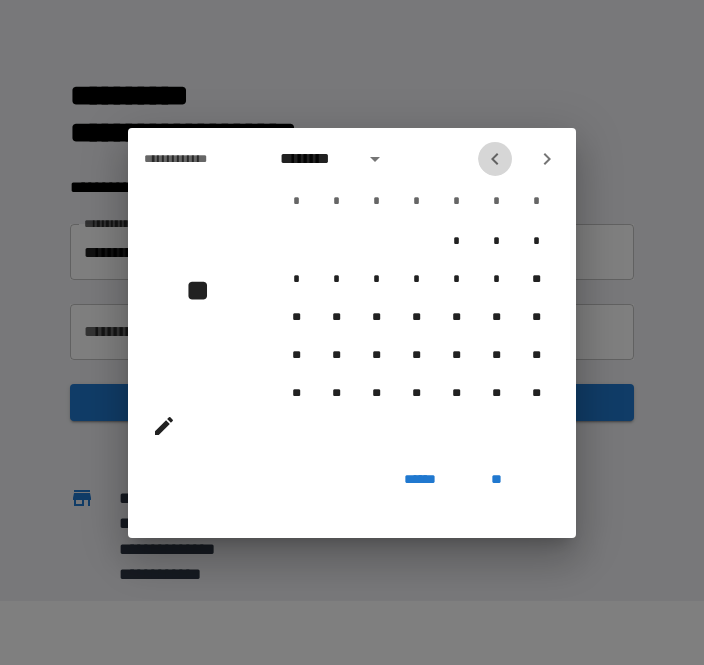 click at bounding box center [495, 159] 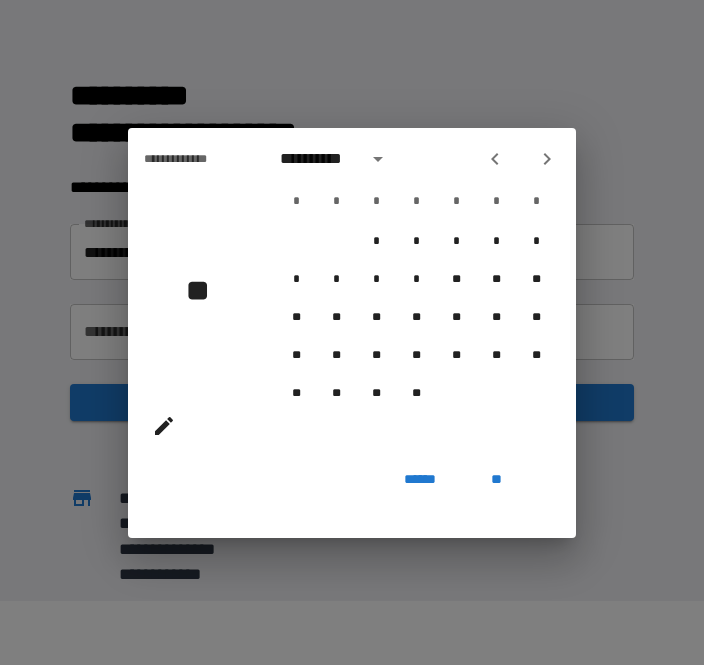 click at bounding box center [495, 159] 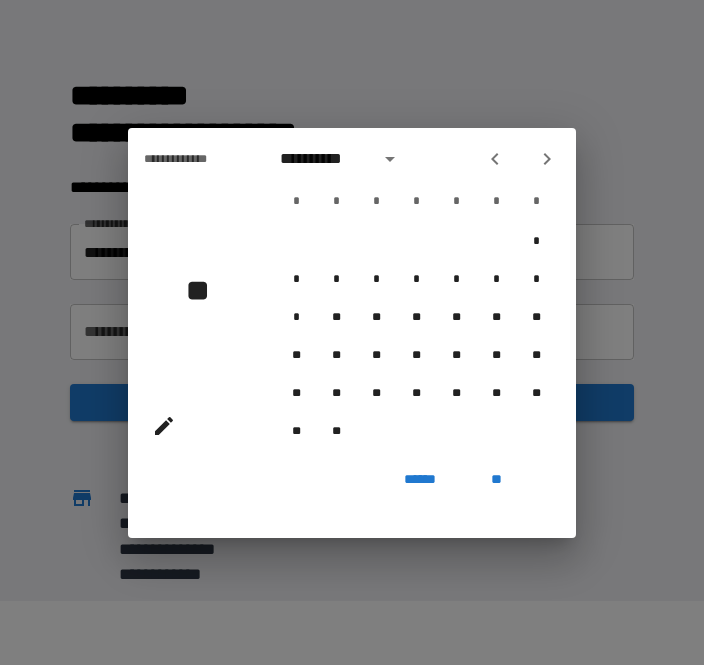 click at bounding box center [521, 159] 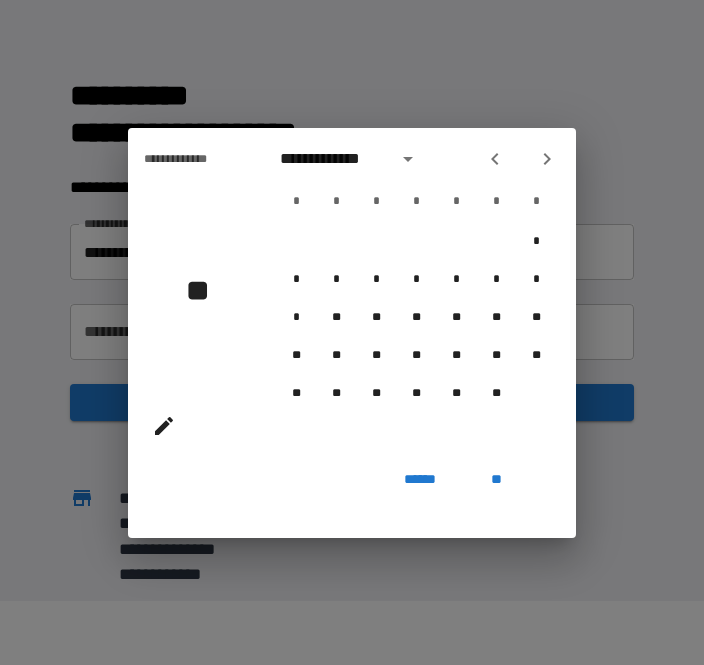 click 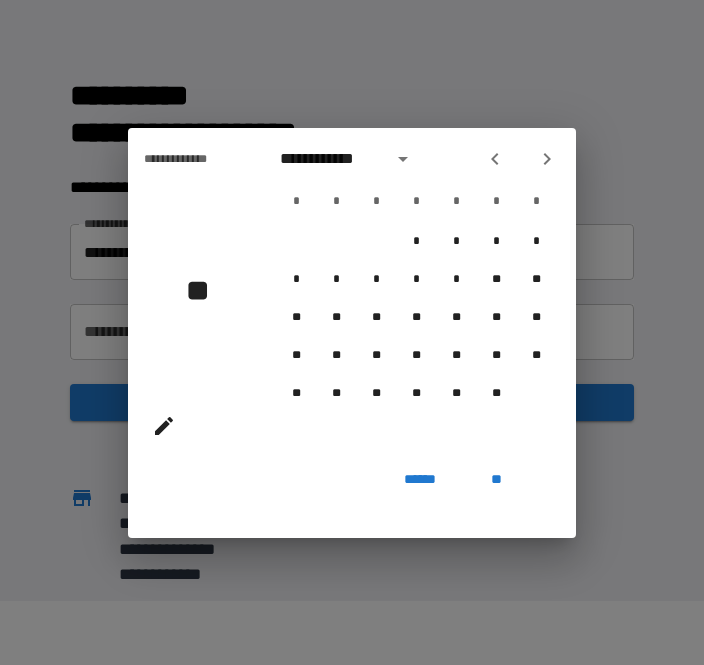 click 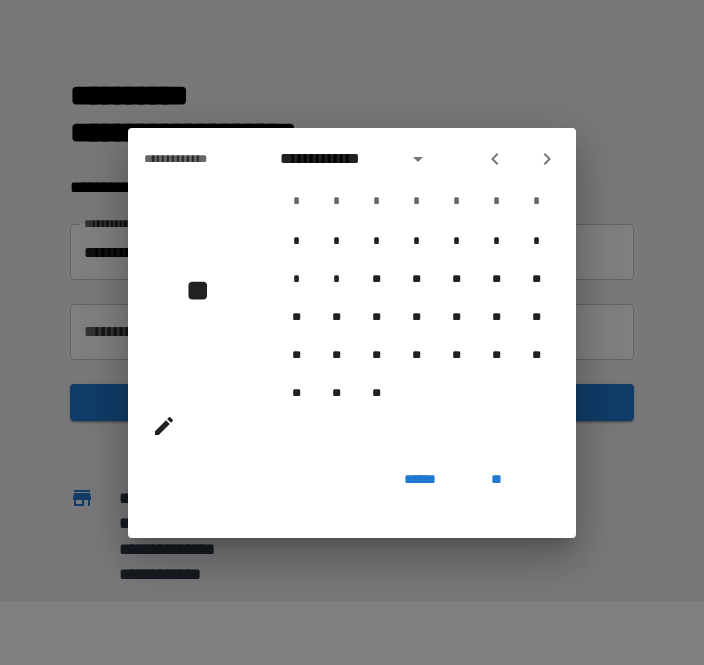 click 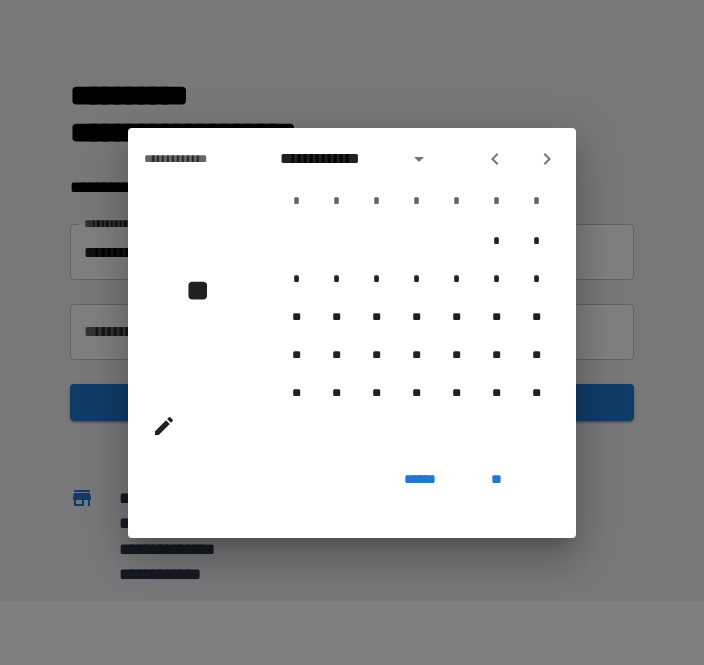 click 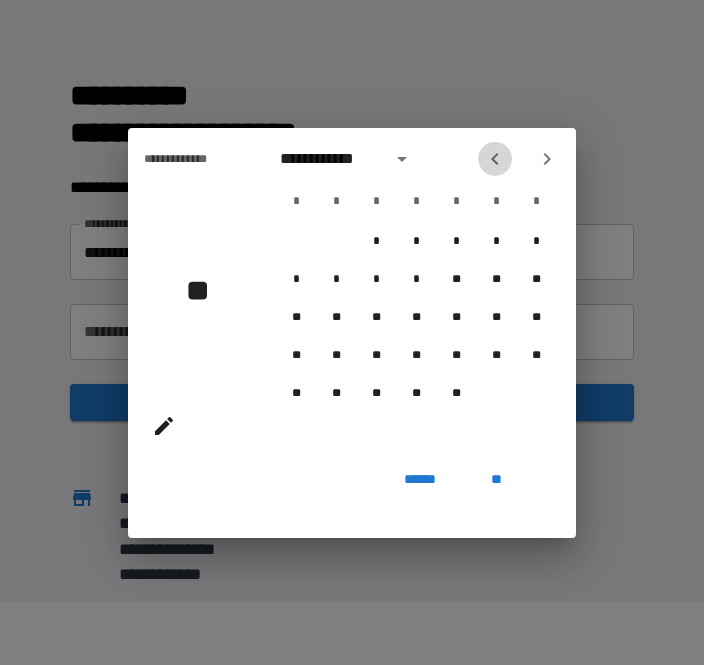 click 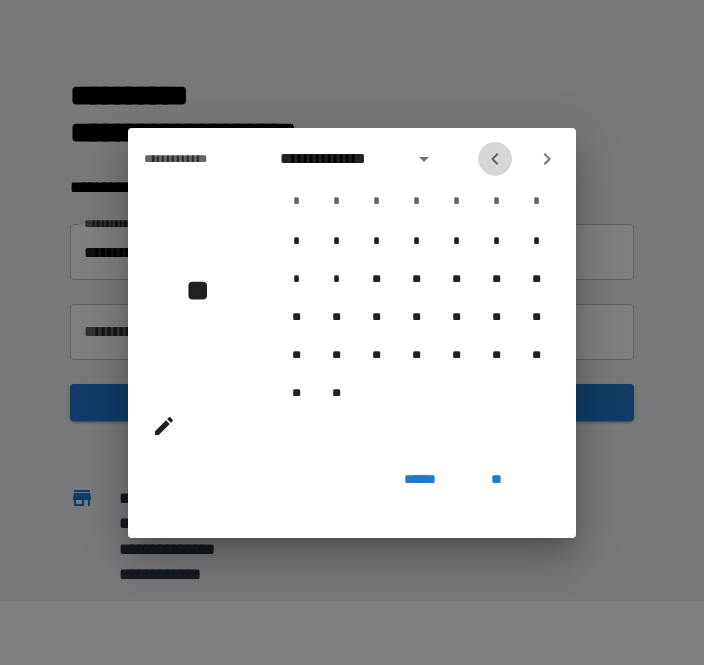 click 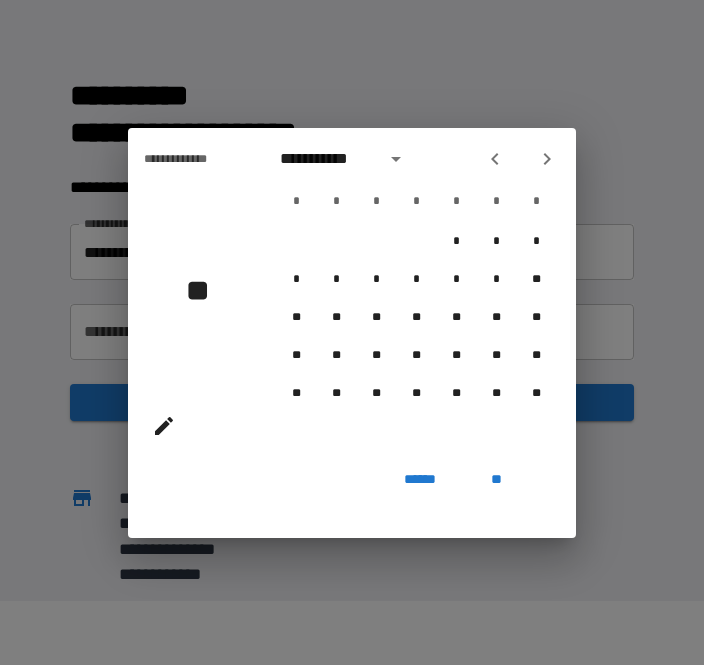 click 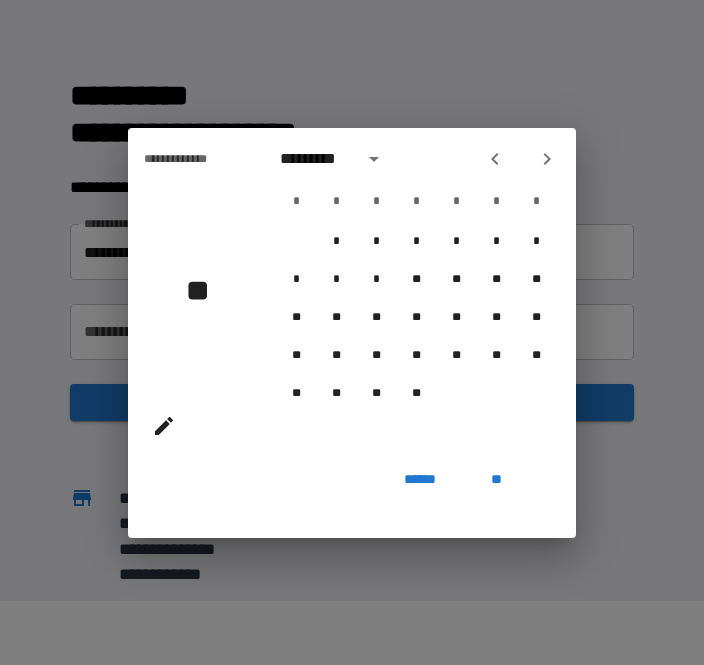 click 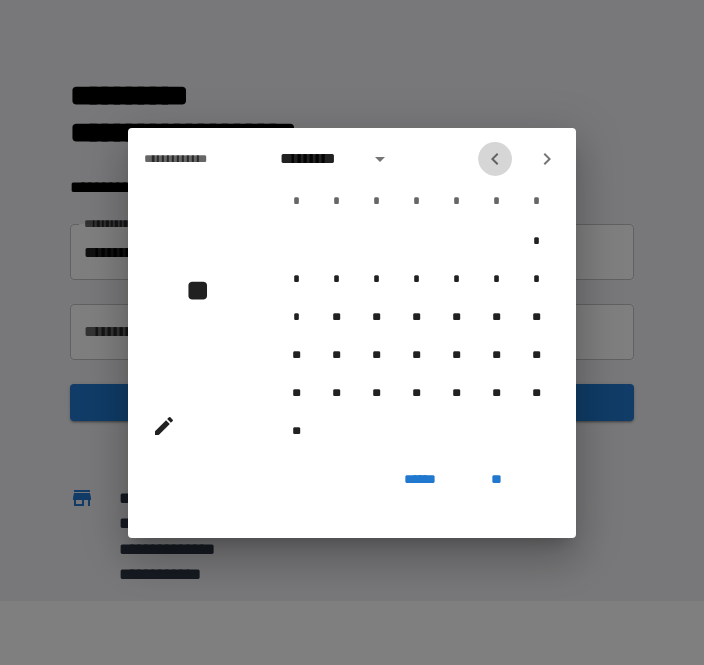 click 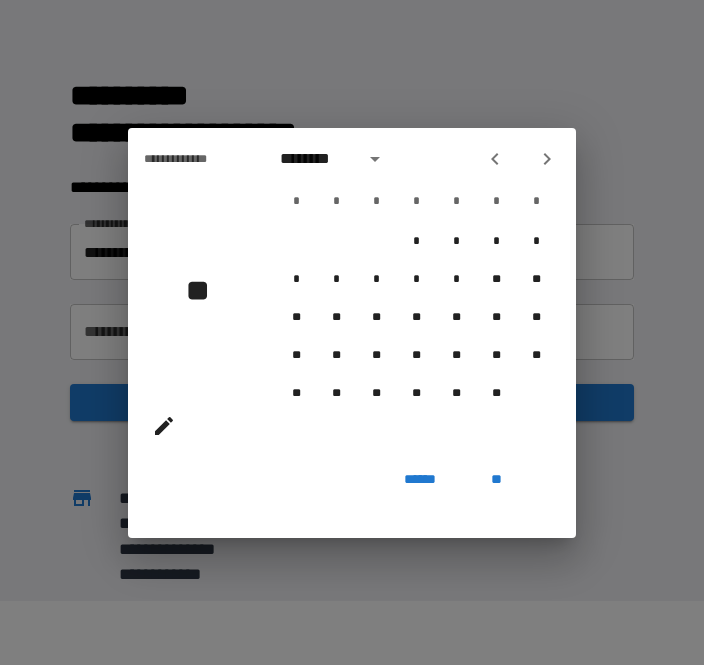 click 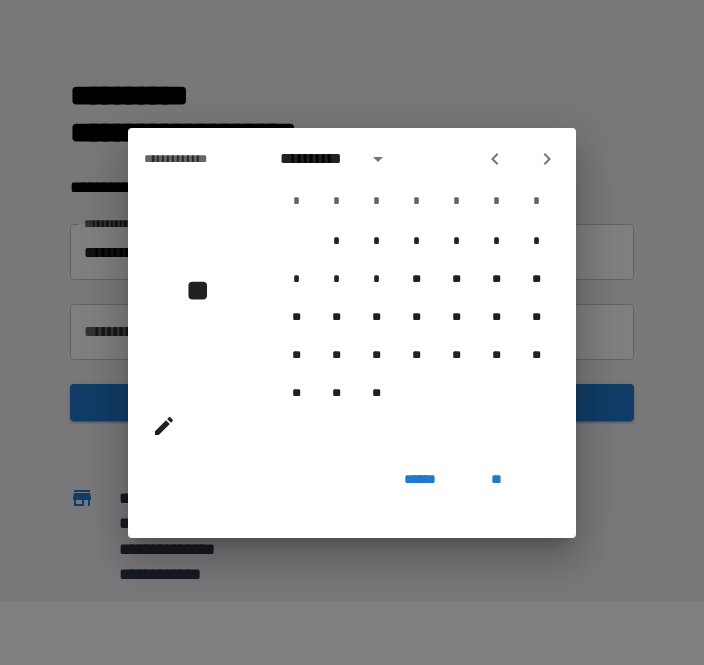 click 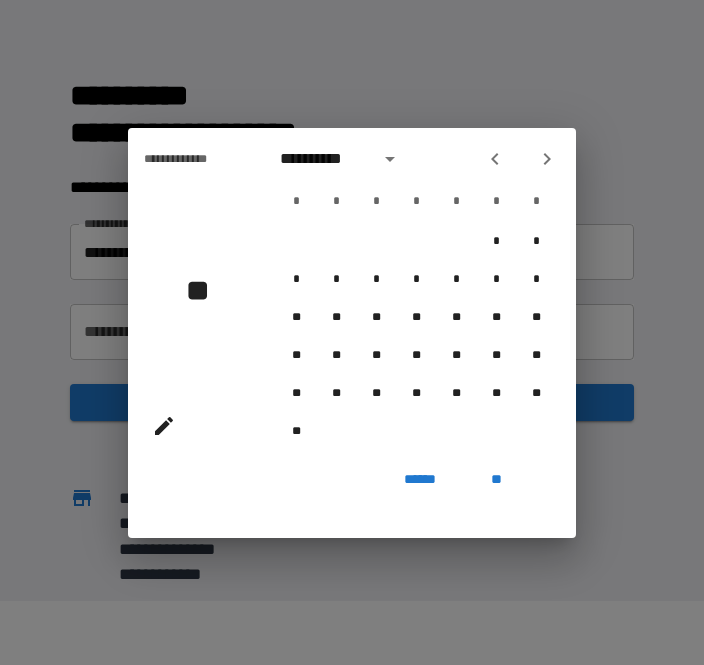 click 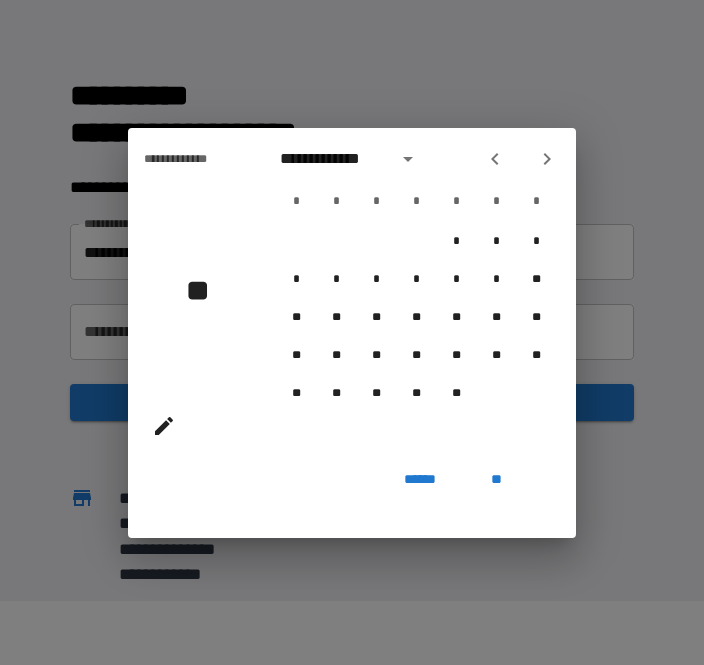 click 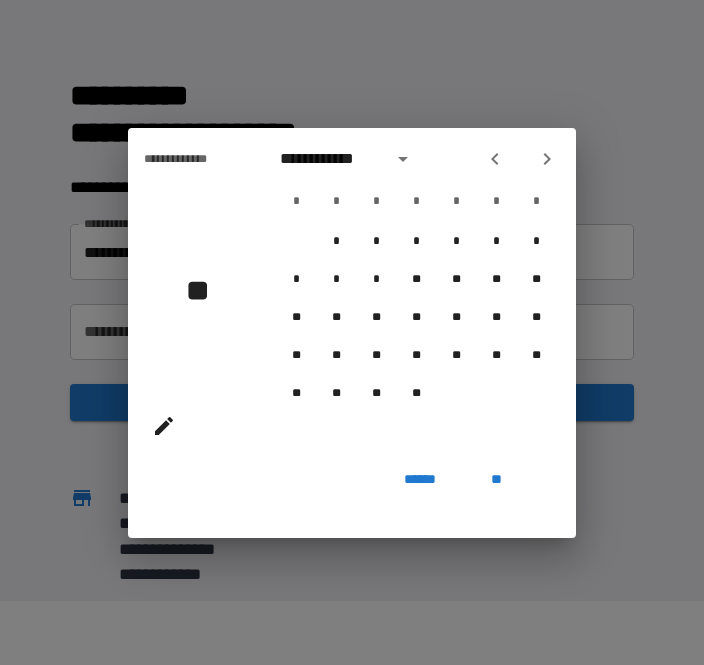 click 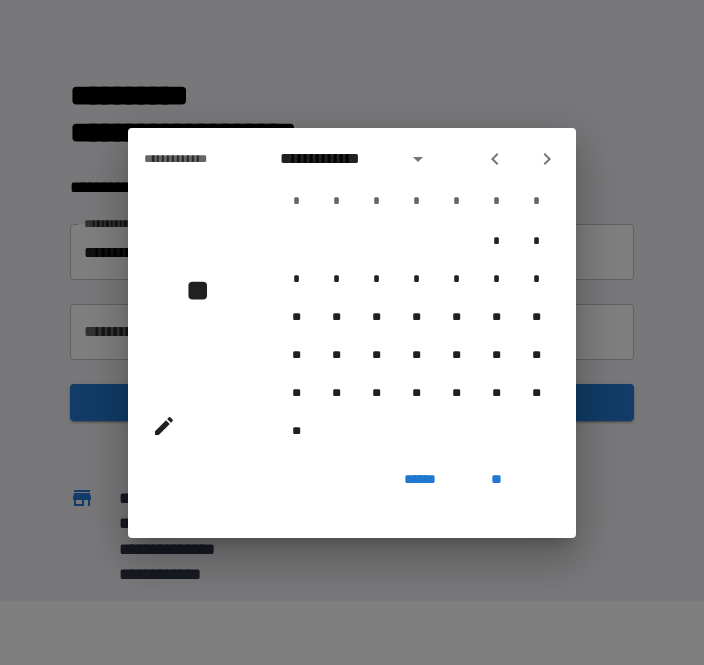 click 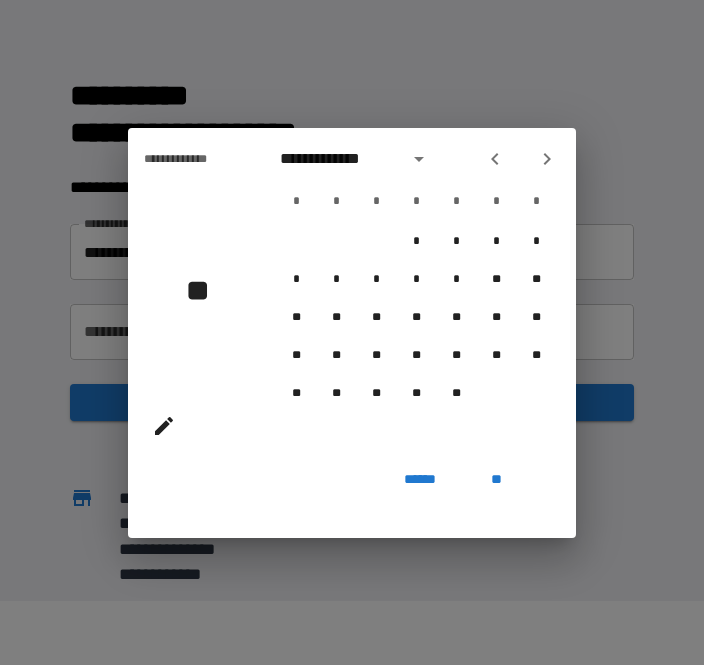 click 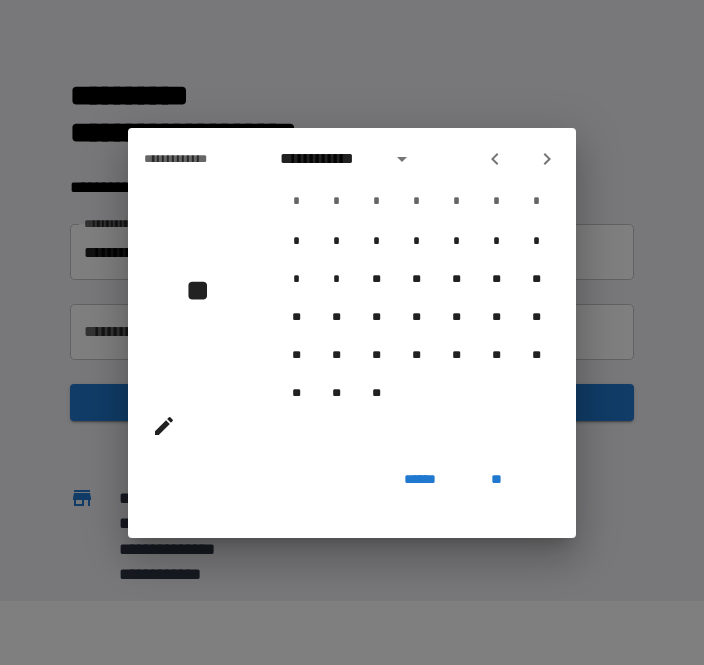 click 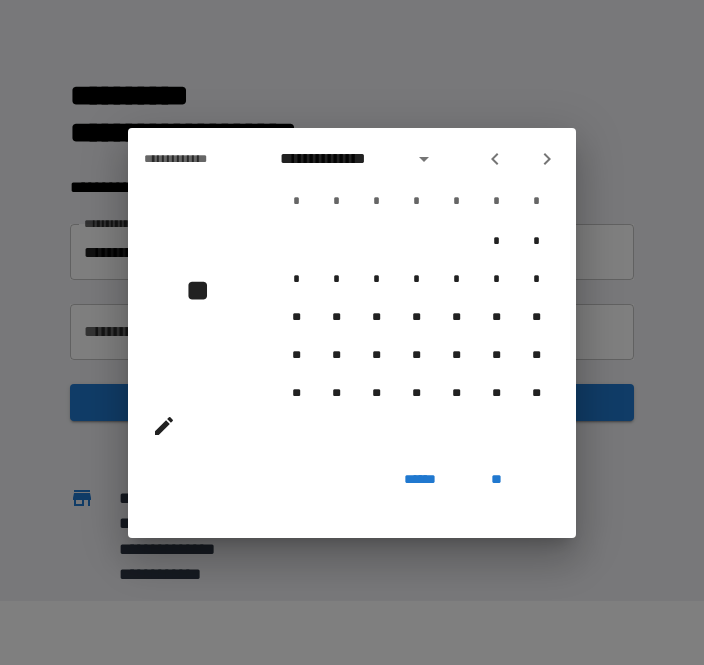 click 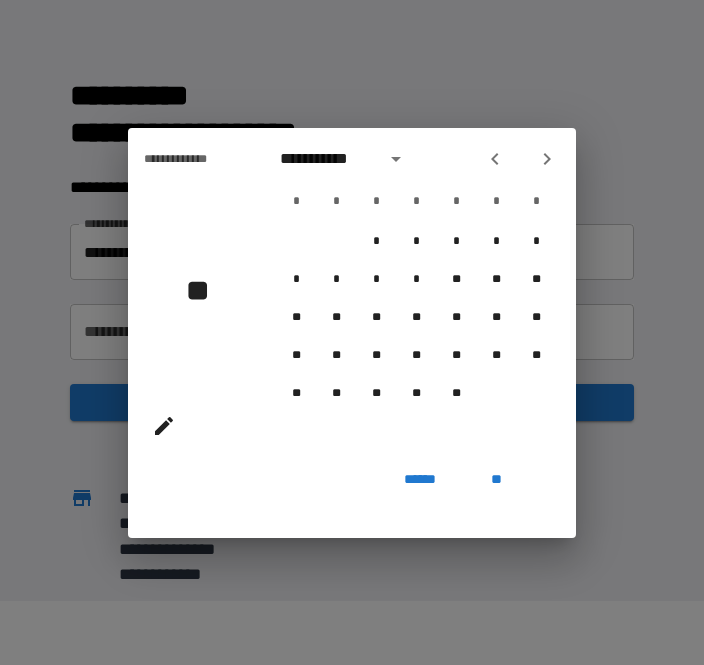 click 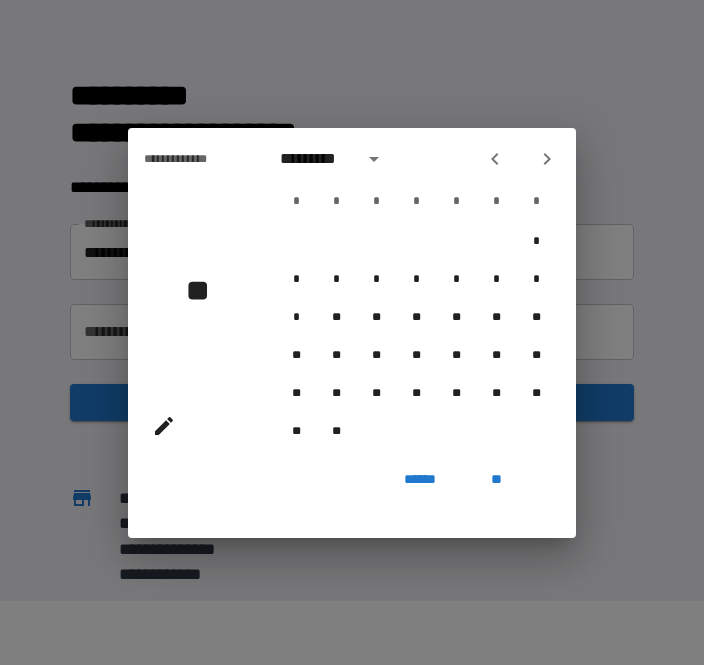 click 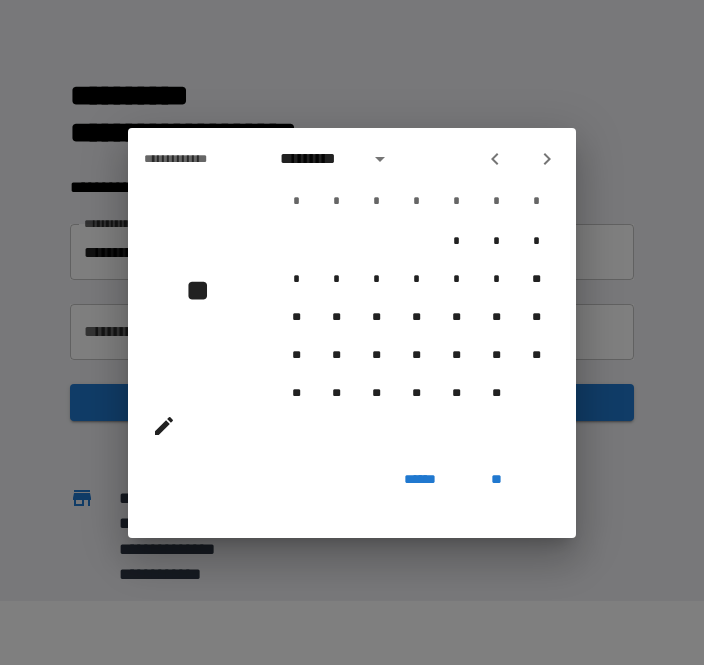 click 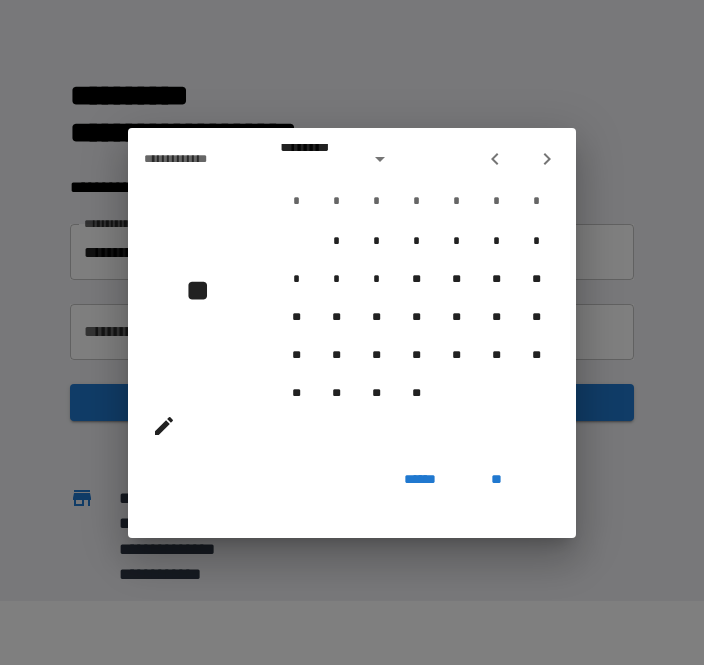 click 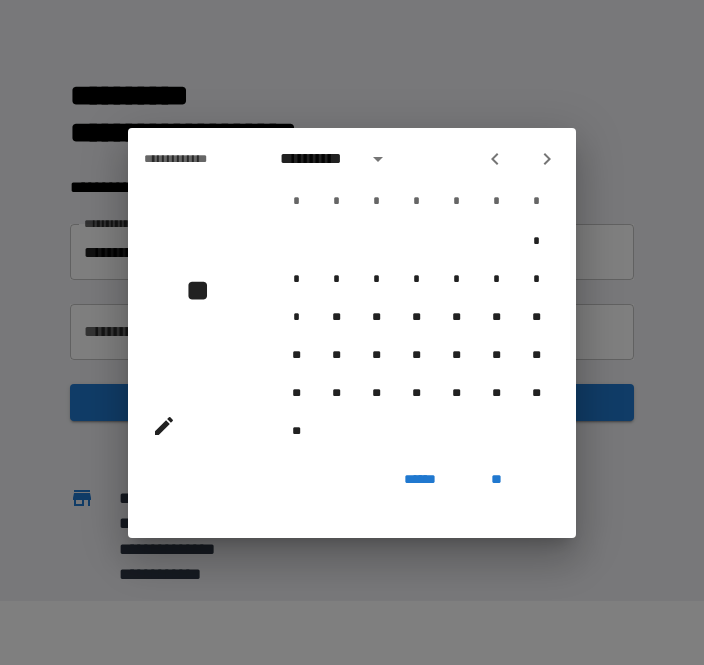 click 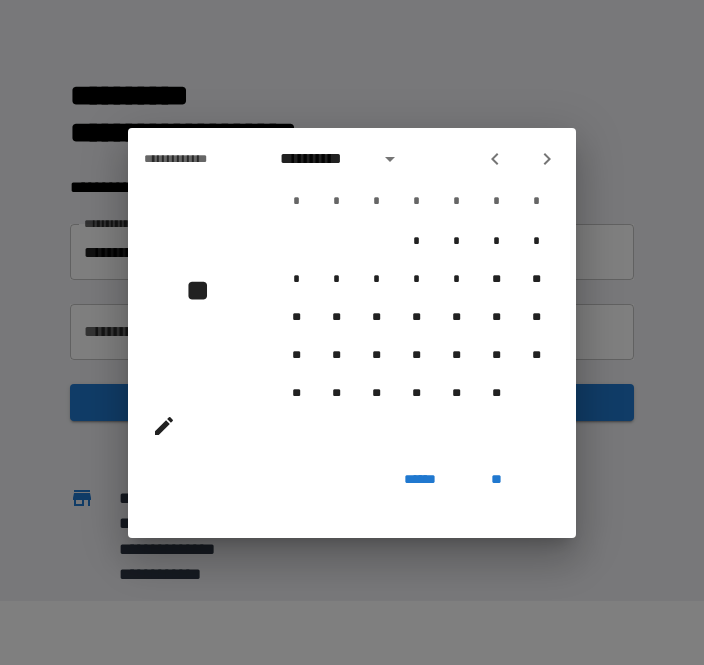 click 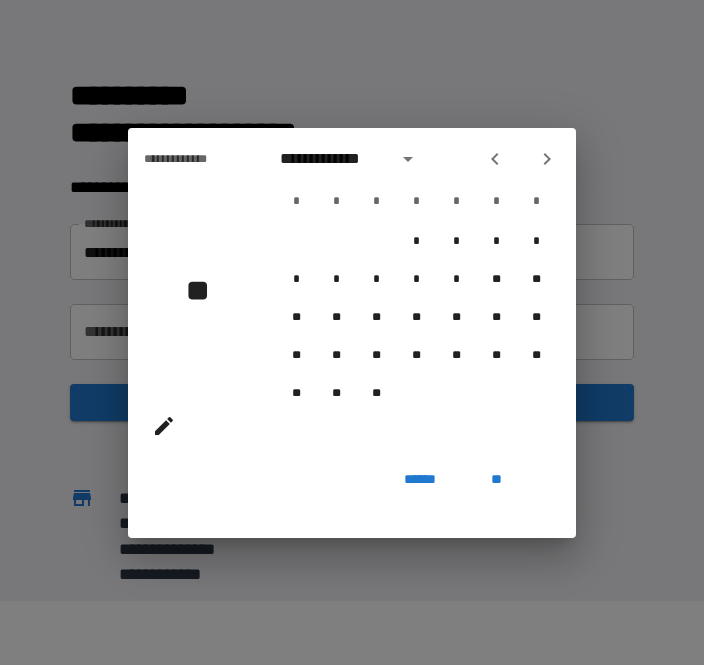 click 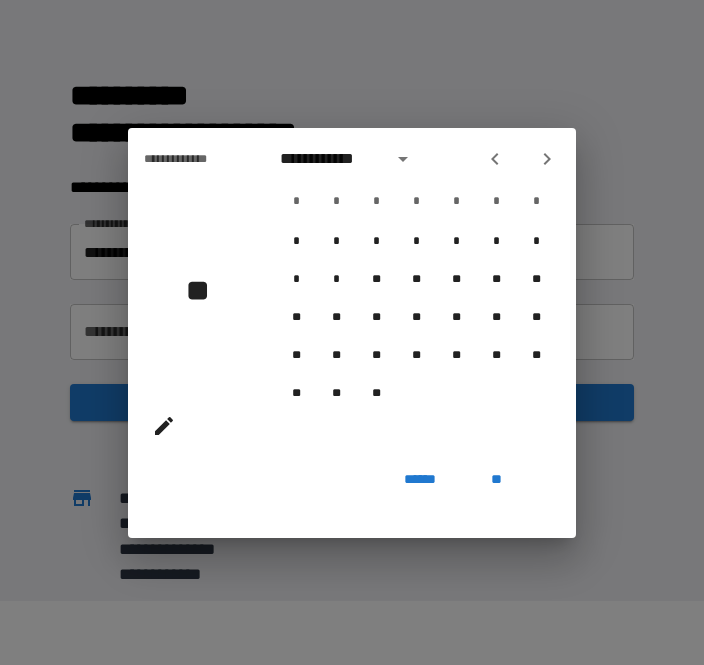 click 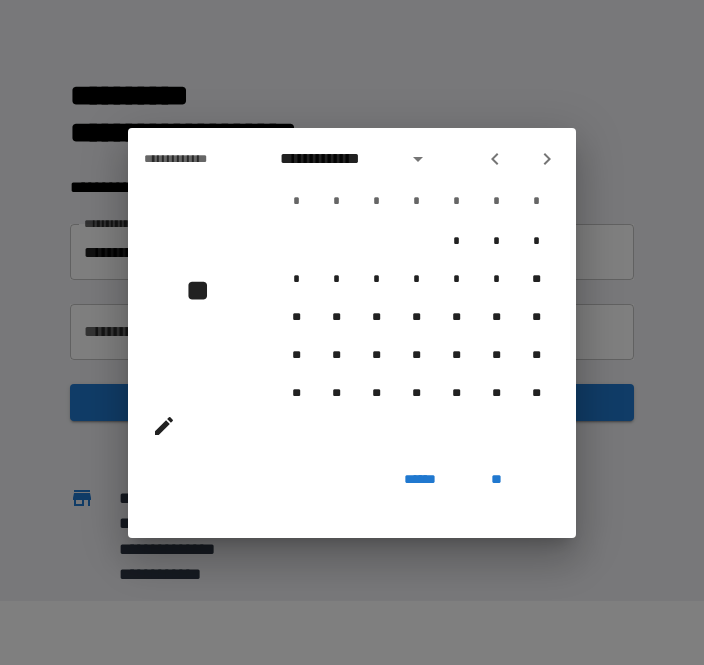 click 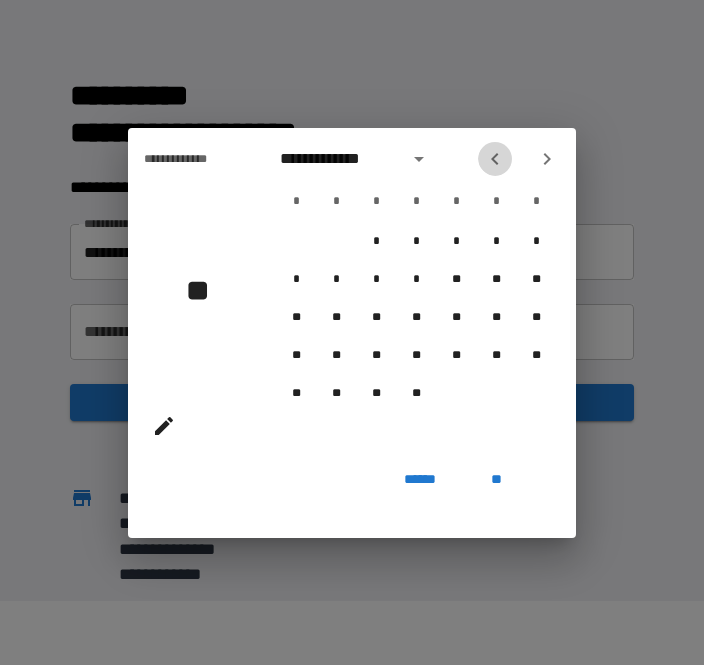 click at bounding box center [495, 159] 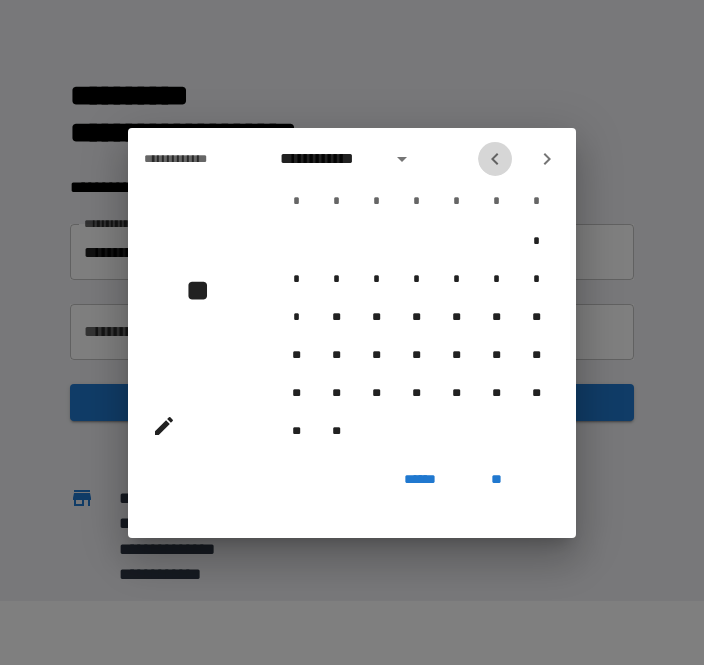 click at bounding box center (495, 159) 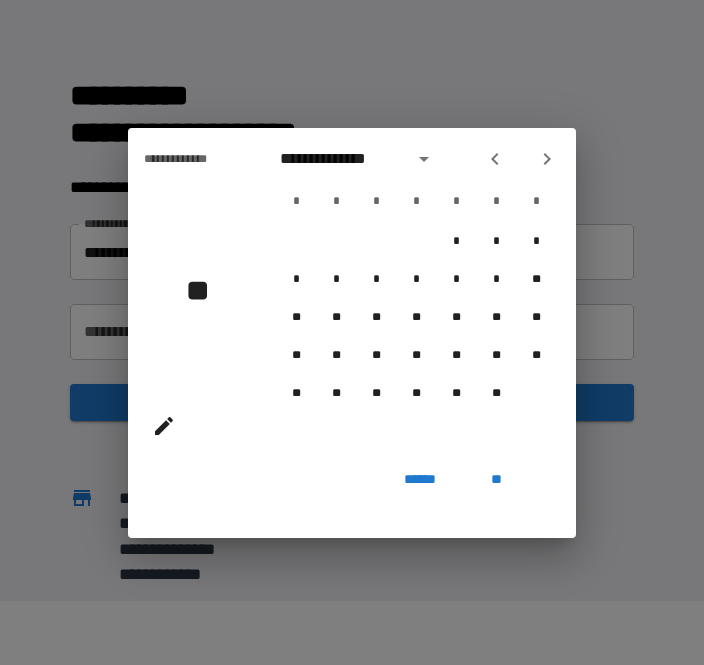 click 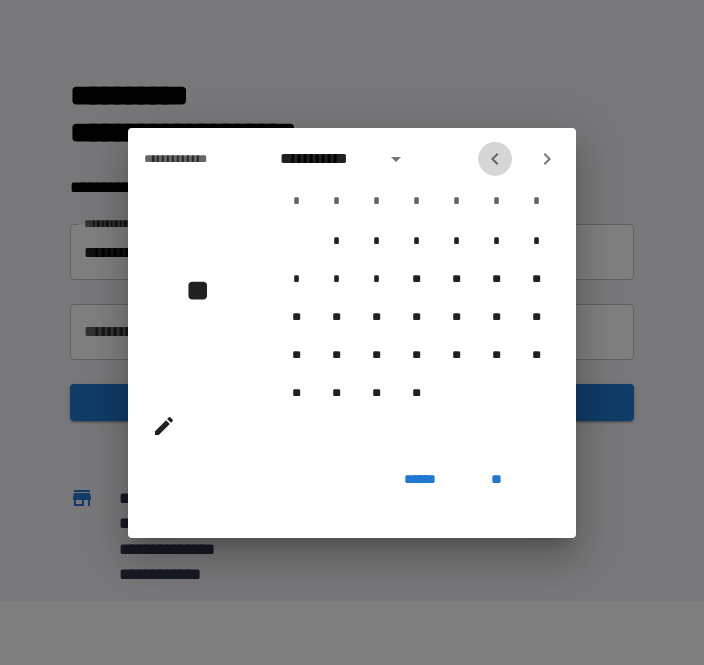 click 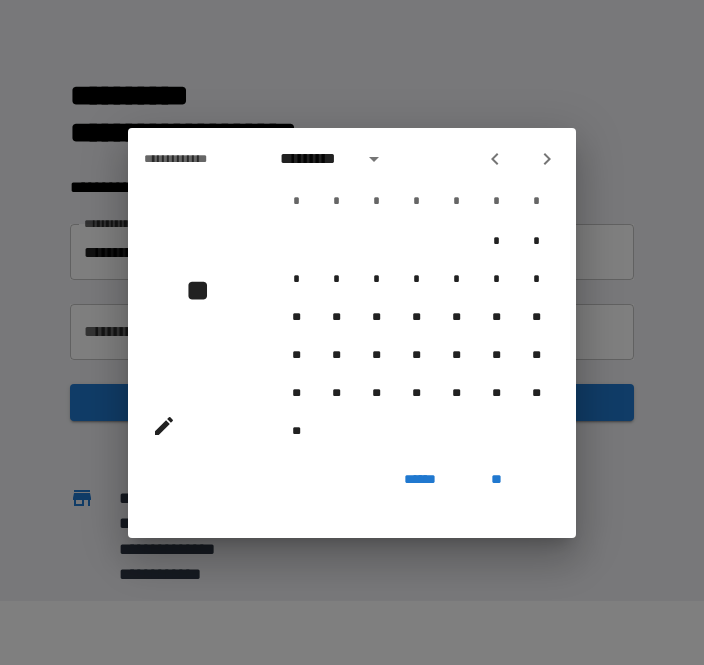 click 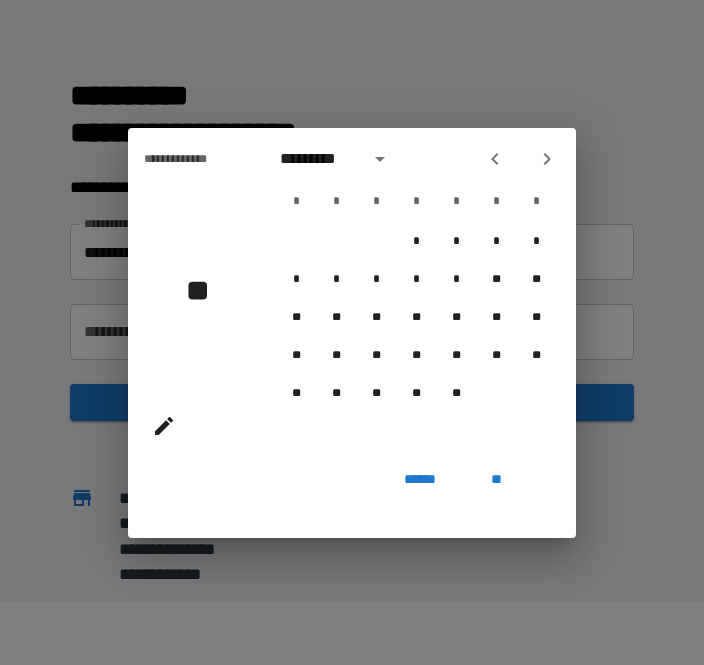 click 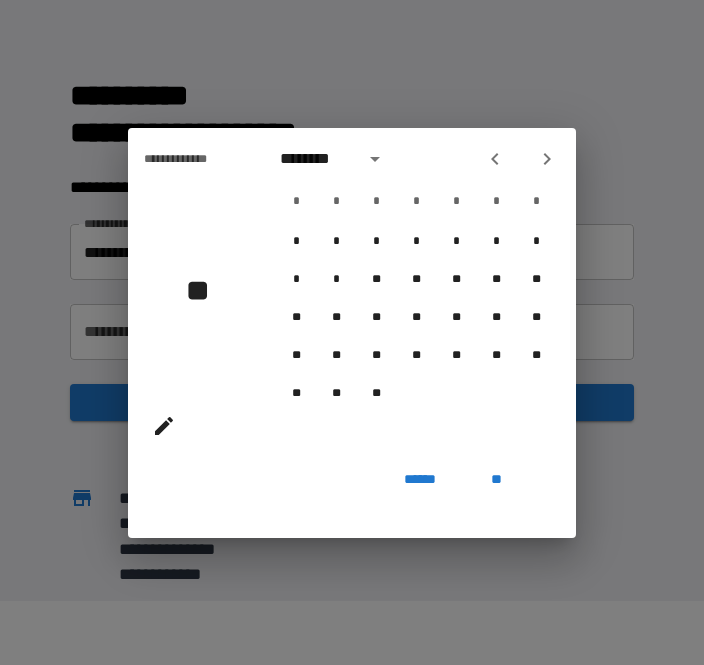 click 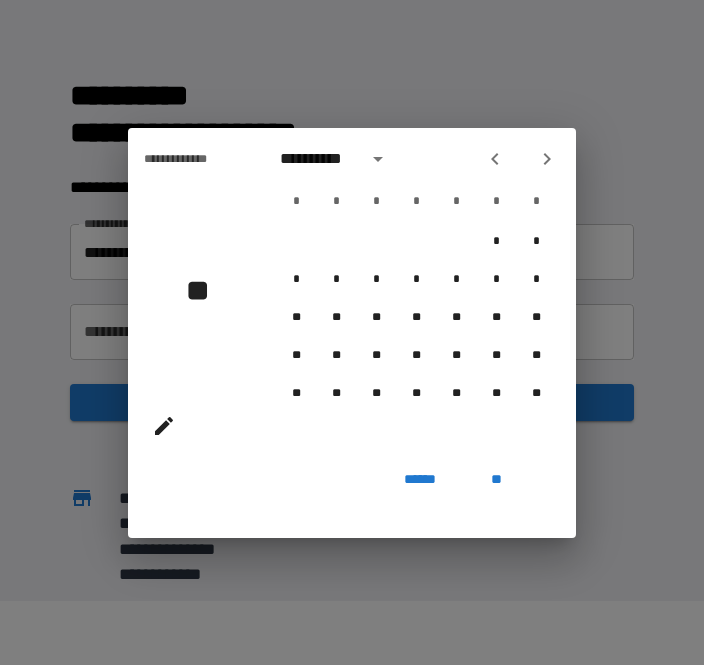 click 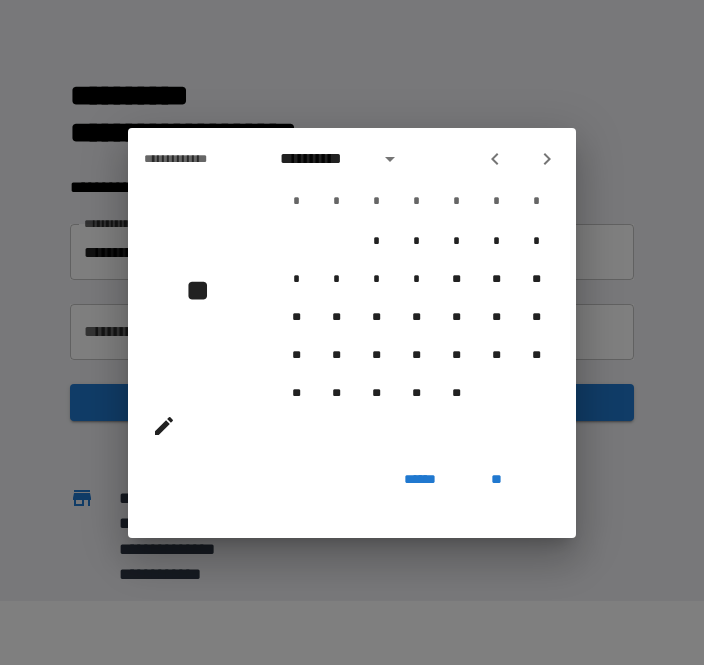 click 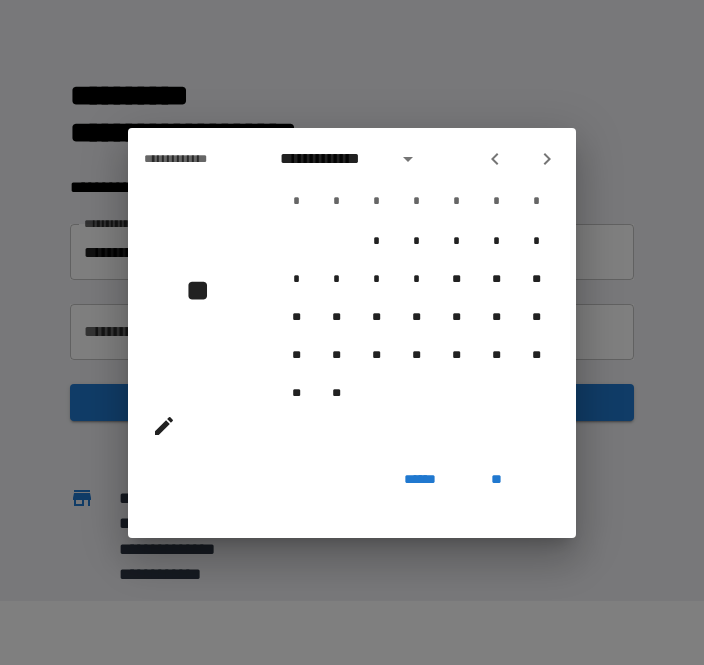 click 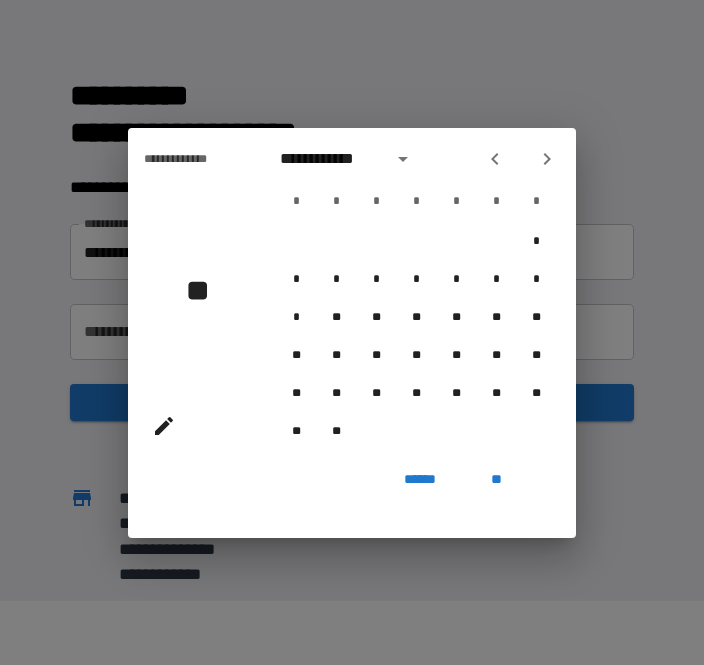 click 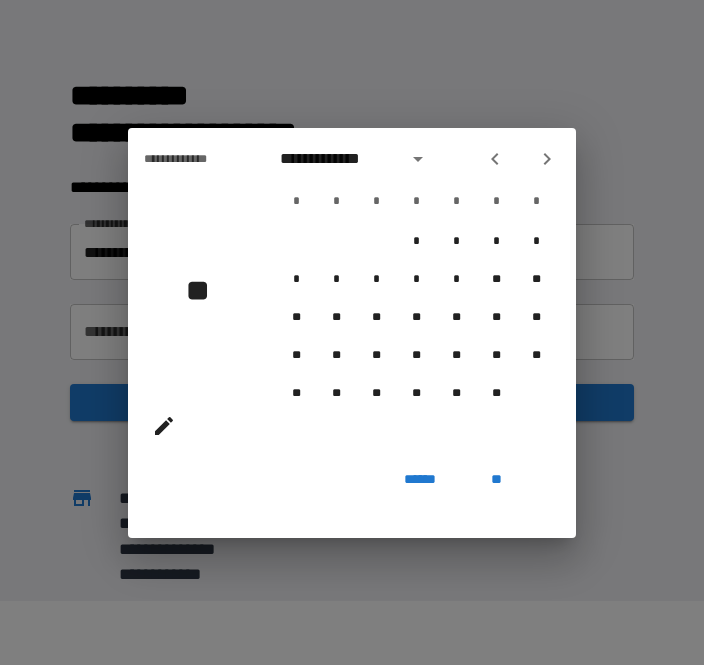 click 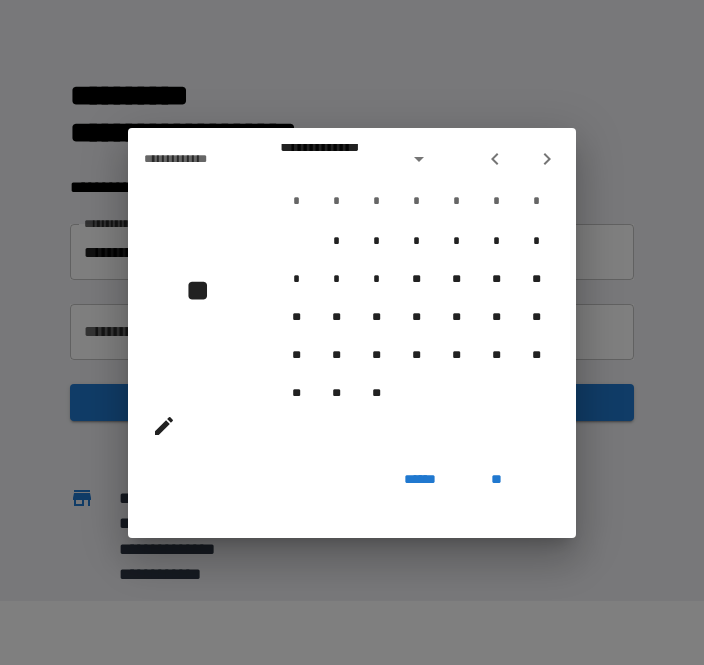 click 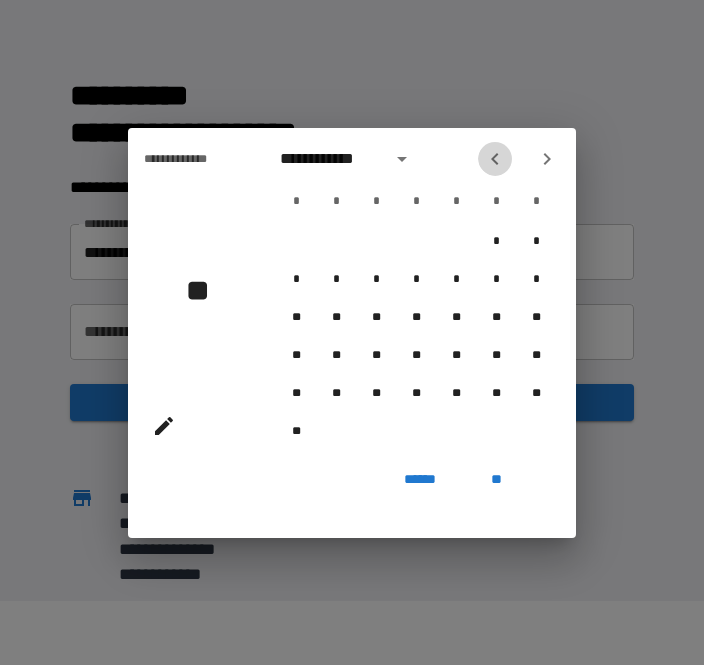 click 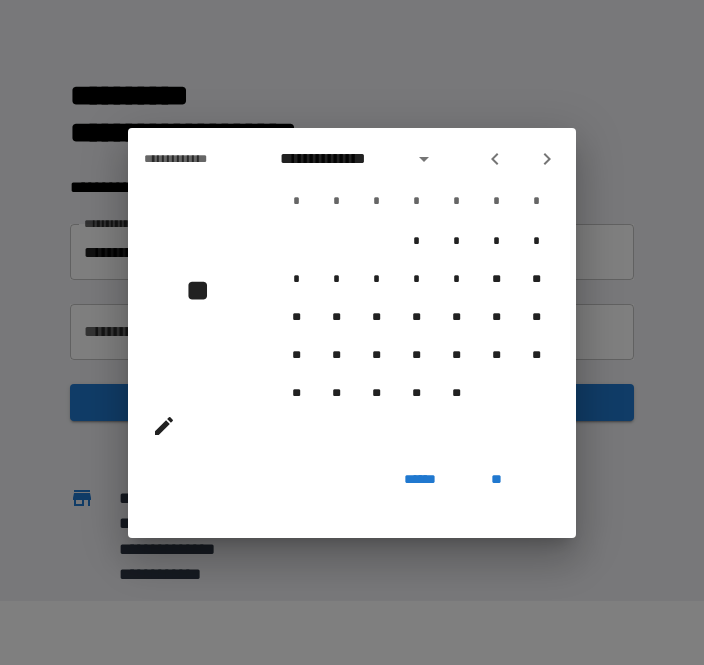 click 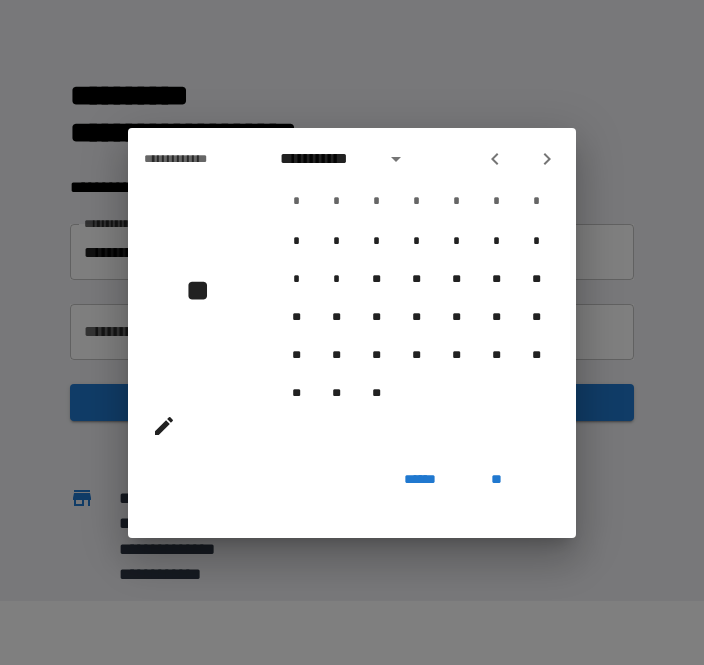 click 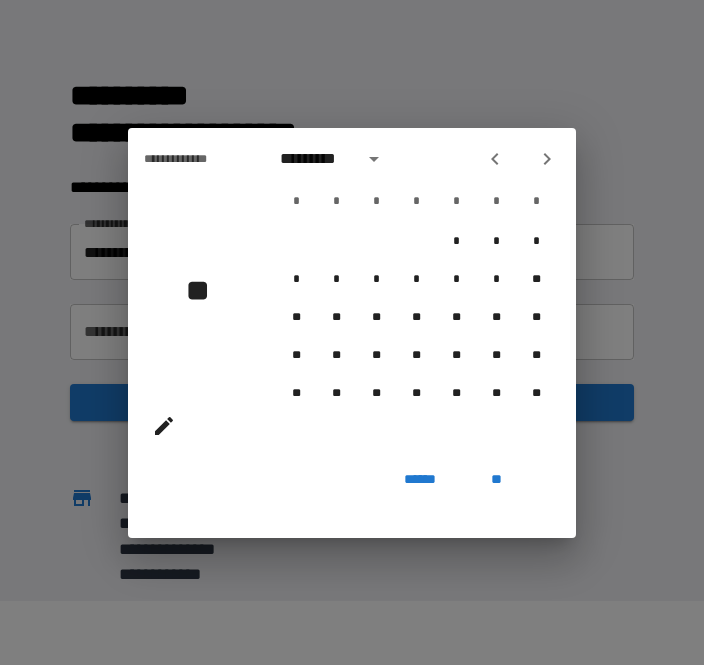 click 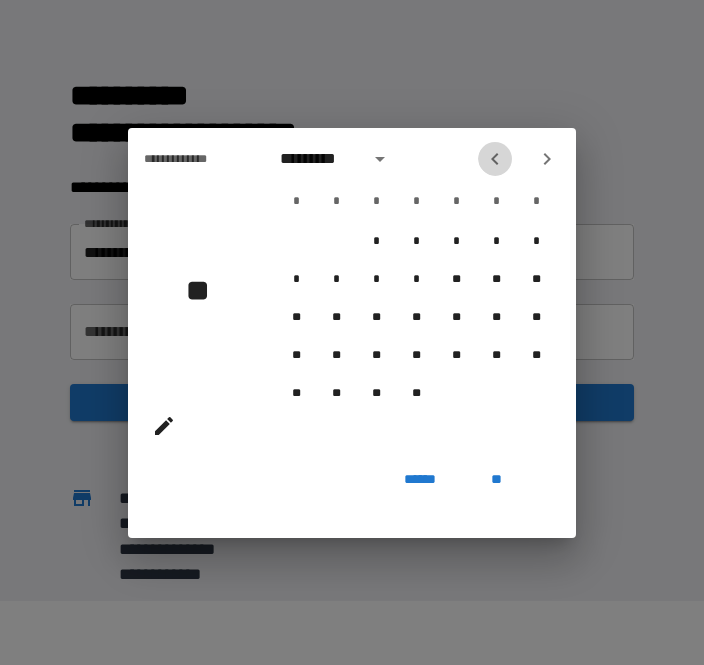 click 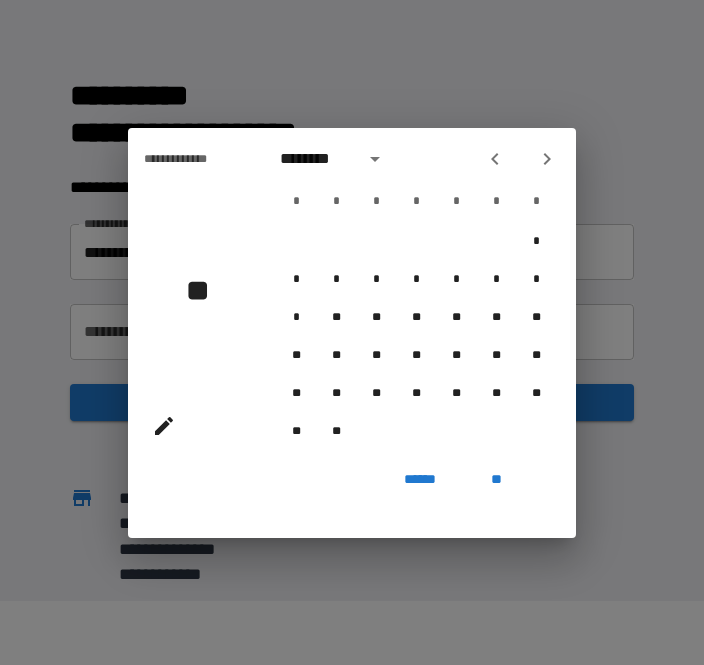 click 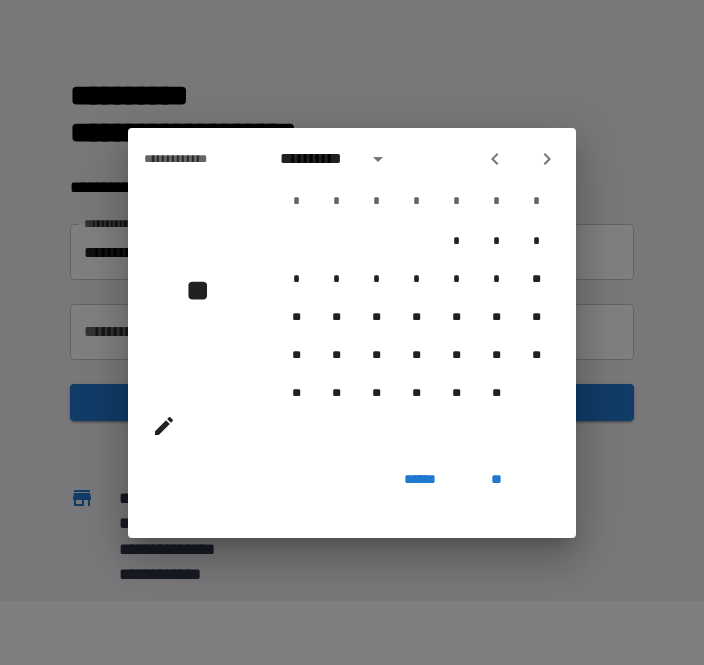click 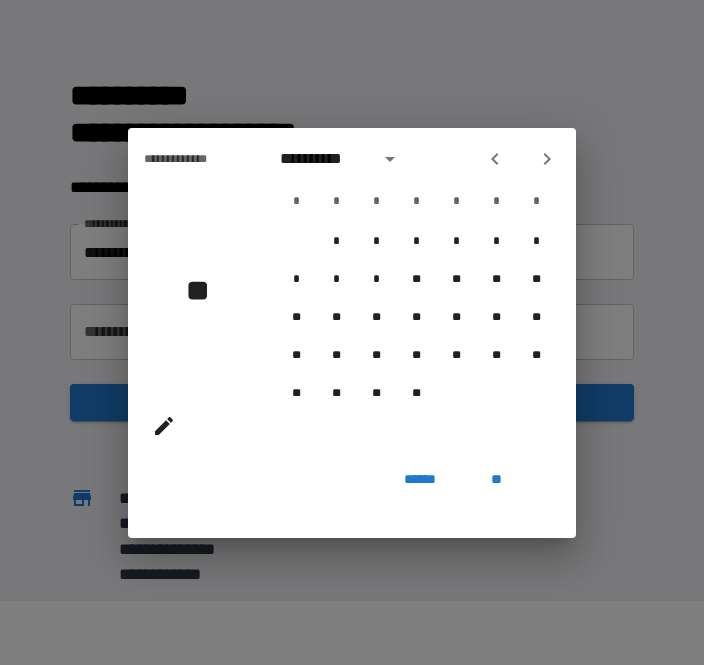 click 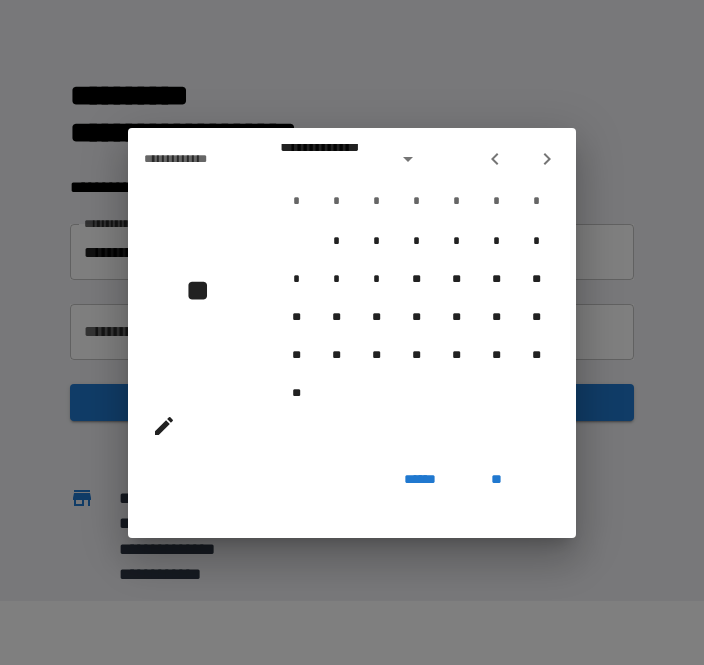 click 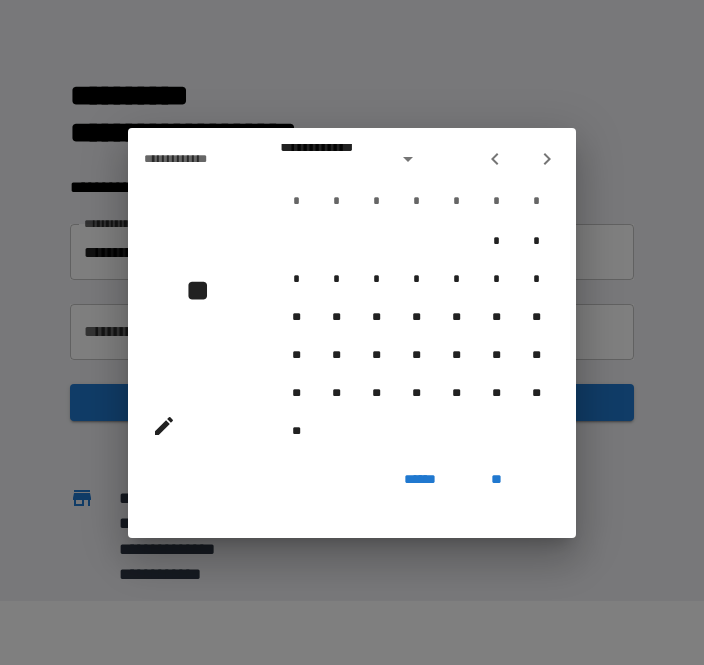 click 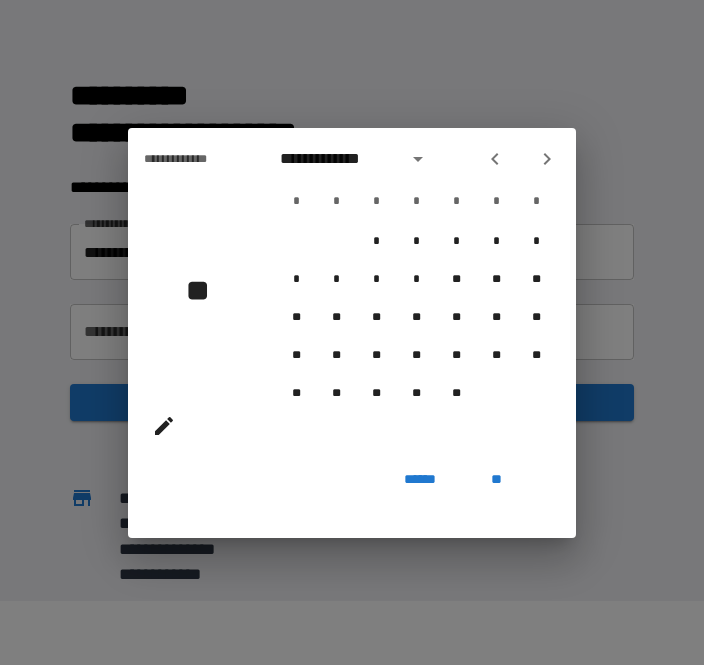 click 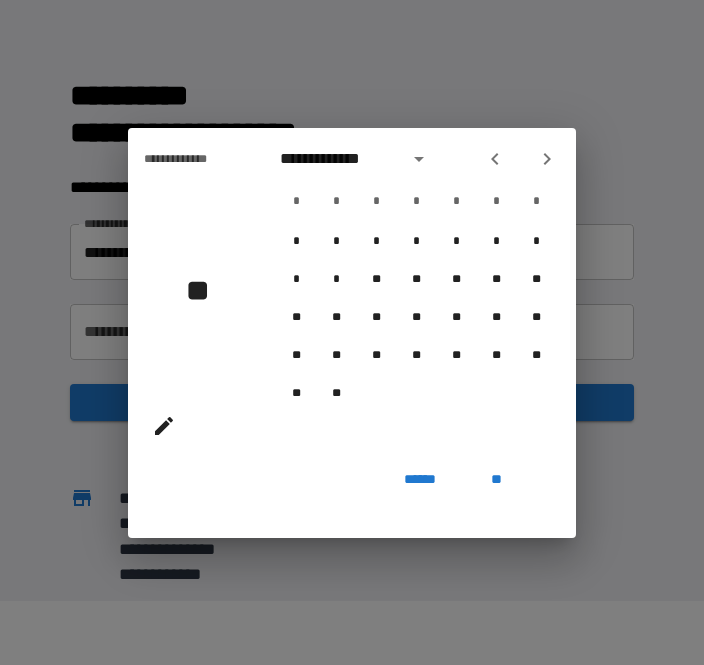 click 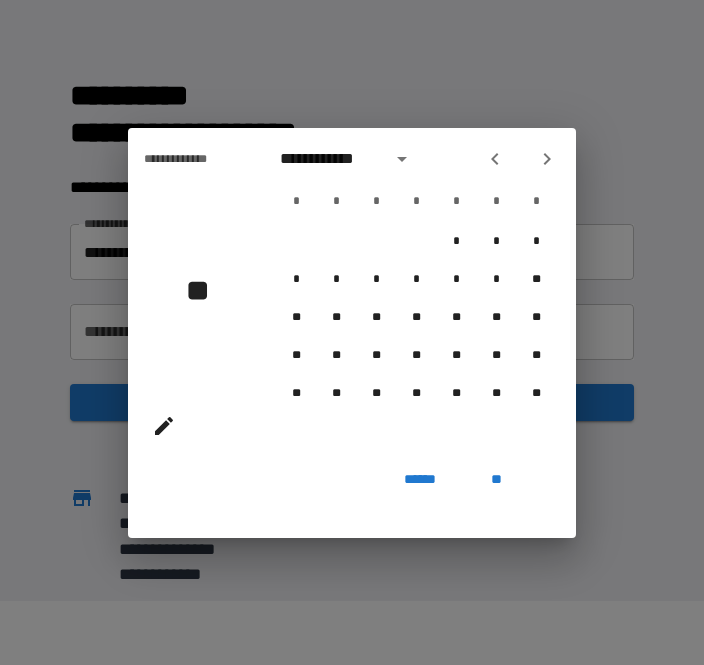 click 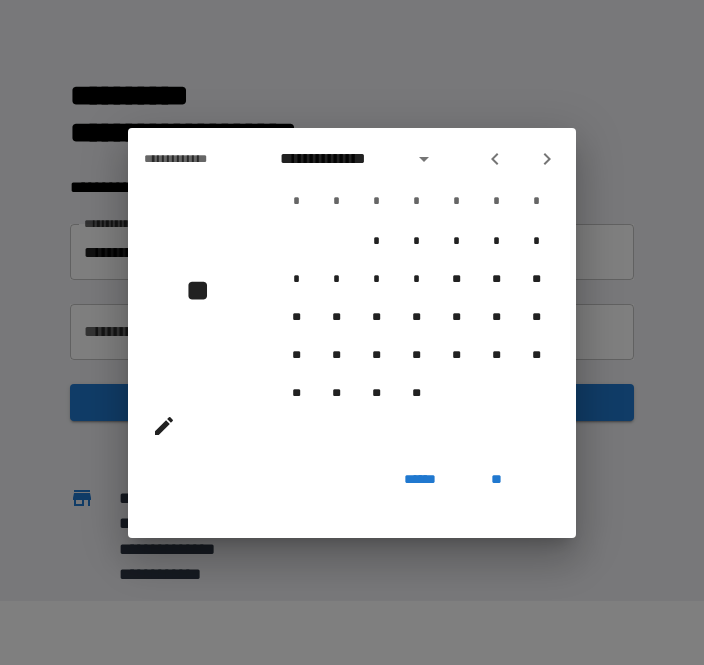 click 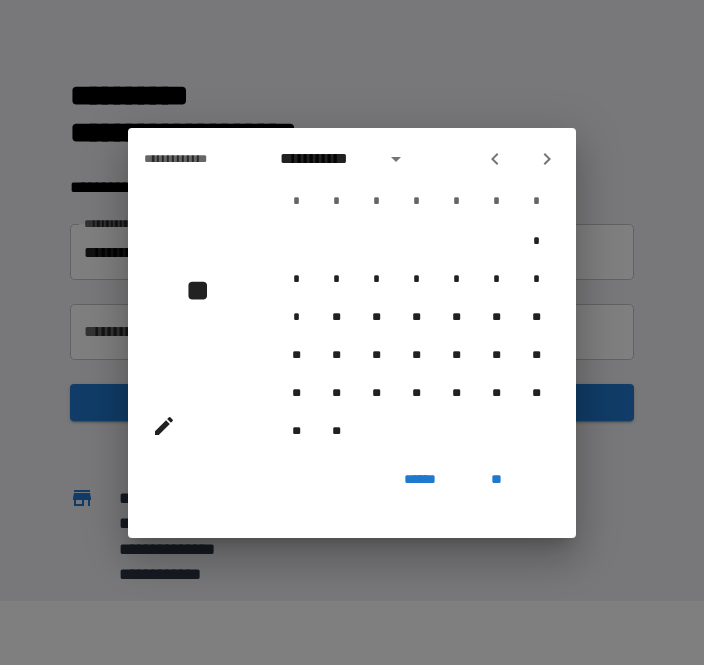 click 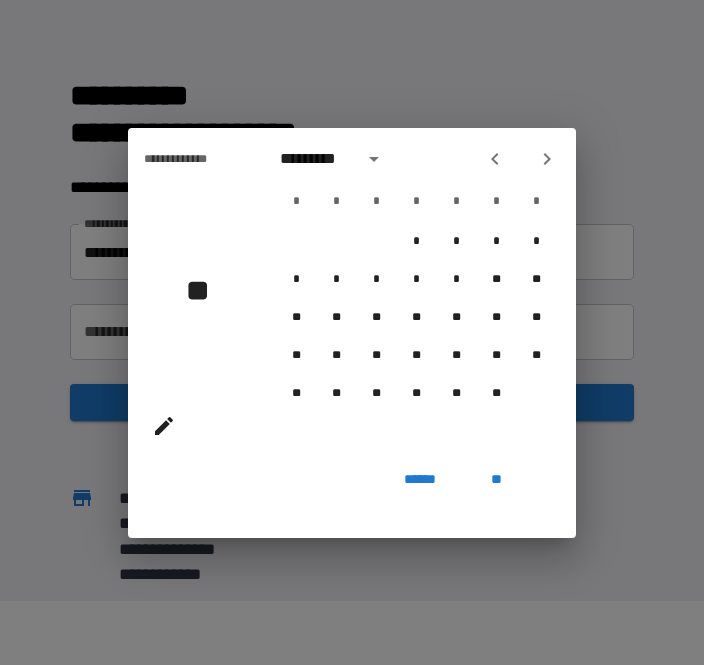 click 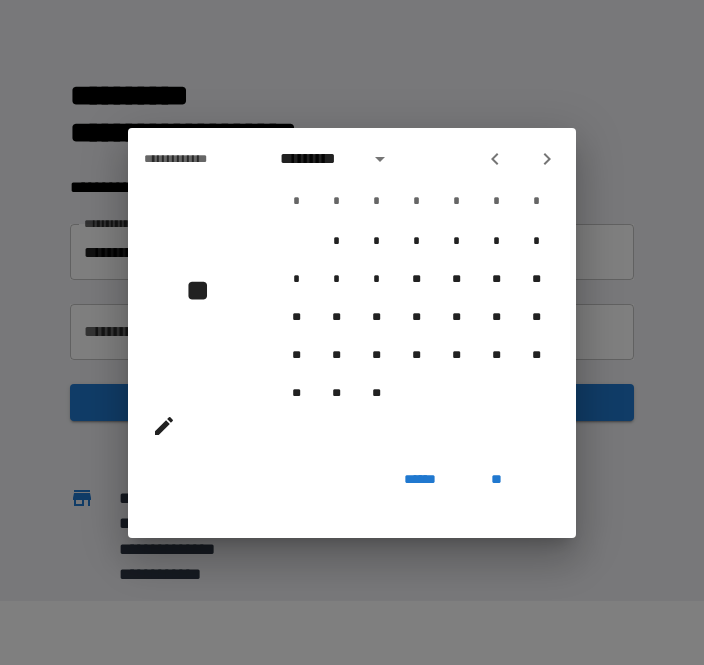 click 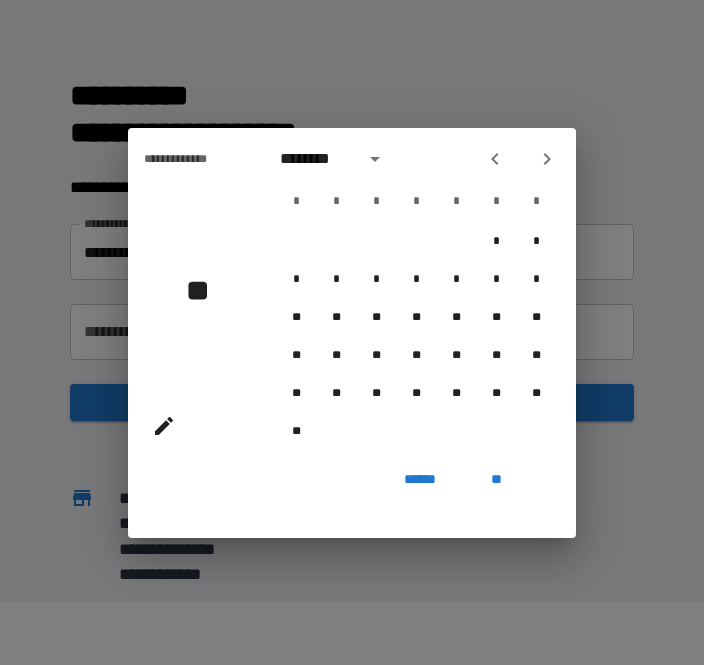 click 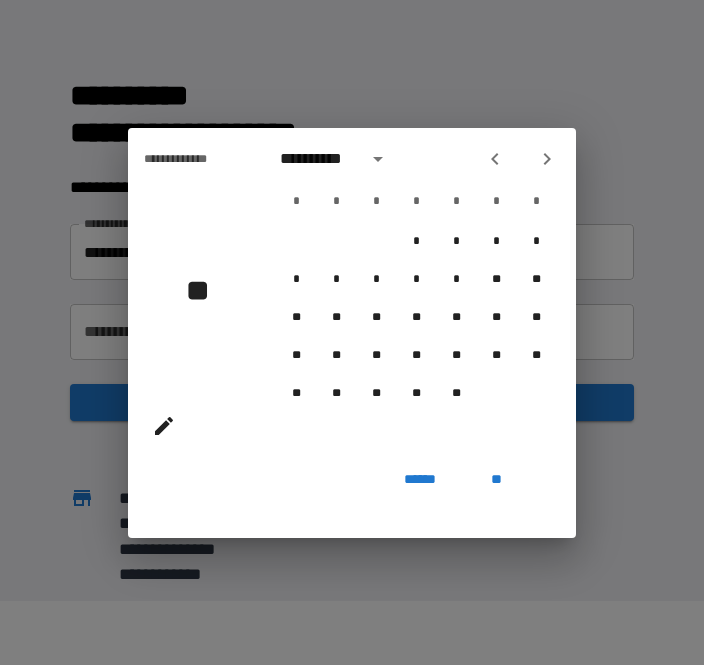 click 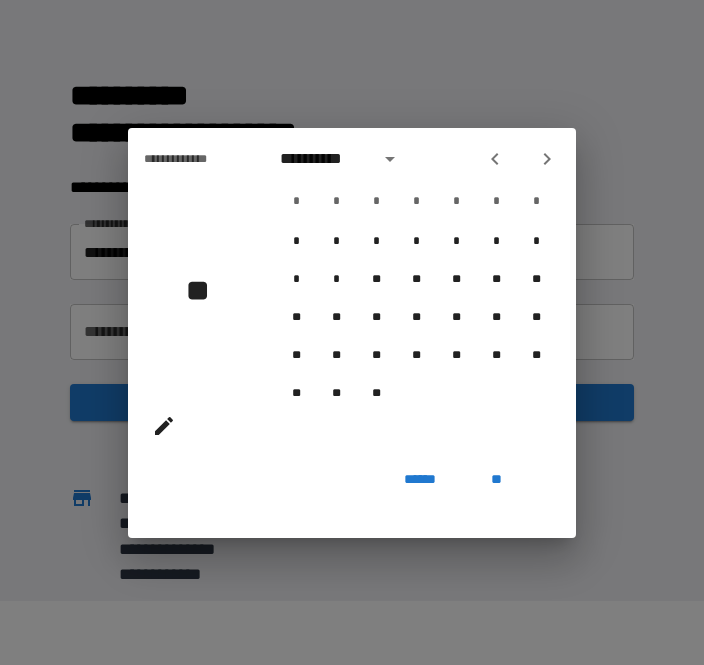 click 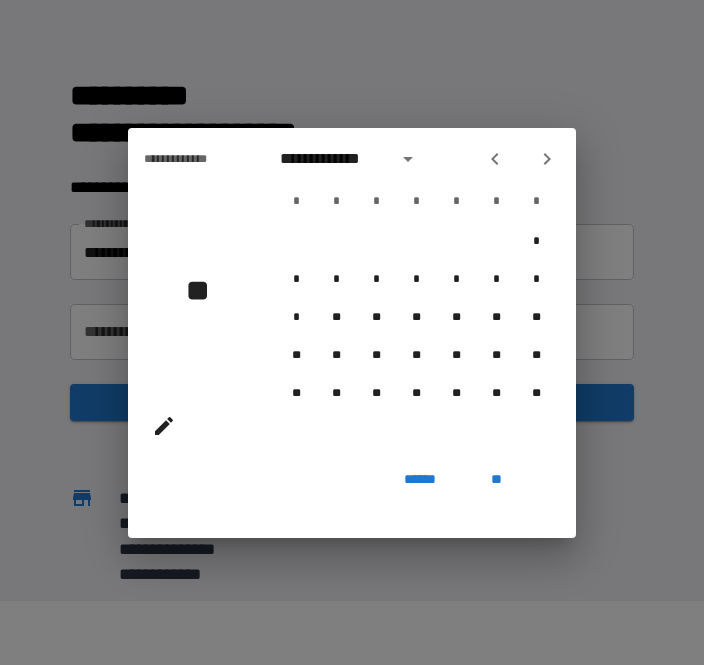 click 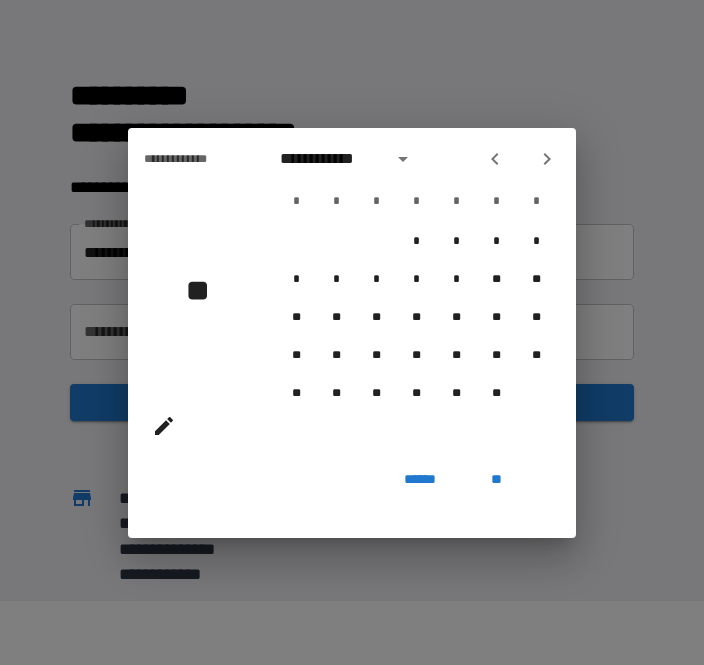 click 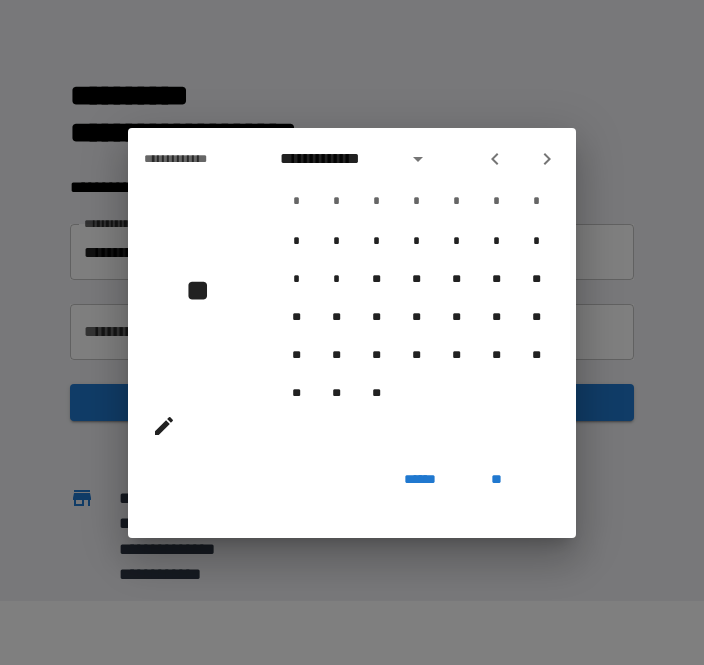 click 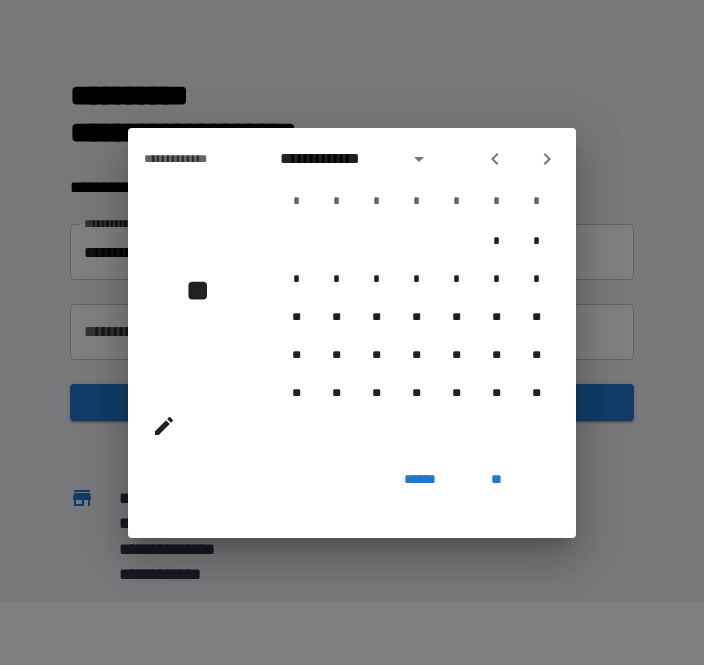 click 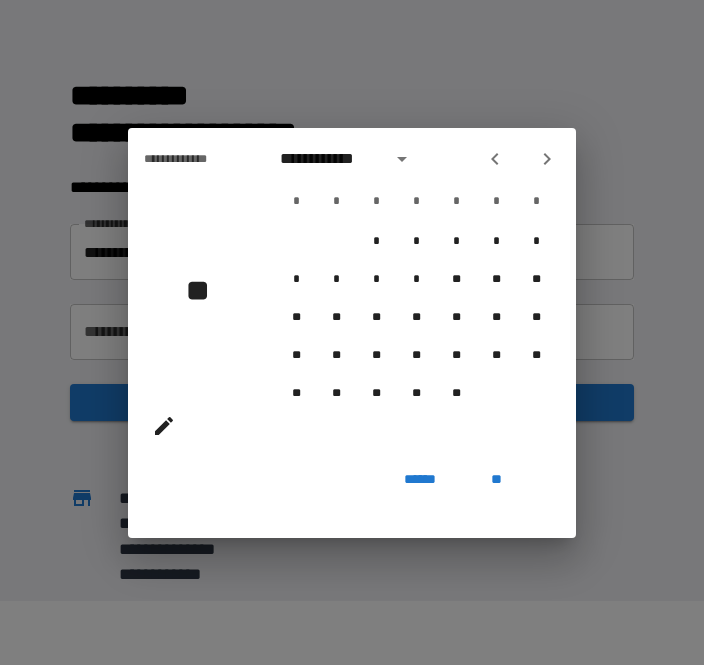 click 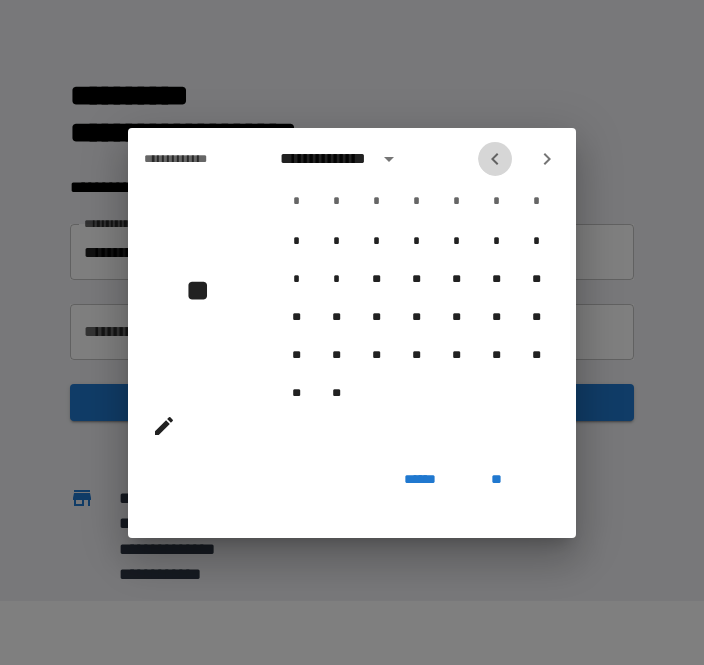 click 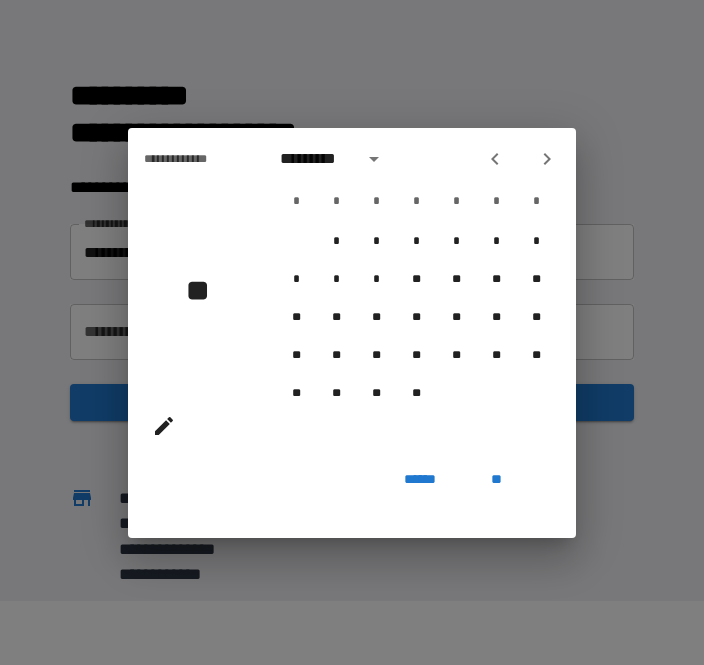 click 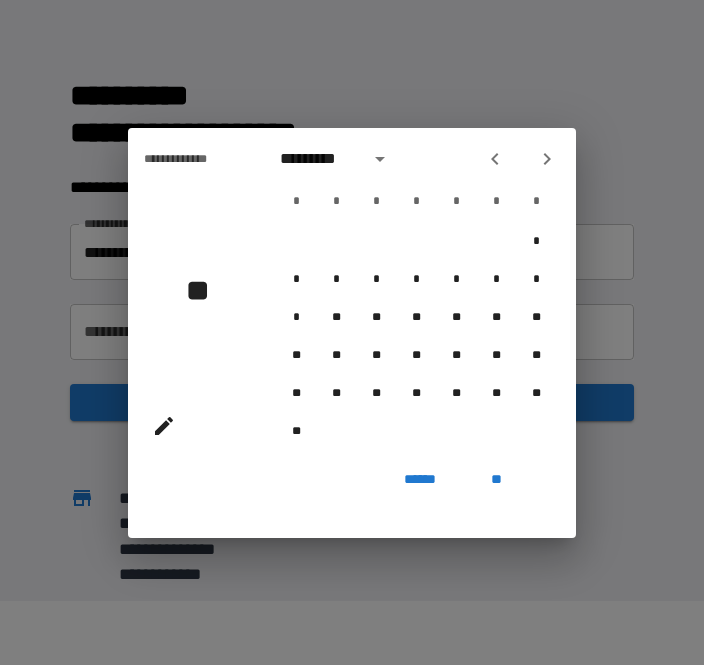 click 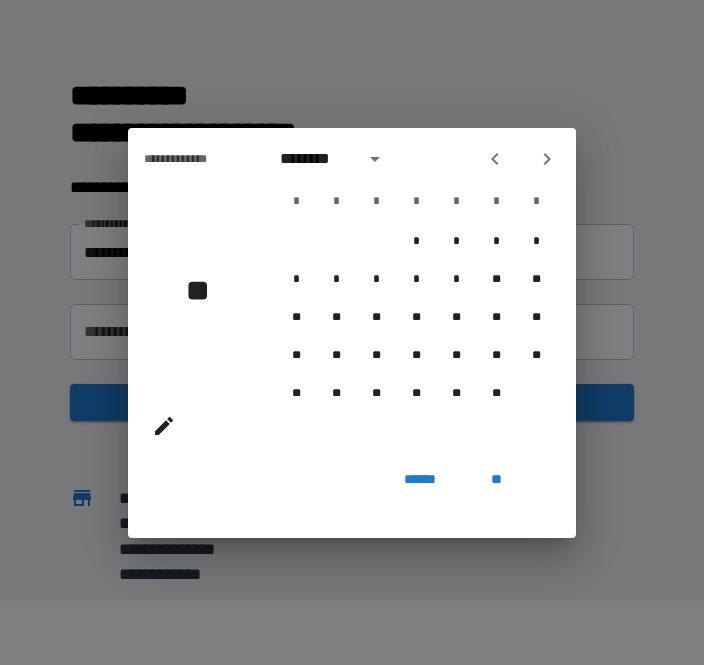 click 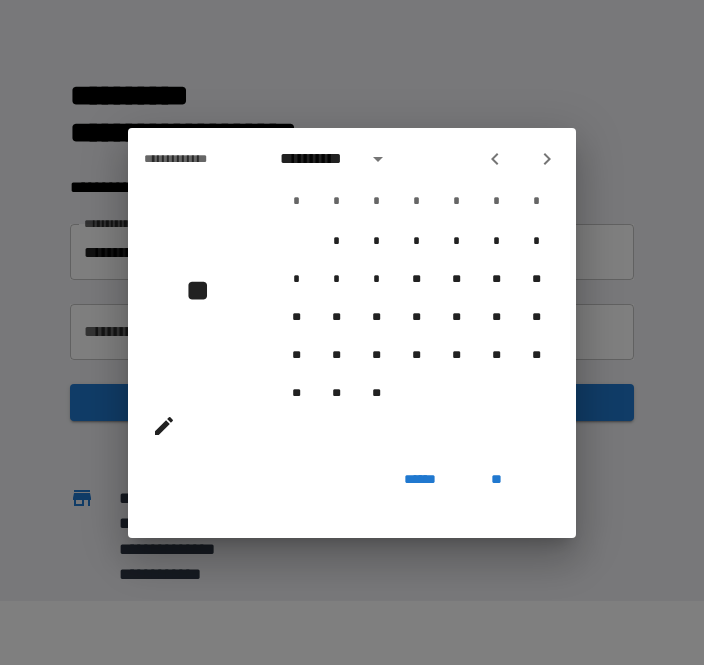 click 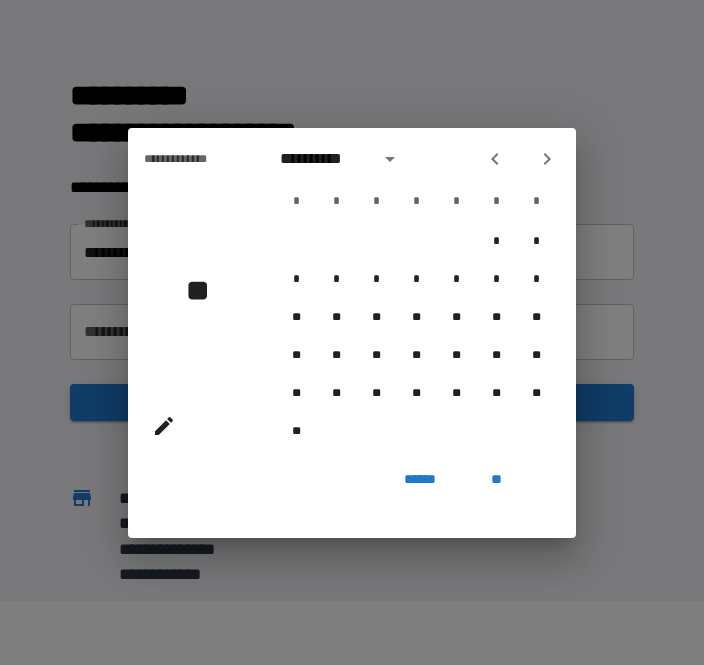 click 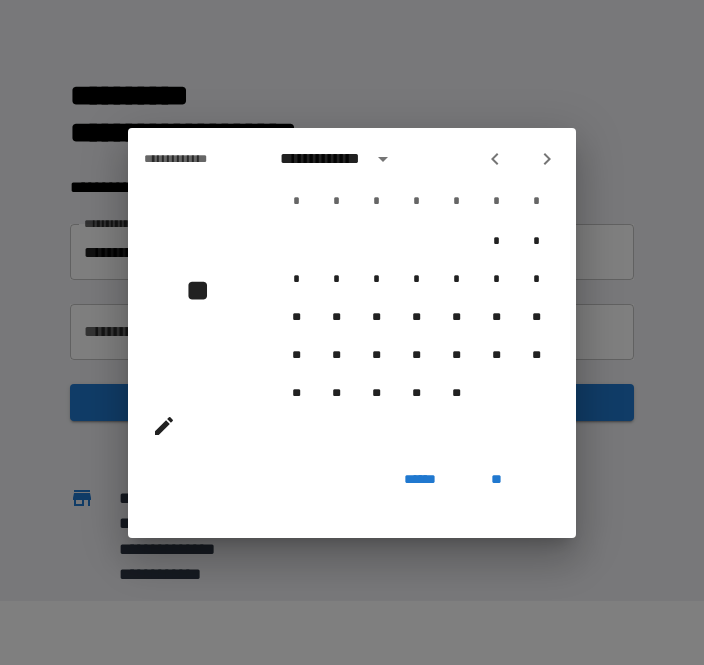 click 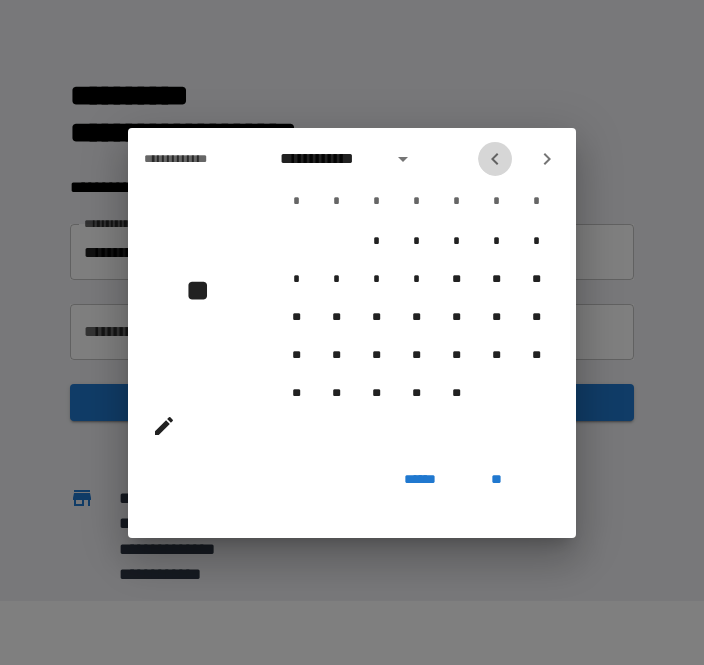 click 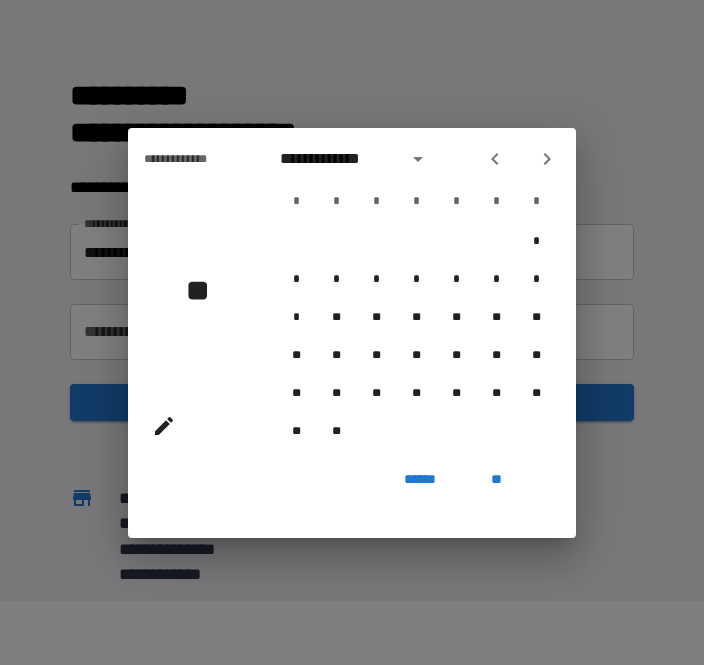 click 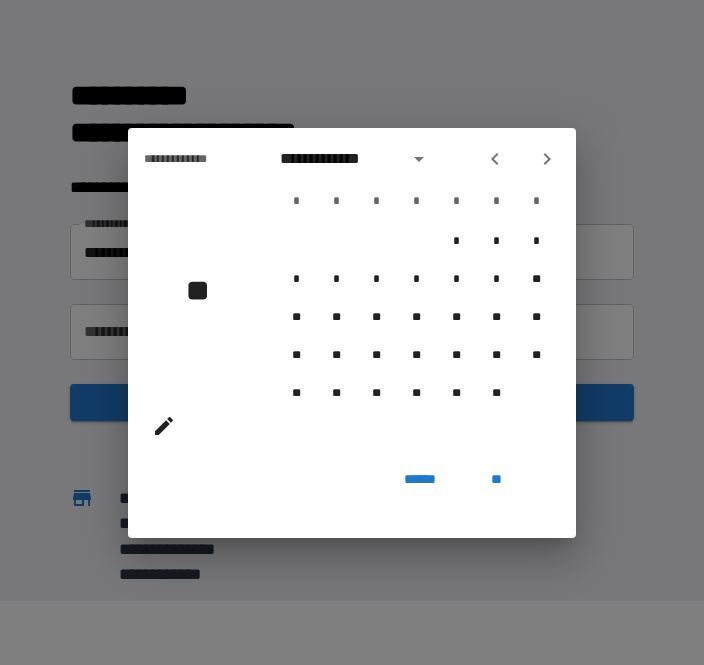 click 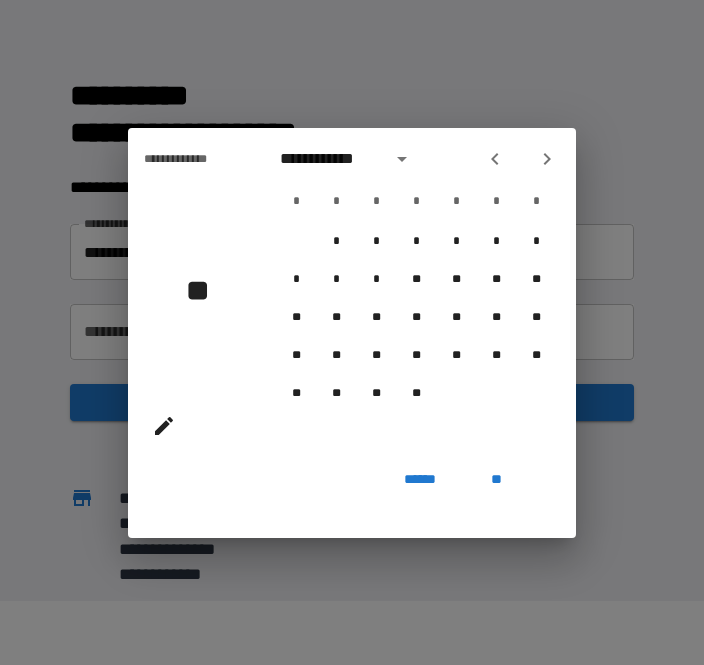 click 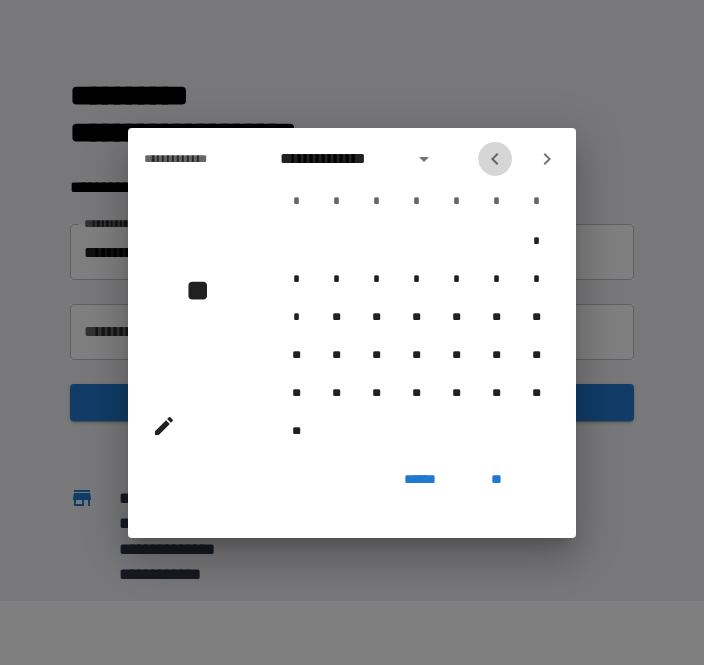 click 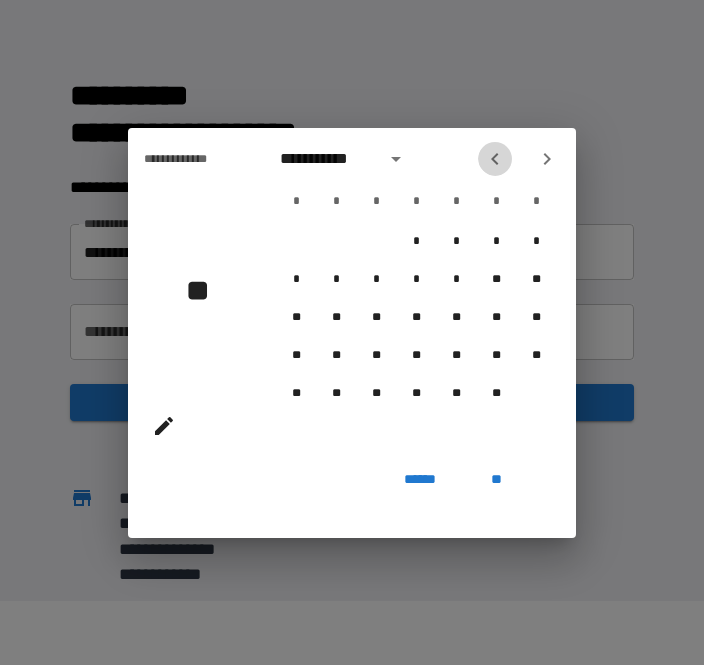 click 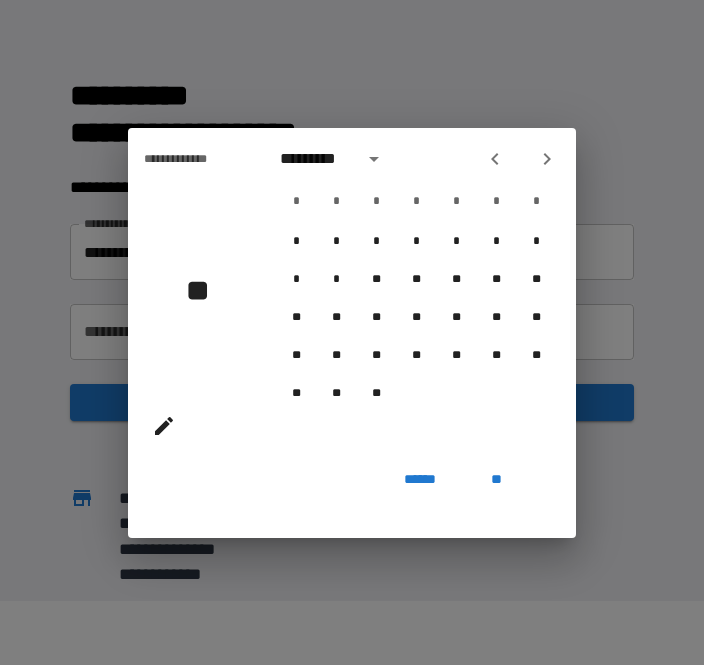 click at bounding box center [547, 159] 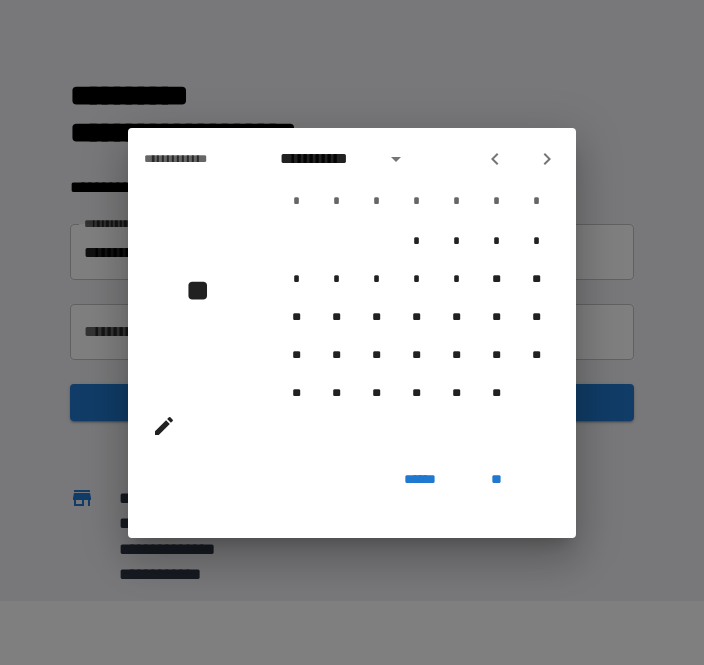 click 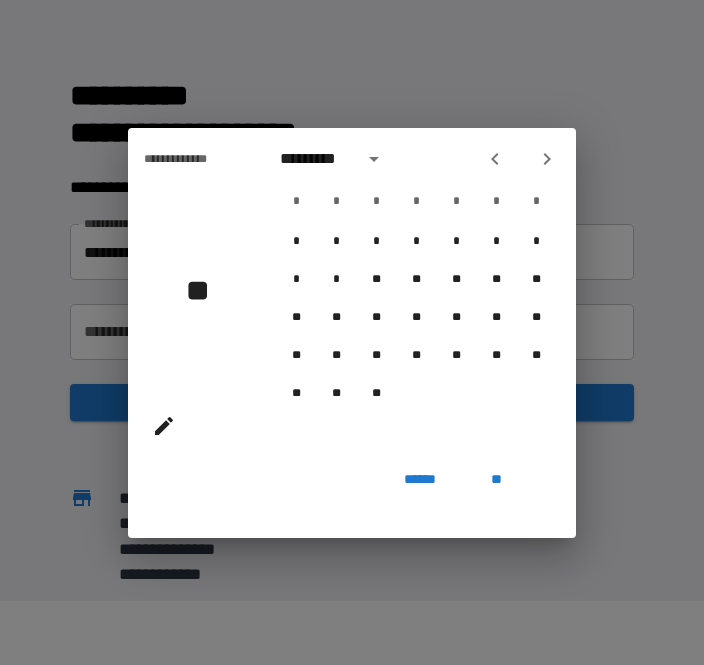 click 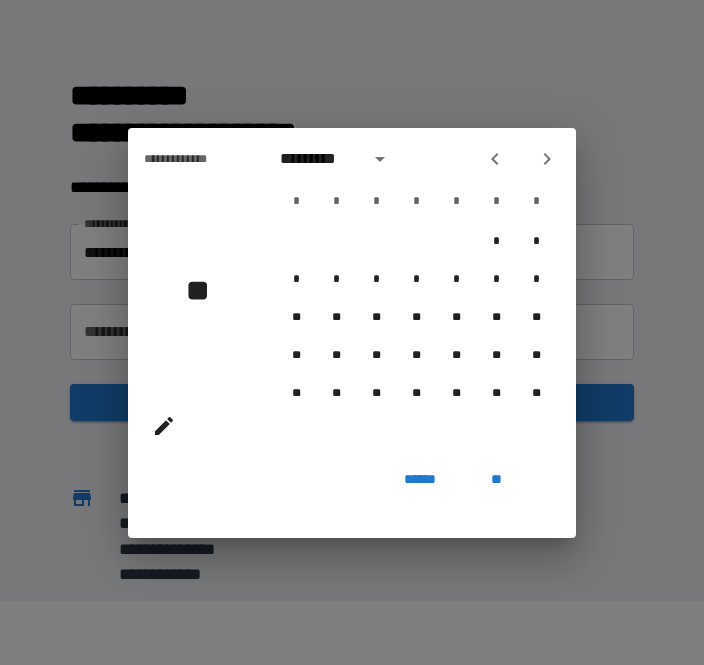 click 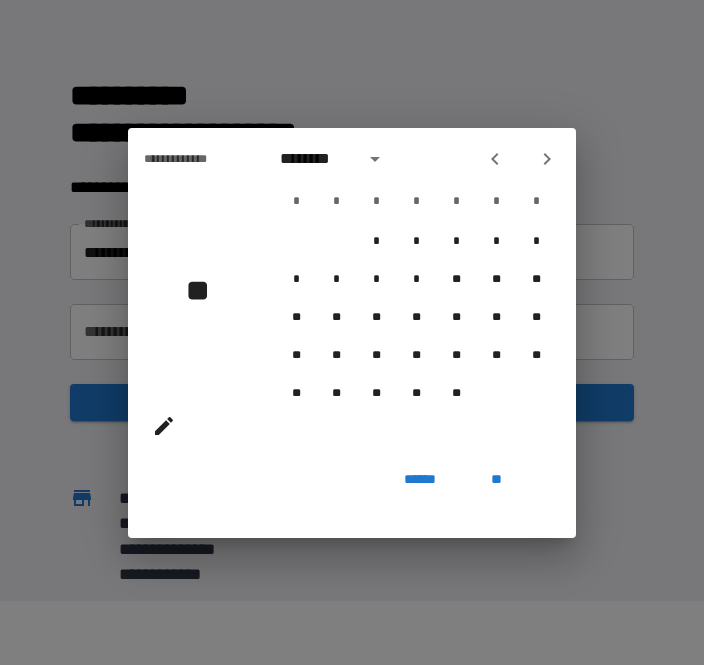 click 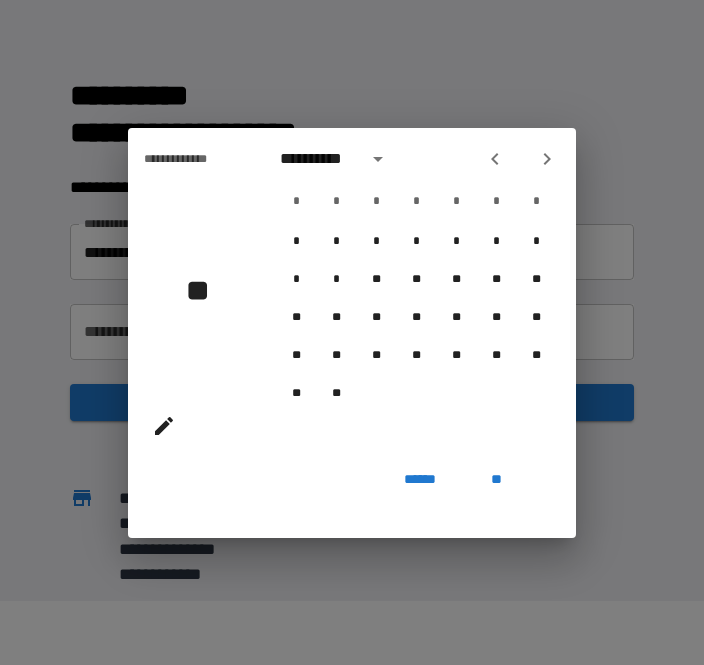 click 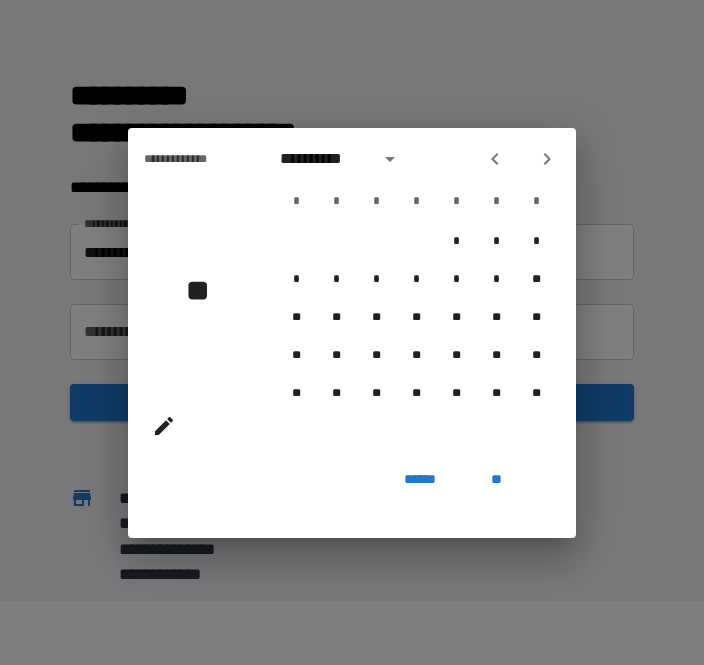 click 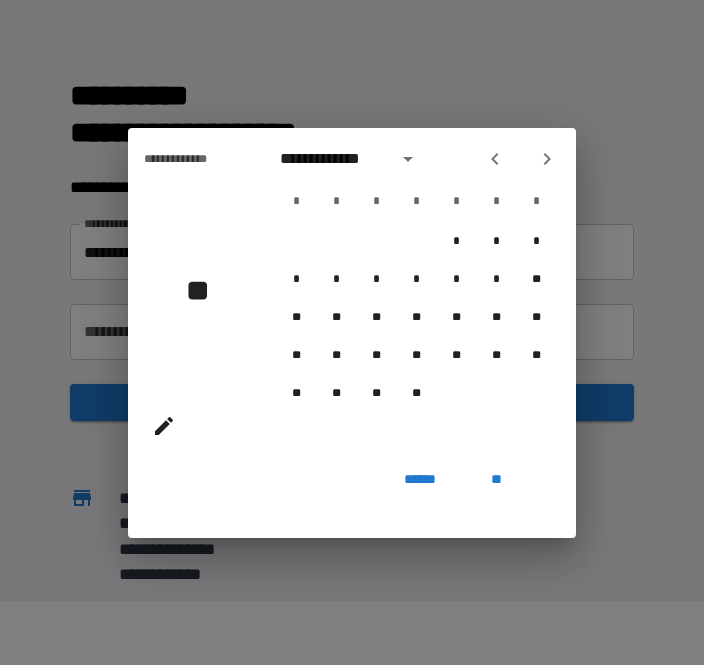 click 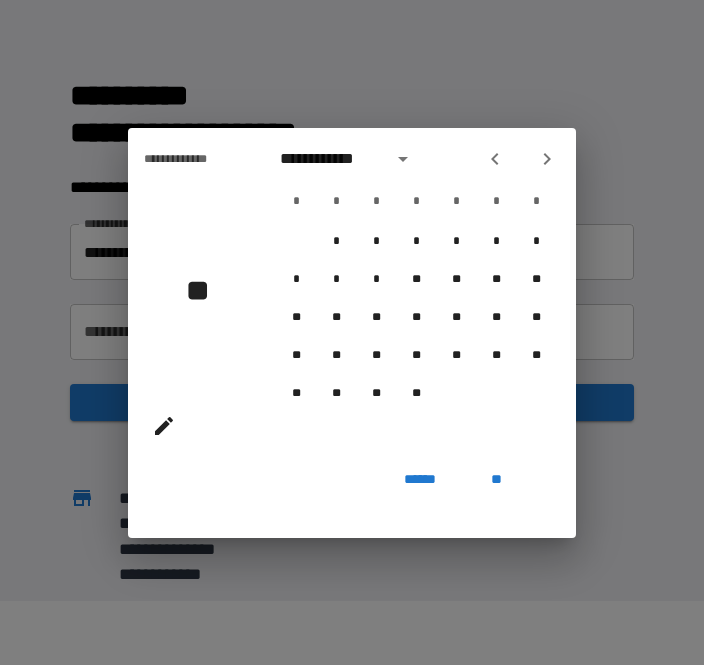 click 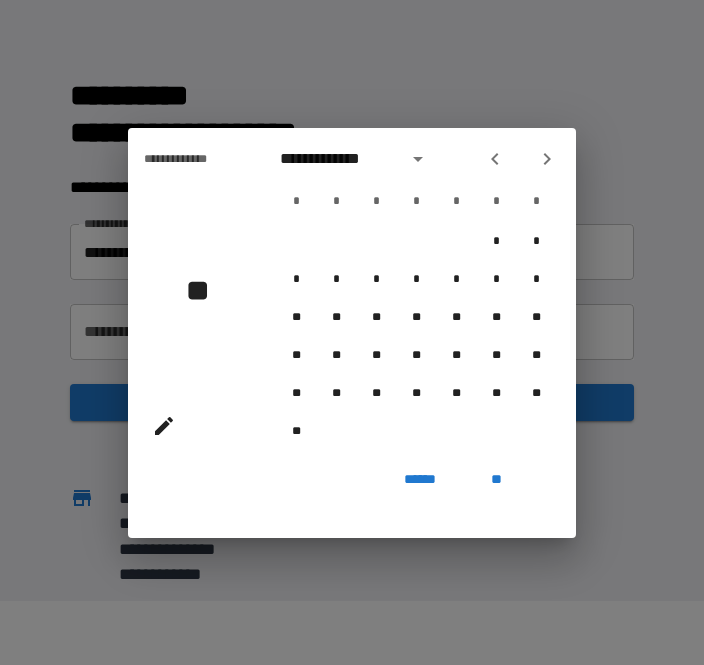 click 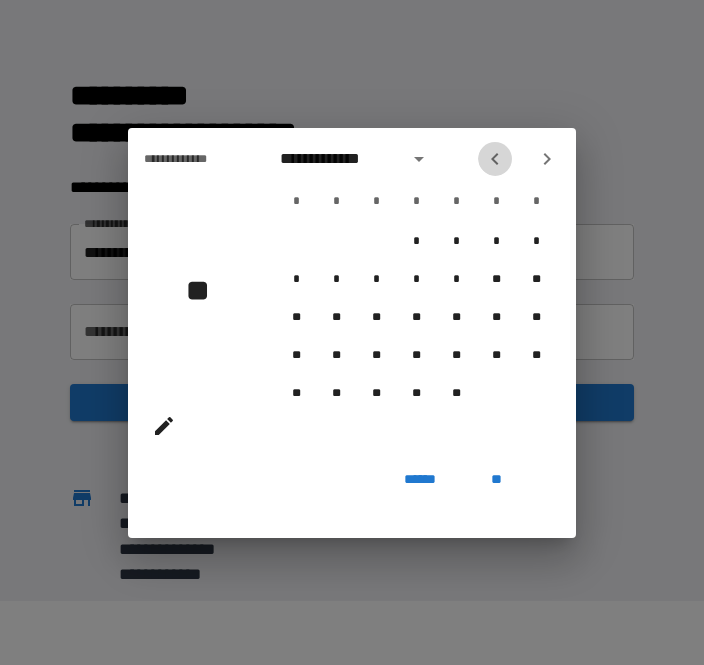 click 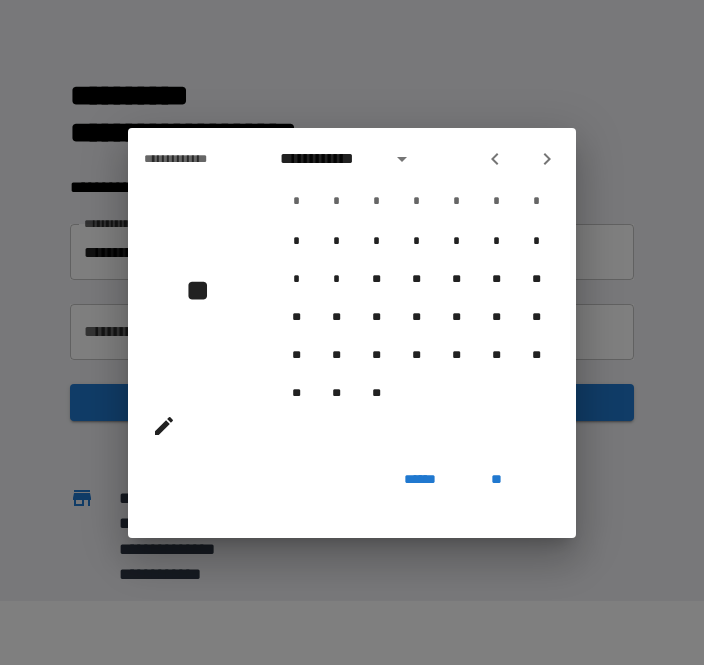 click 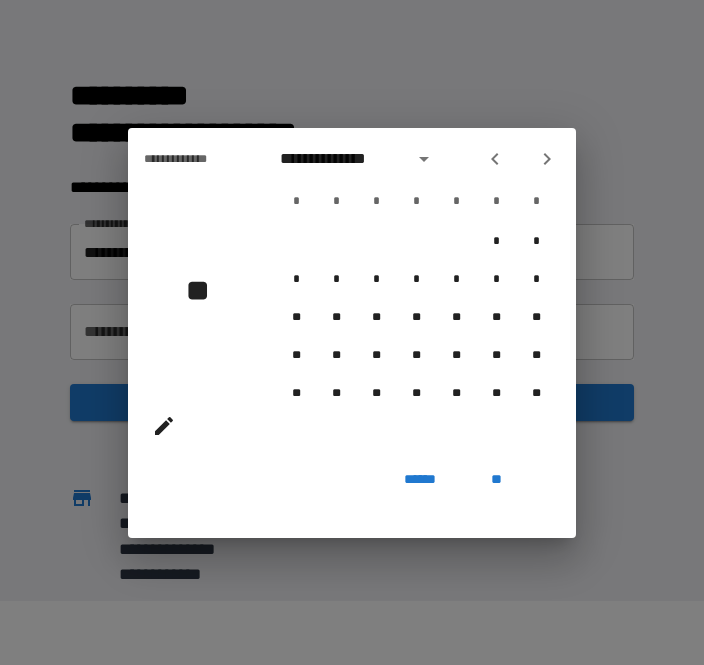 click 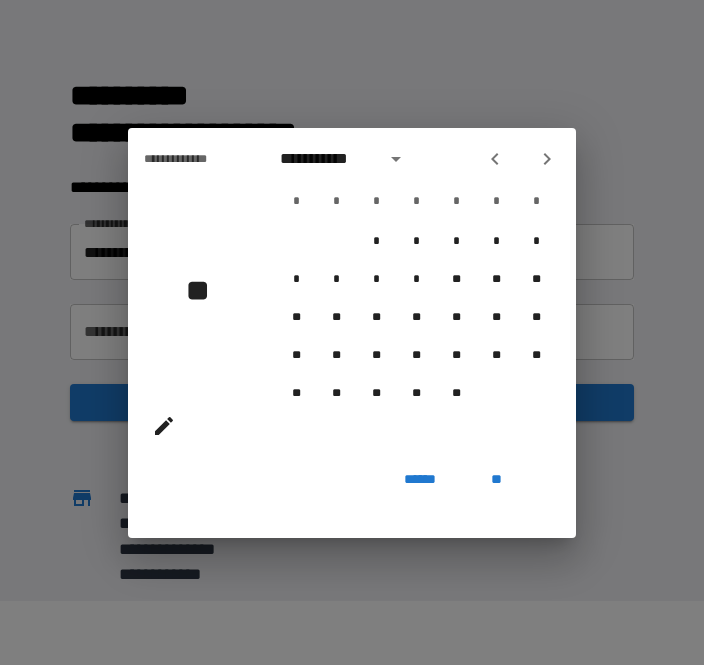 click 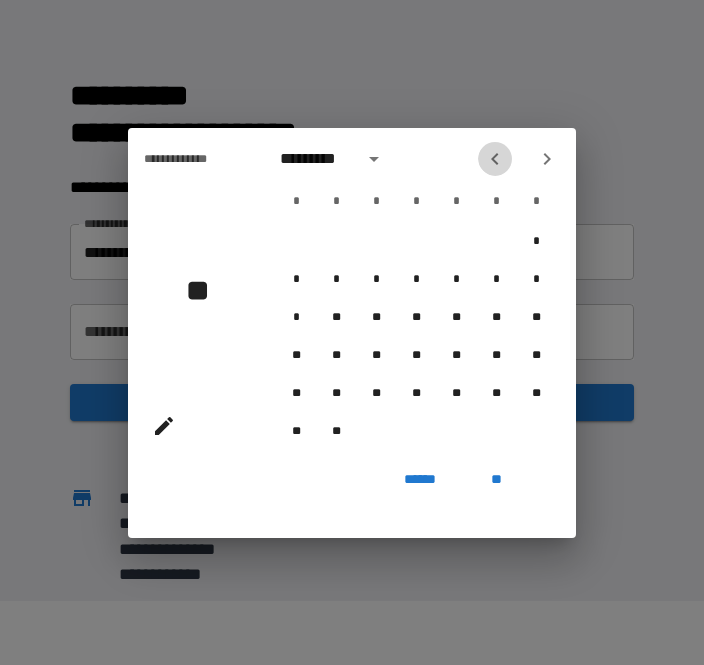 click 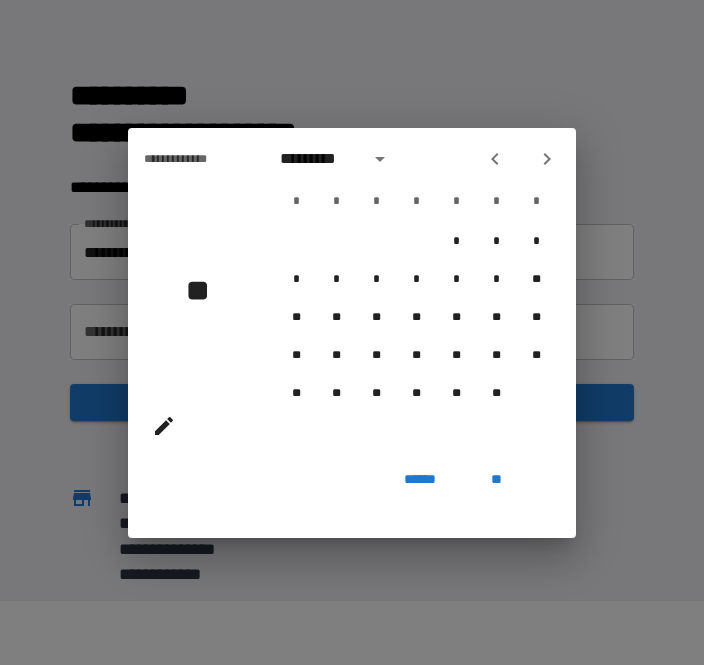 click 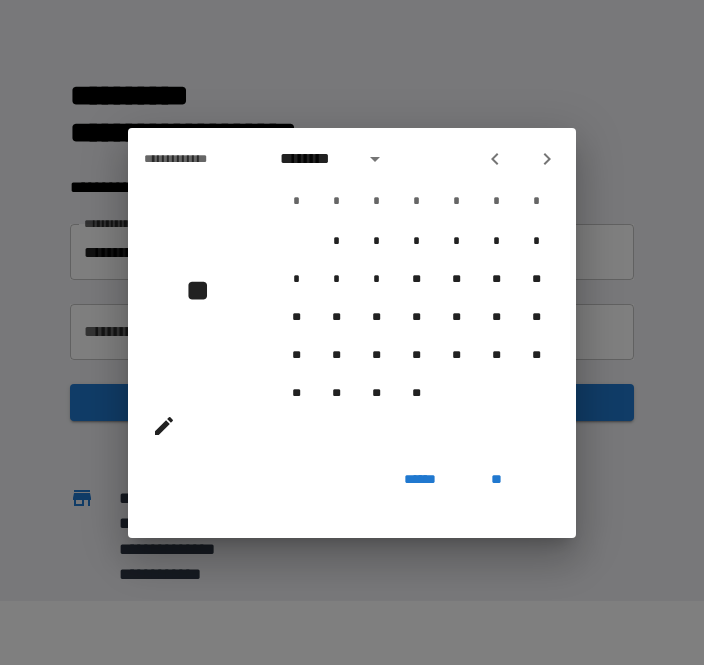 click at bounding box center [547, 159] 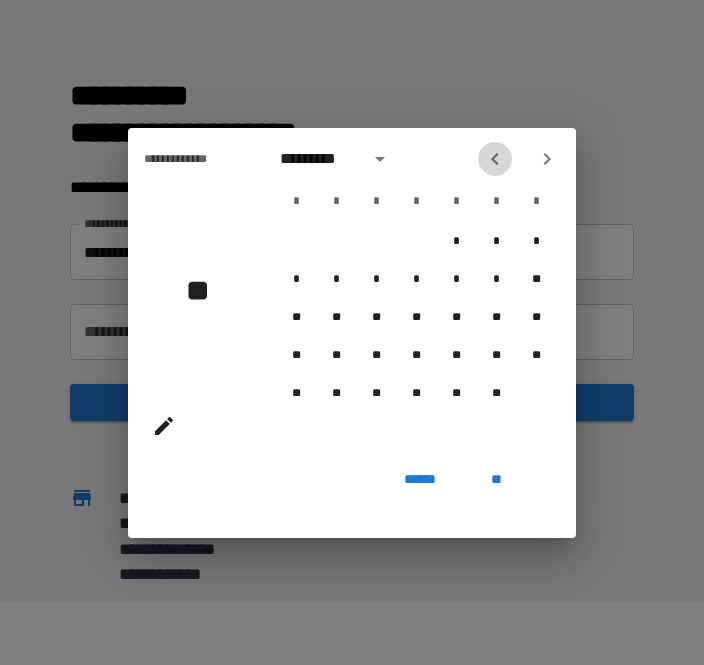 click 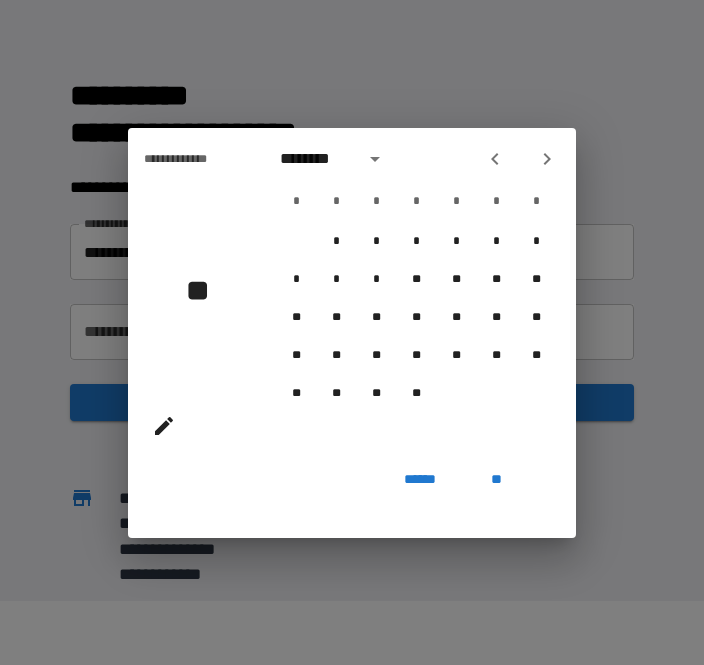 click 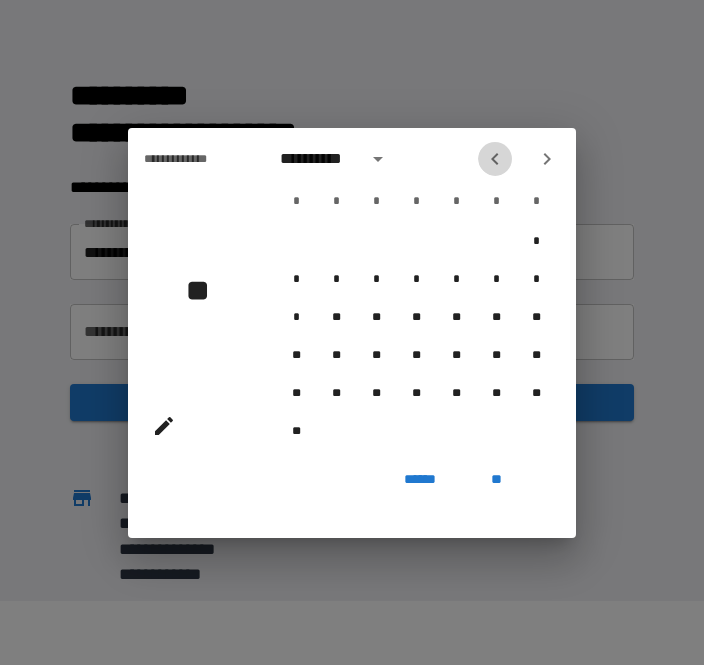 click 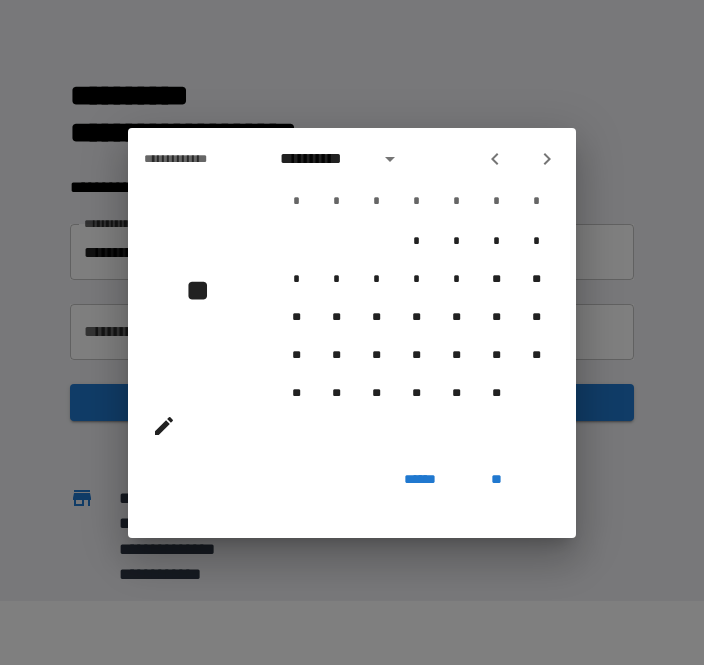 click 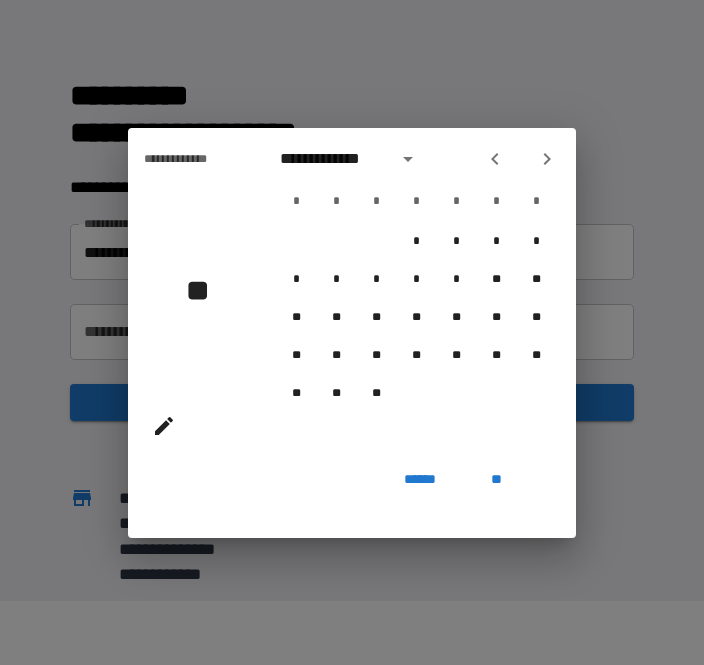 click 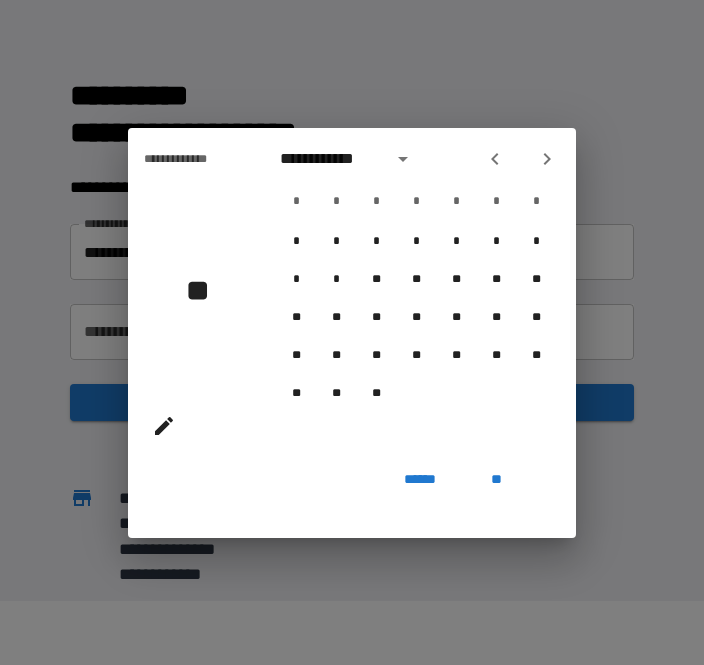 click 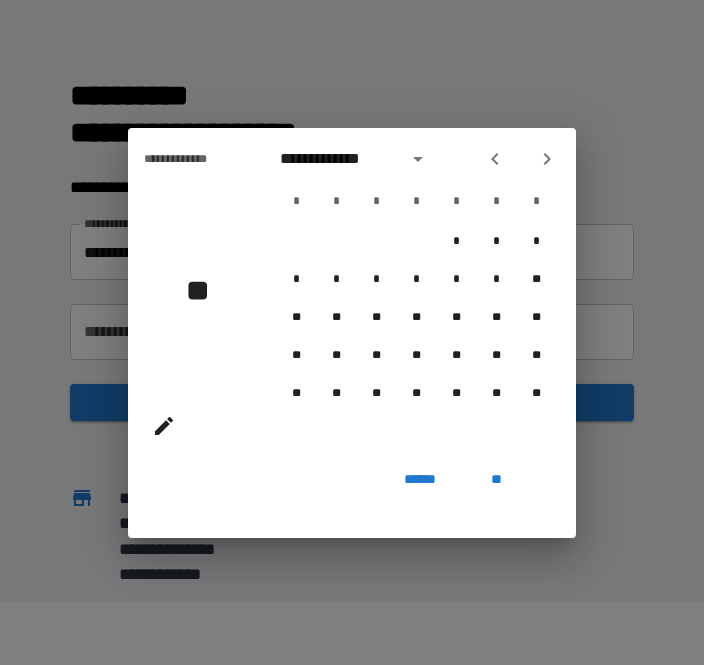 click 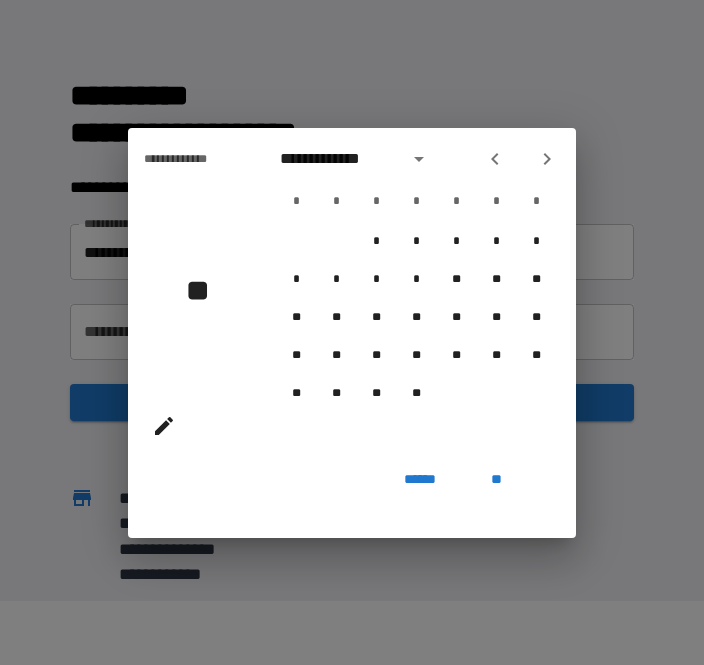 click 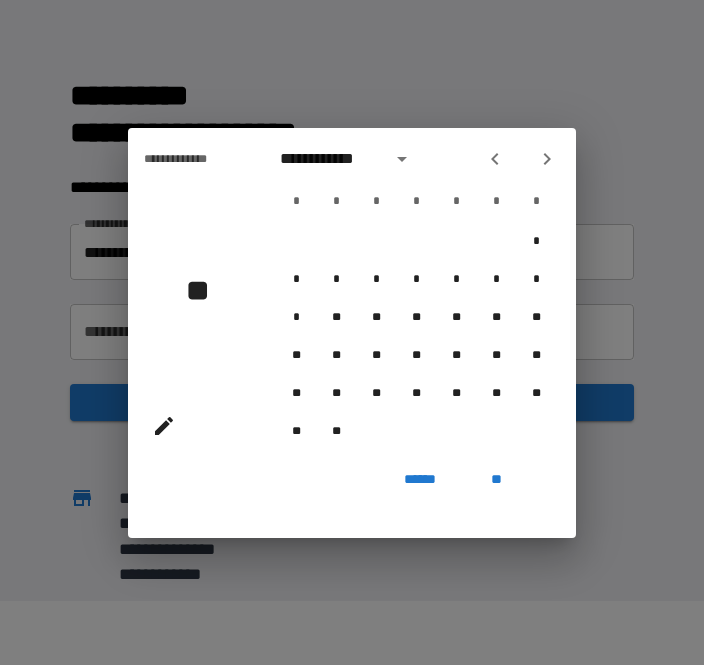 click 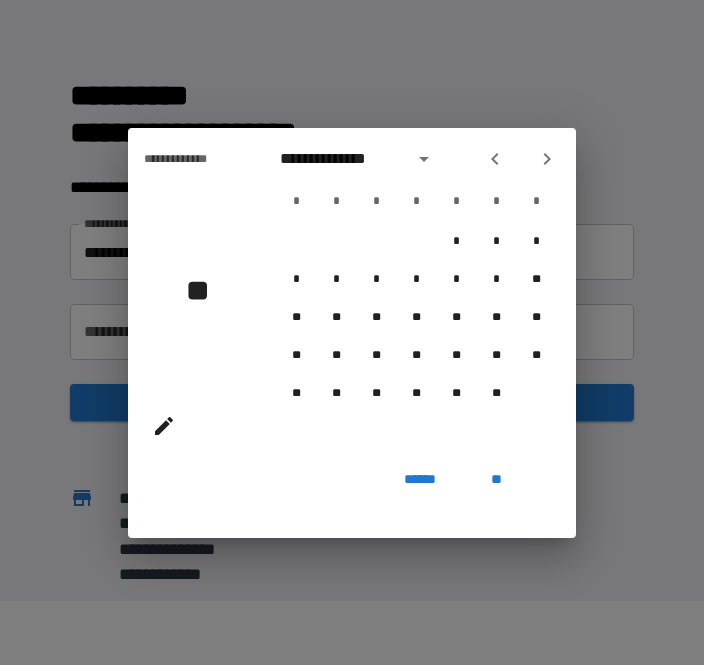 click 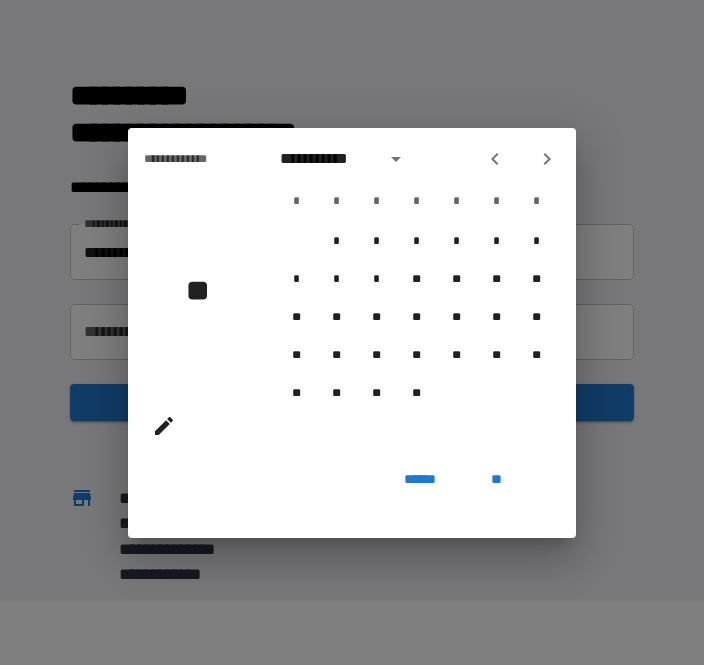 click 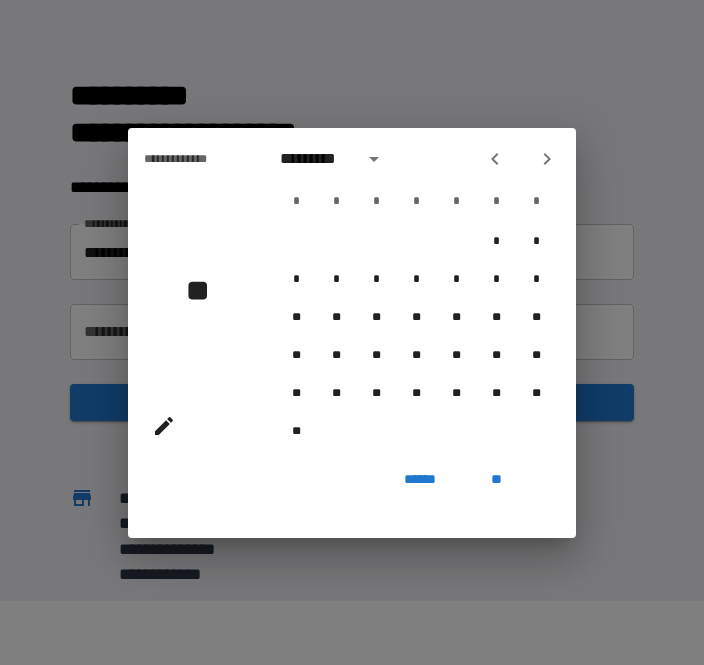 click 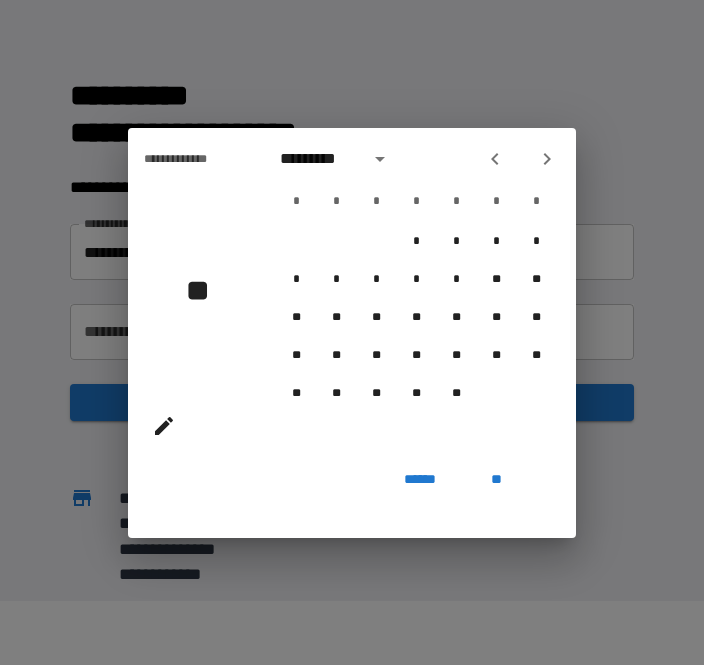 click 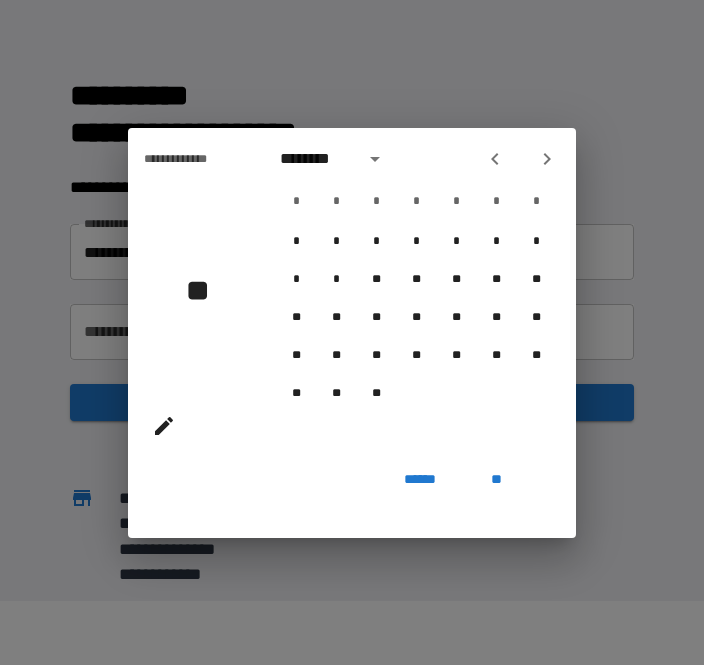 click 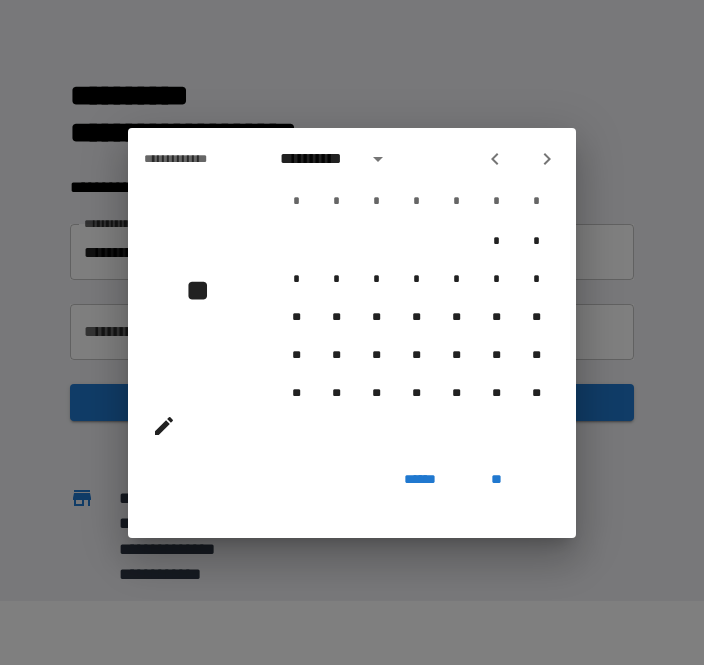 click 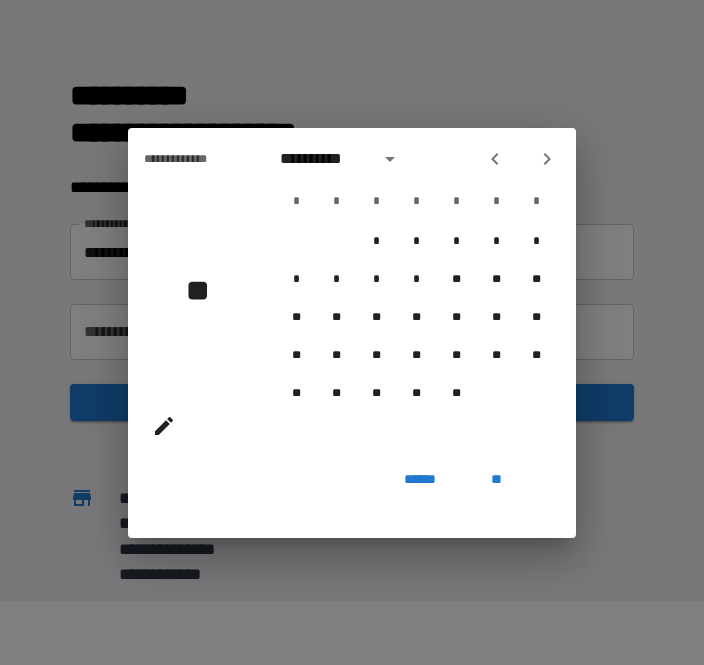 click 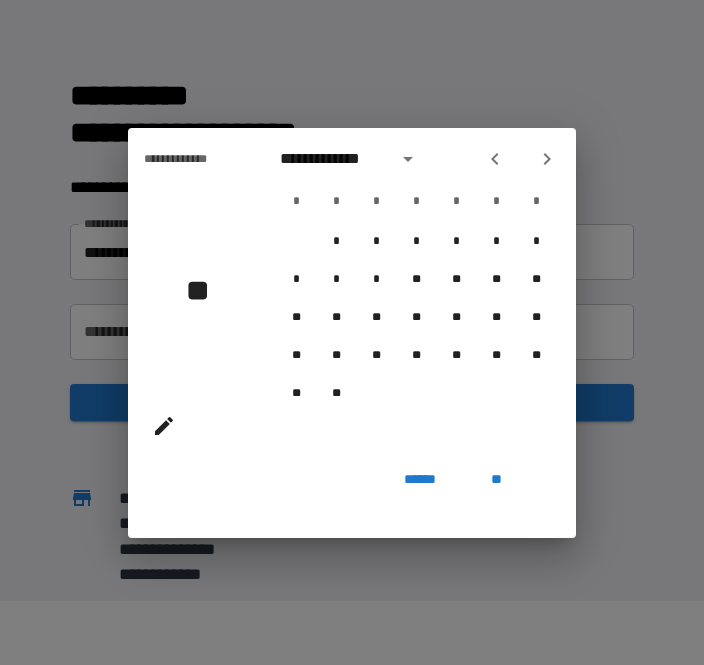 click 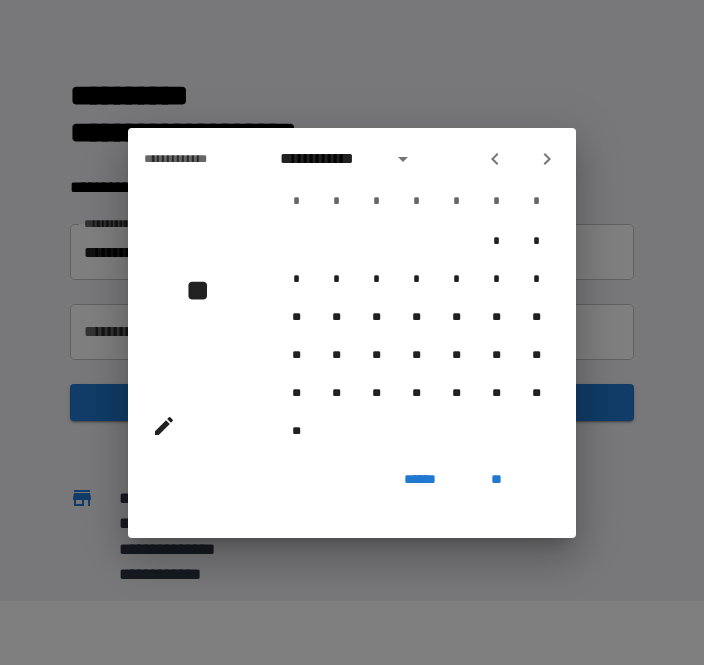 click 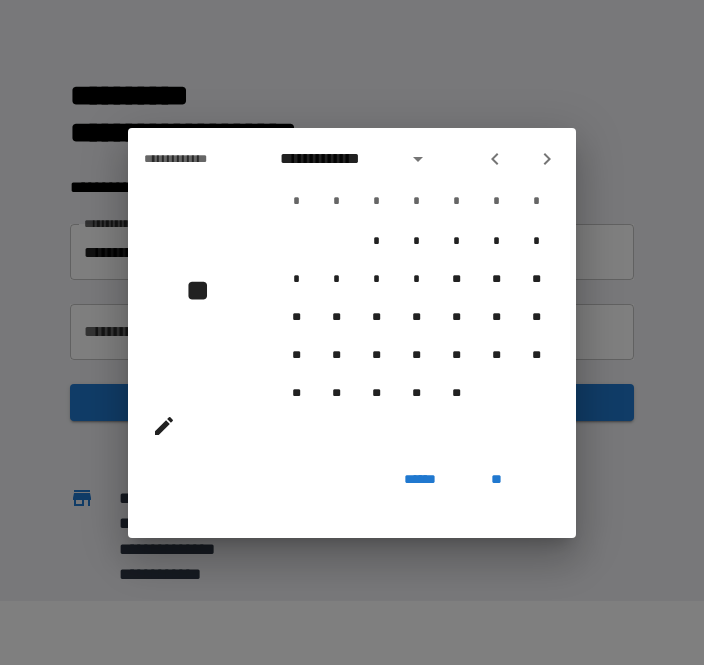 click 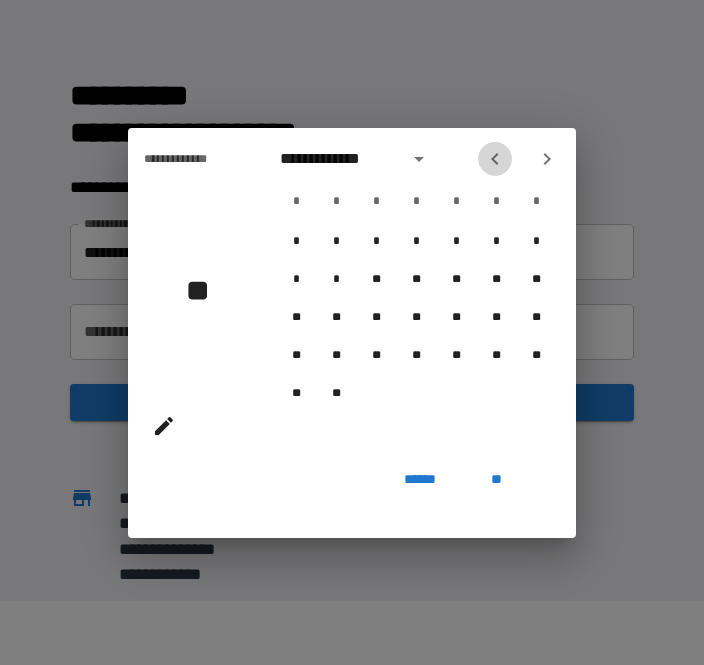 click 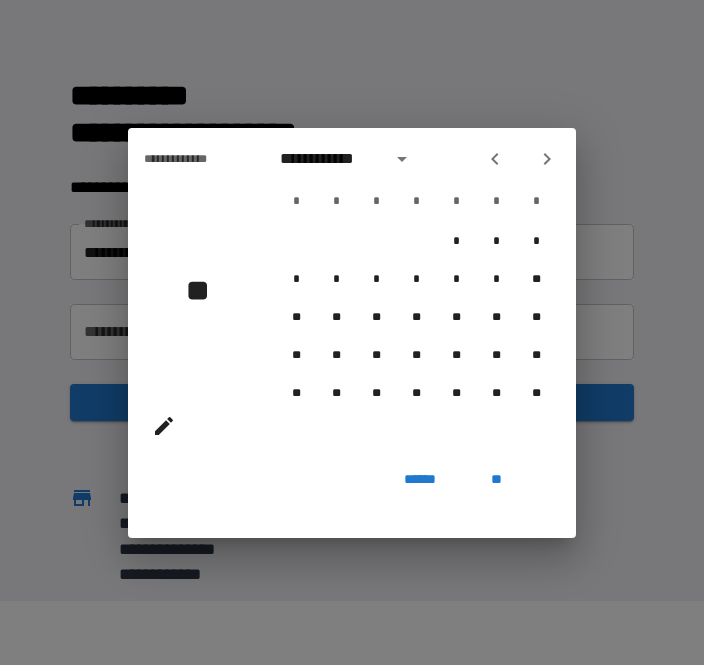 click 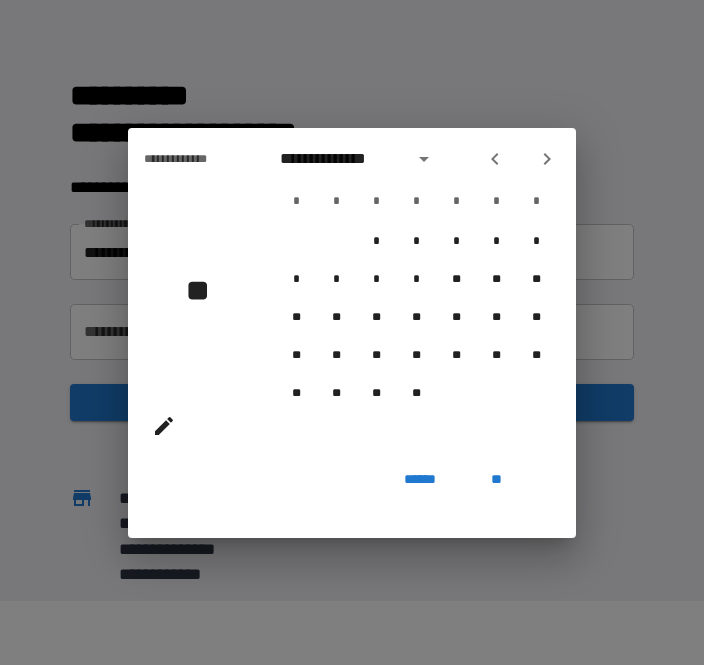 click 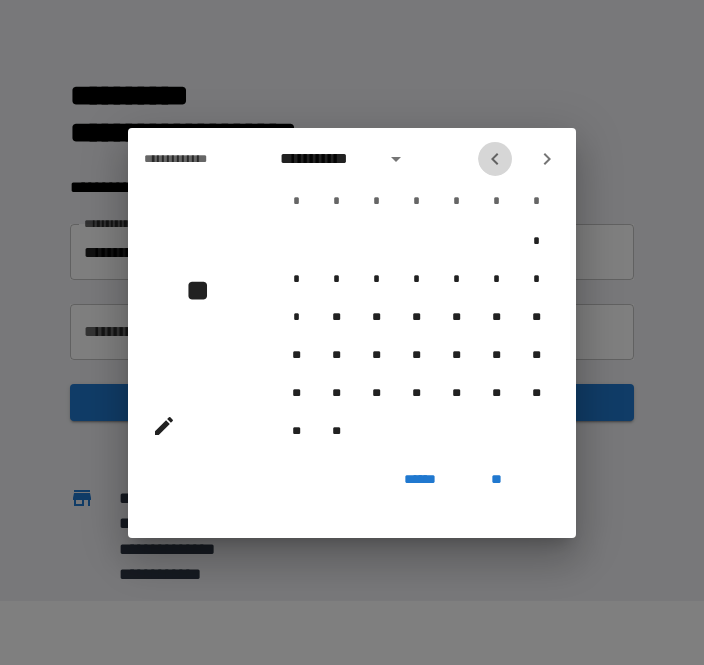 click 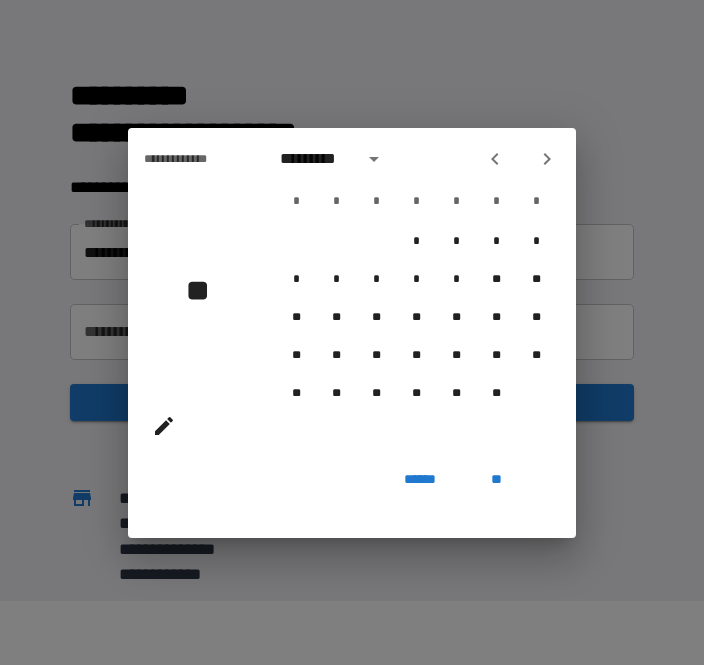 click 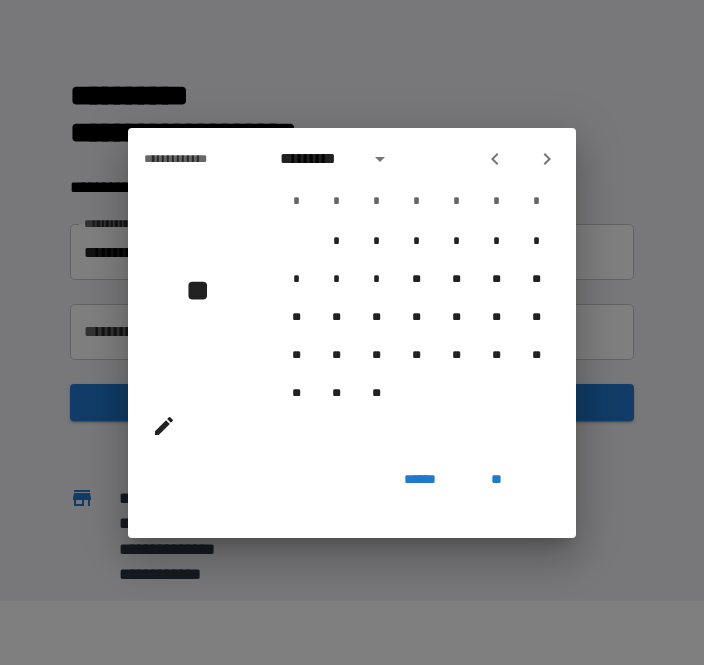 click 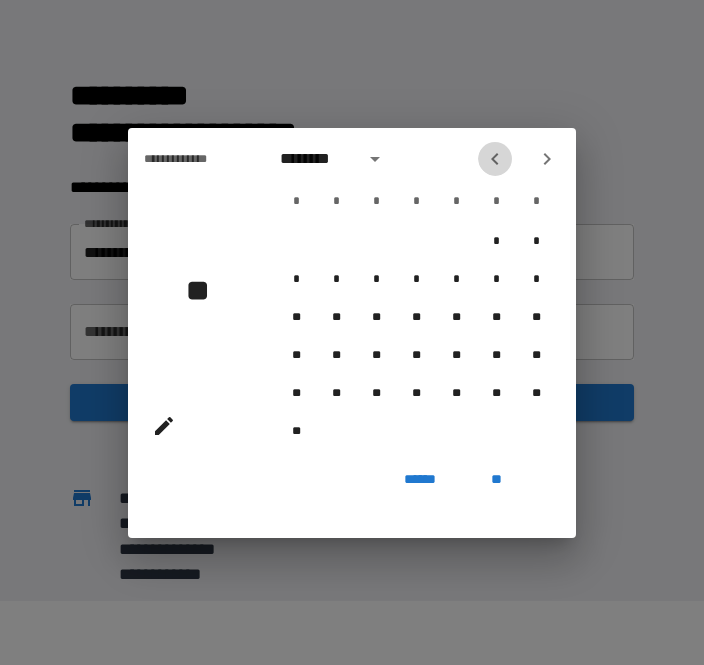 click 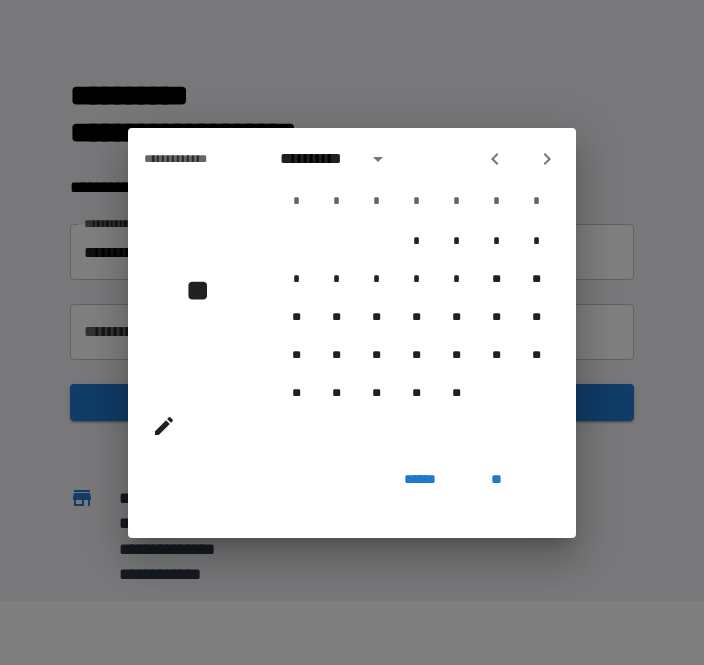 click 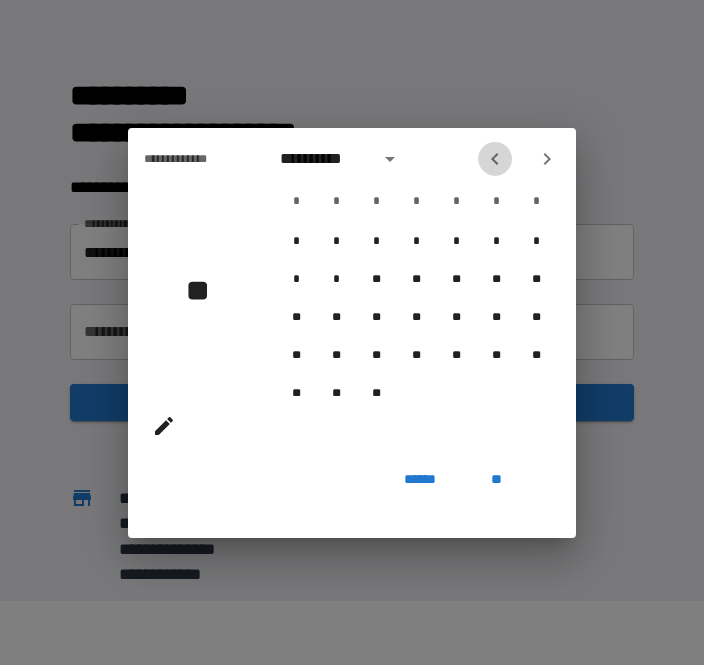 click 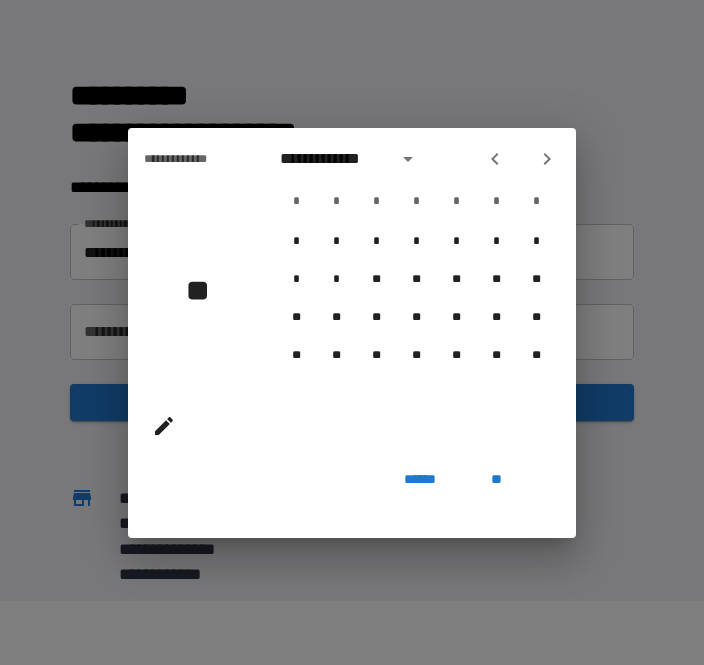click 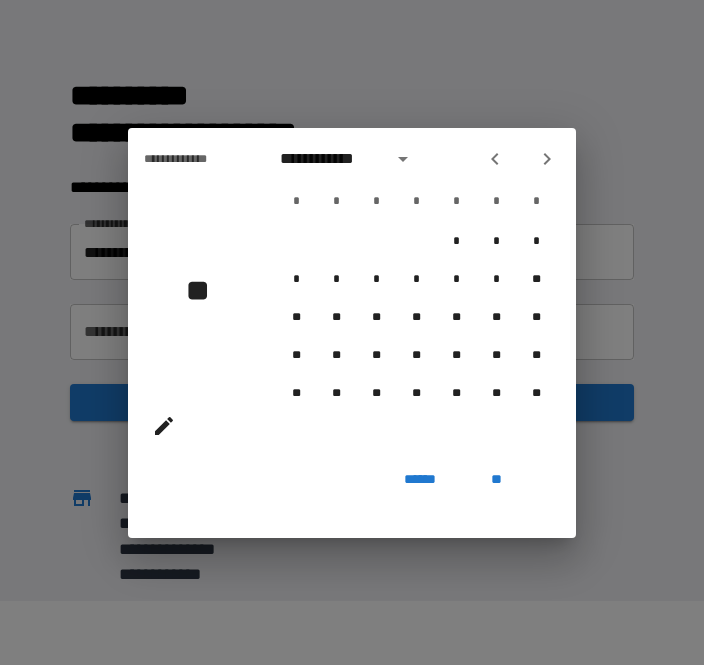 click 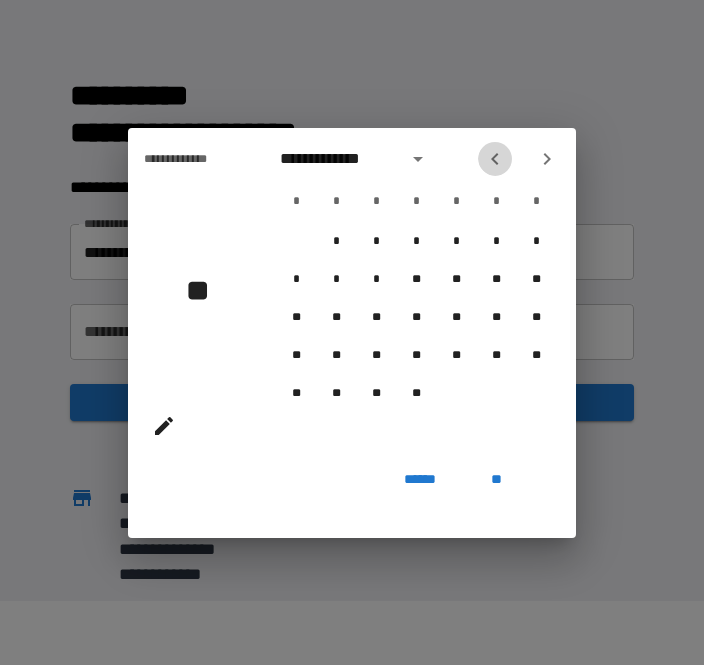 click 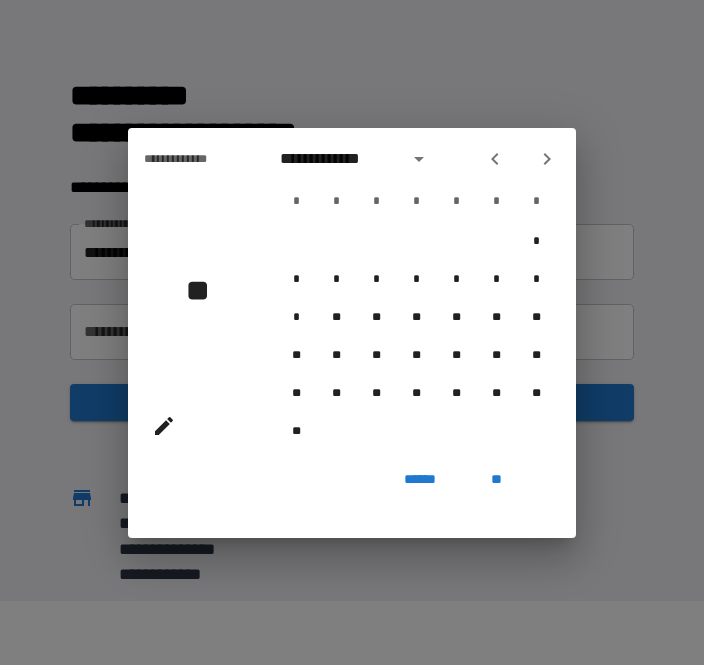 click 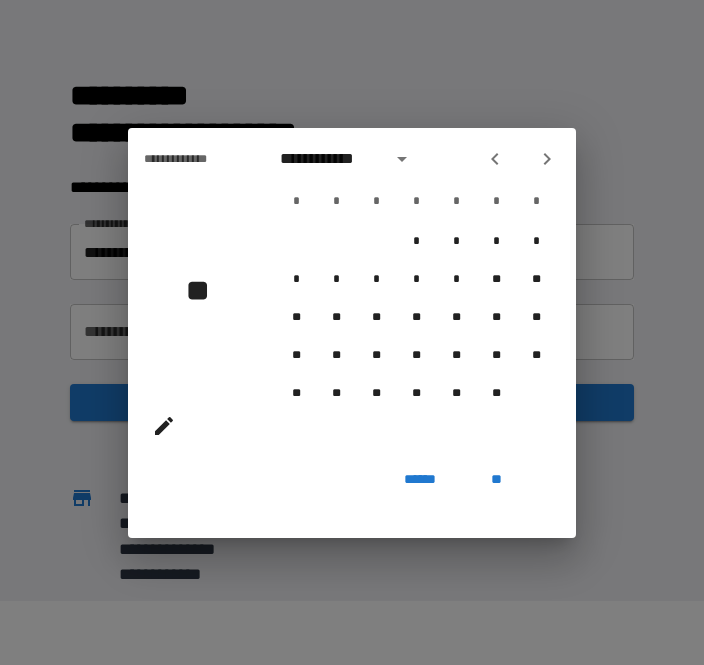 click 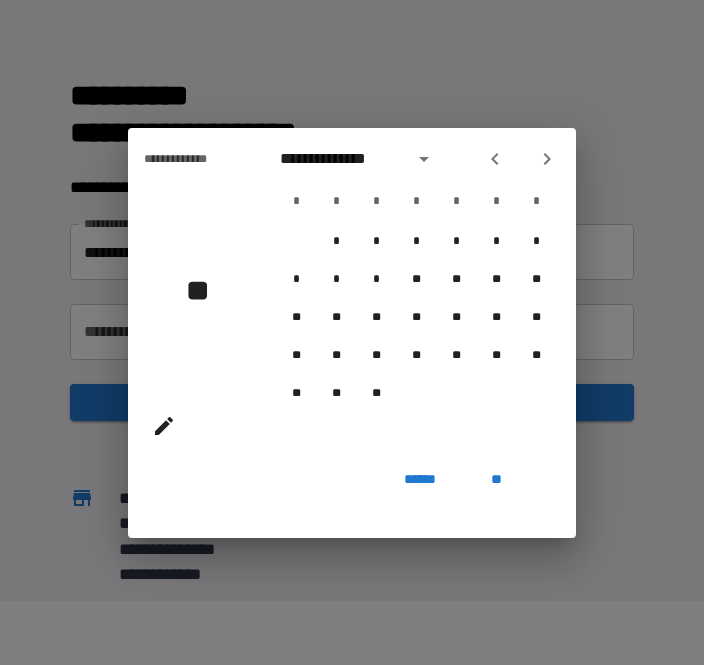 click 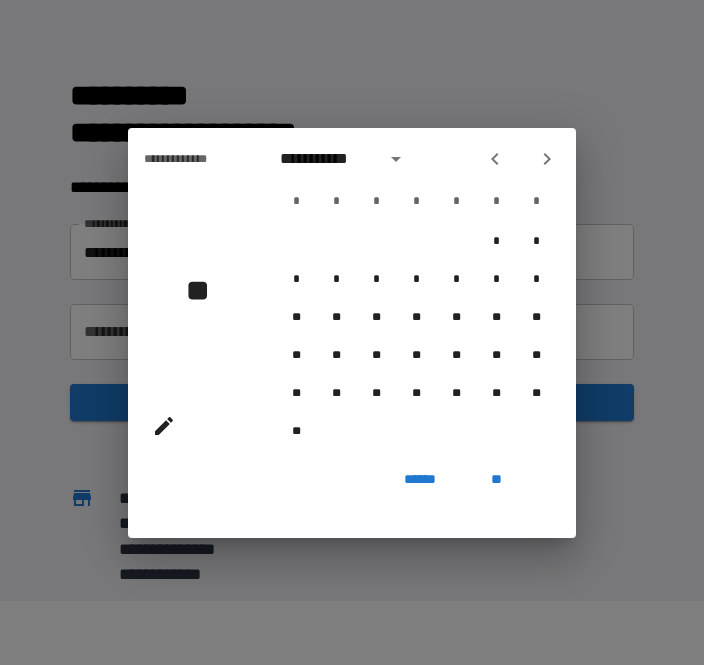 click 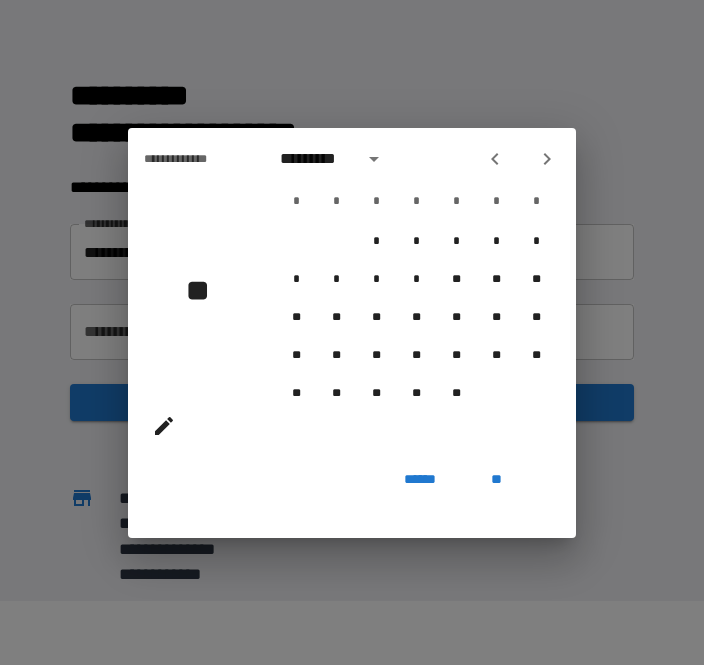 click 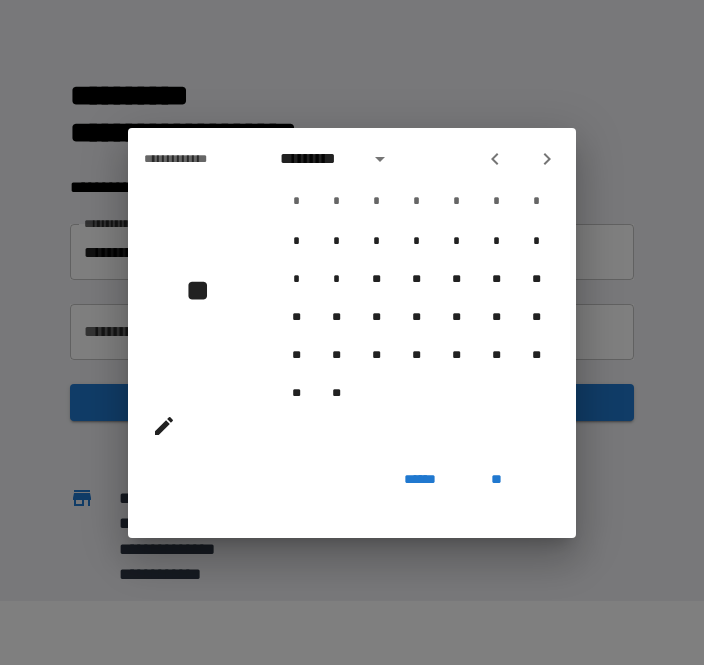click 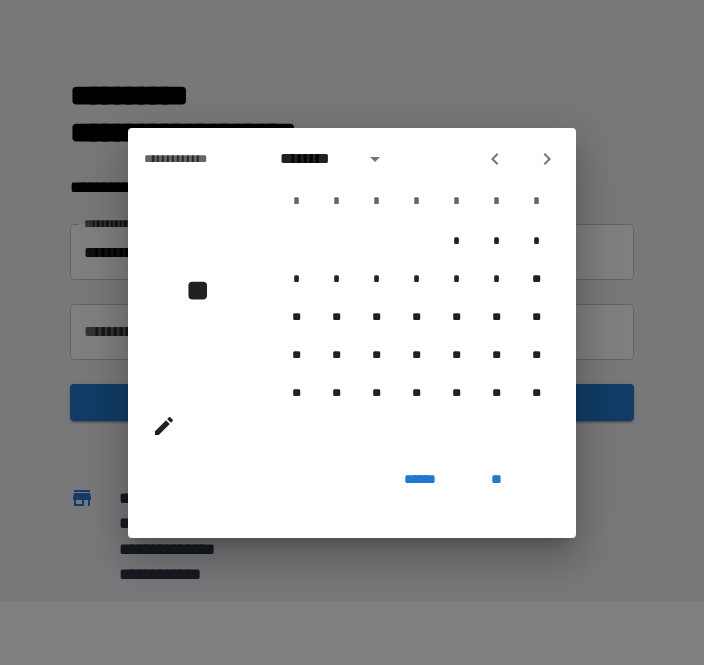 click 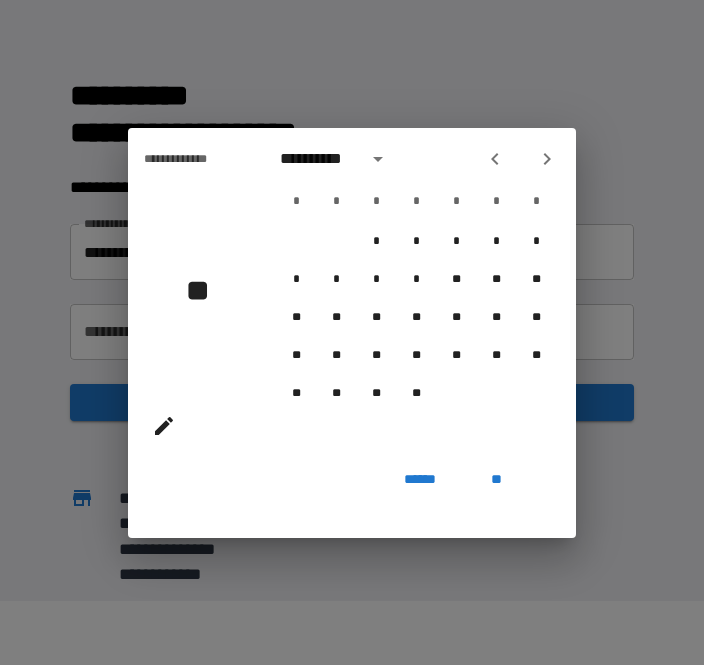 click 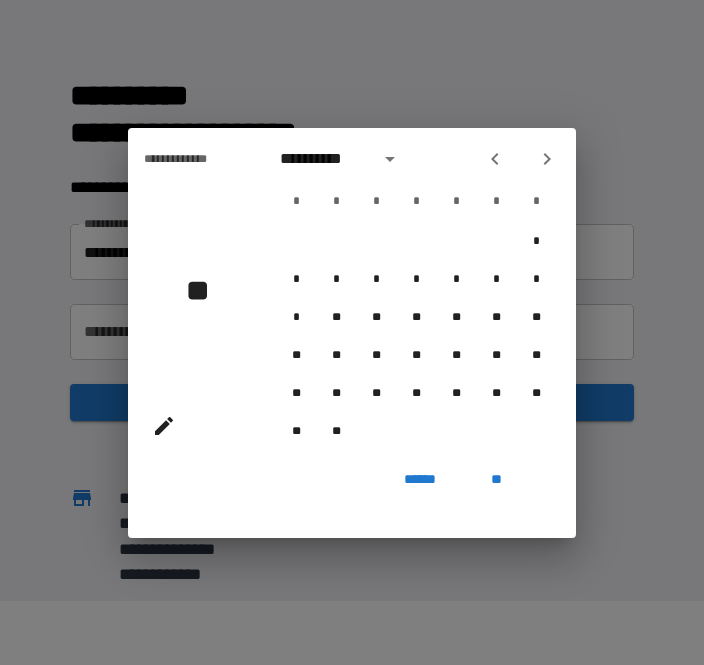 click 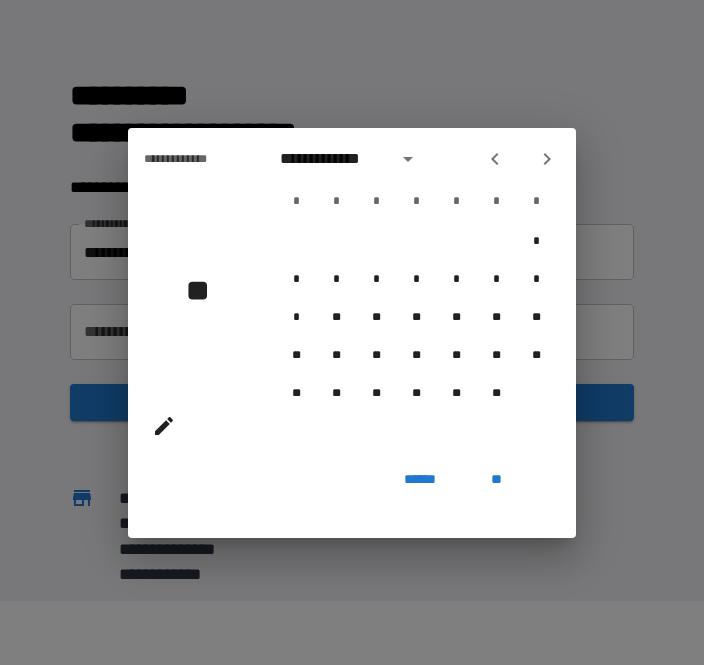 click 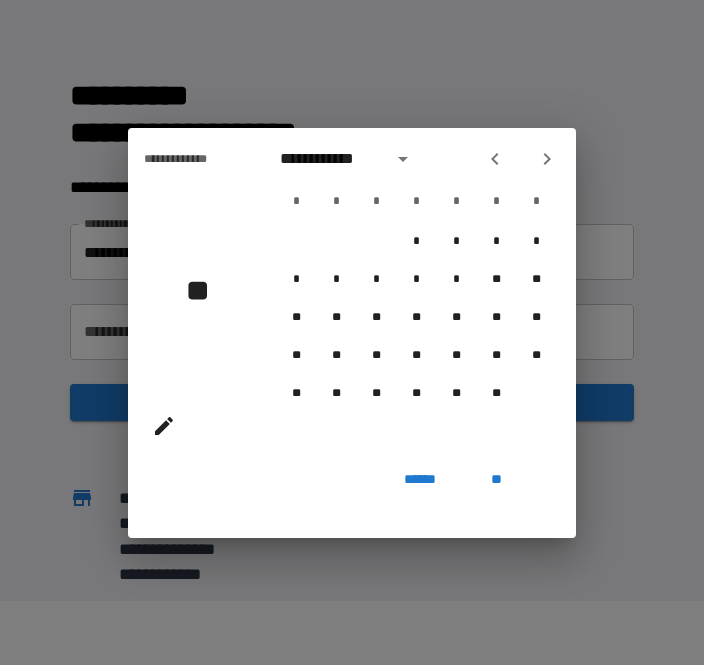 click 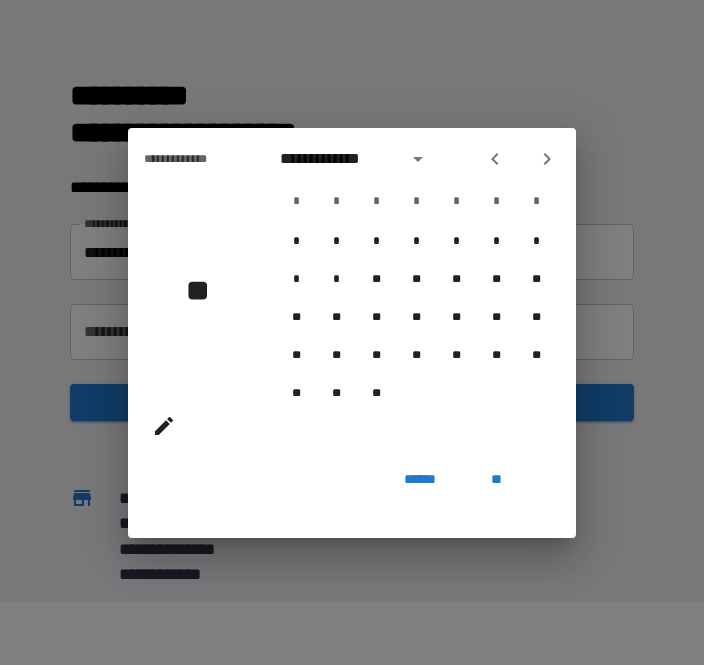 click 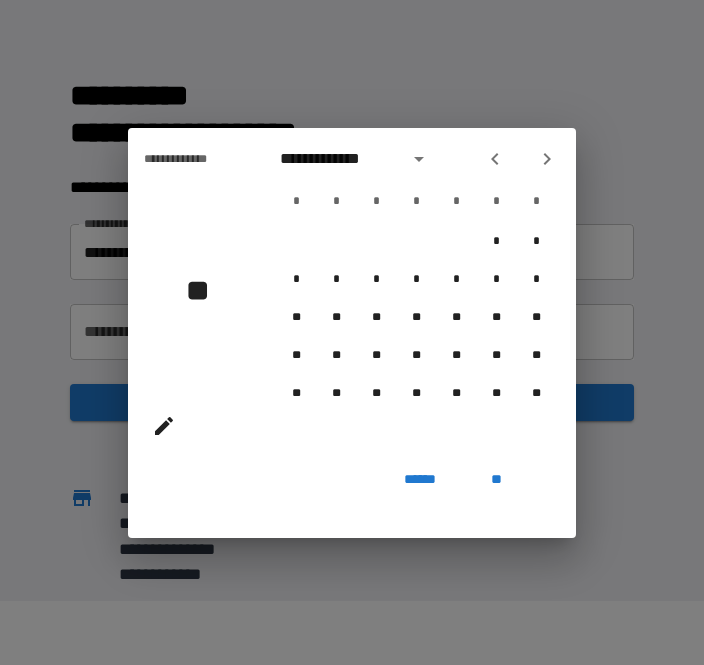 click 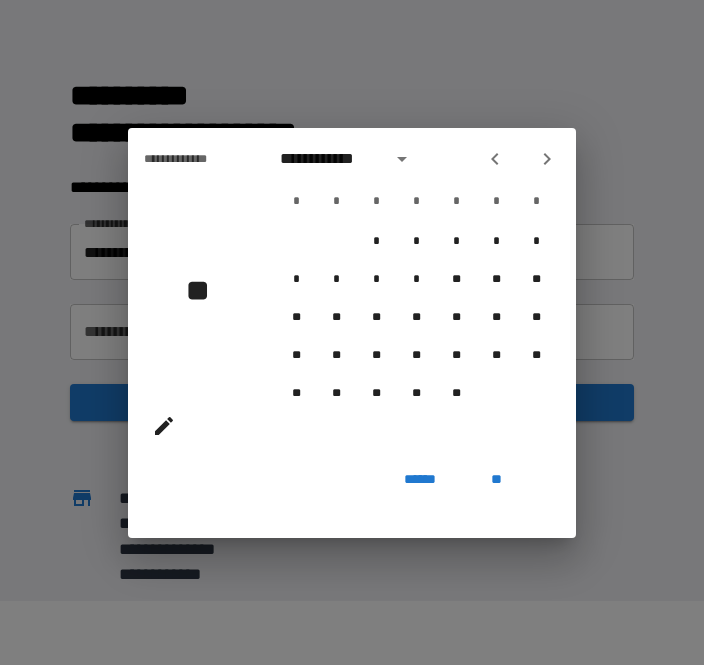 click 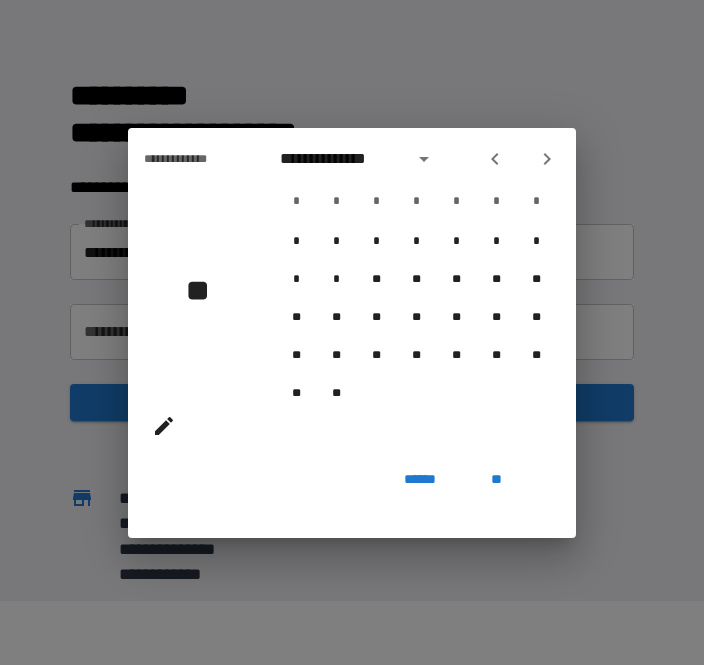 click 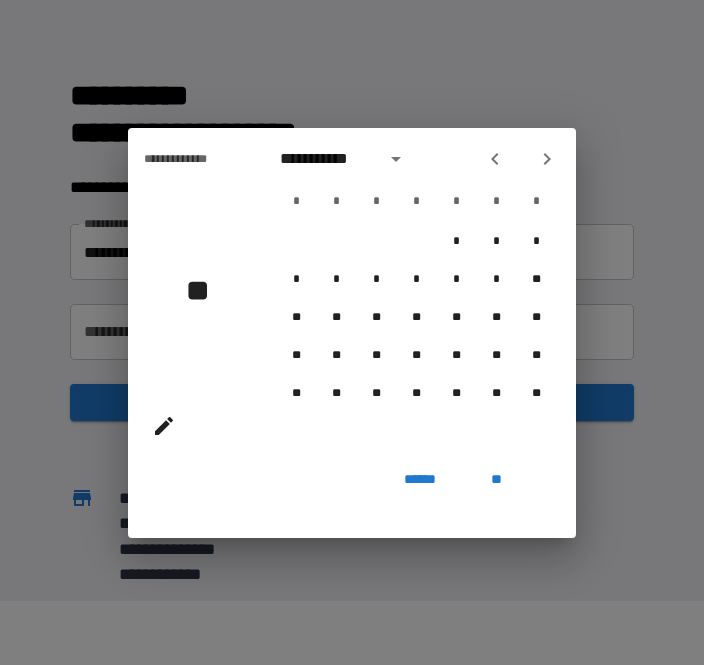 click 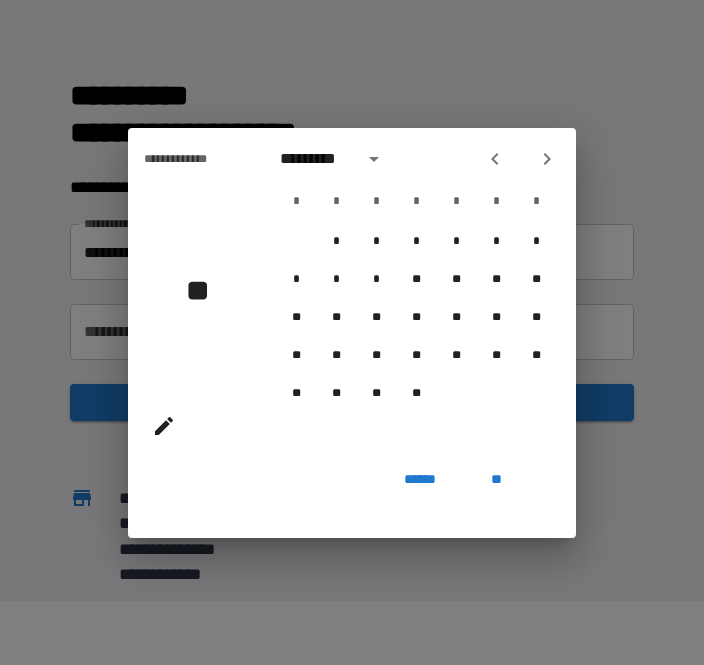 click 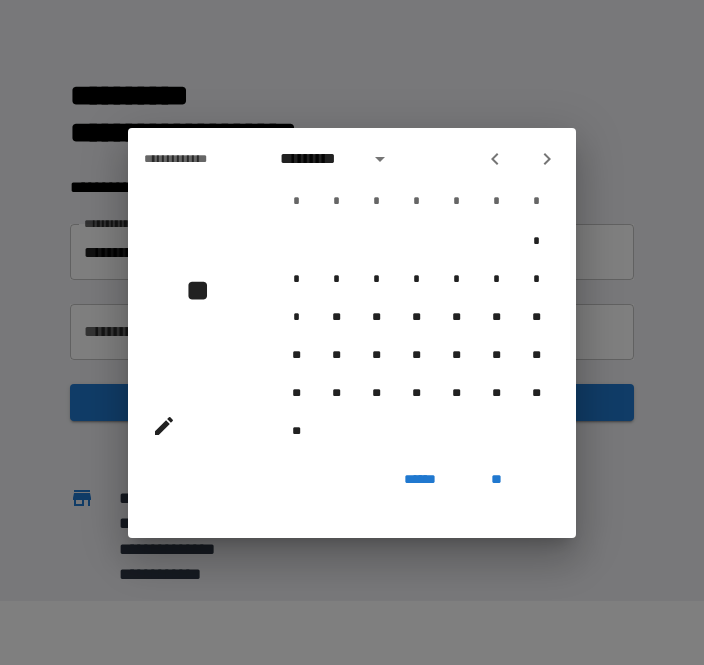 click 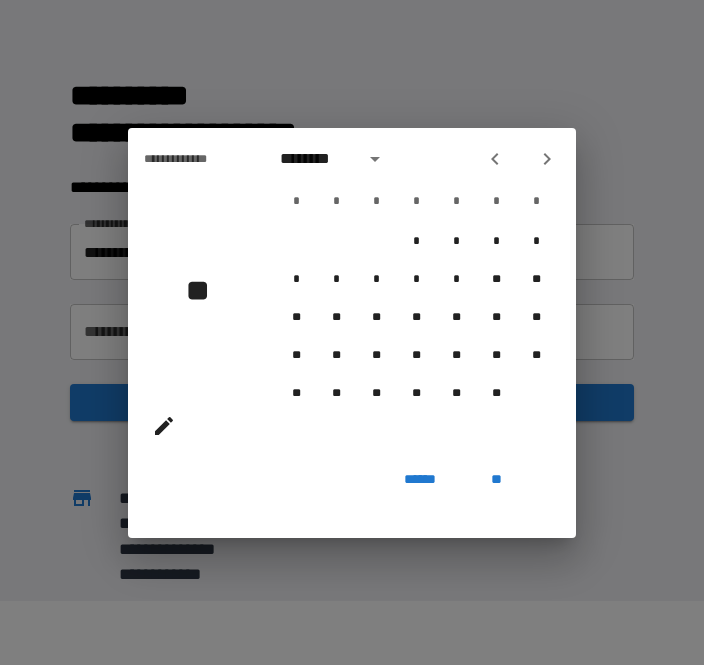 click 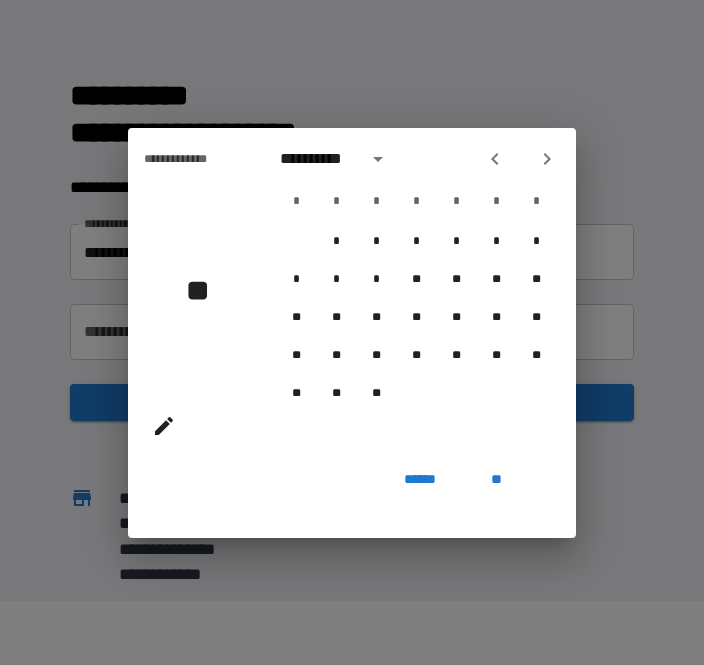 click 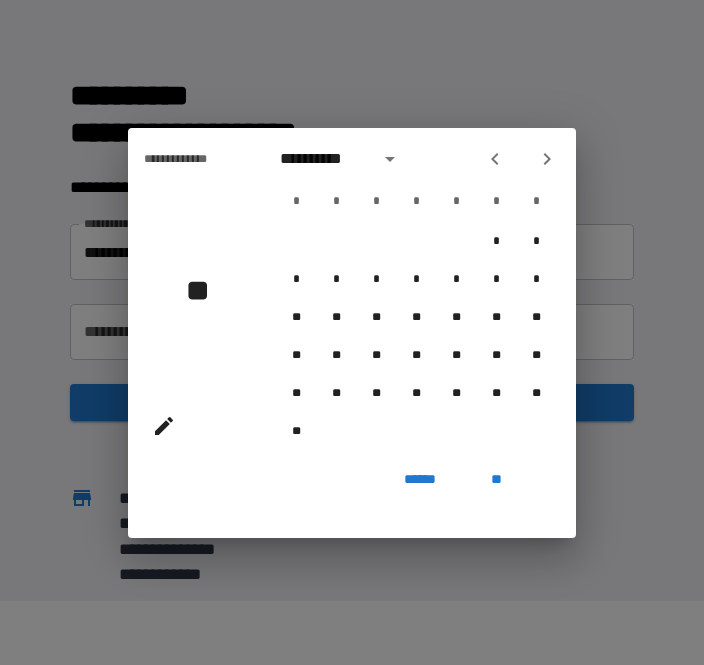 click 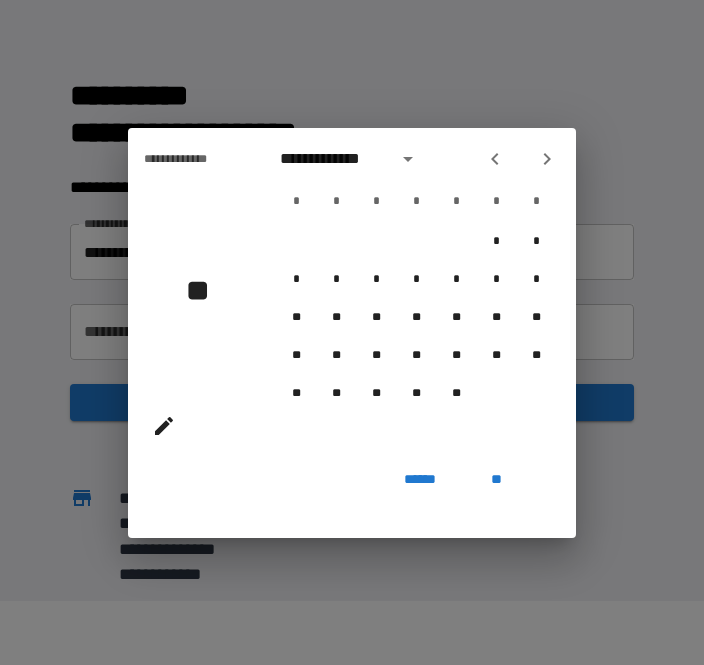 click 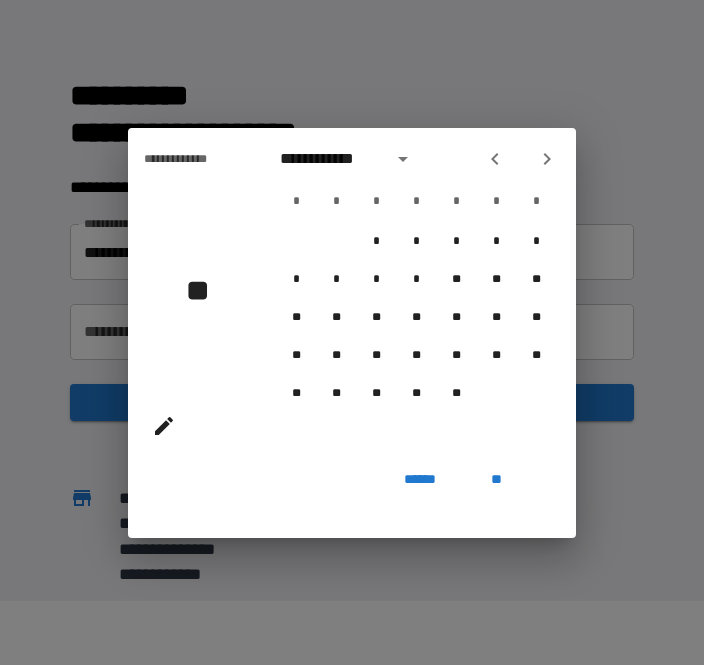 click 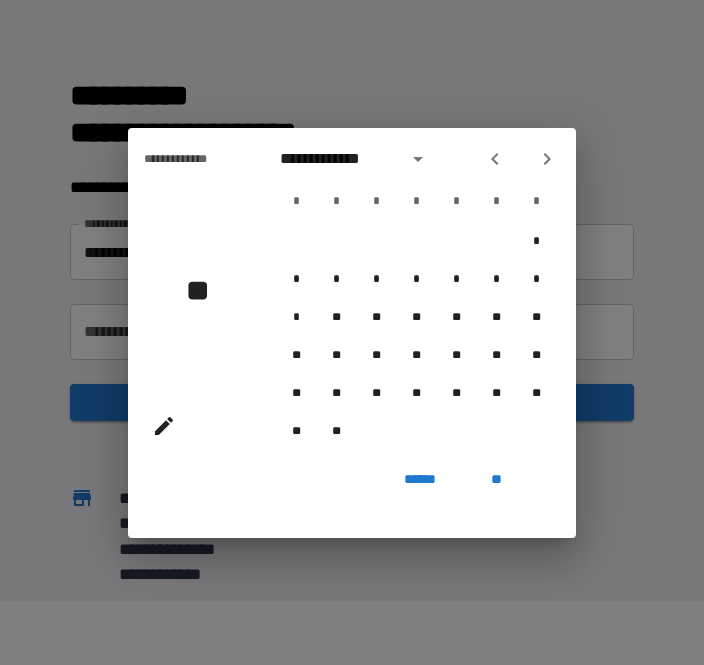 click 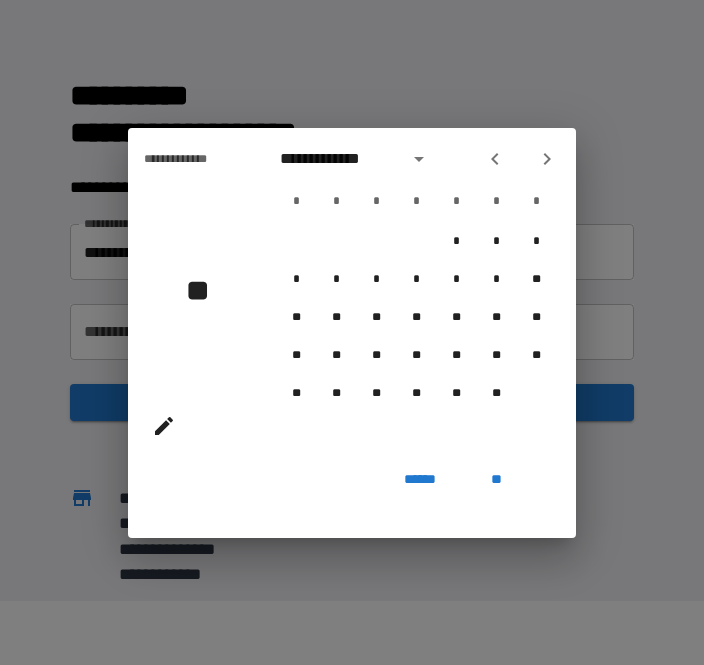 click 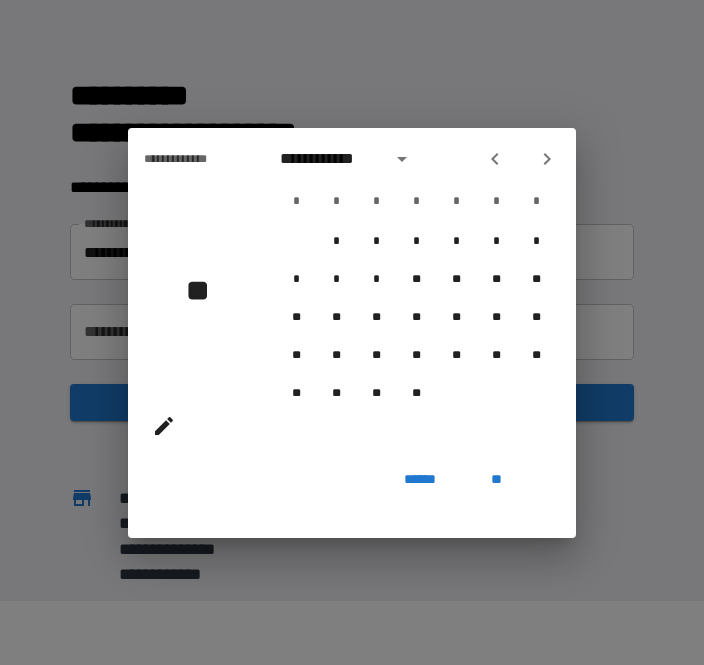 click 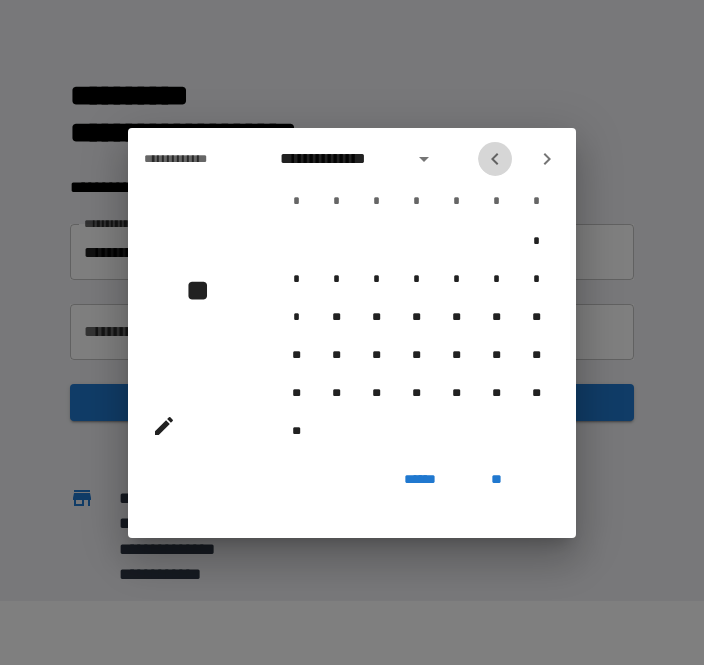 click 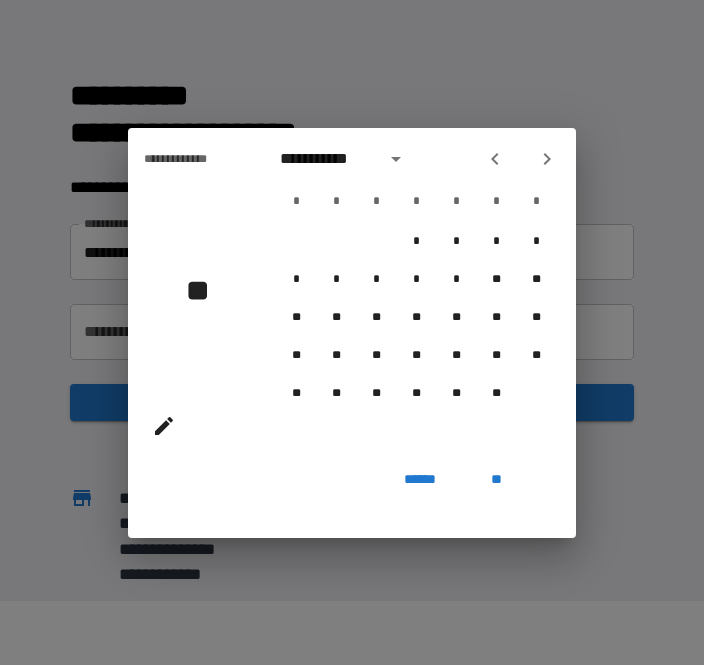 click 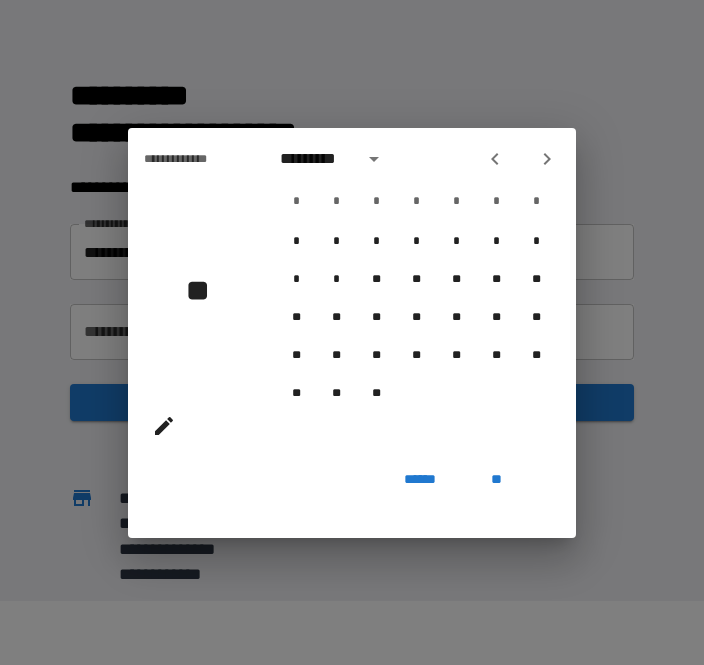 click 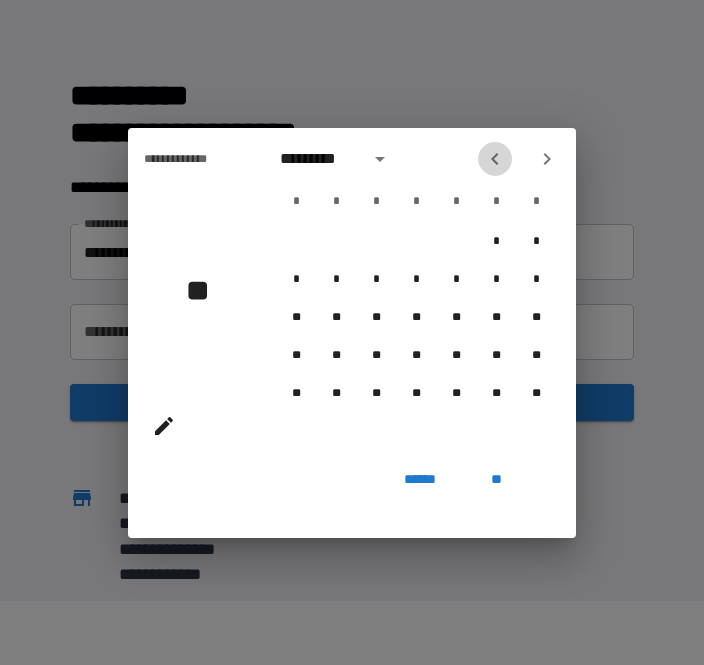 click 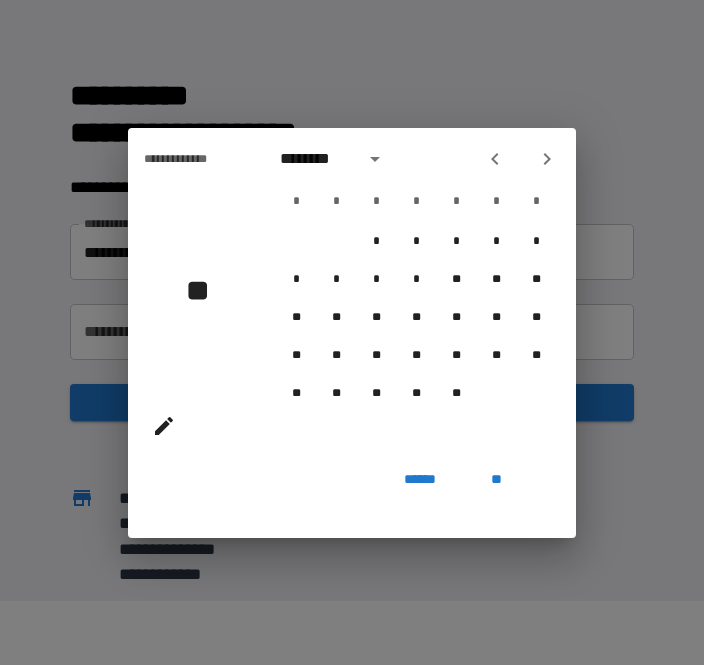click 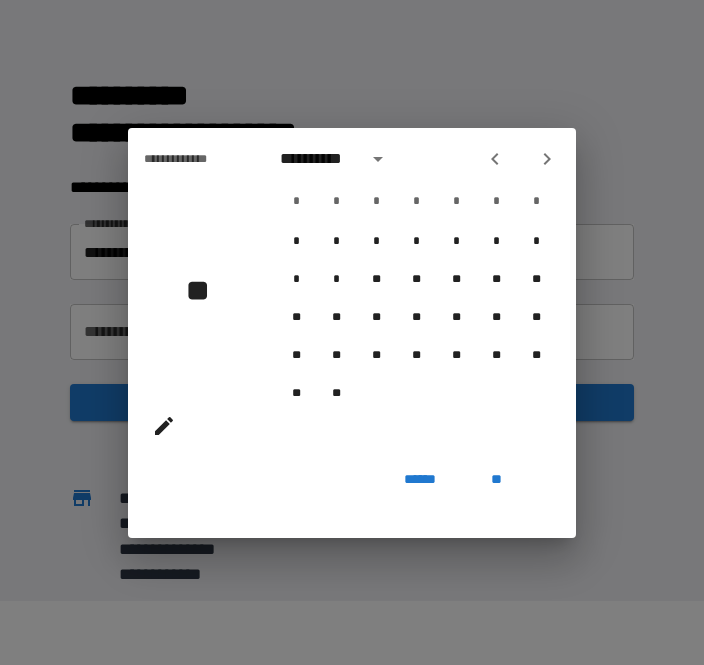 click 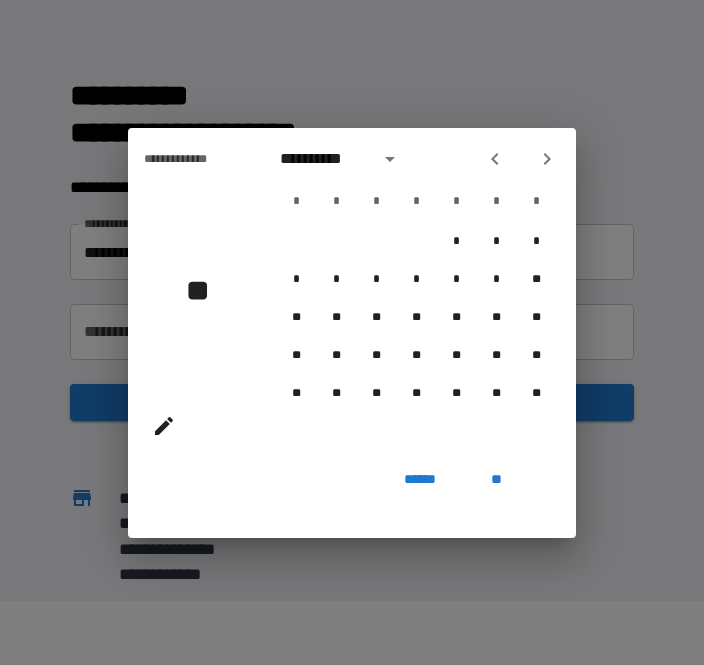 click 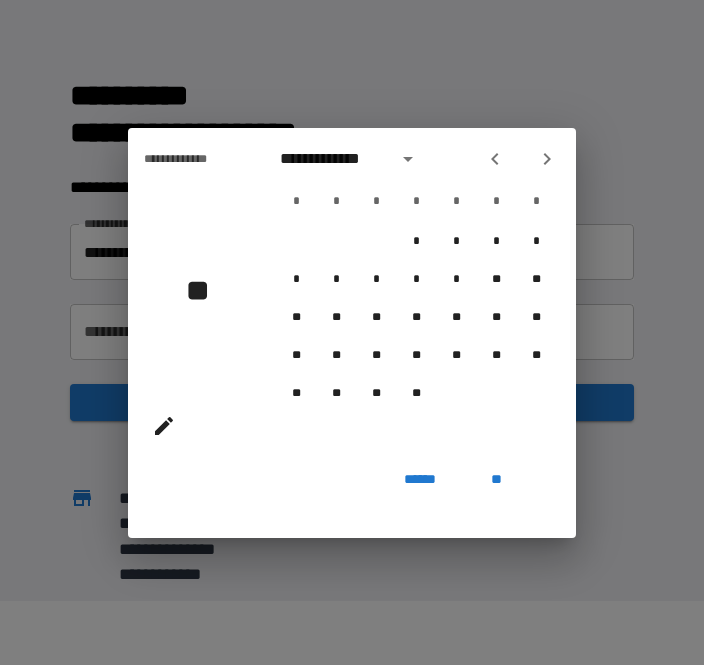click 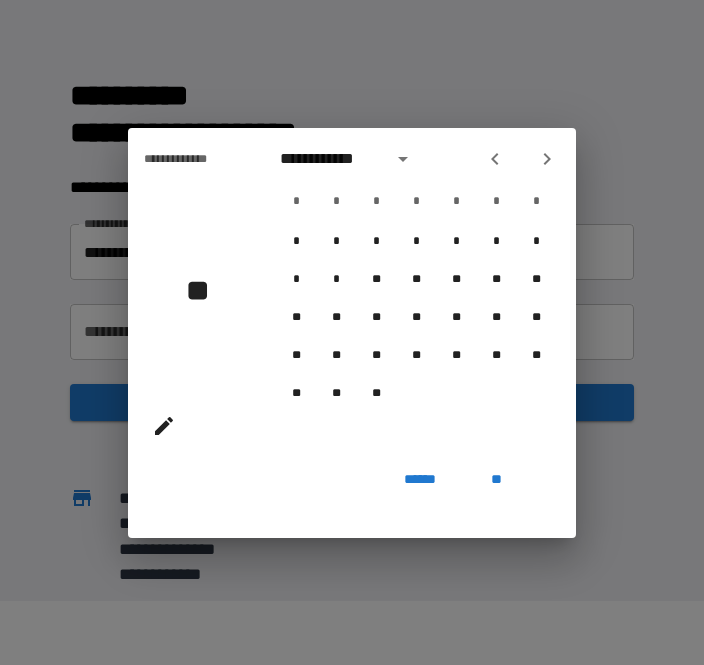 click 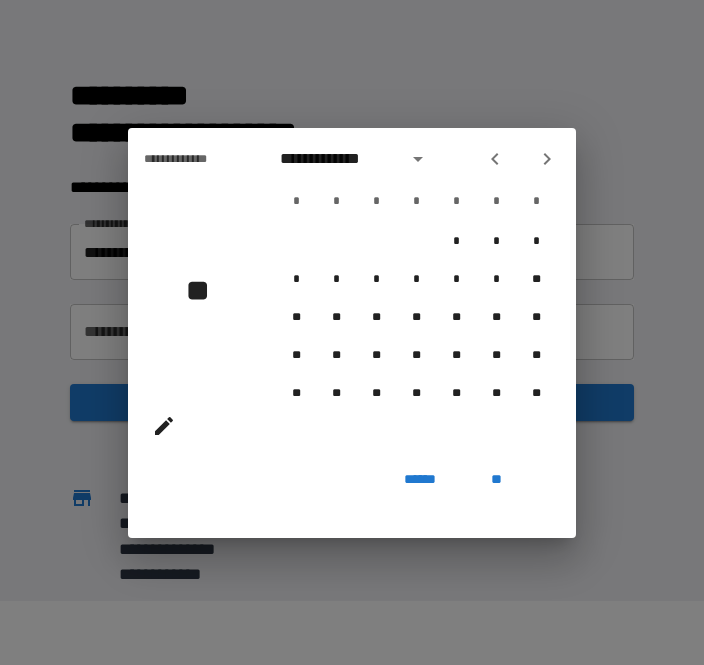 click 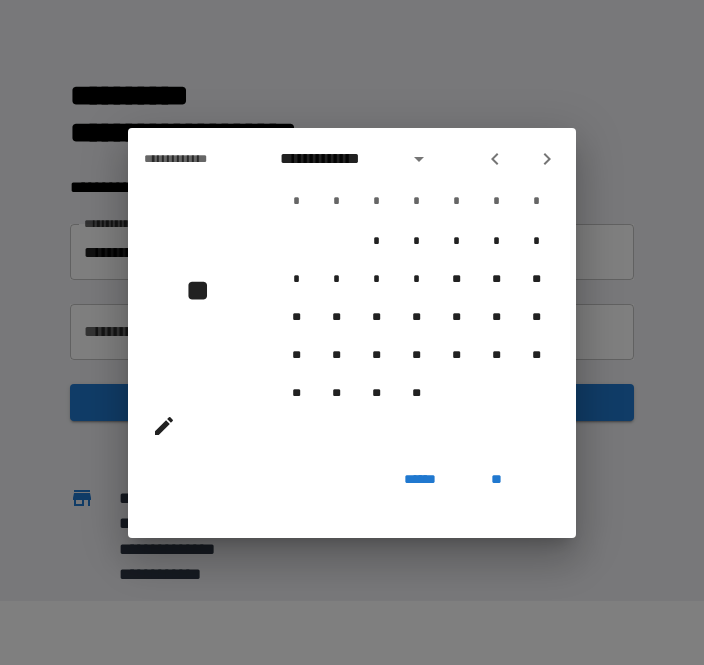 click 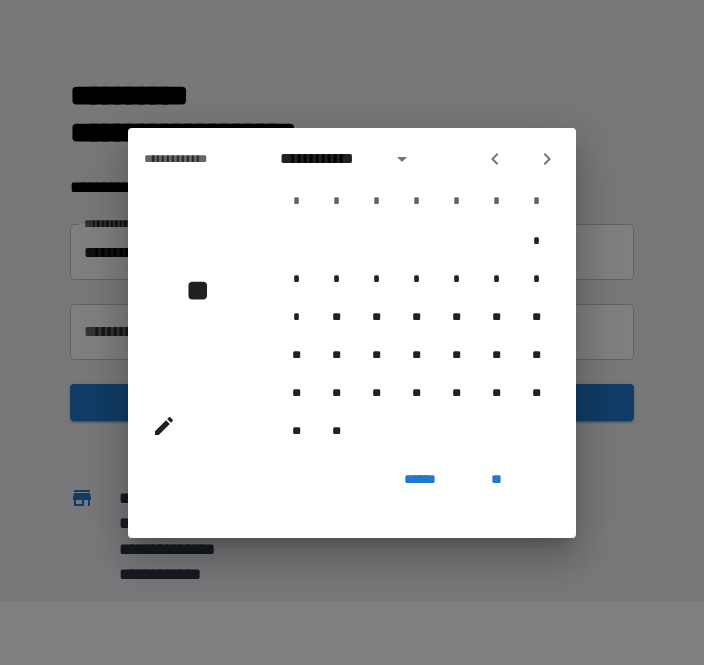 click 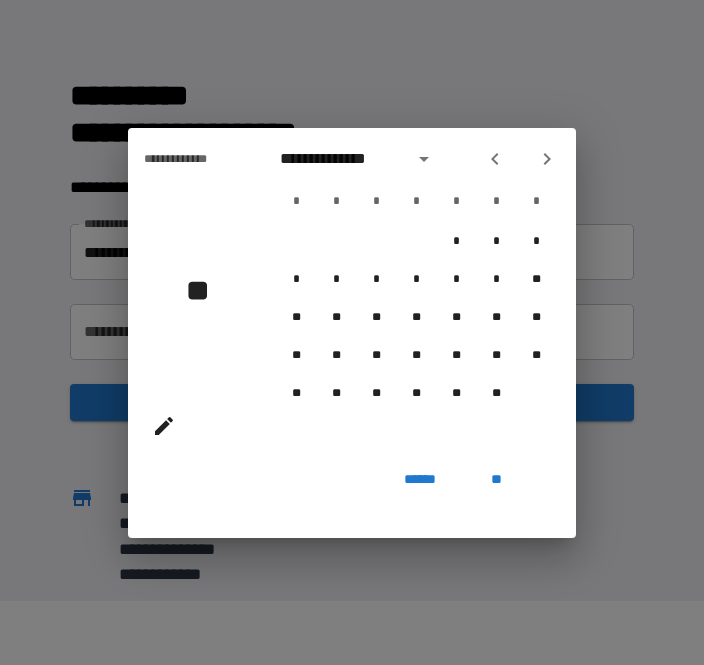click 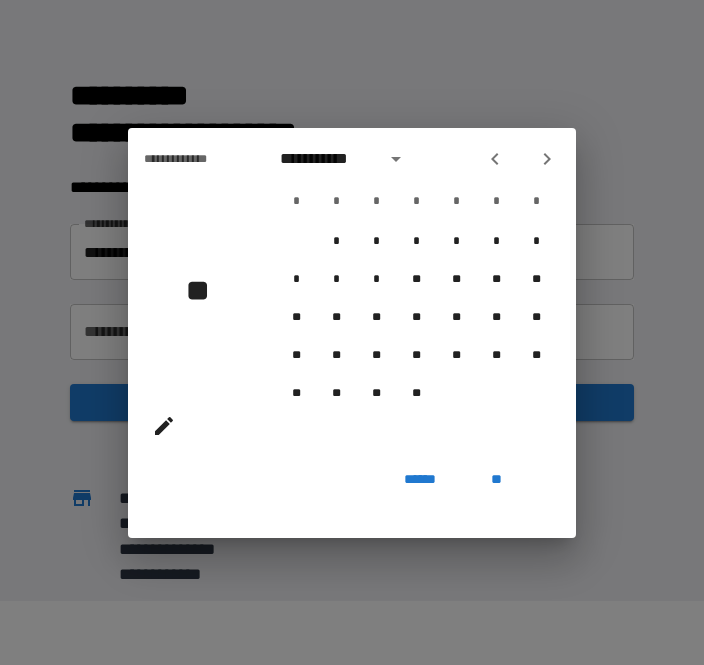 click 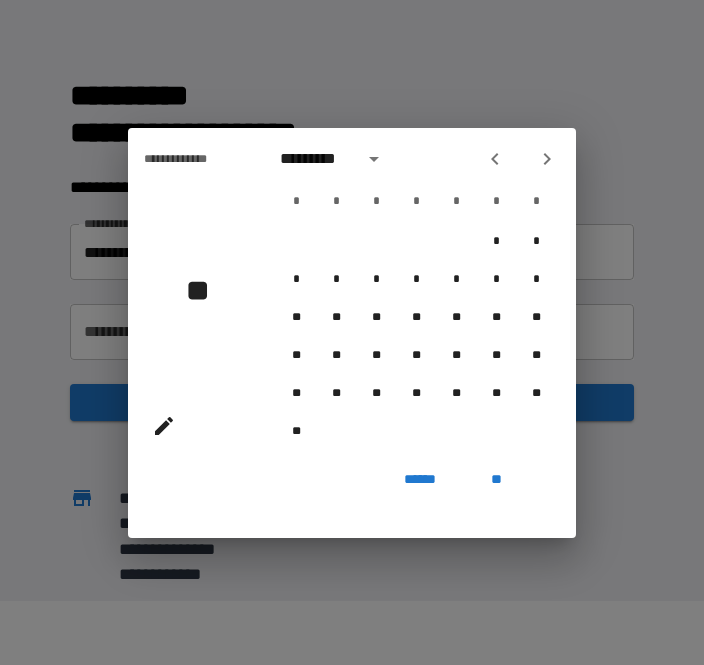 click at bounding box center [547, 159] 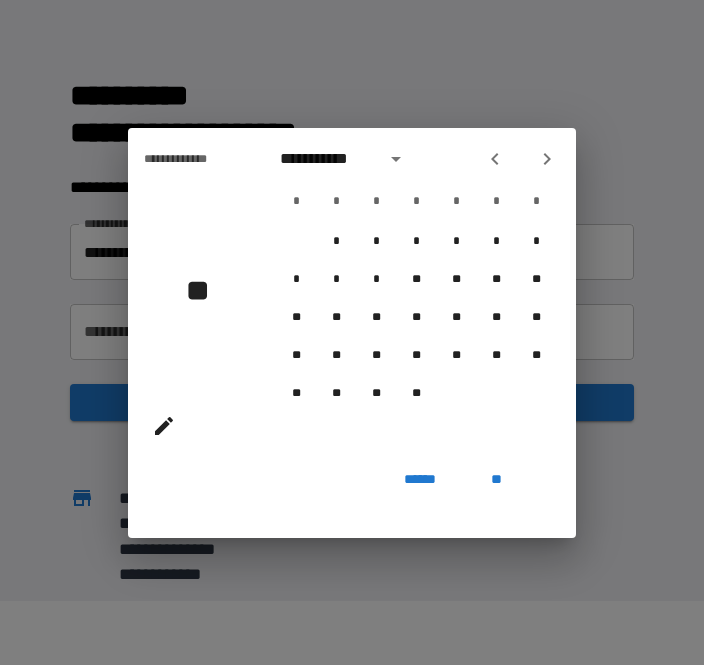 click 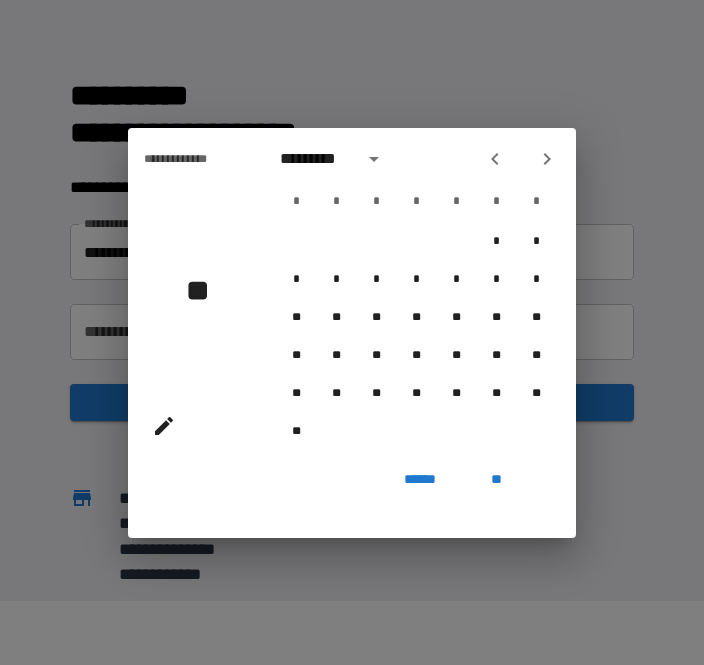 click 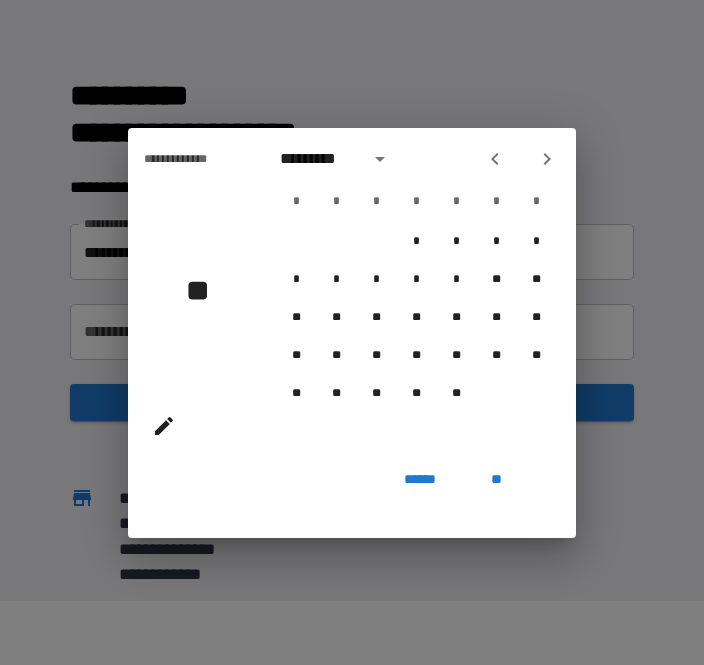 click 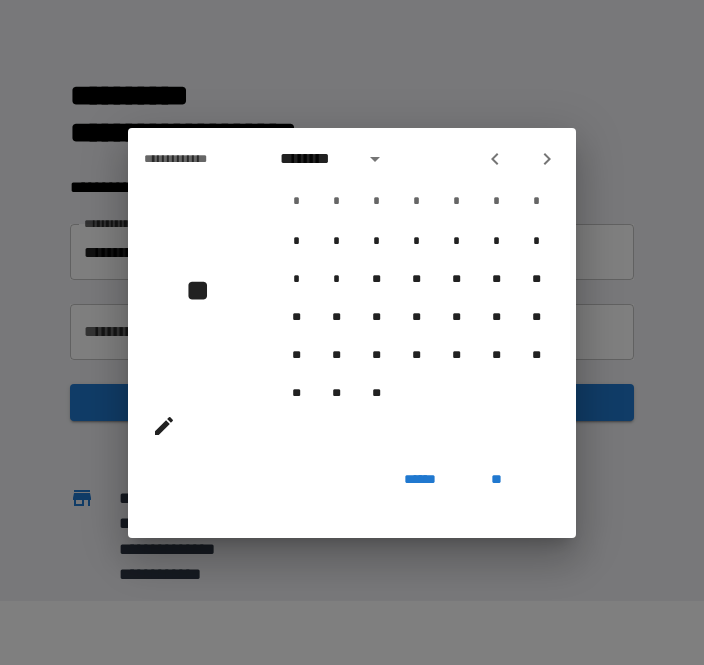 click 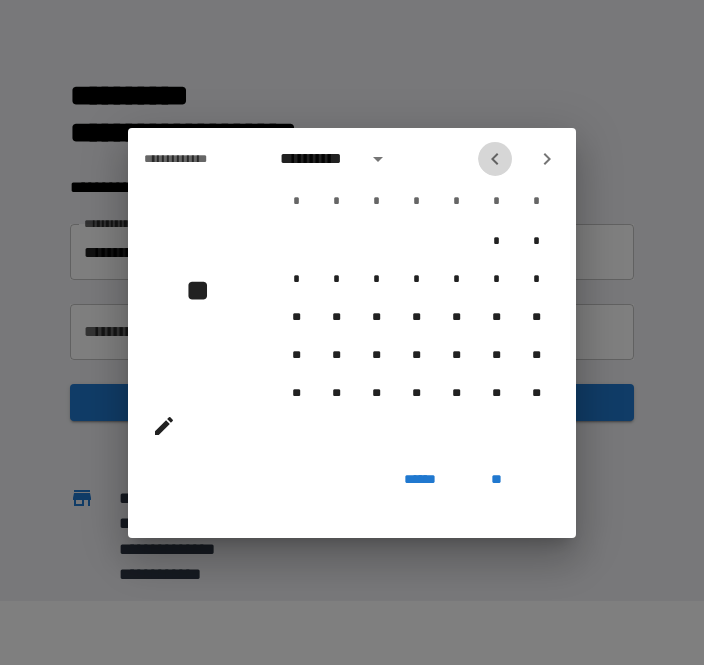click 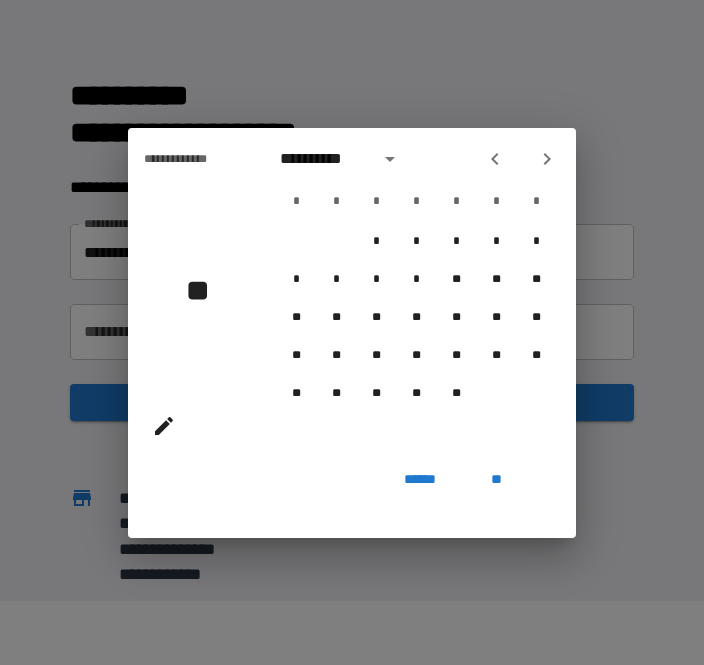 click 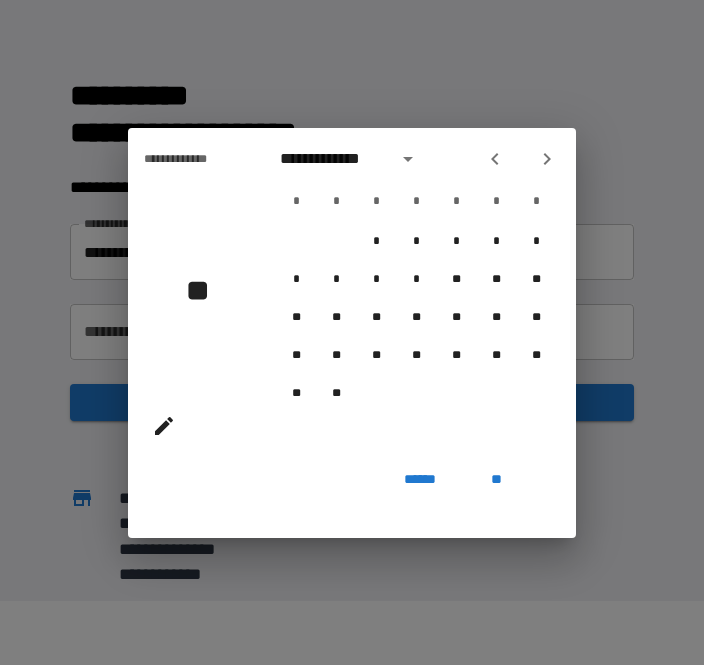 click 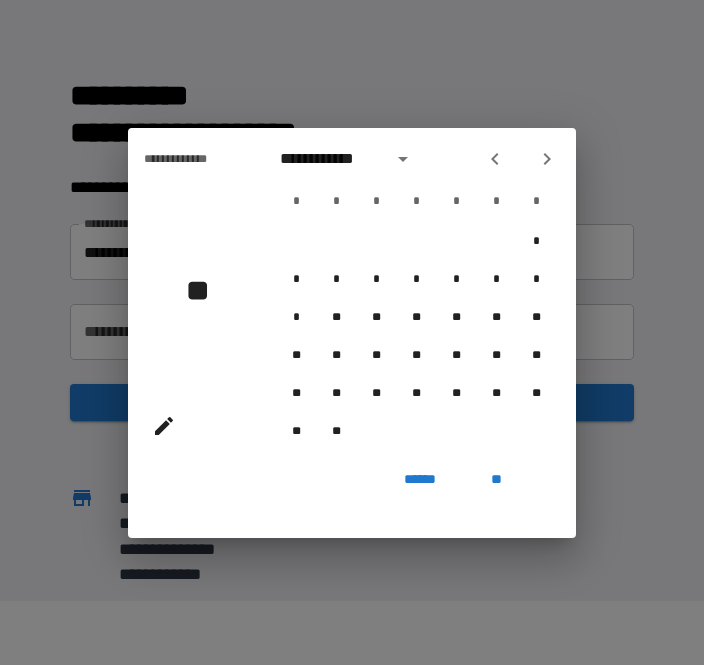 click 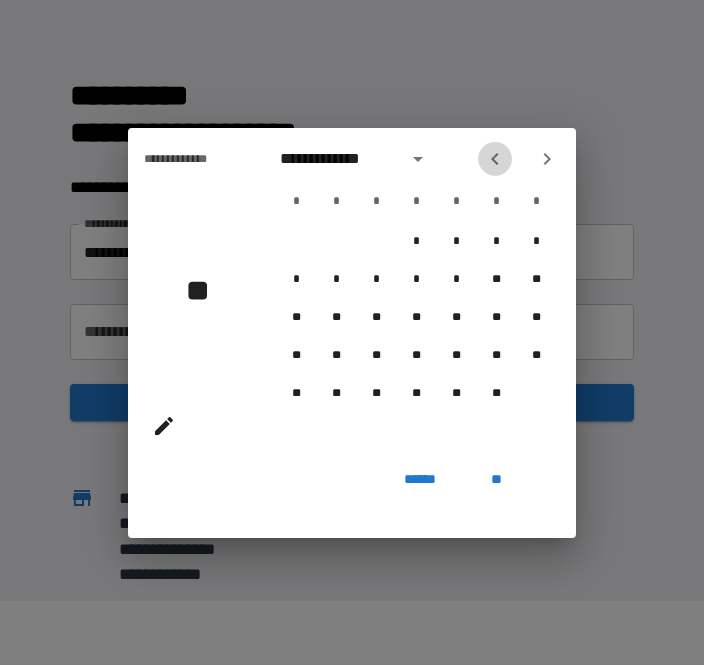 click 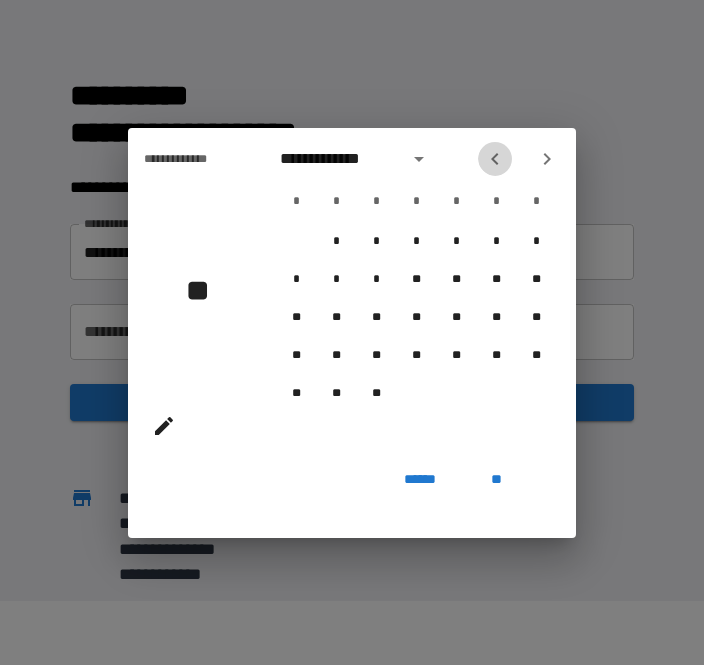 click 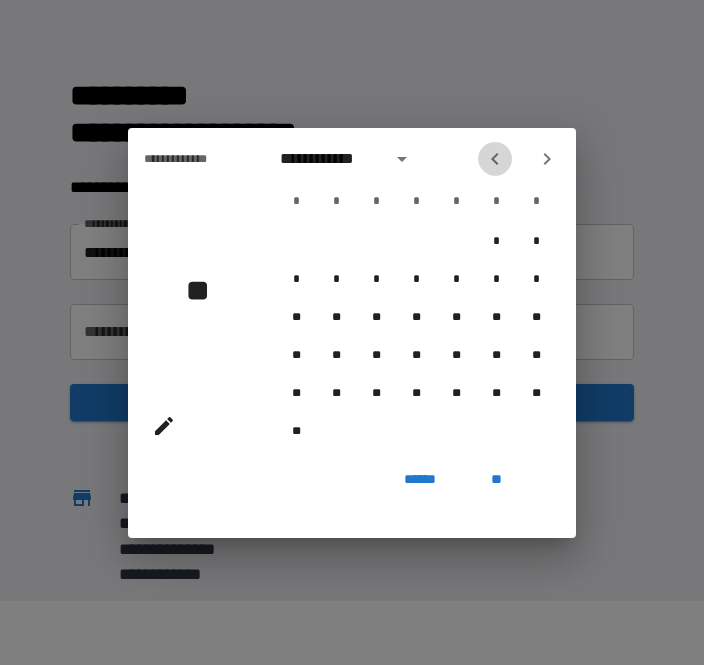 click 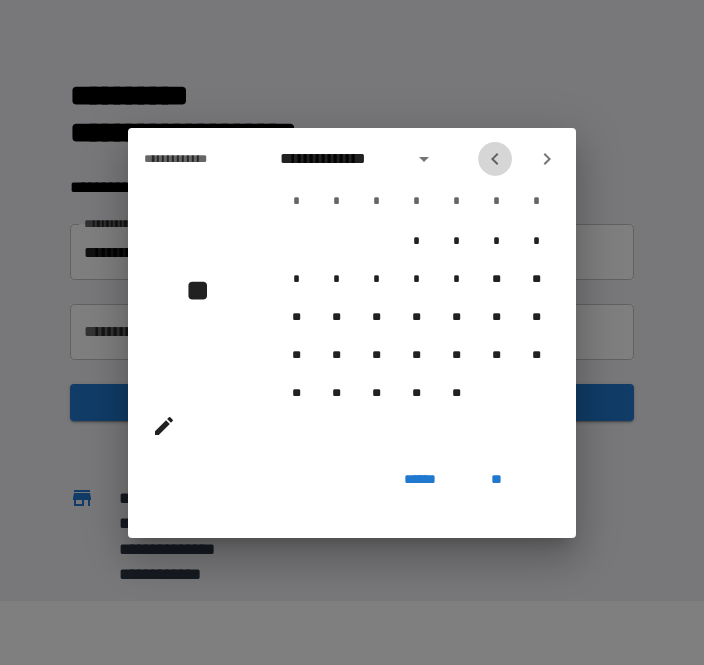 click 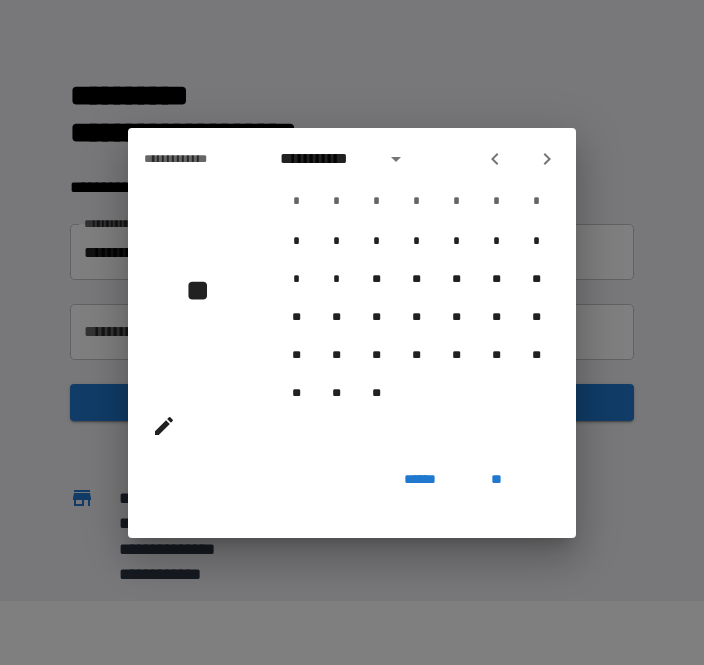 click 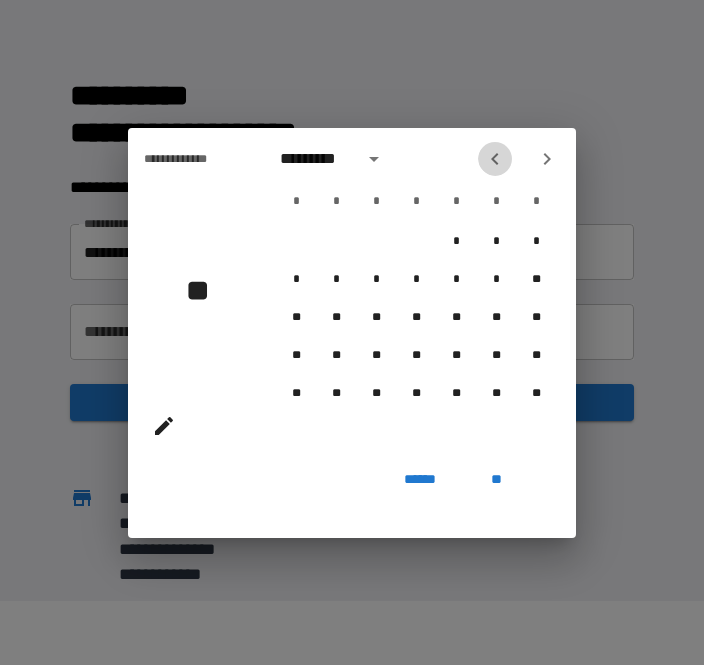 click 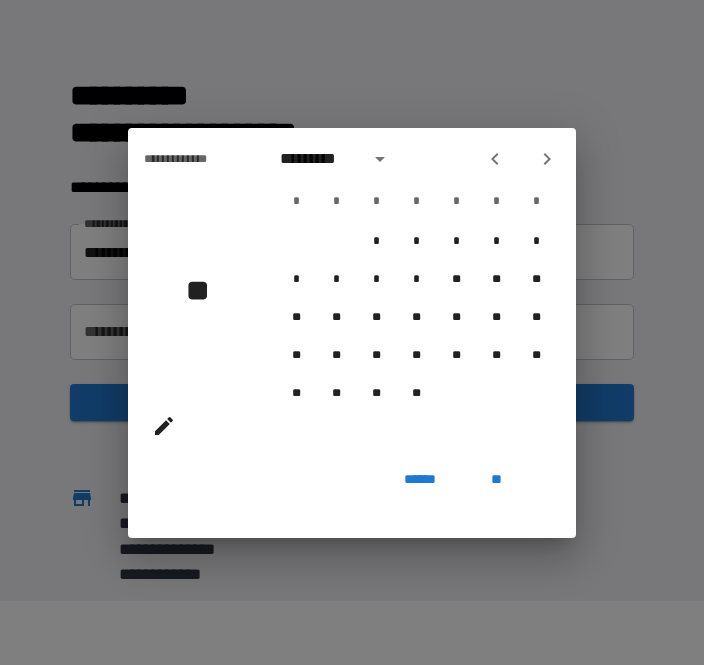 click 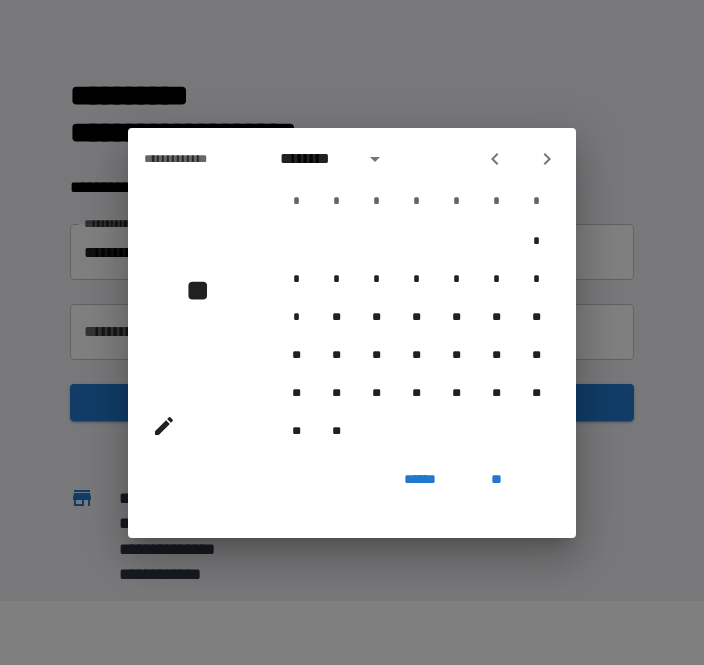 click 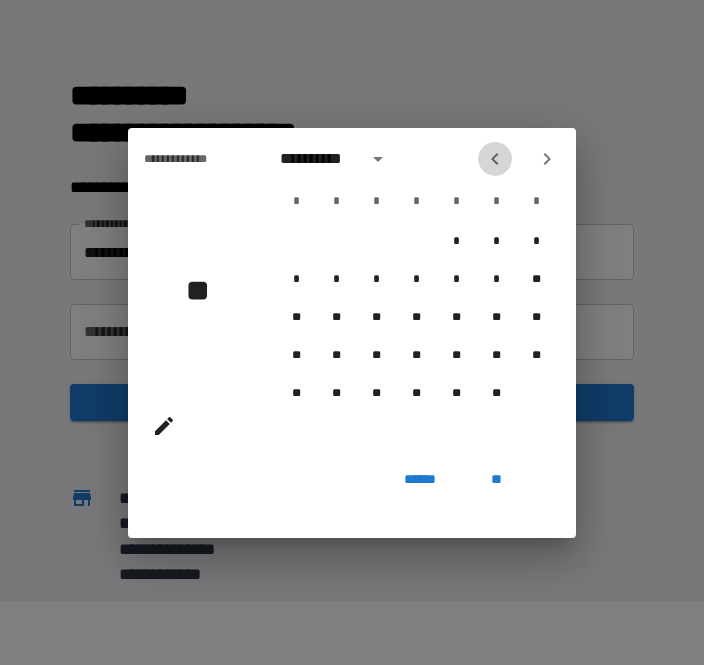 click 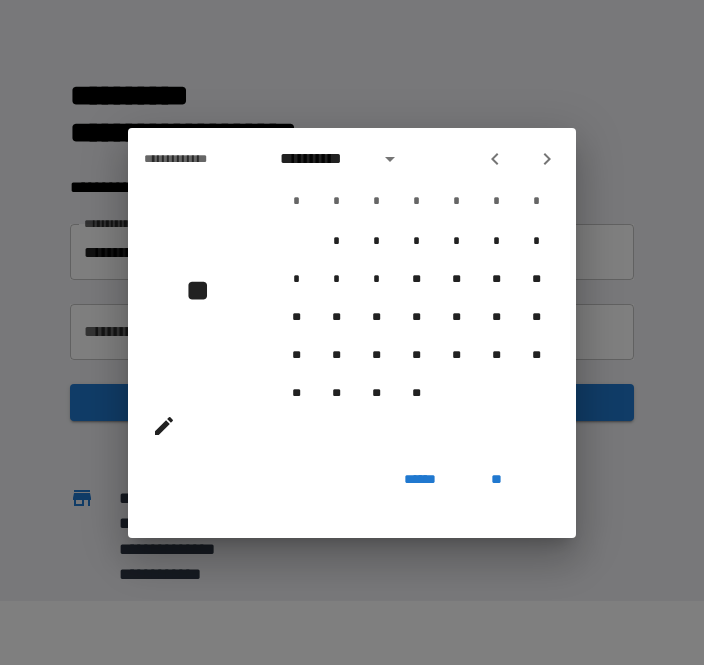 click 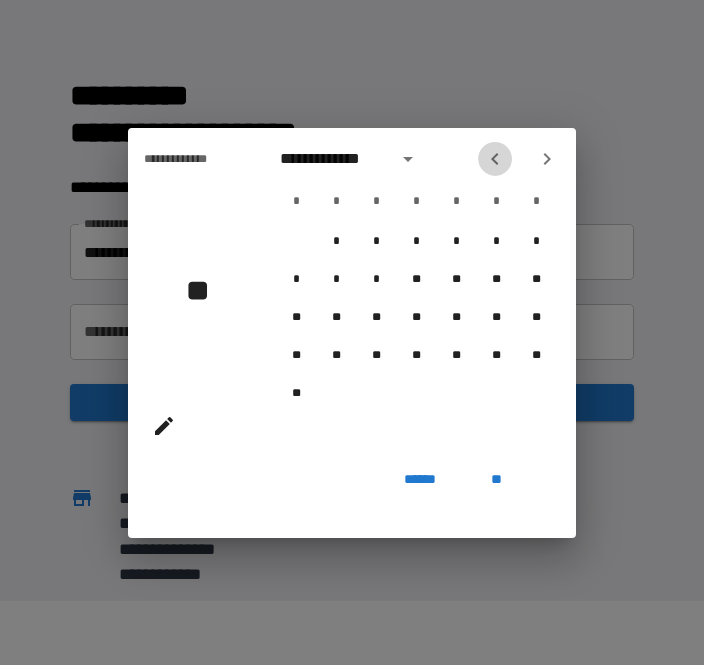 click 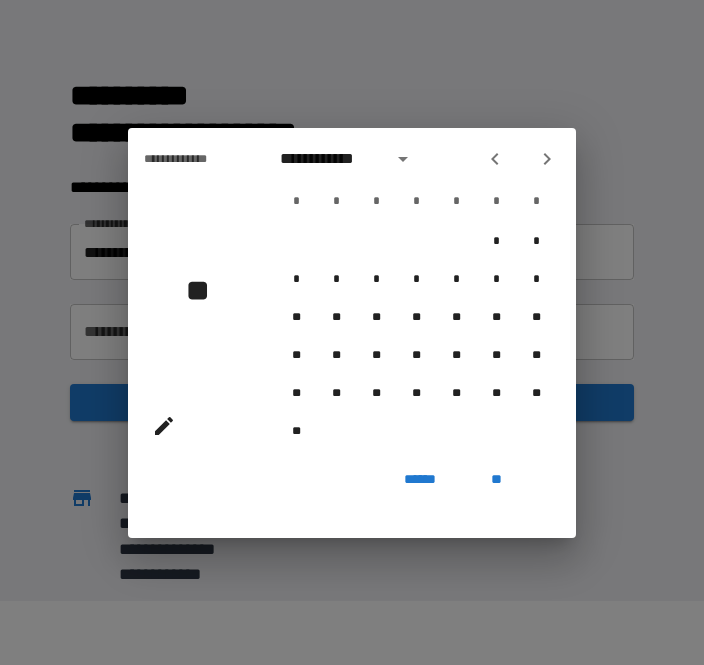 click 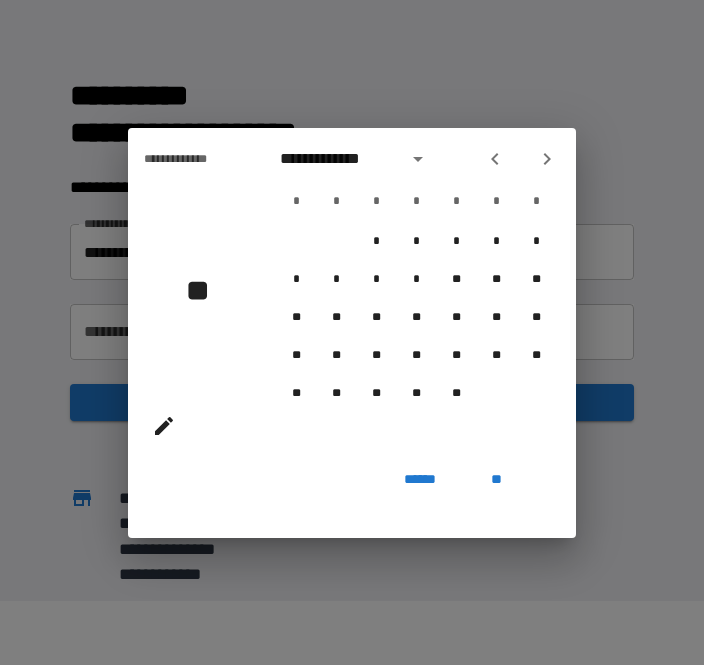 click 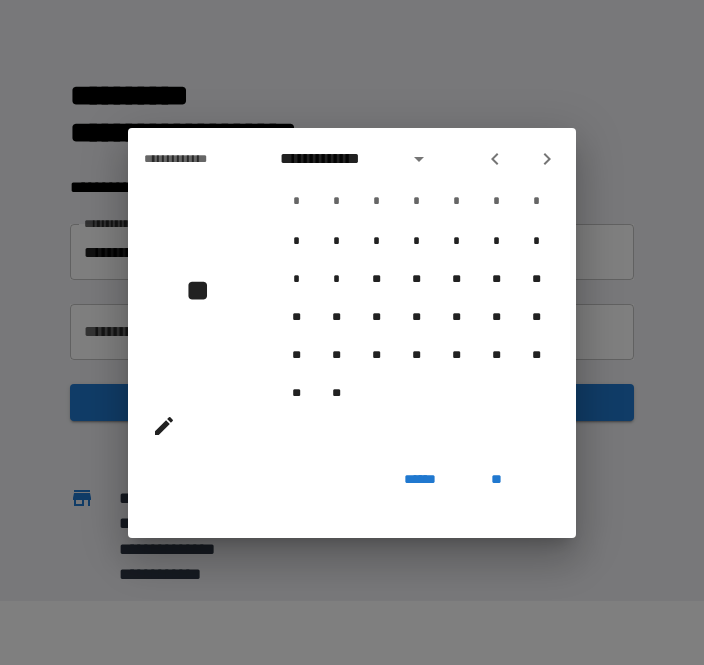 click 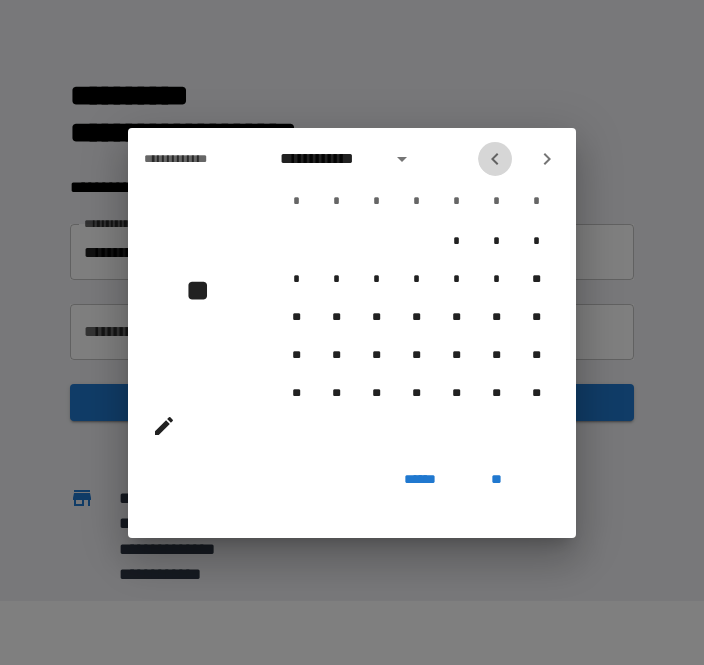 click 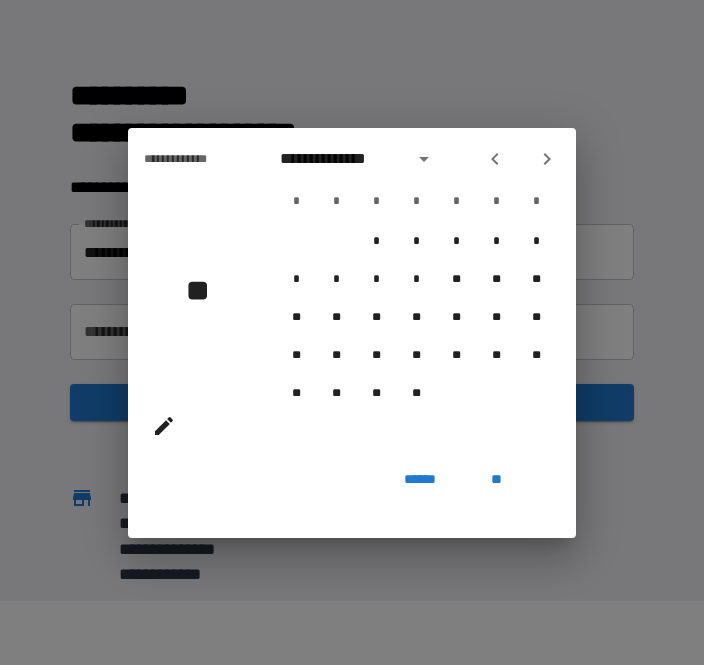 click 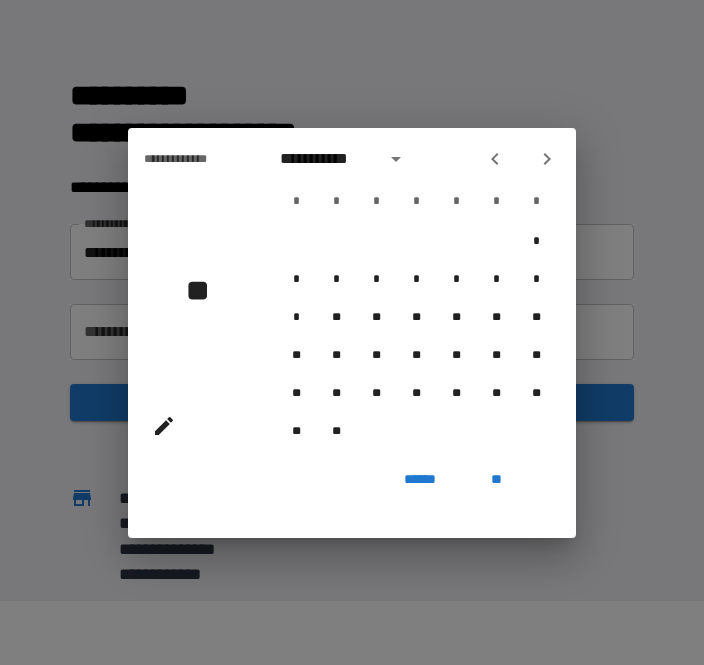 click 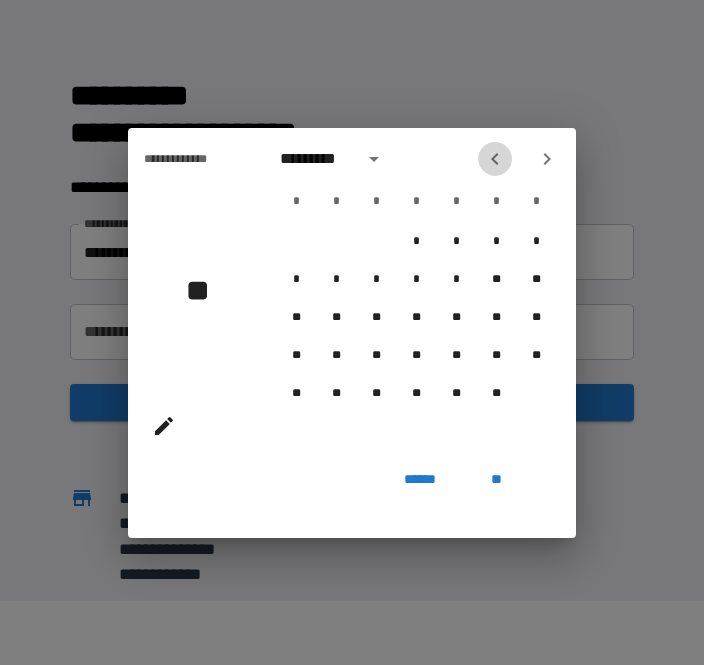 click 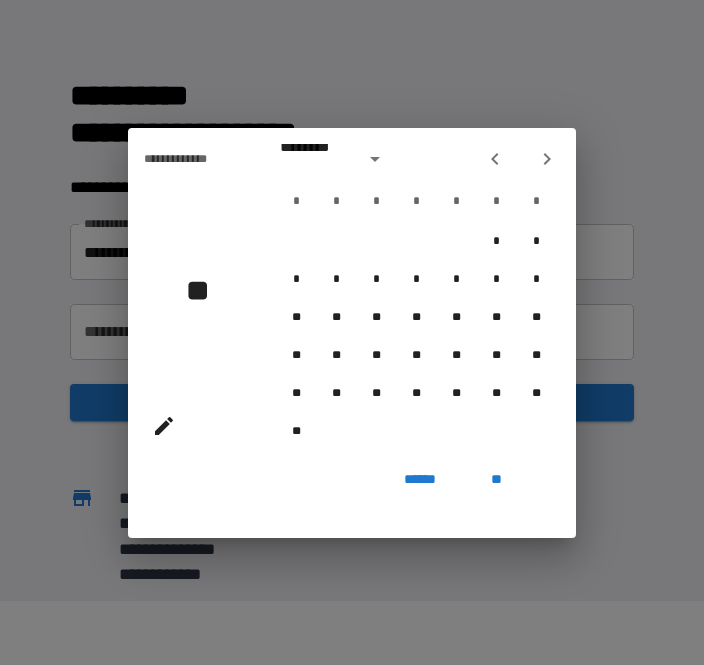 click 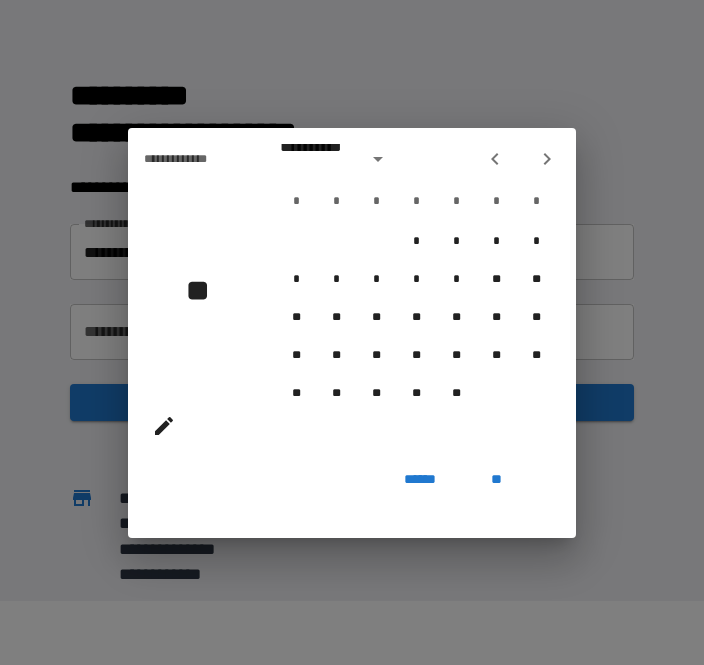 click 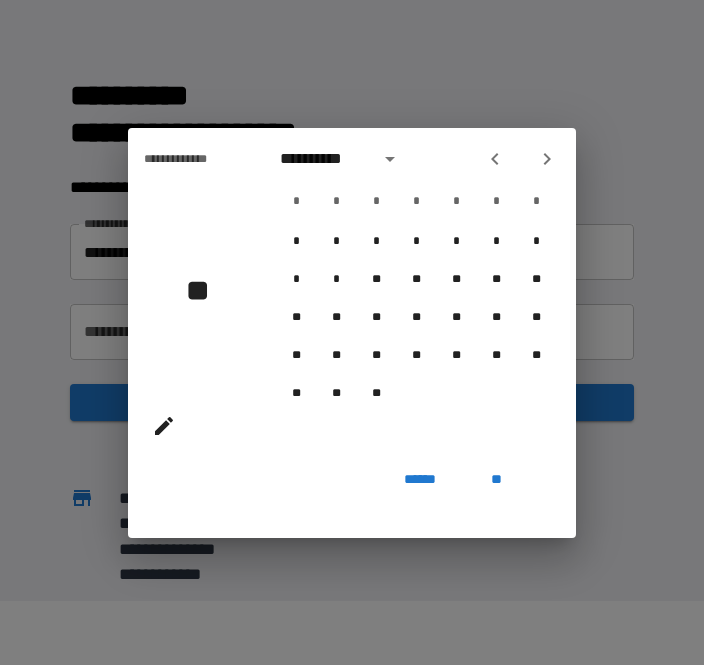 click 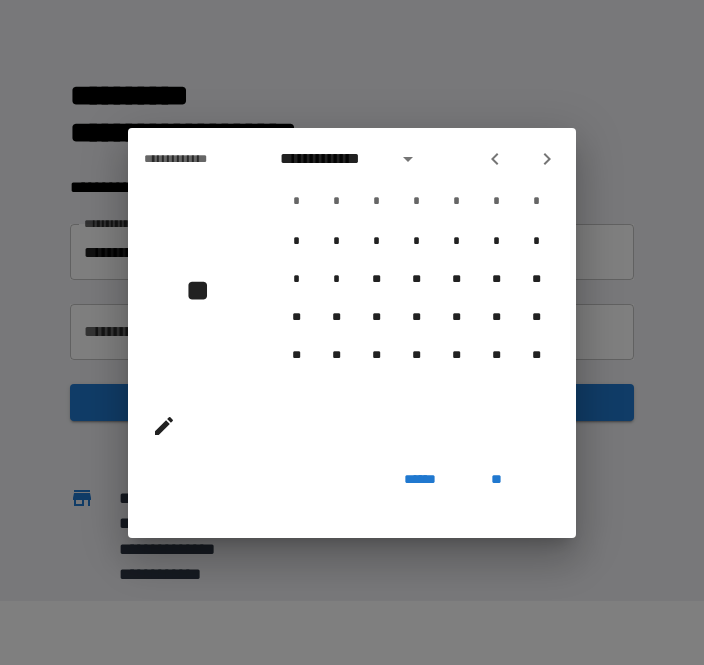 click 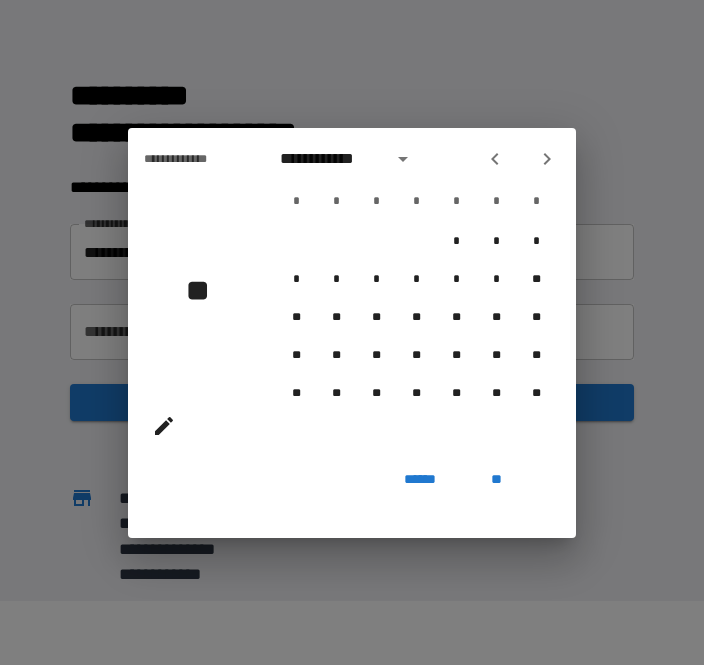 click 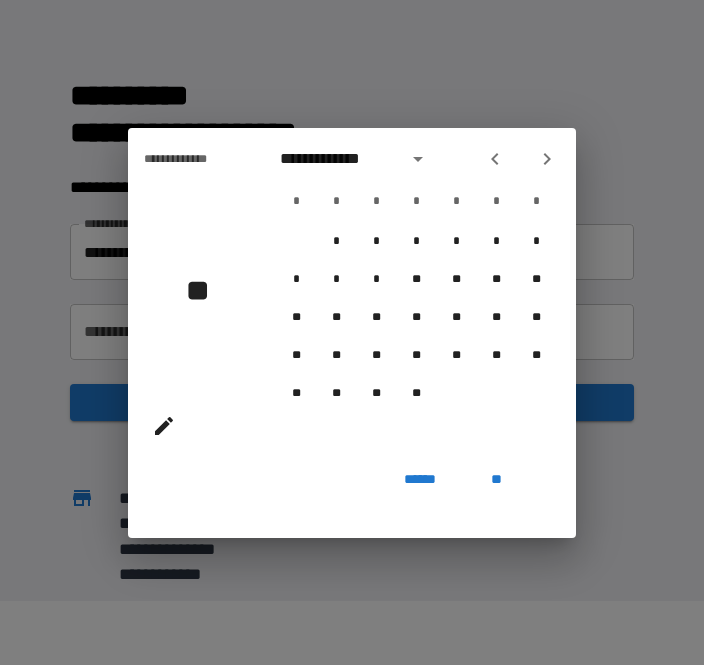 click 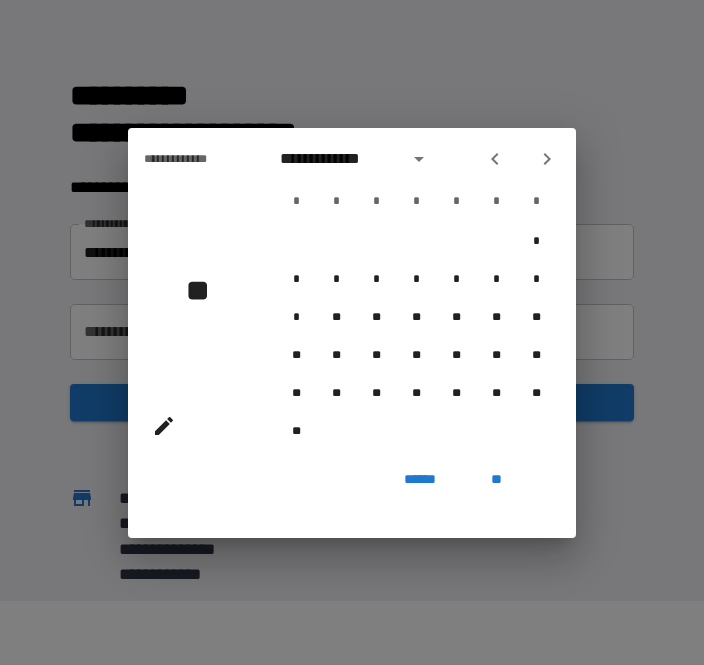 click 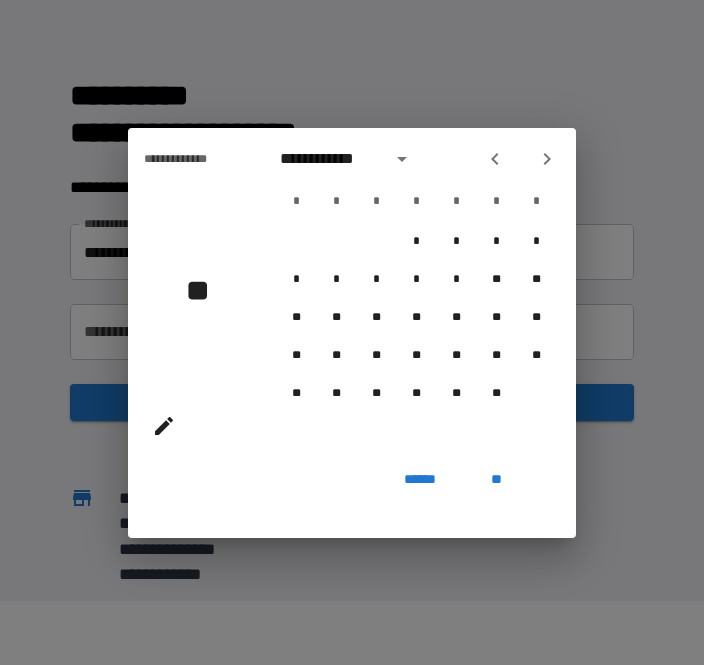 click 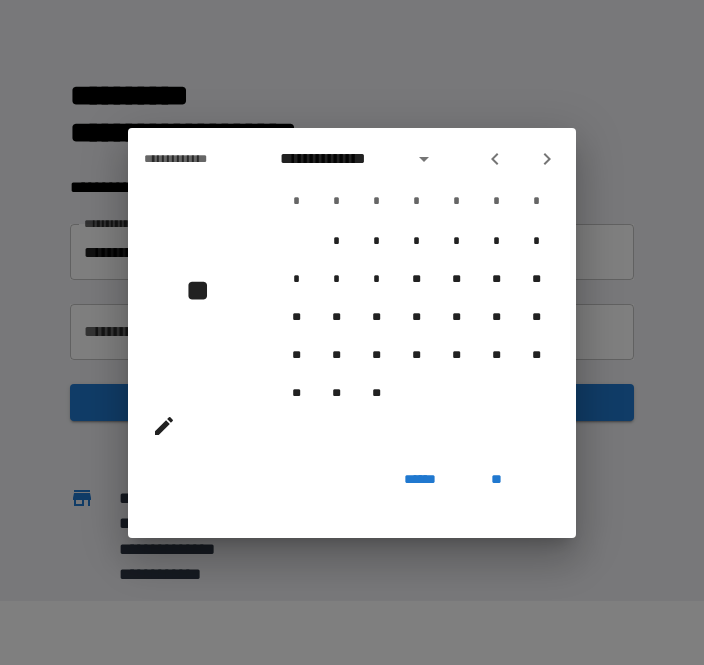 click 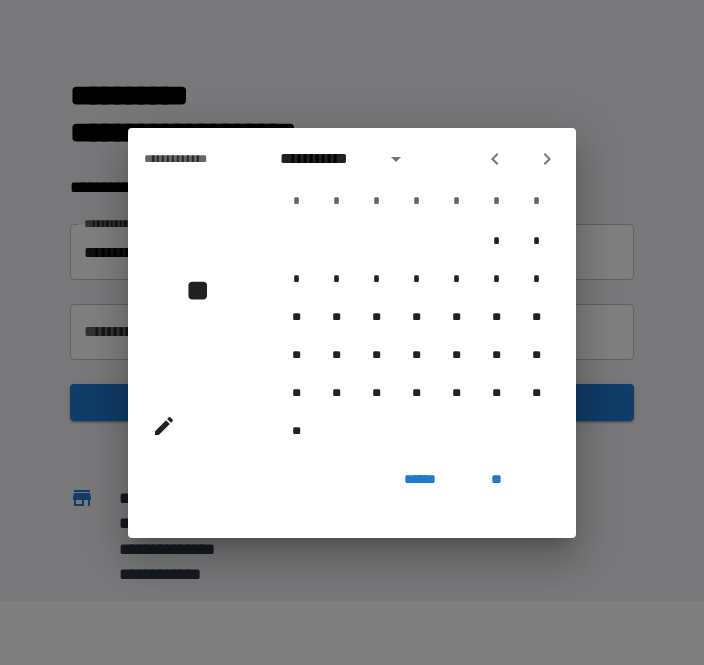 click 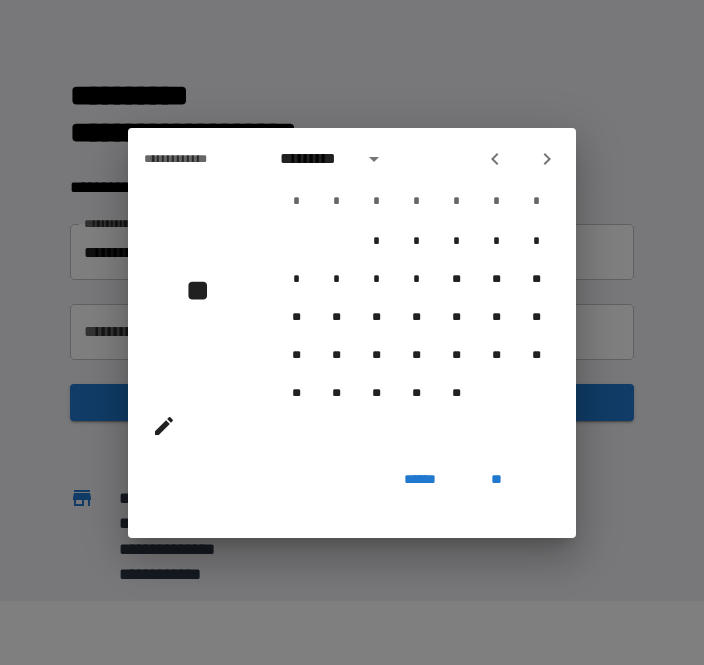 click 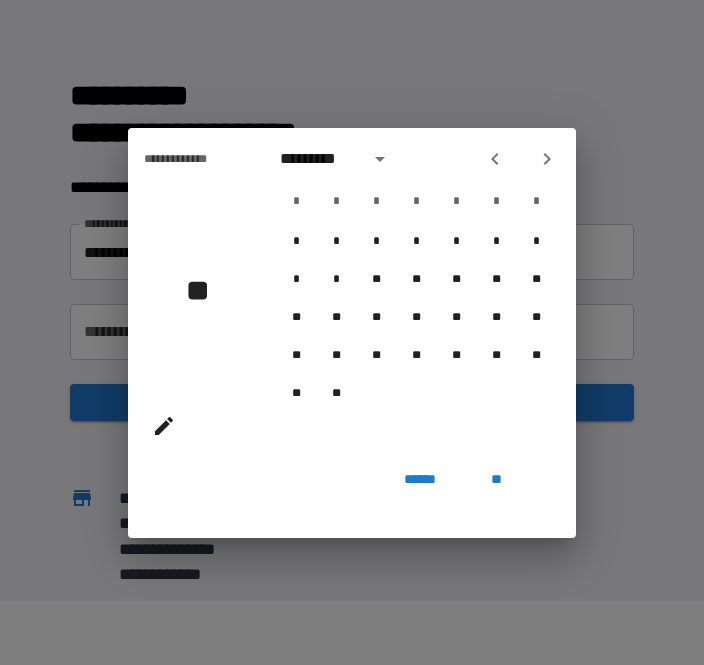 click 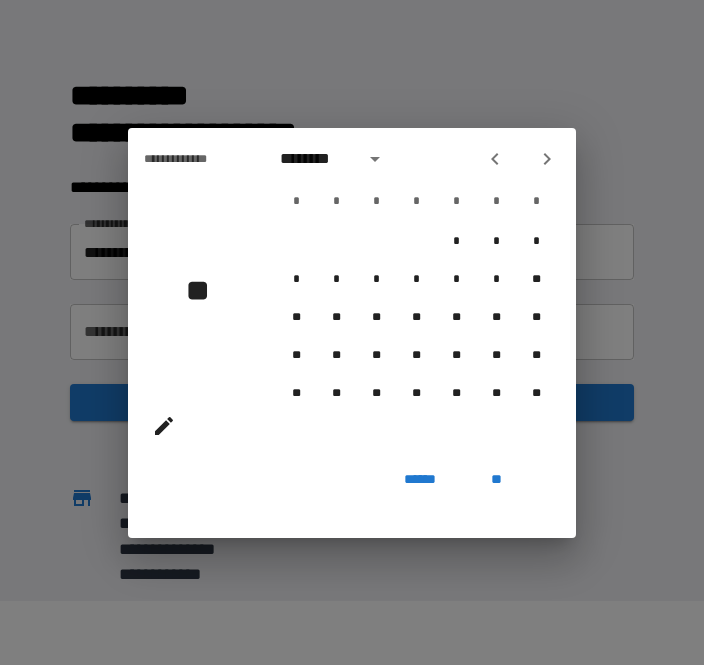 click 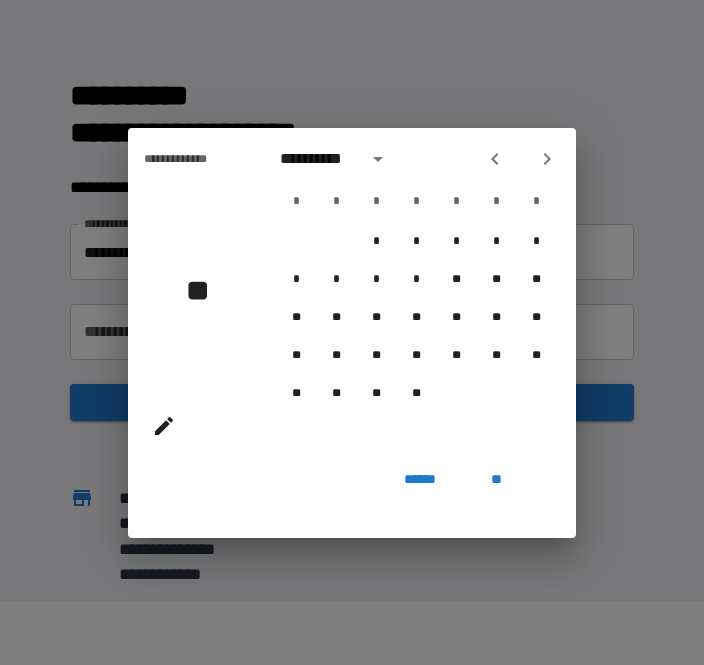 click 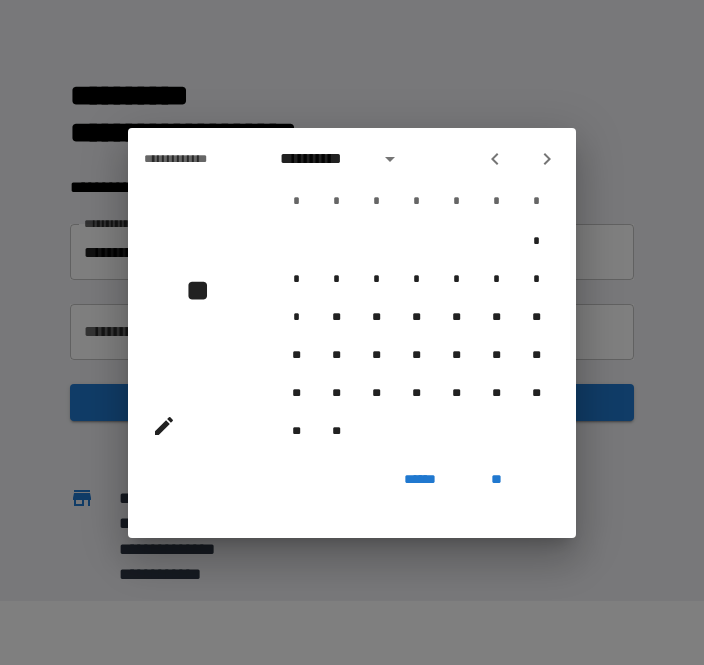 click 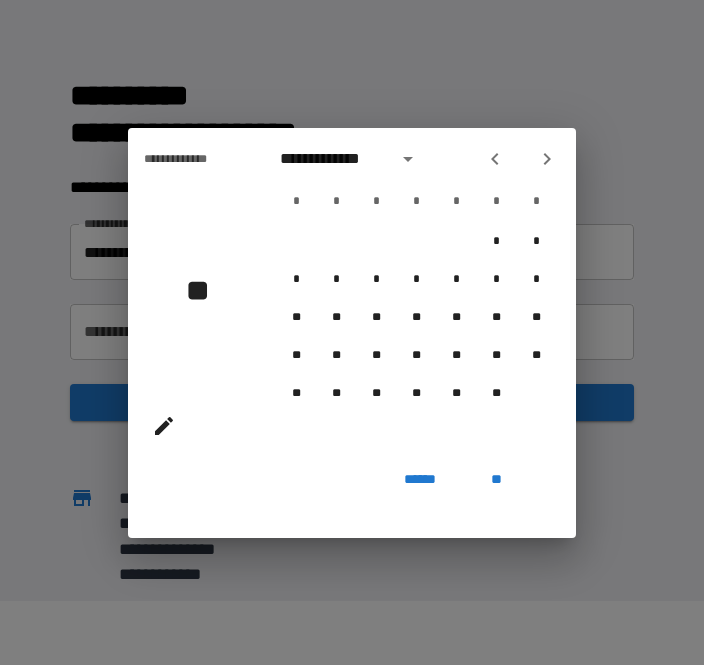 click 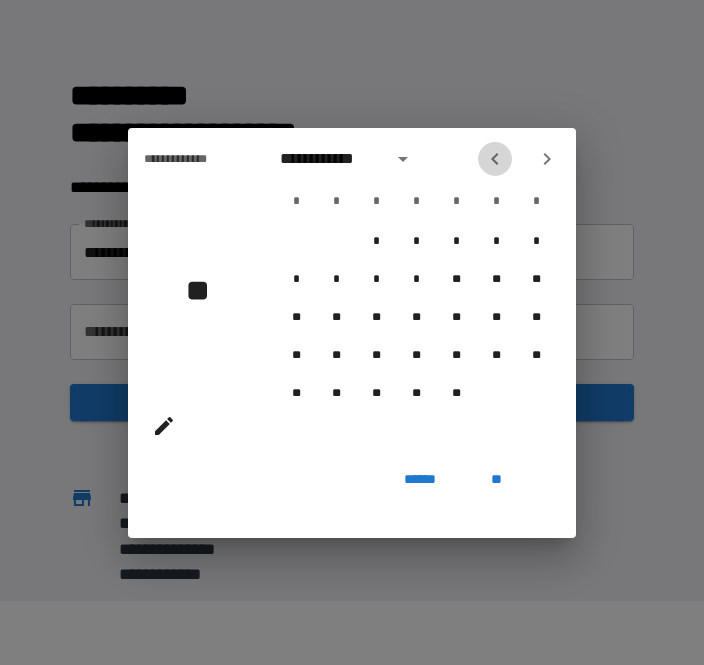 click 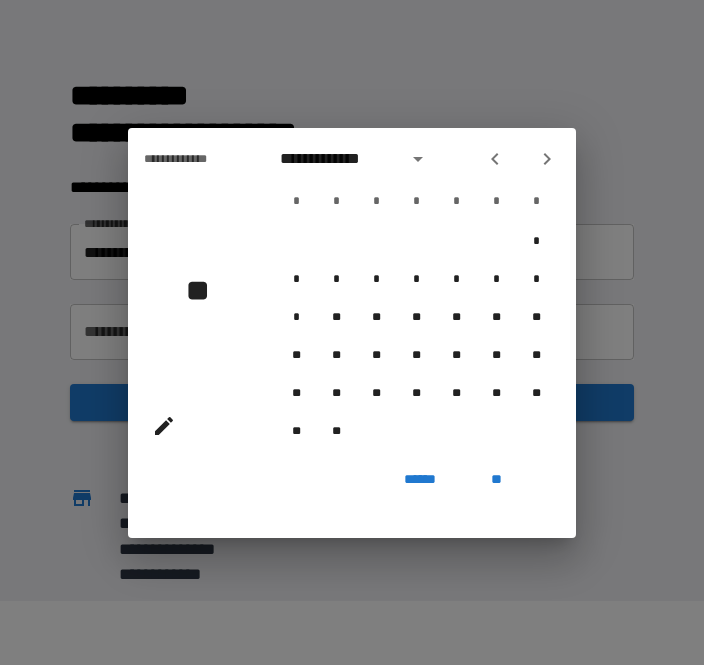 click 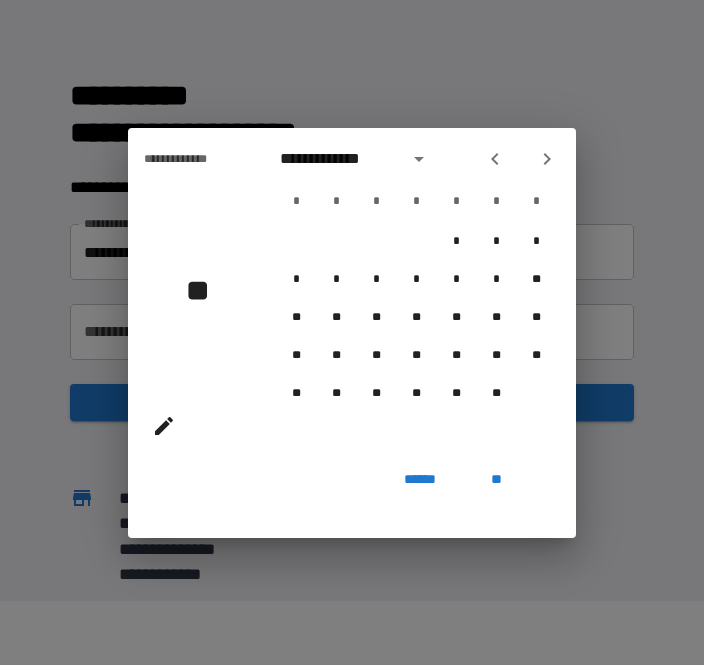 click 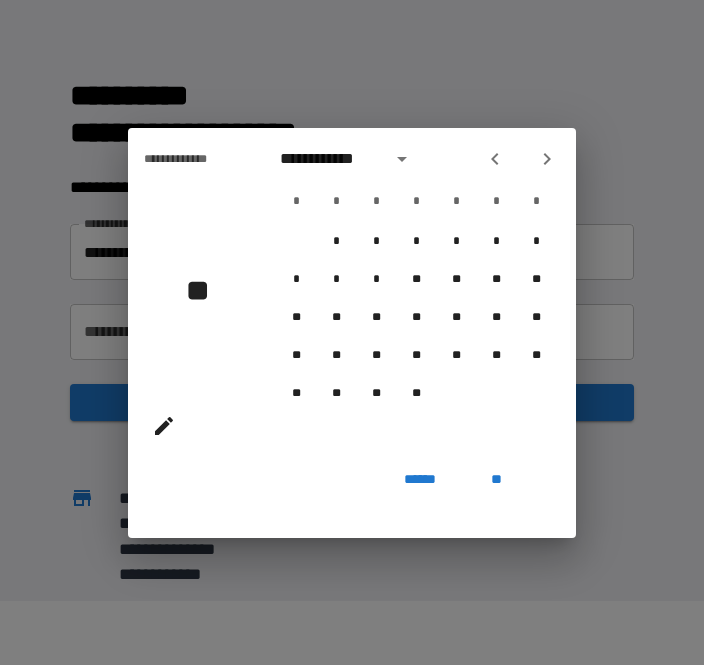 click 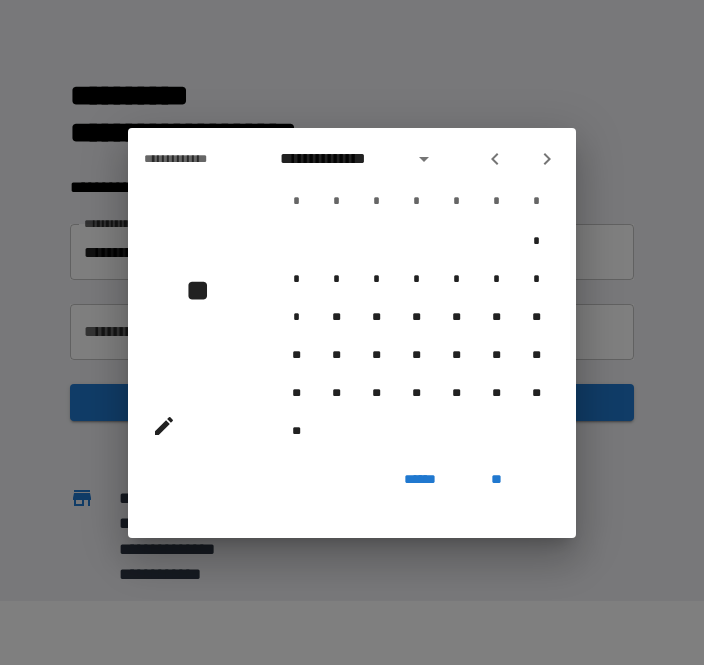 click 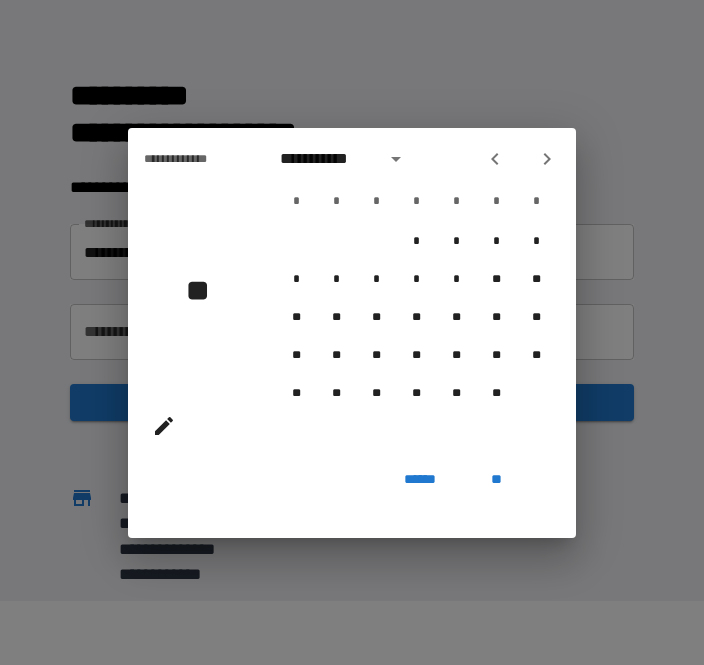 click at bounding box center [495, 159] 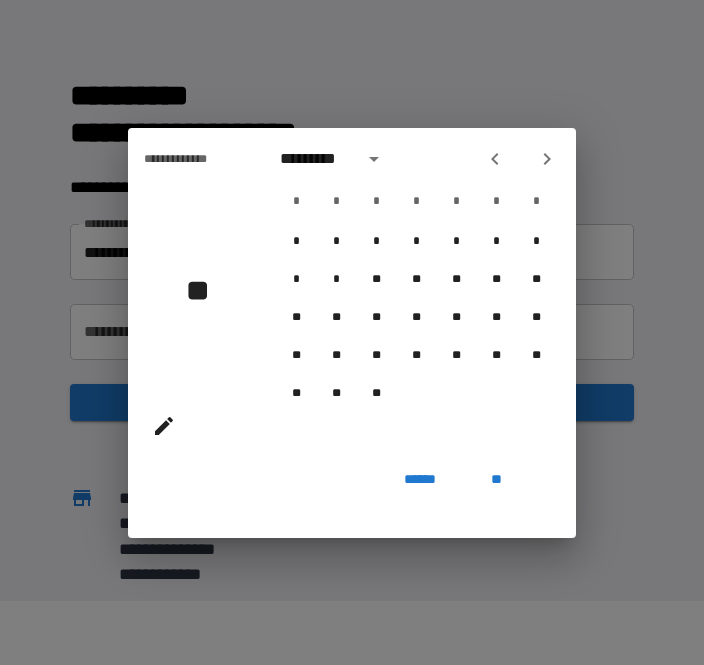 click at bounding box center (495, 159) 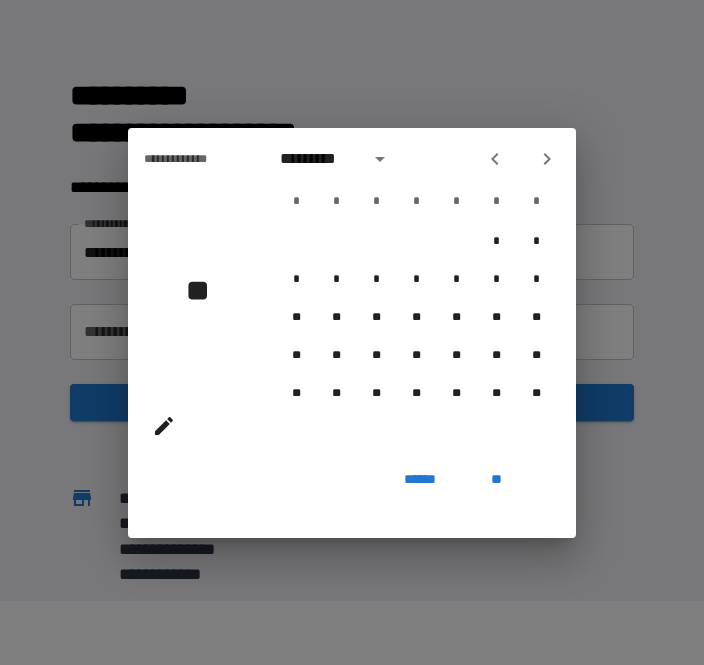 click 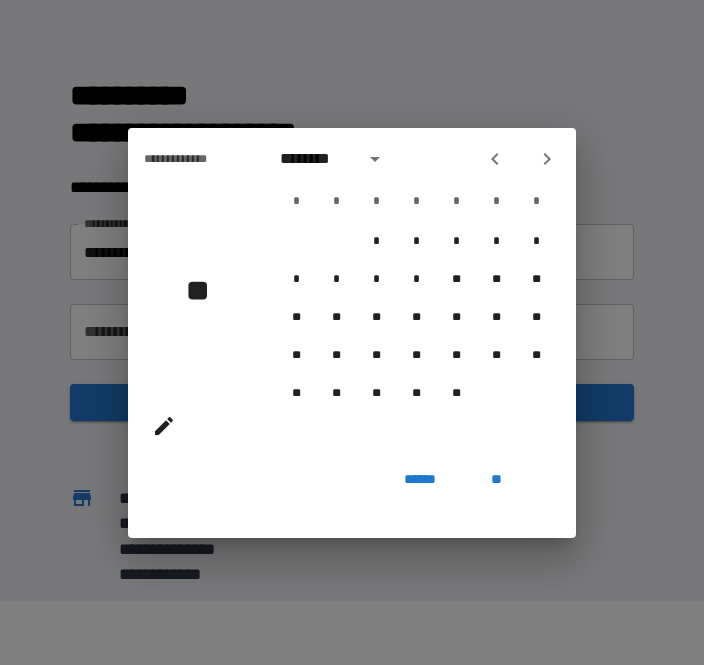 click 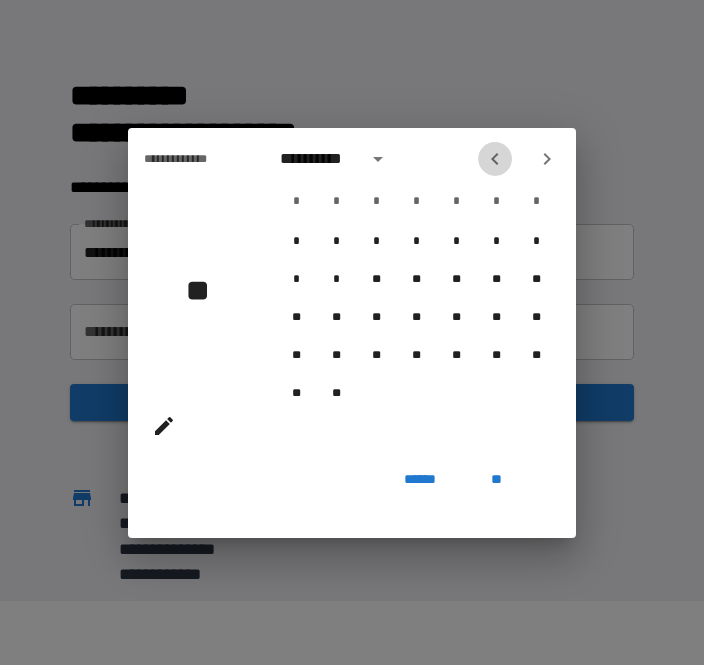 click 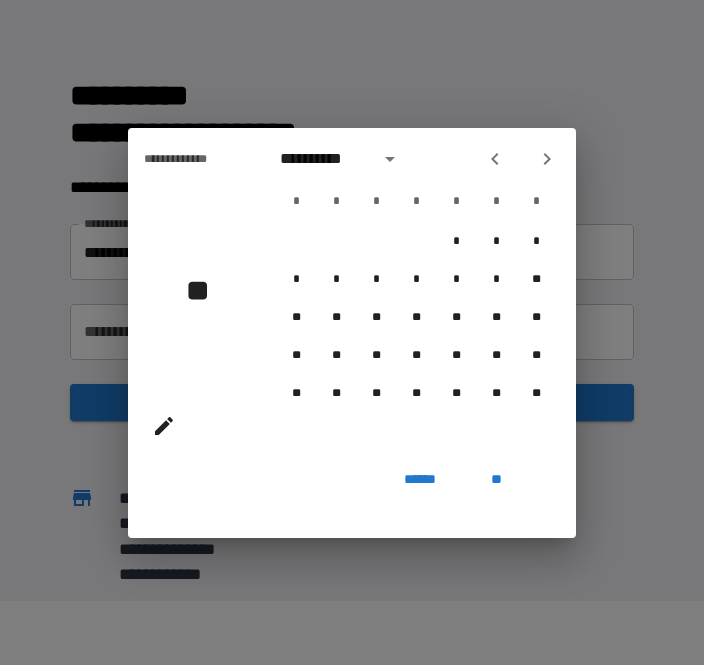 click 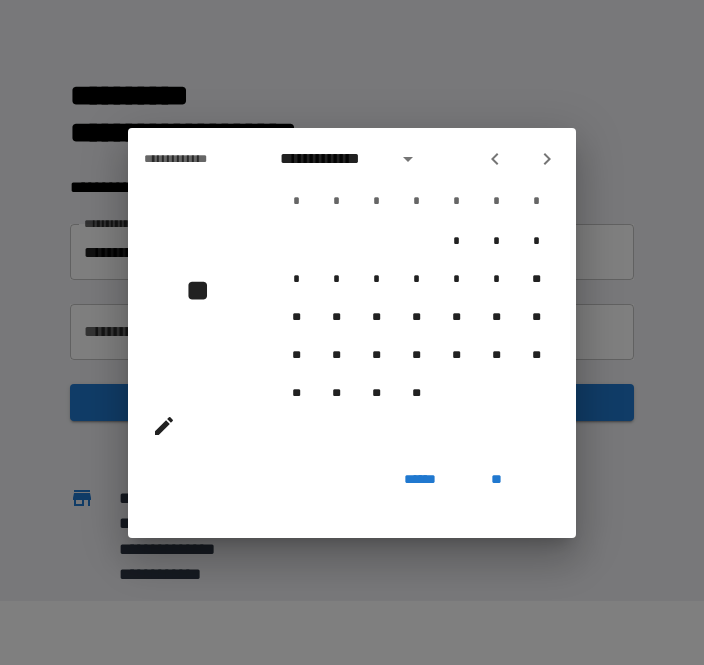 click 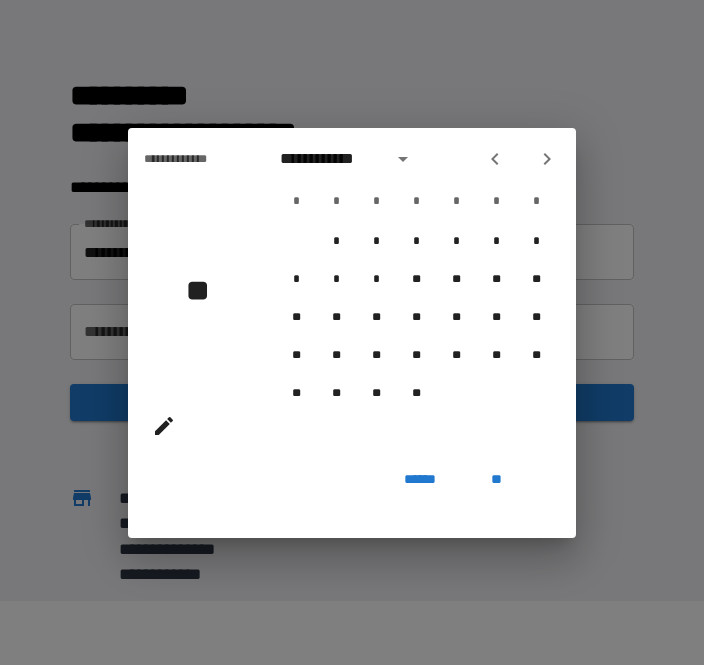 click 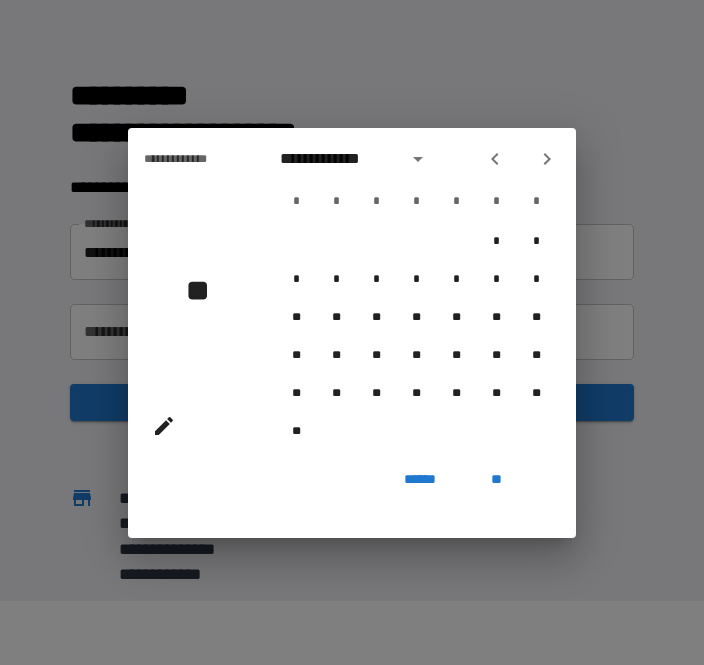 click 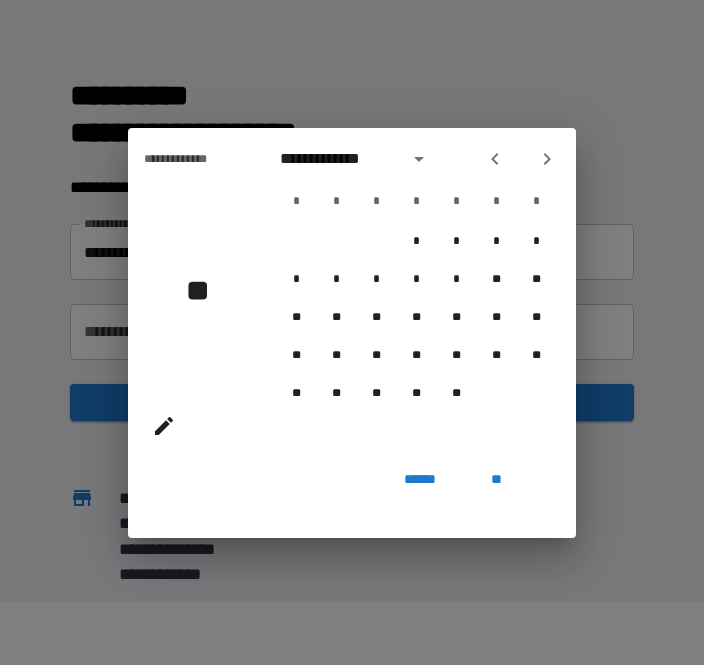 click 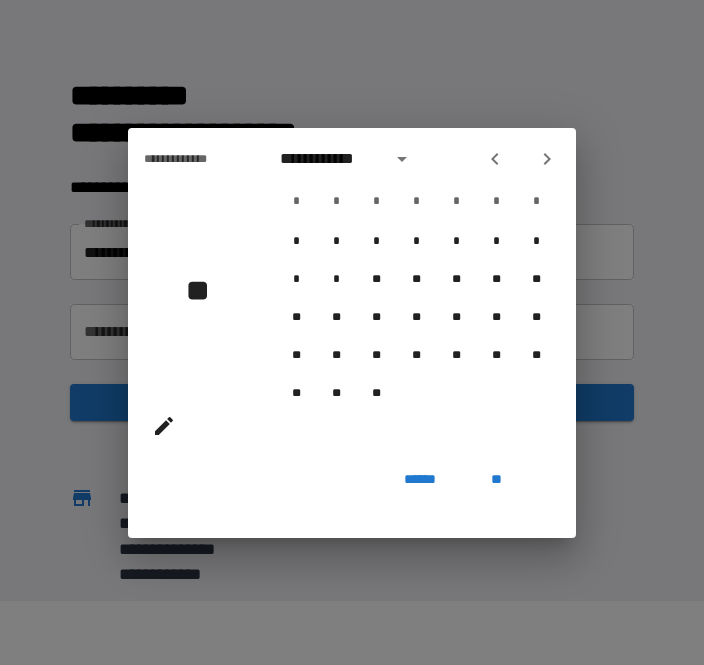 click 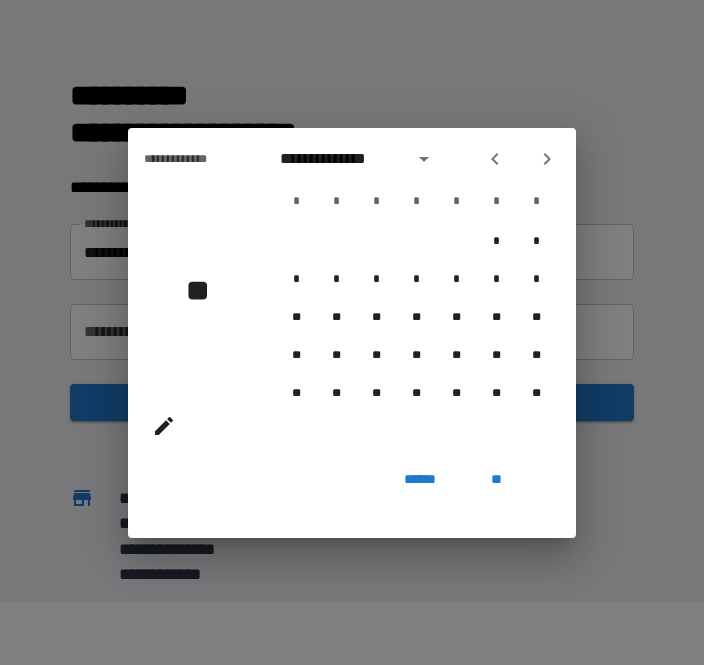 click 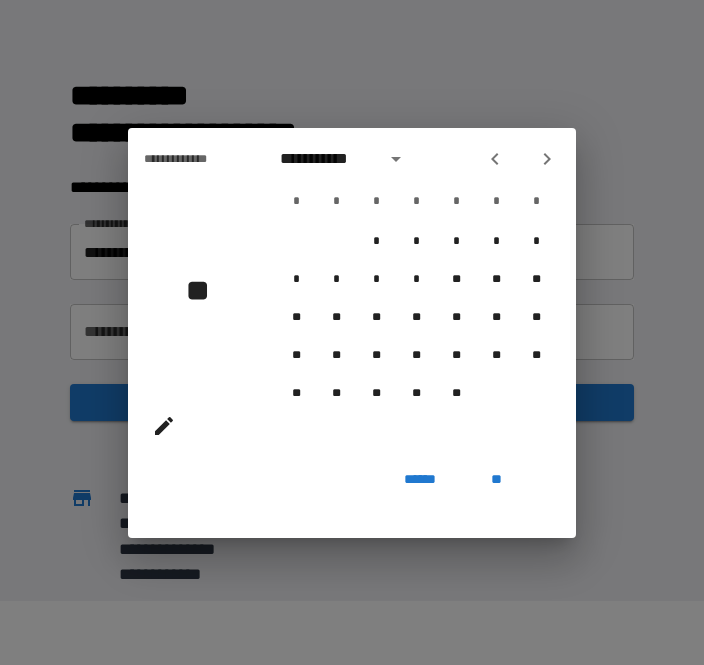 click 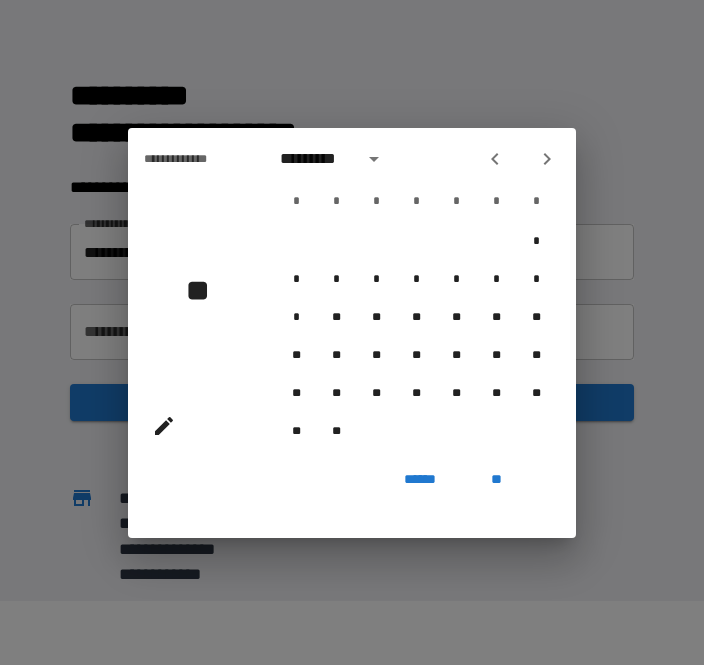 click 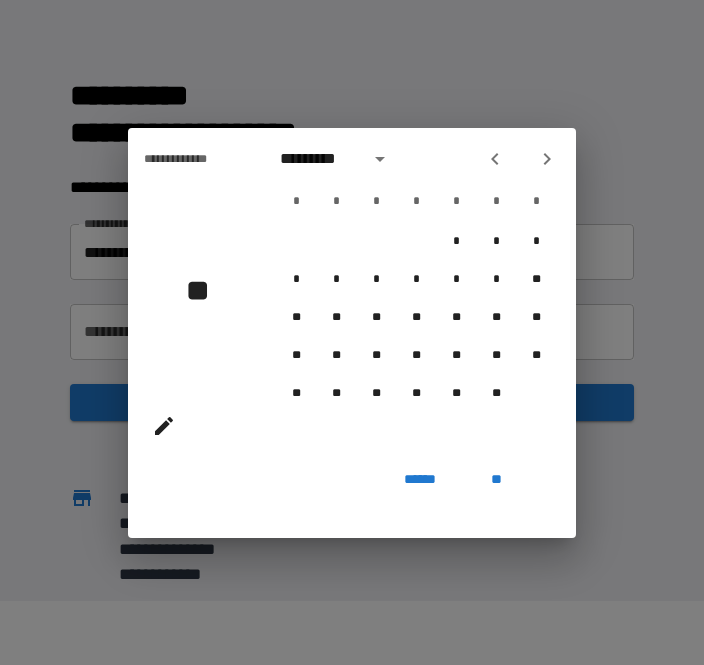 click 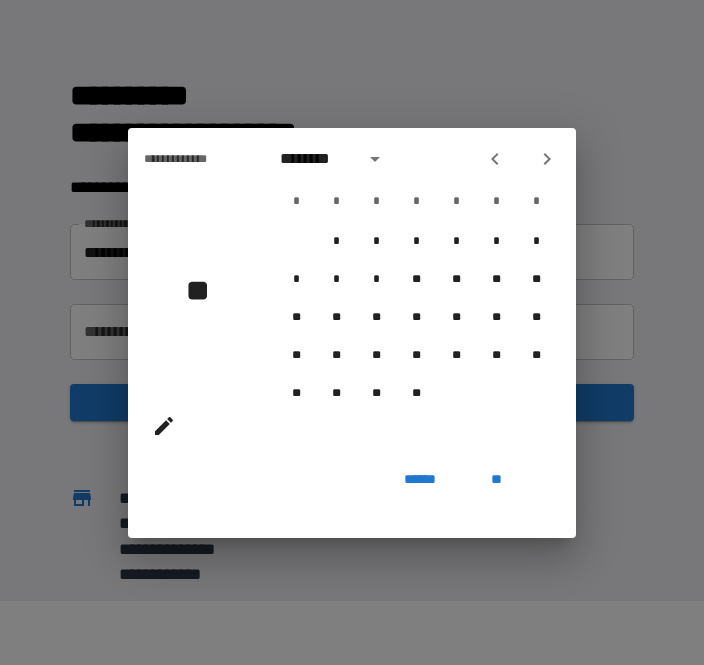 click 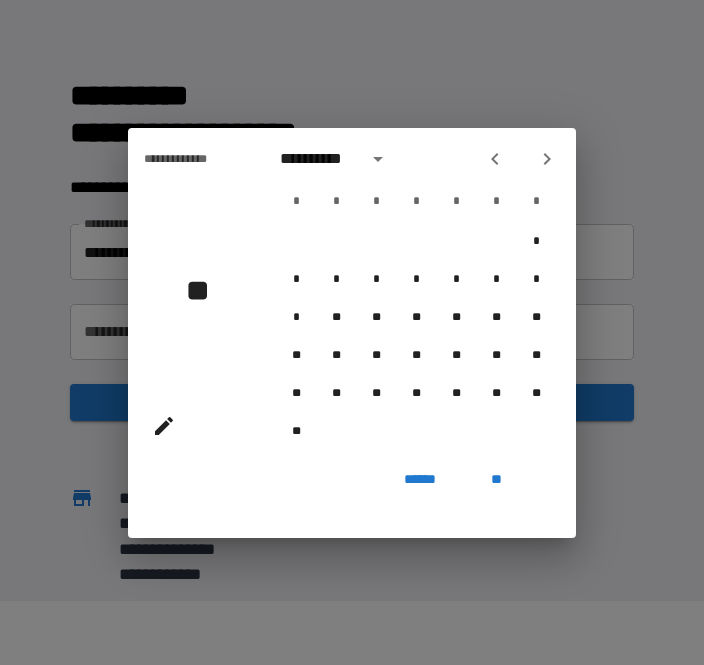 click 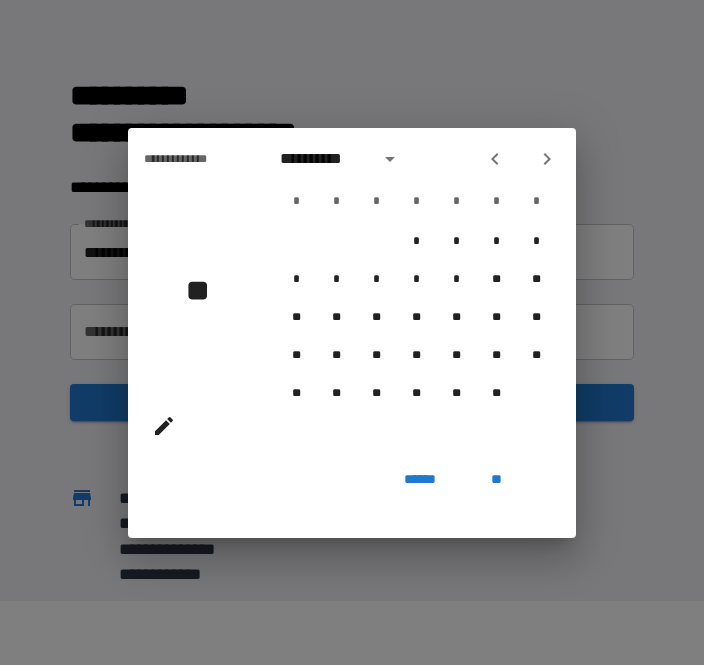 click 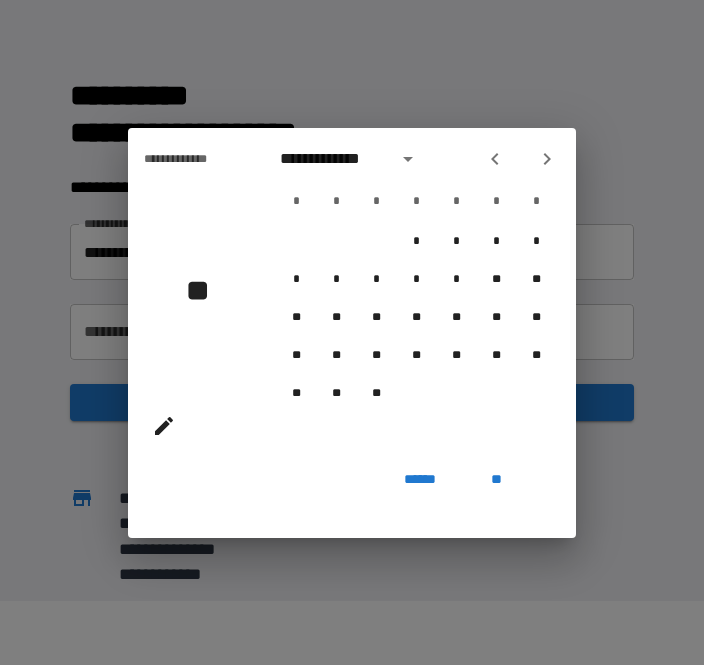 click 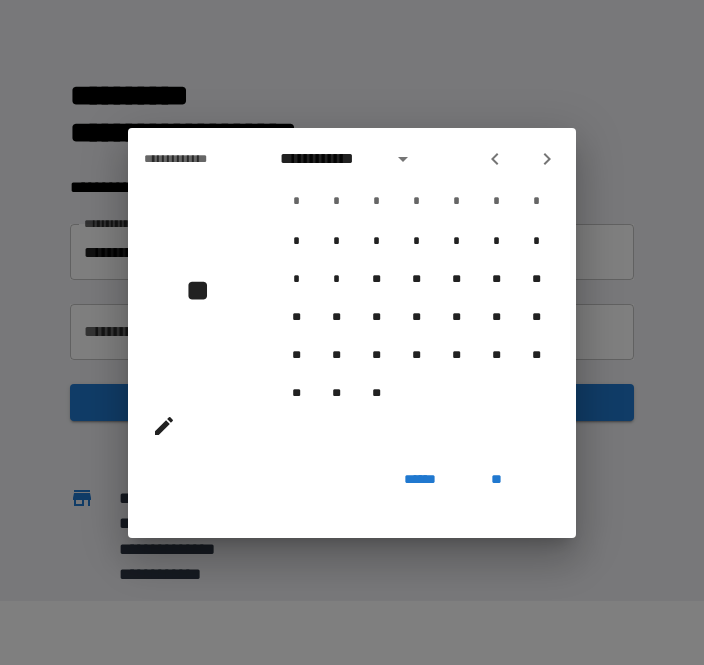 click 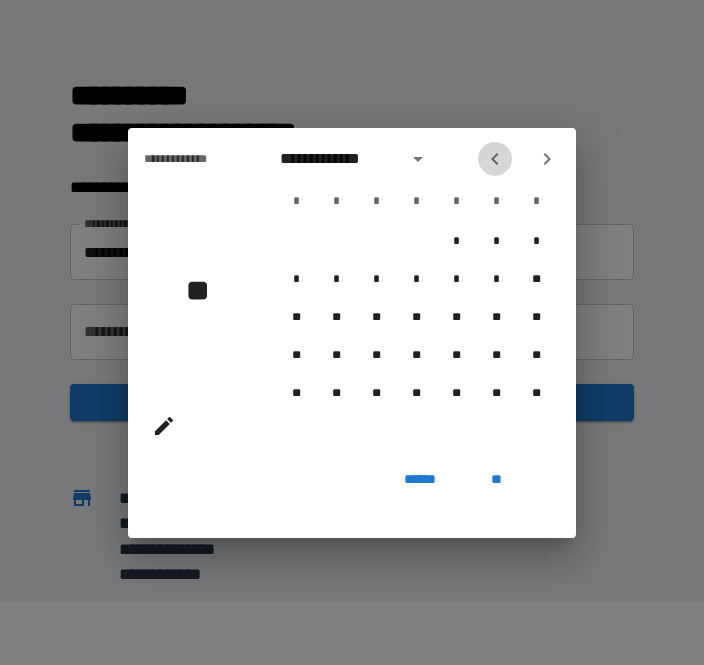 click 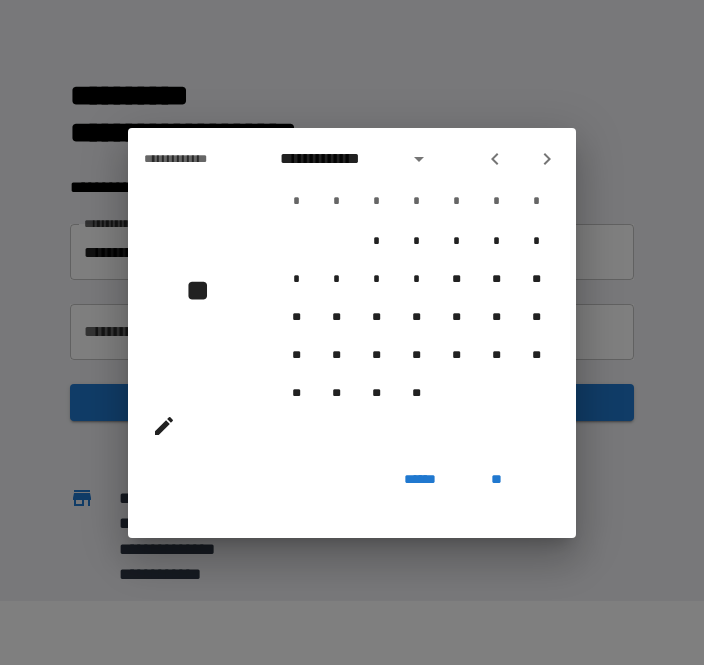 click 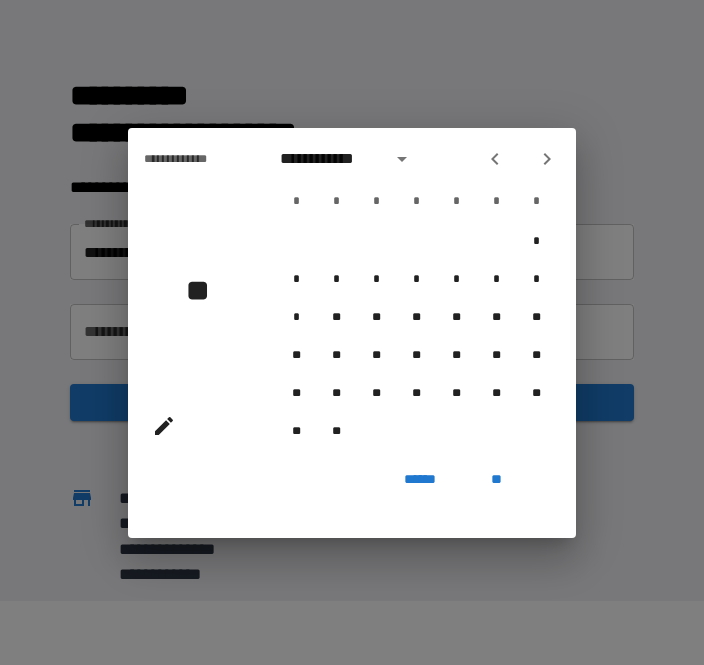 click 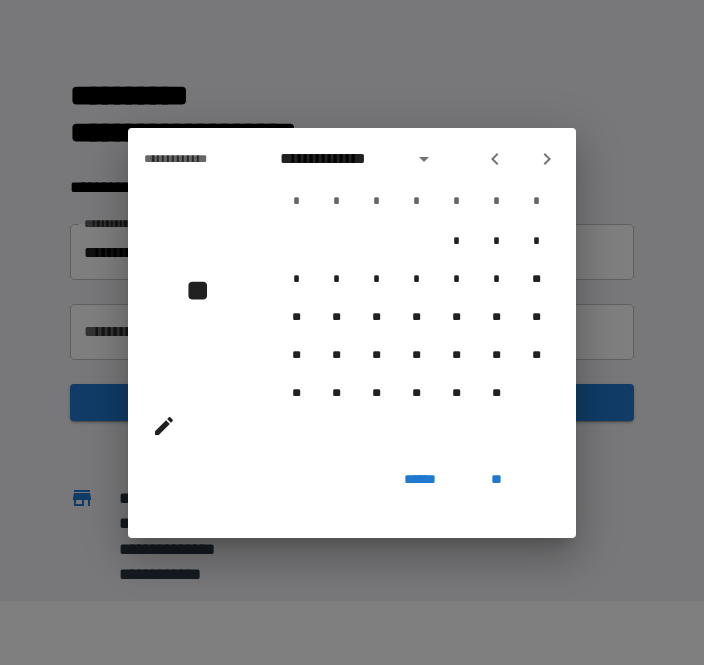 click on "* * * * * * *" at bounding box center (416, 202) 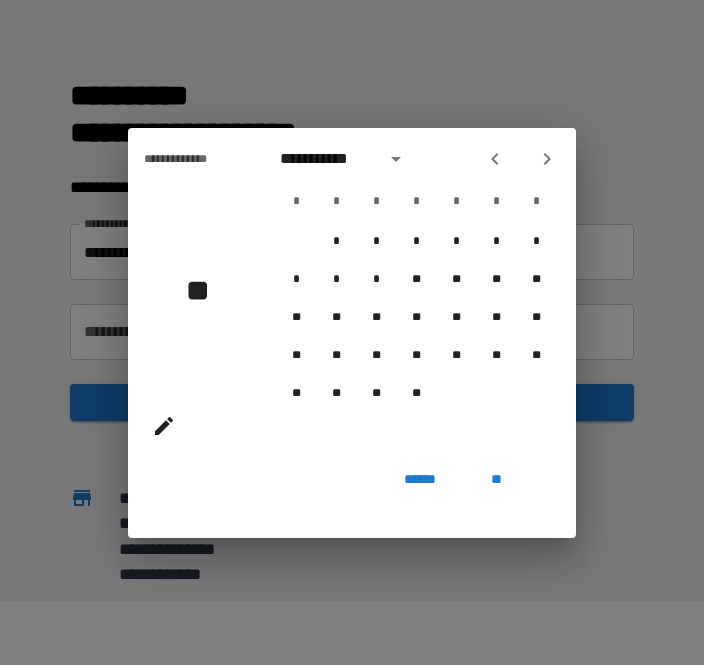 click 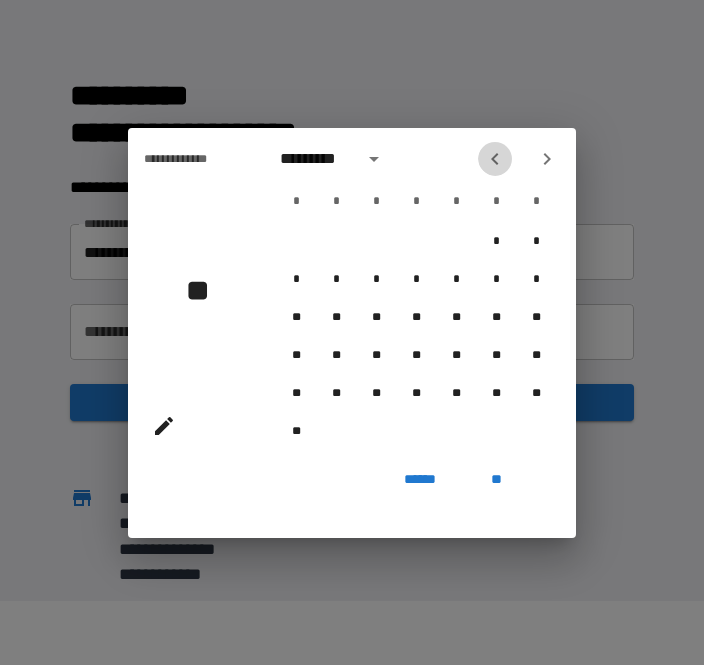 click 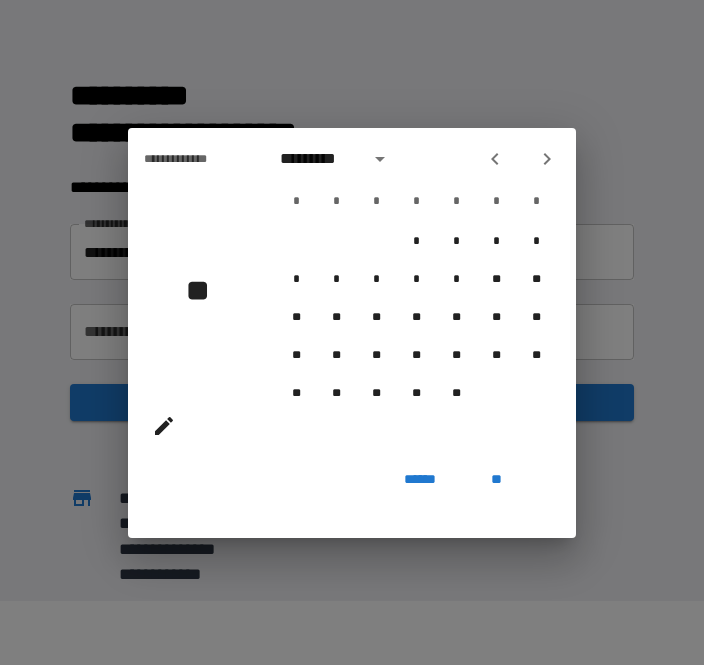 click 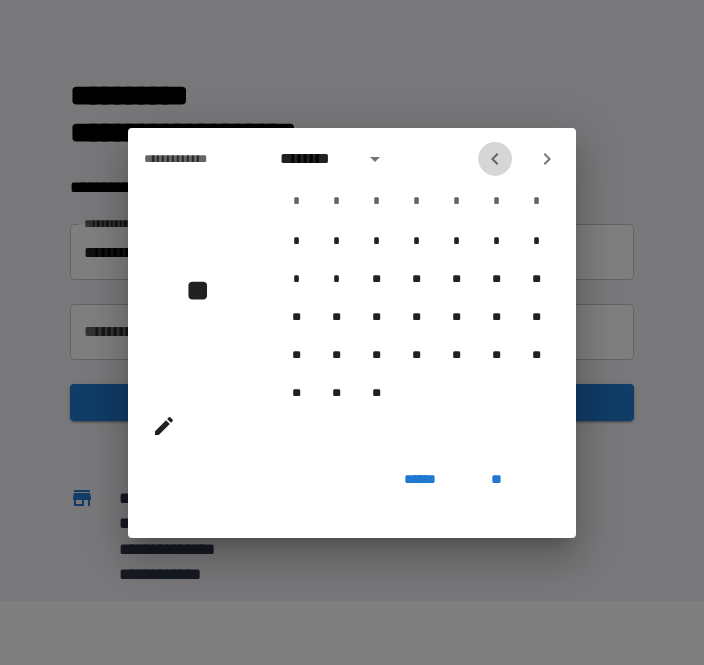 click 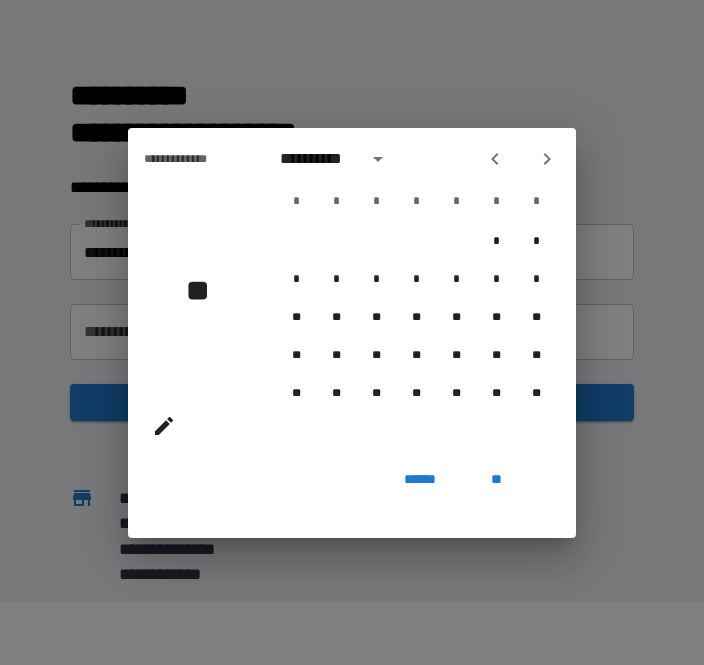 click 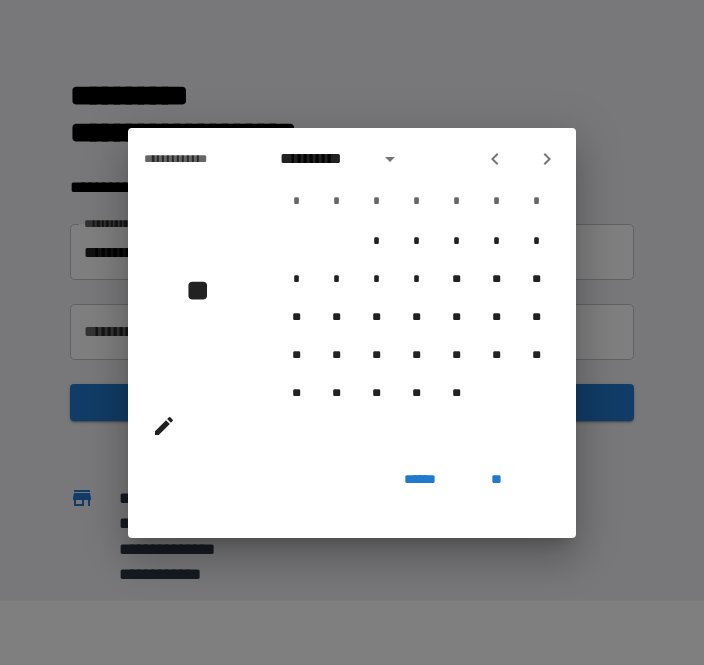 click 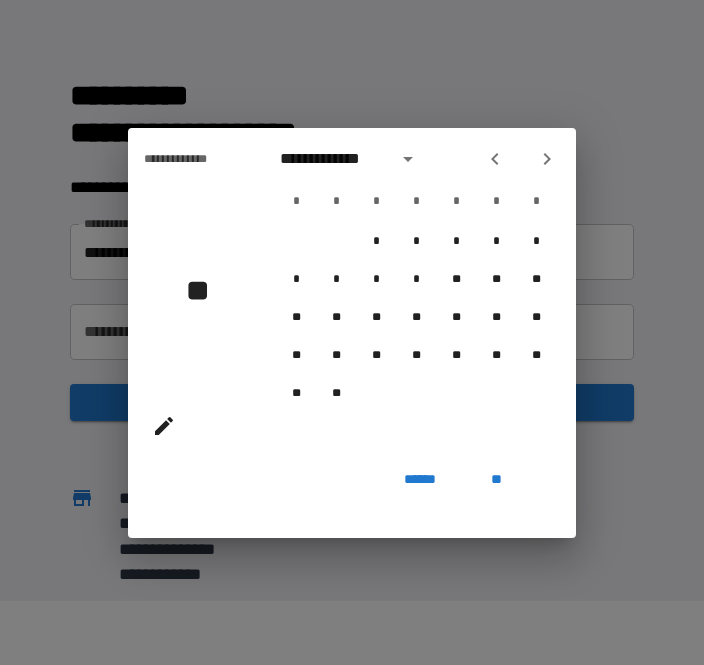 click 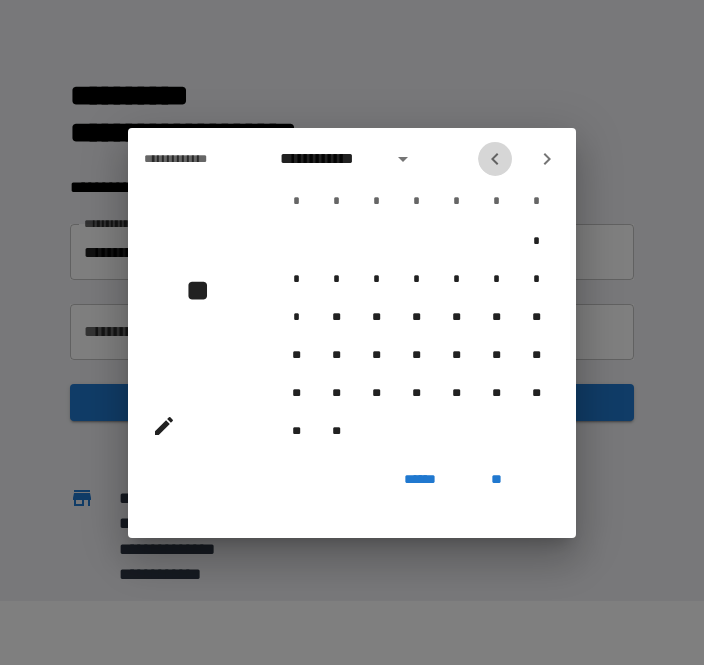 click 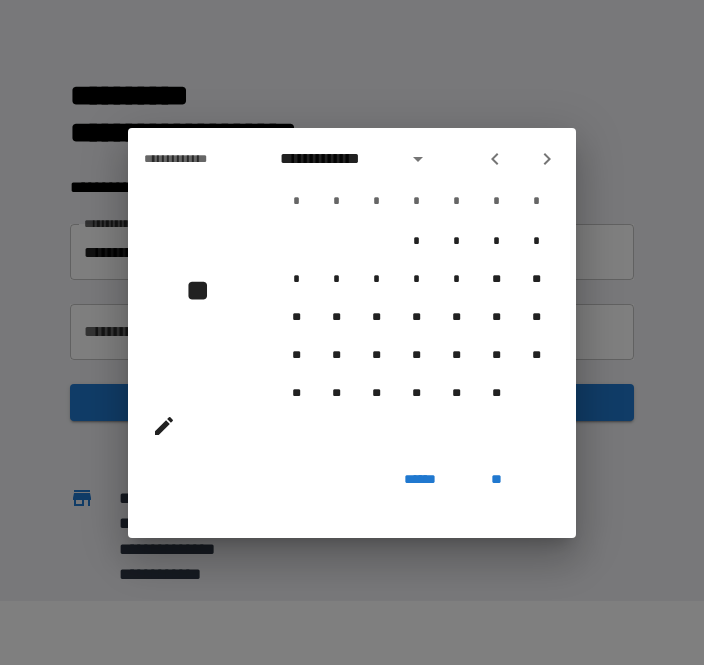 click 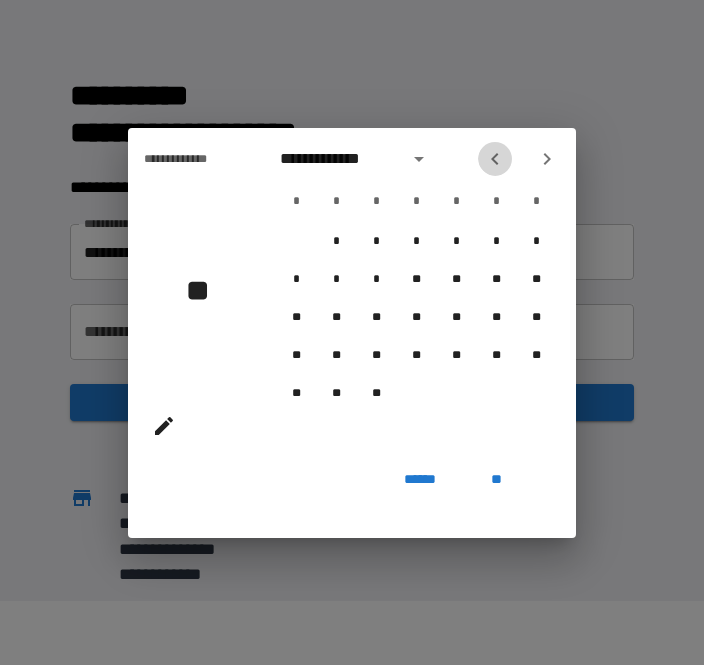 click 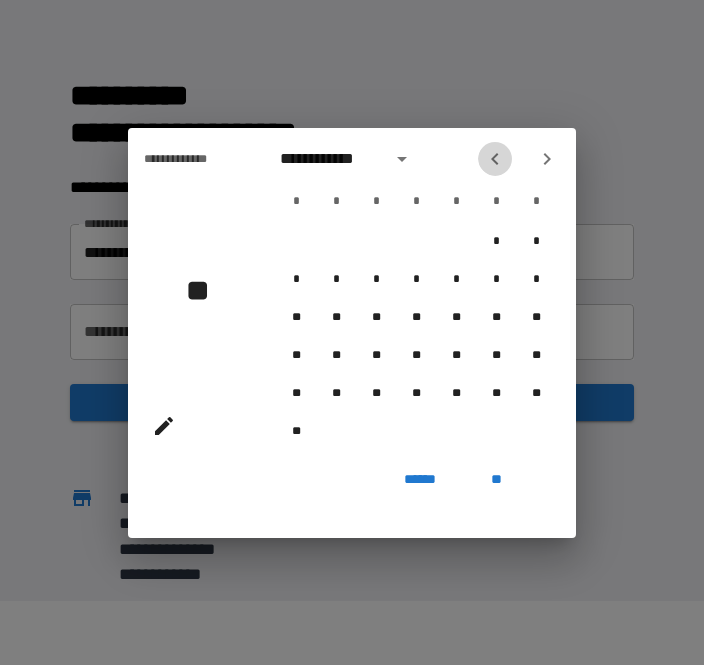 click 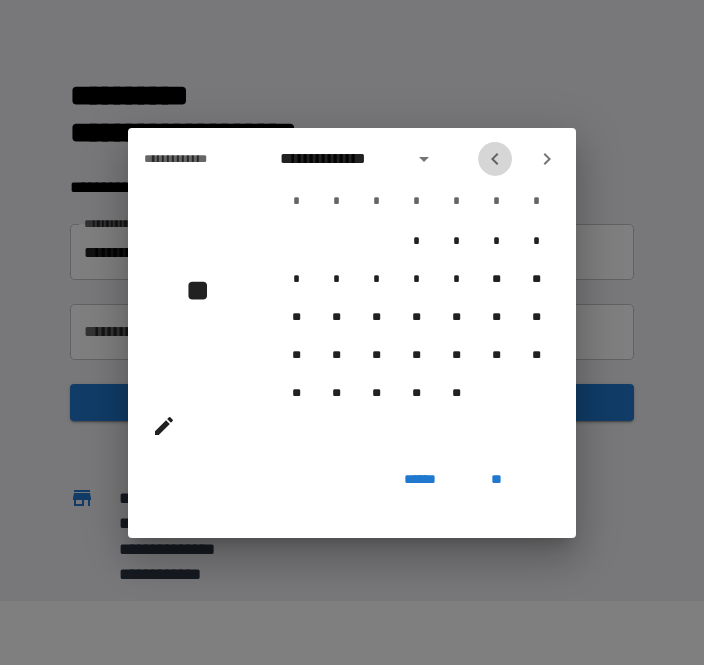 click 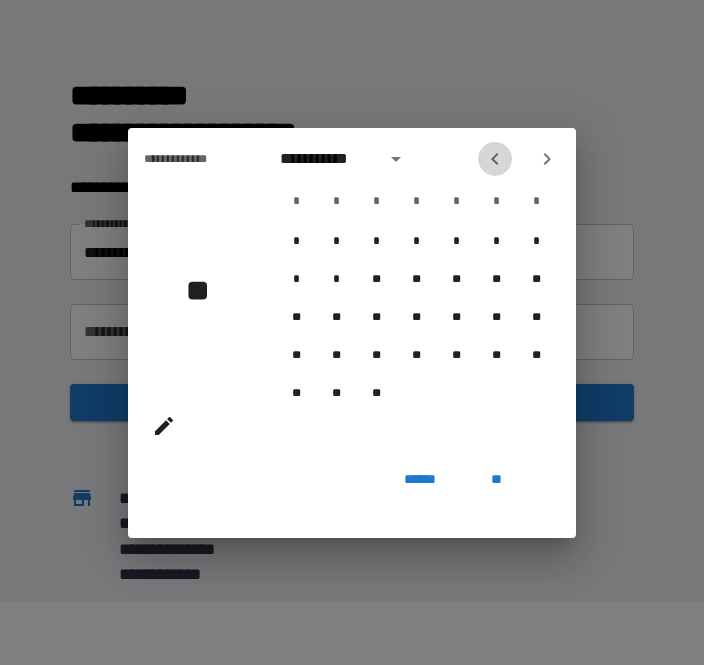 click 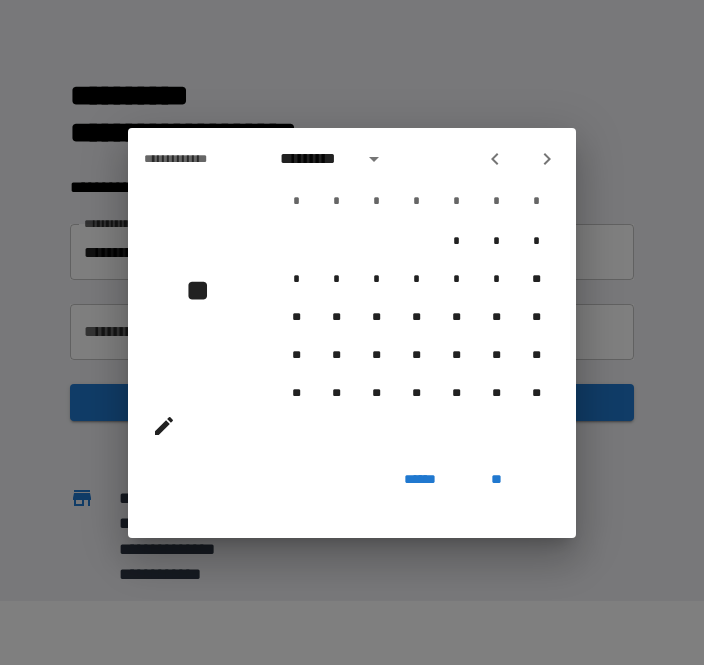 click 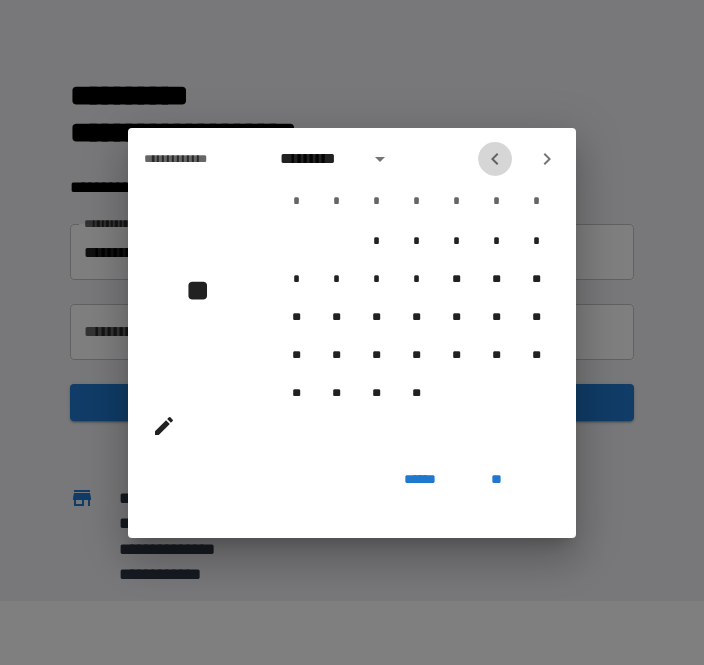 click 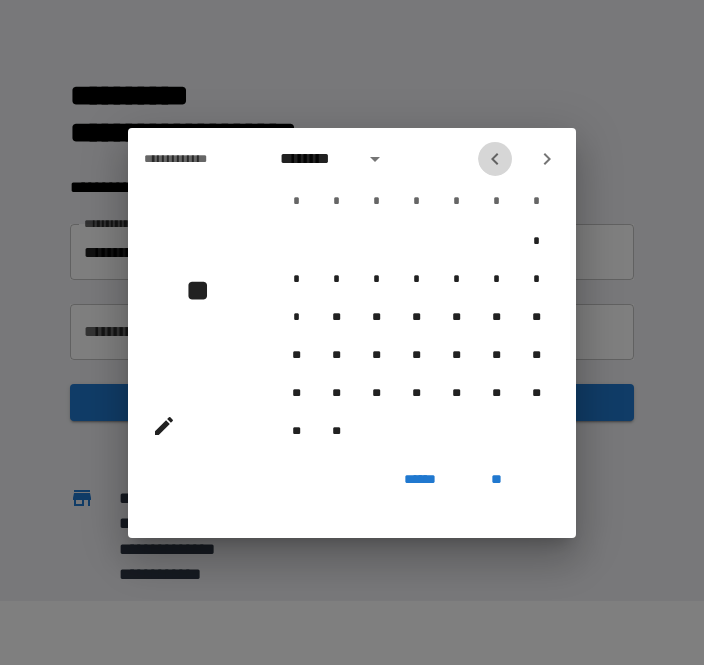 click 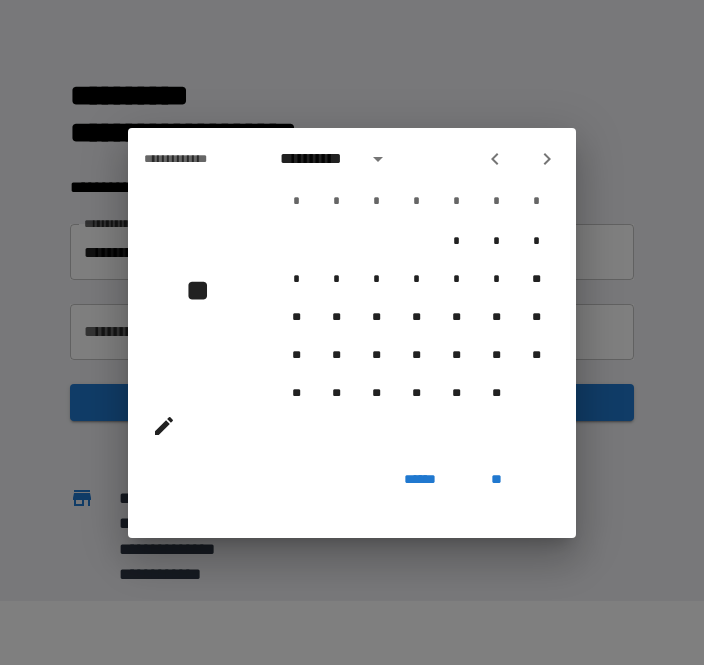 click 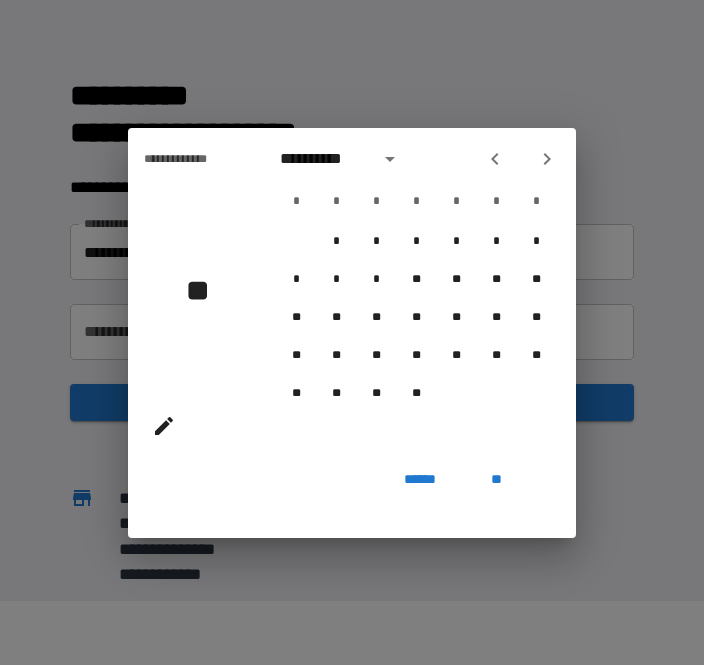 click 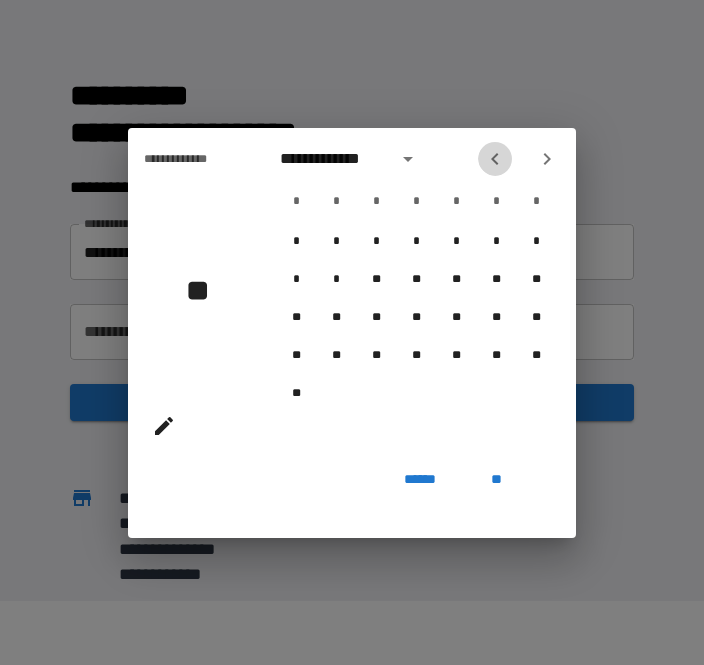 click 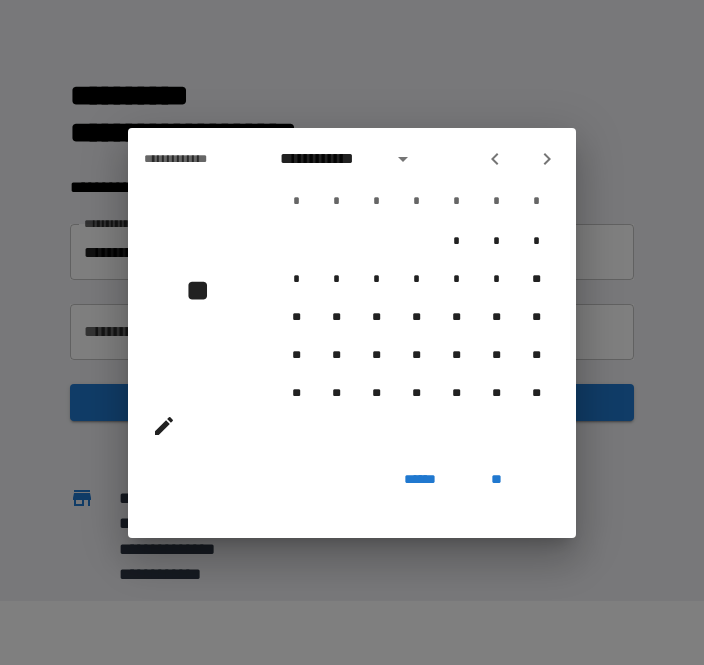 click 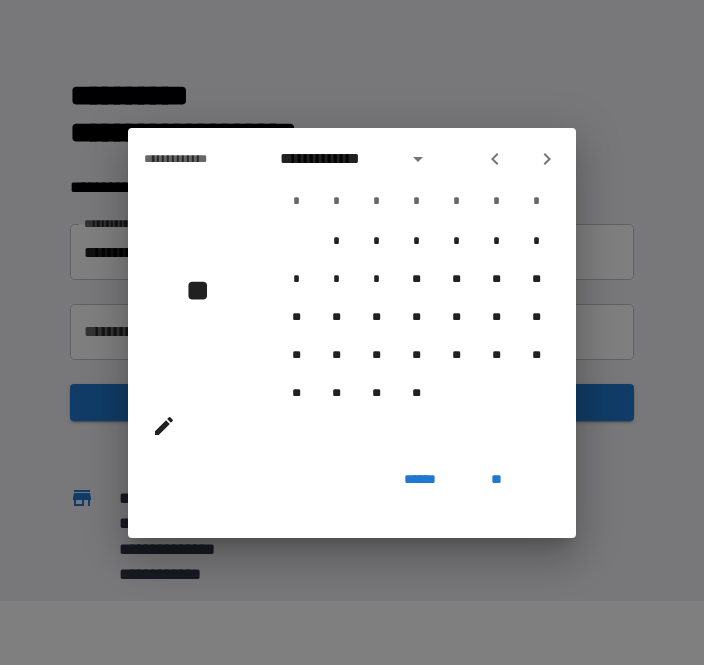 click 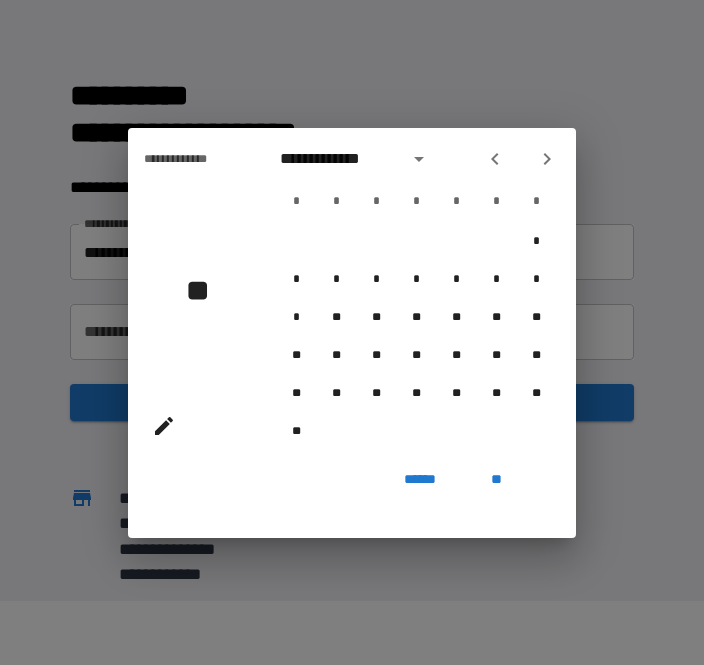 click 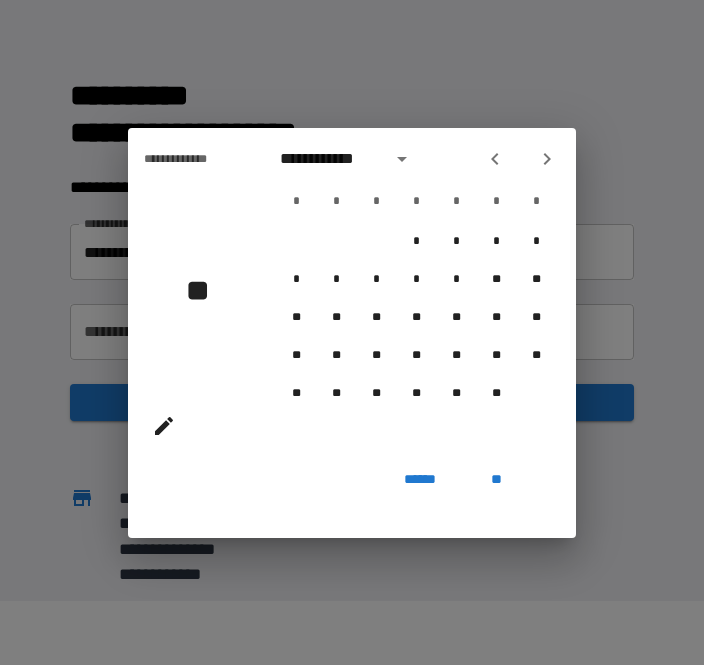 click 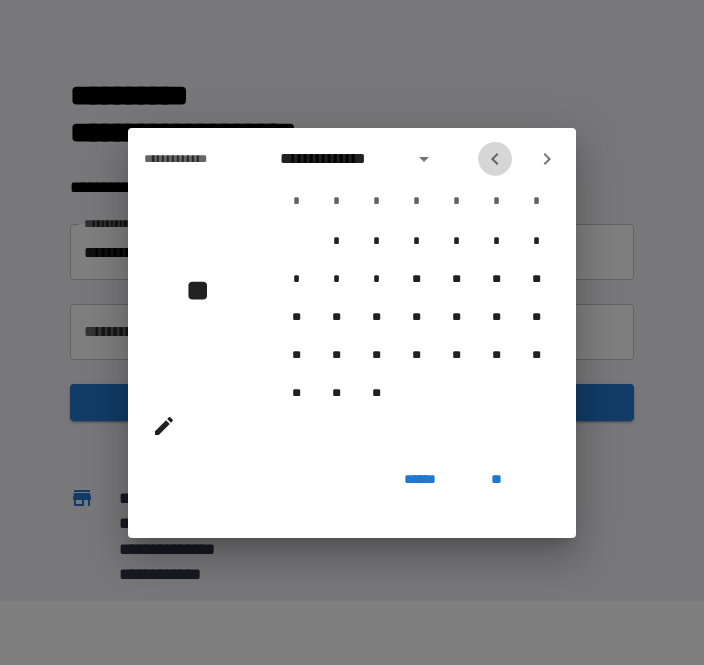 click 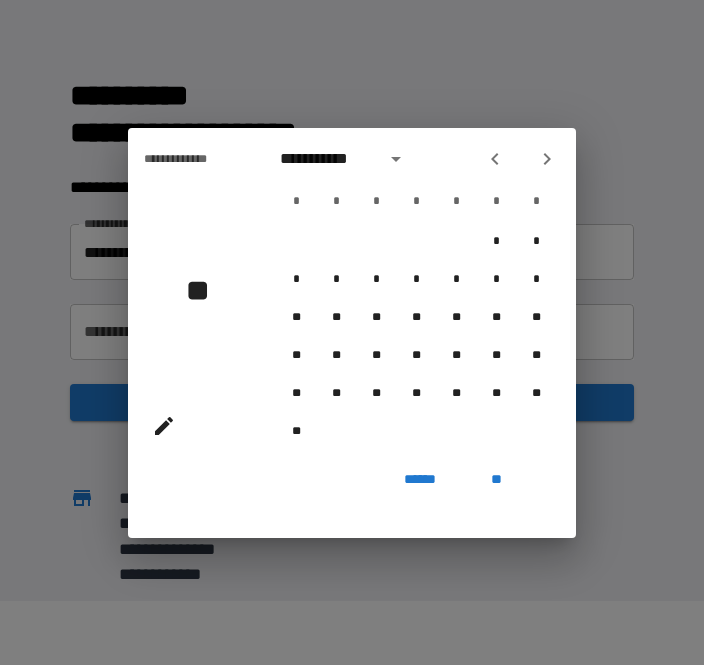click 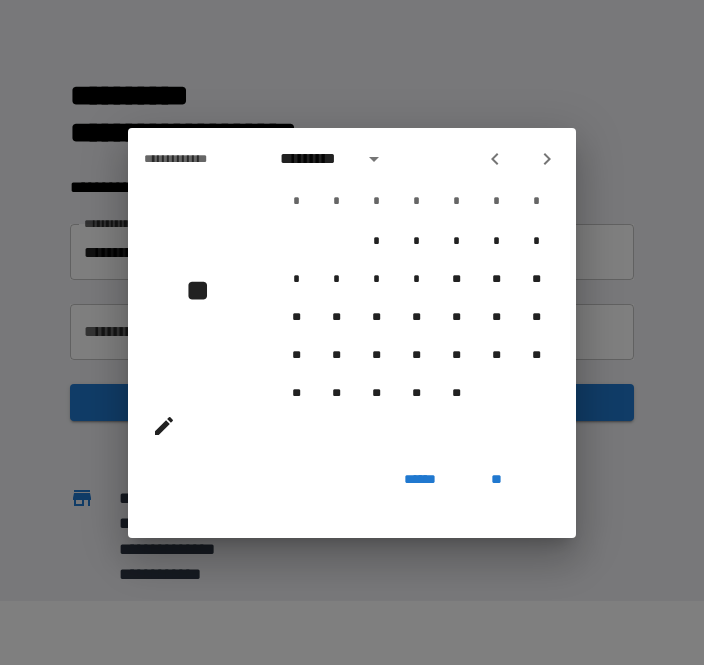 click 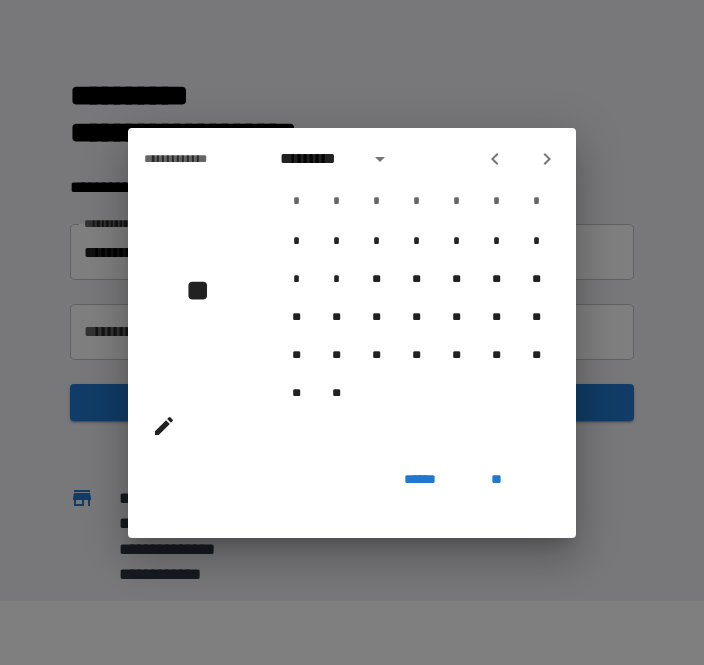 click 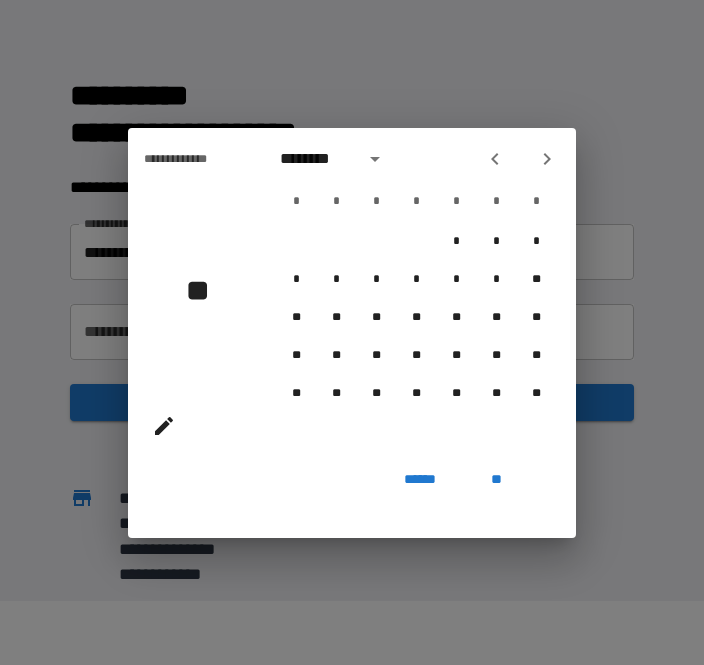 click 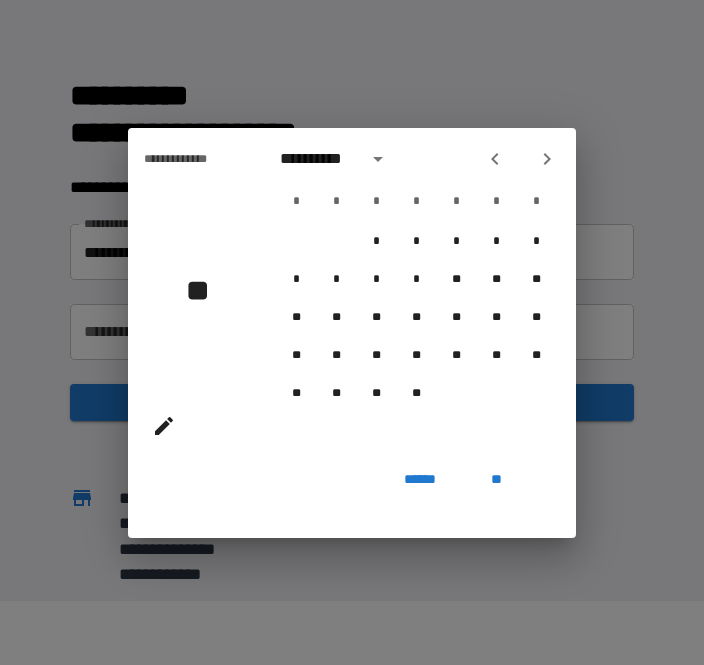 click 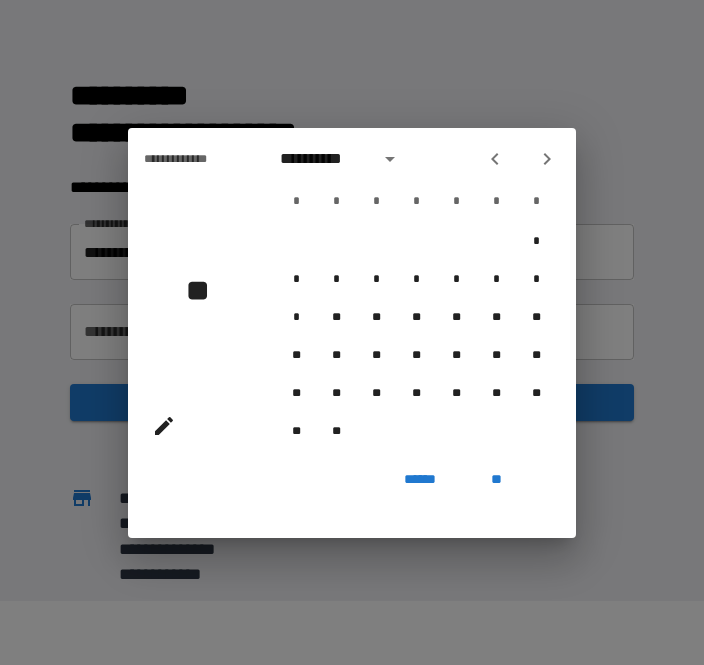 click 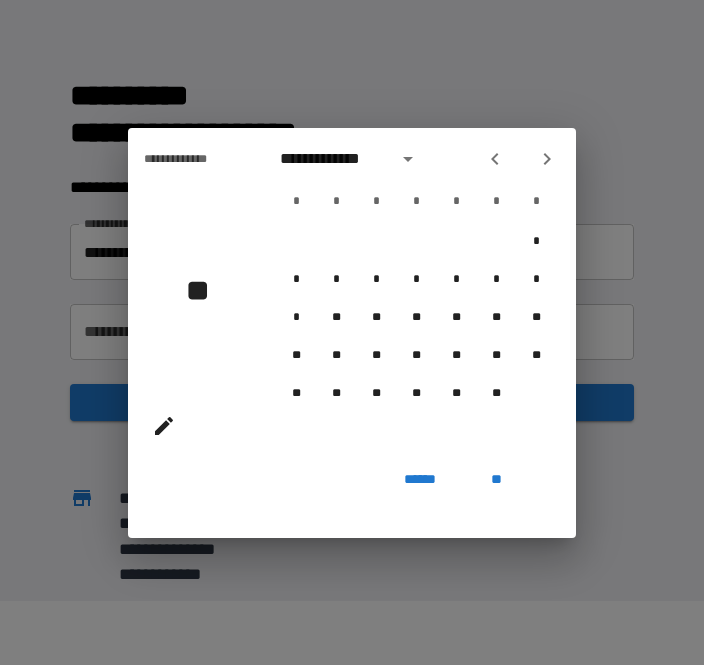 click 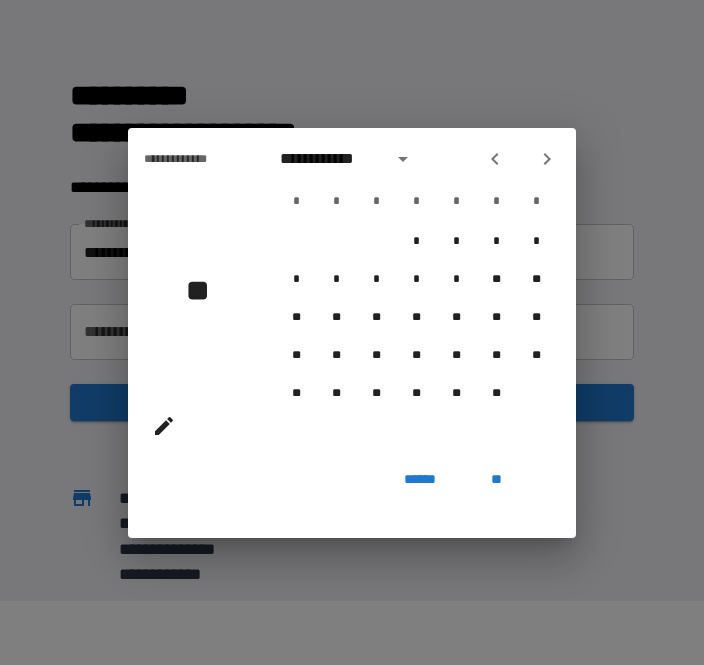 click 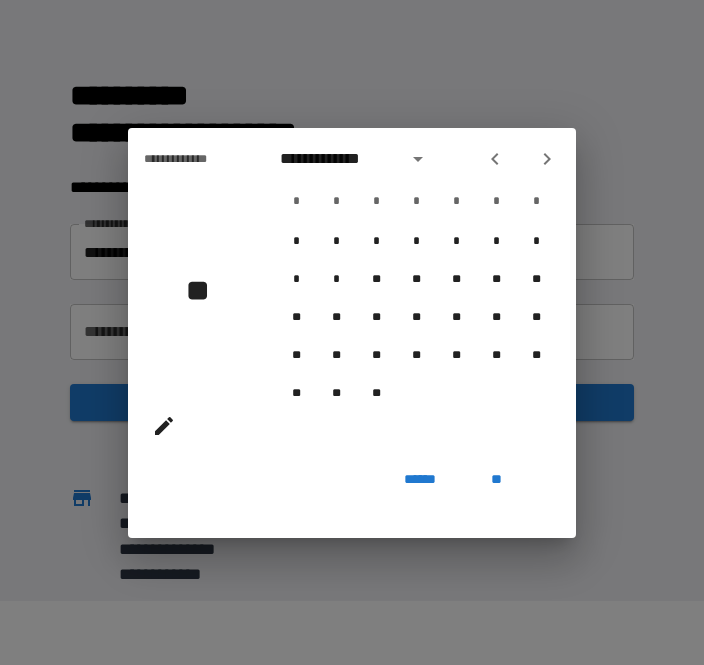 click 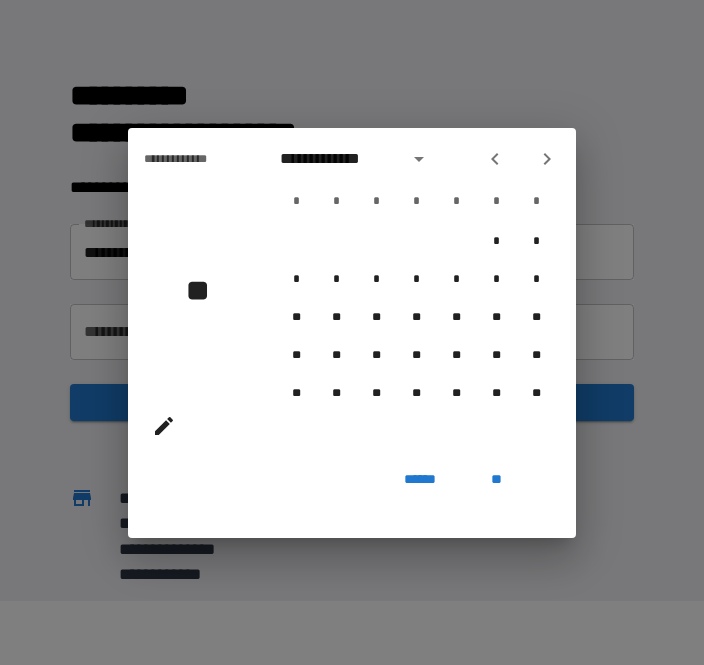 click 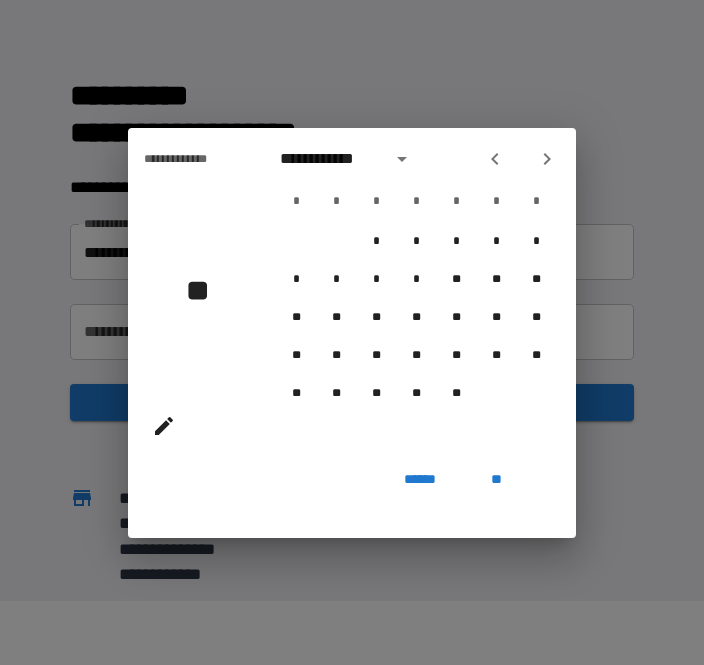 click 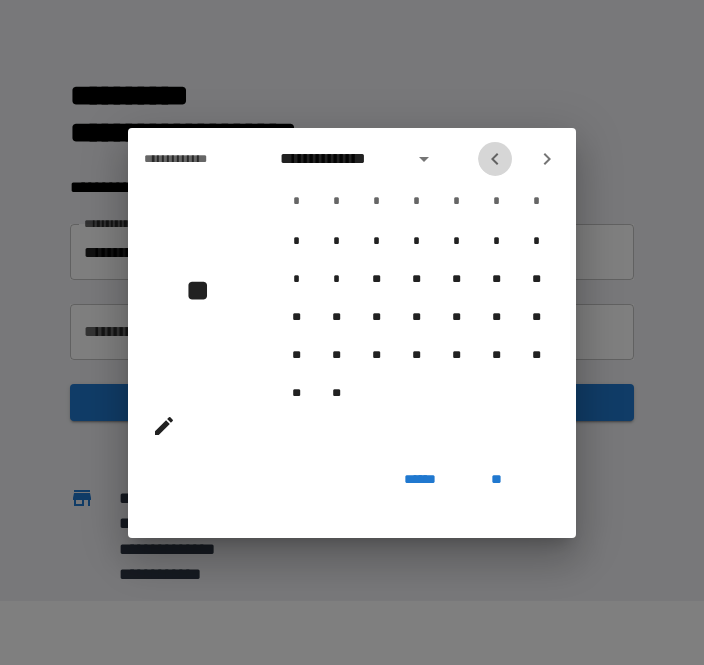 click 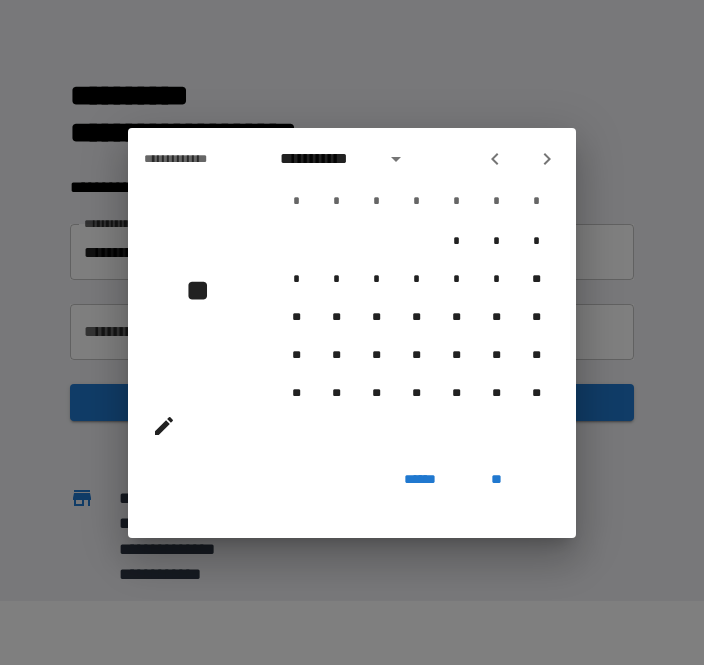 click 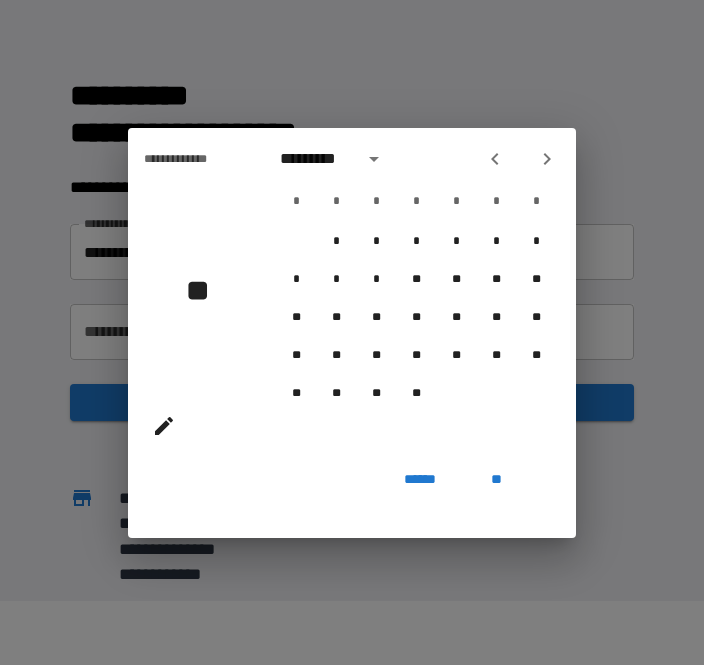 click 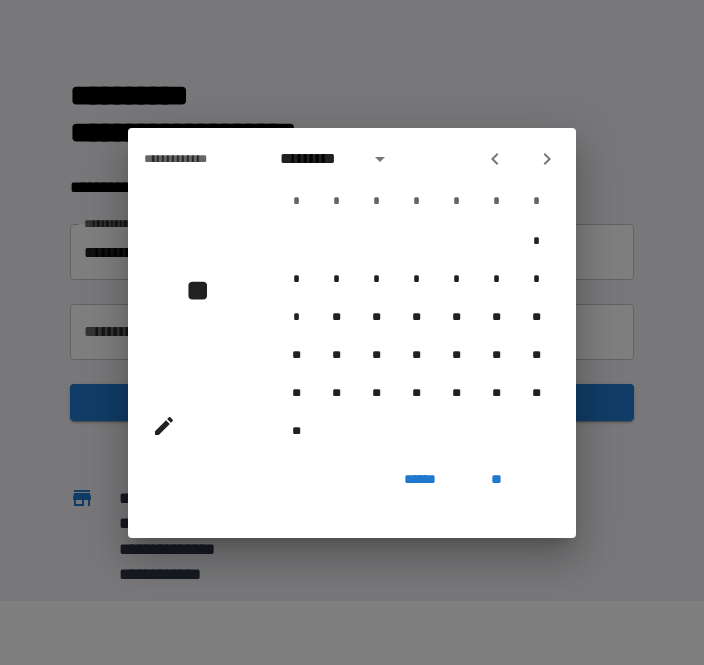 click 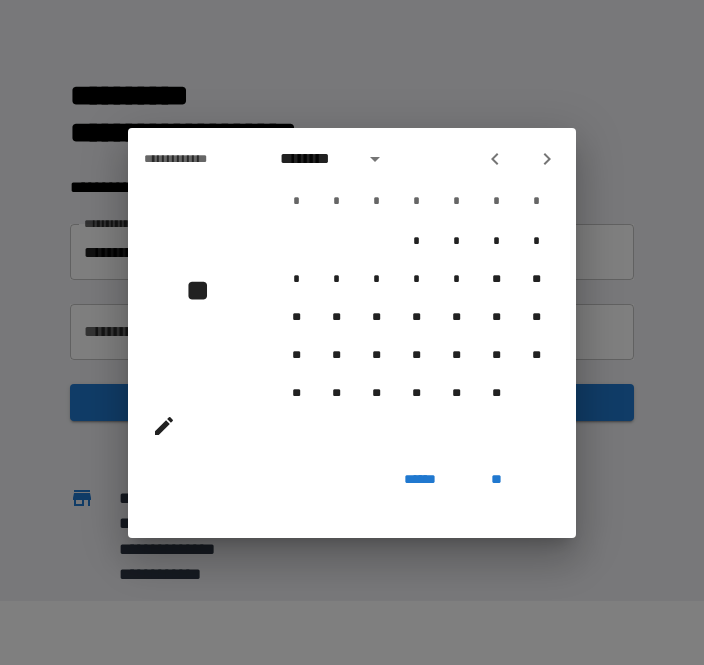 click 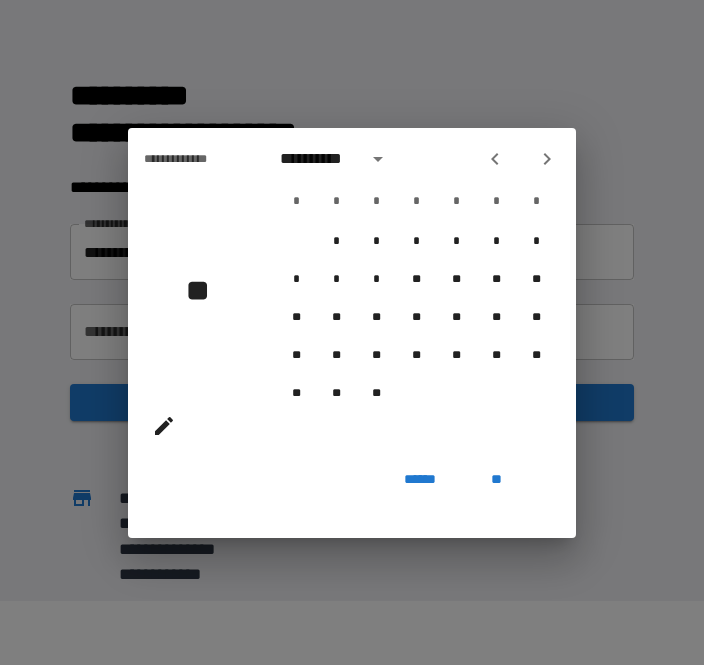click 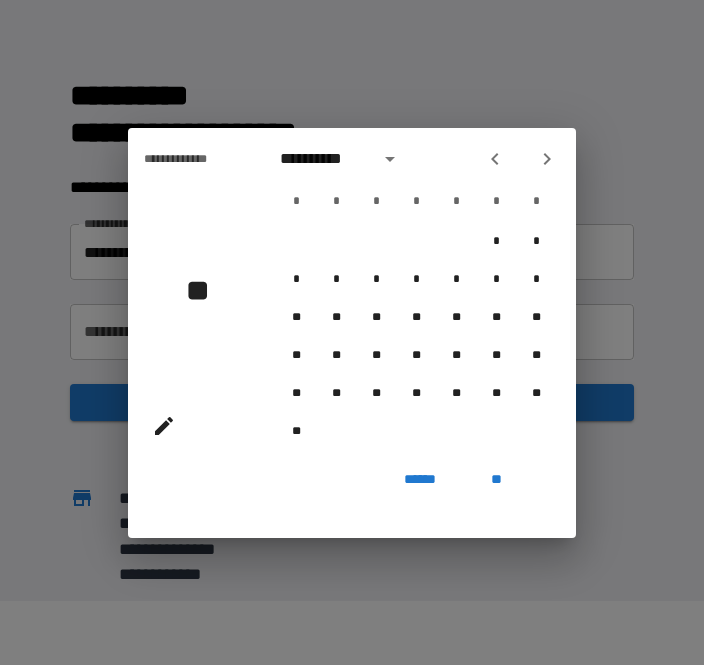 click 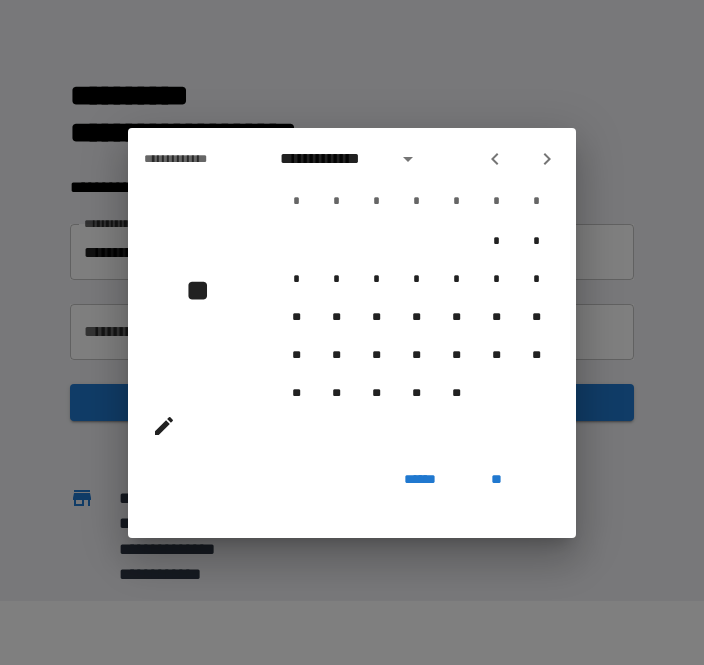 click 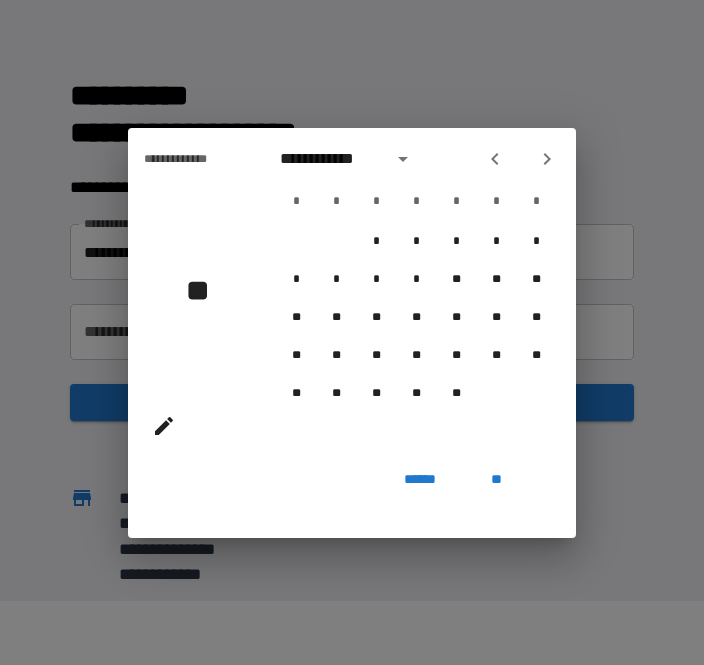 click 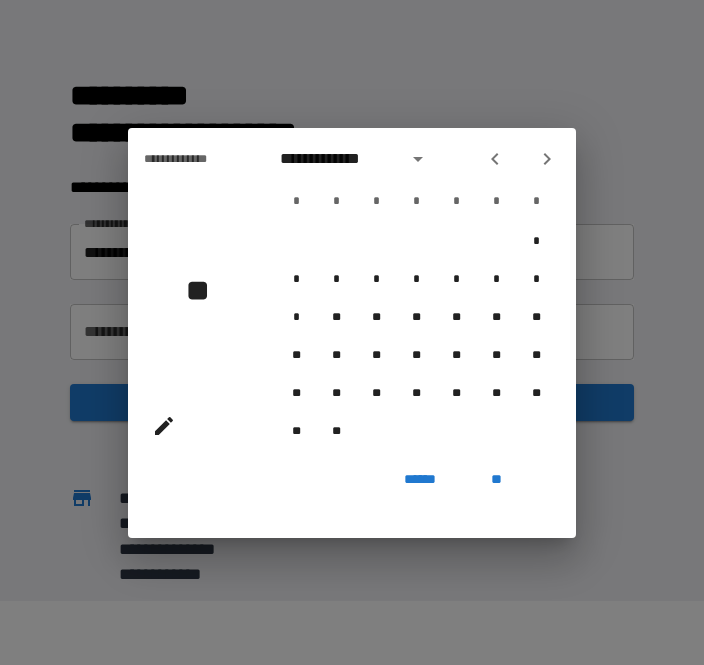 click 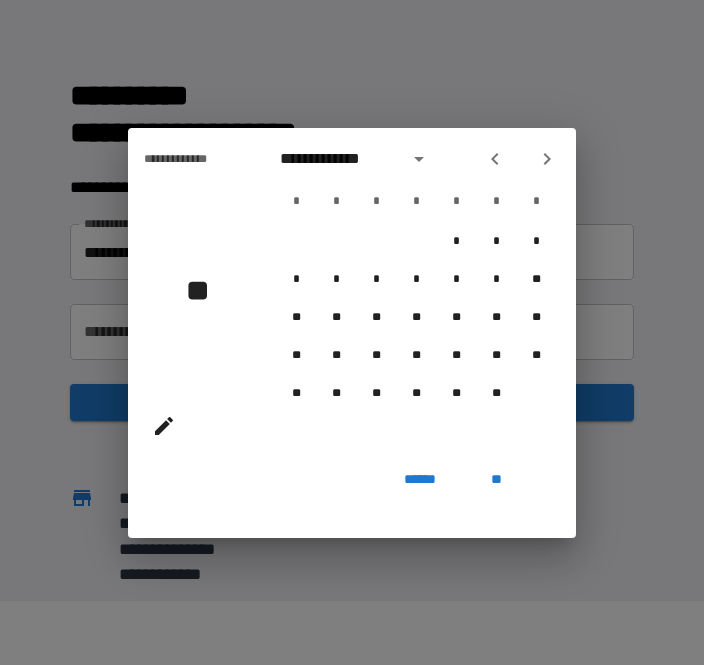 click 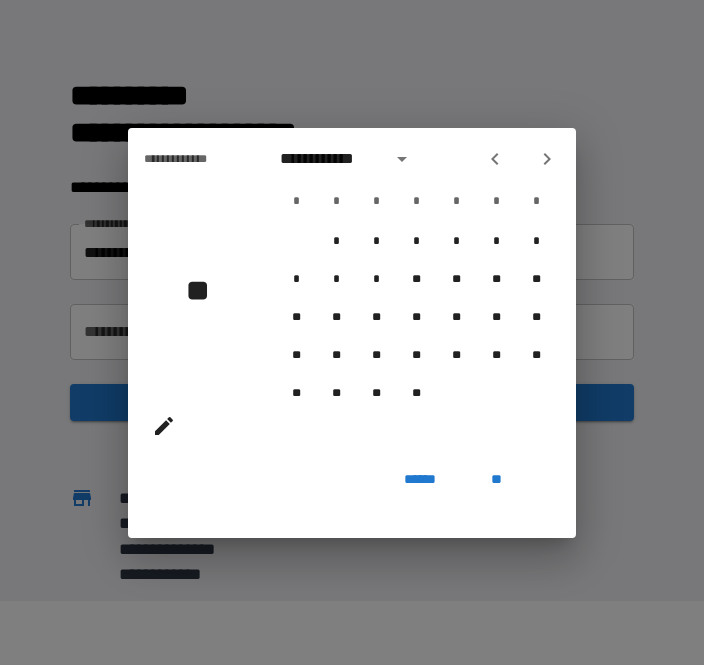 click 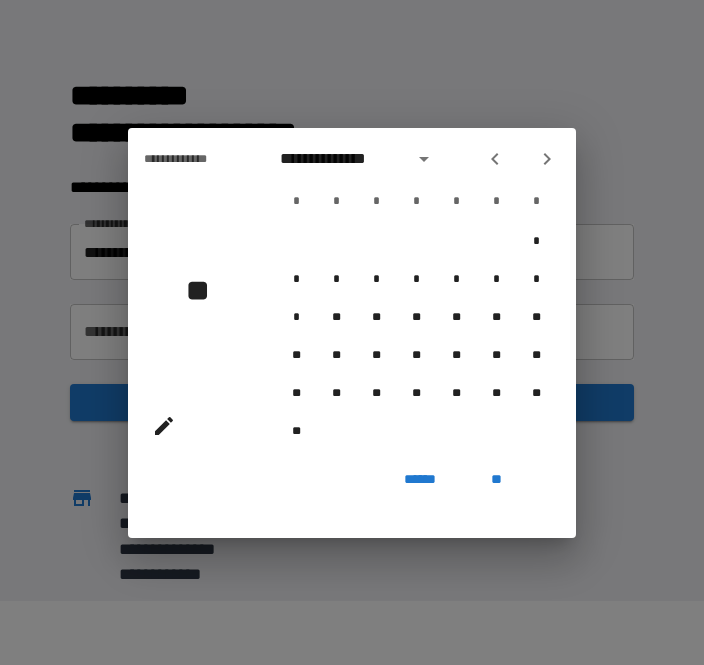 click 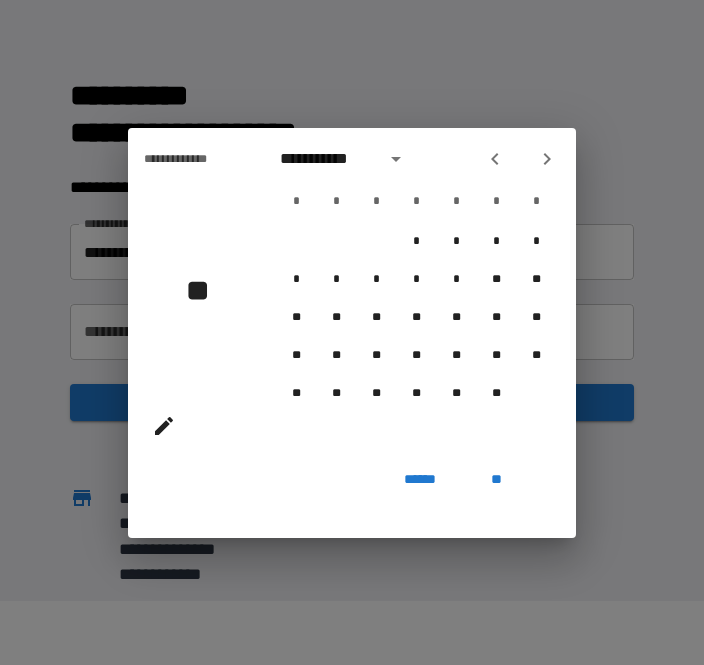 click 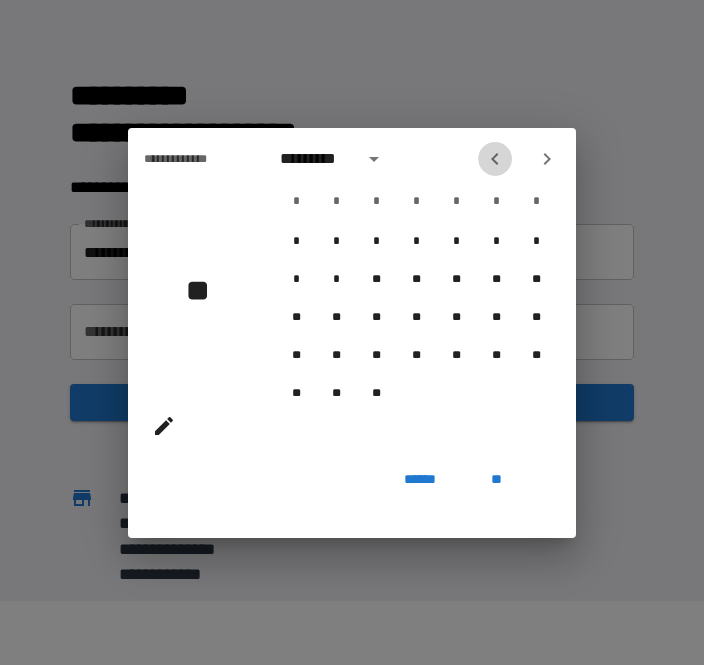 click 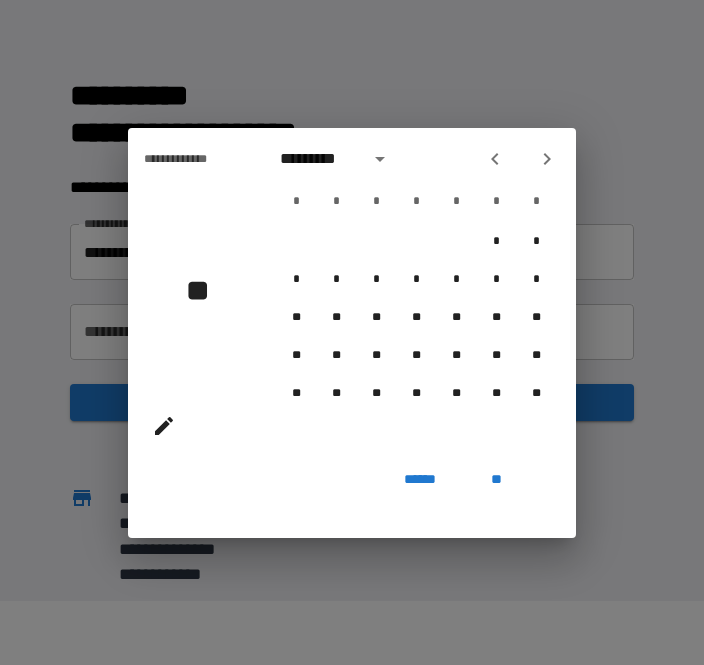 click 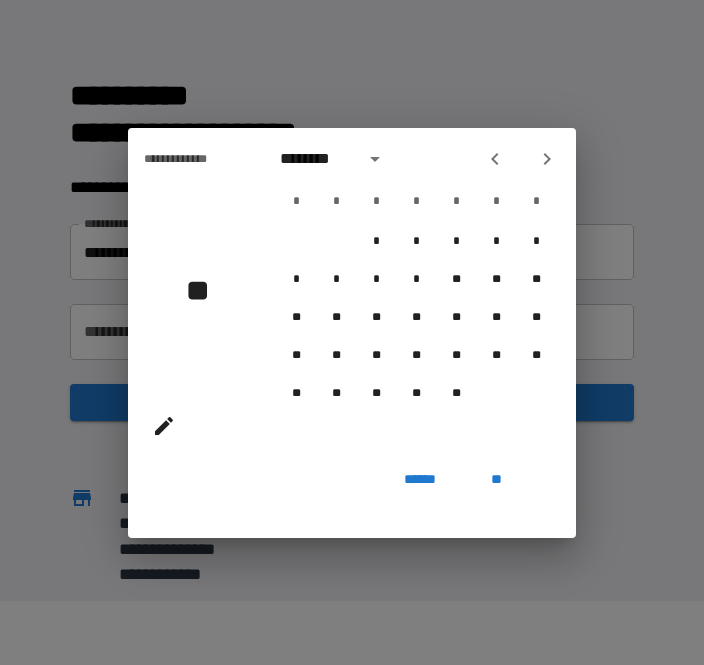 click 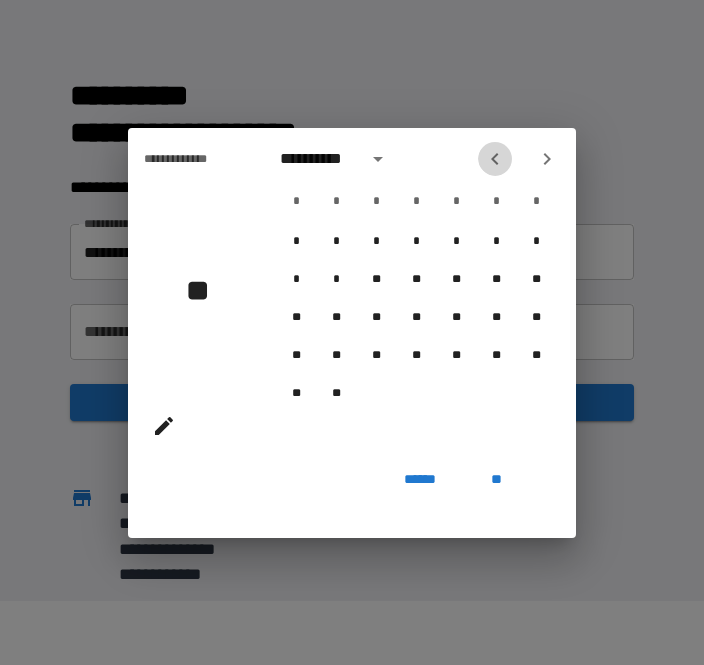 click 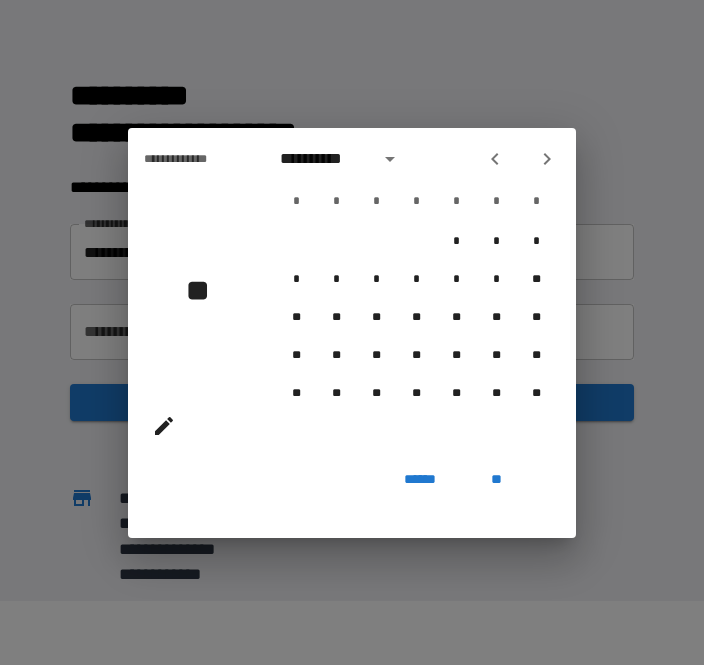 click 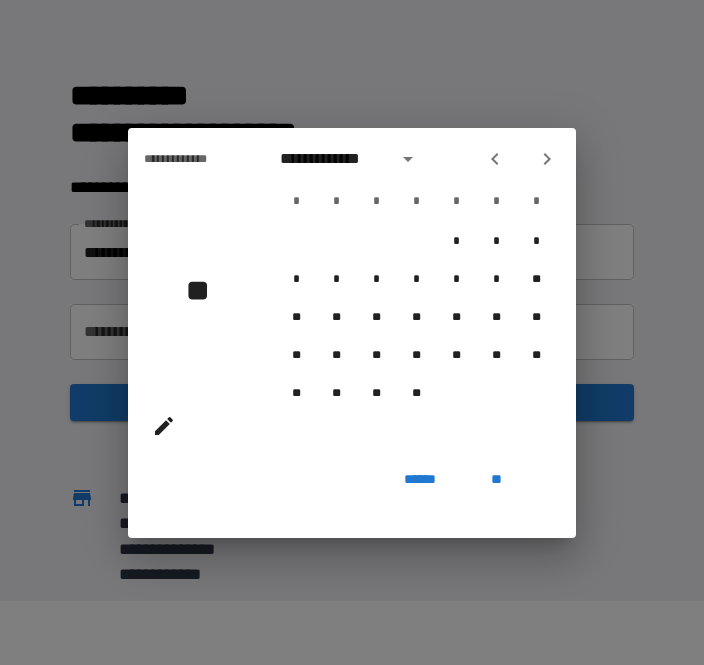 click 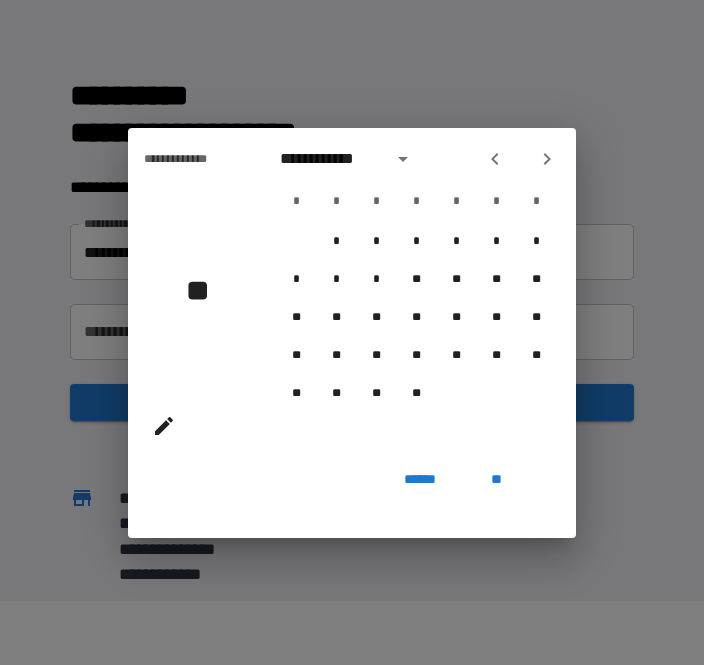 click 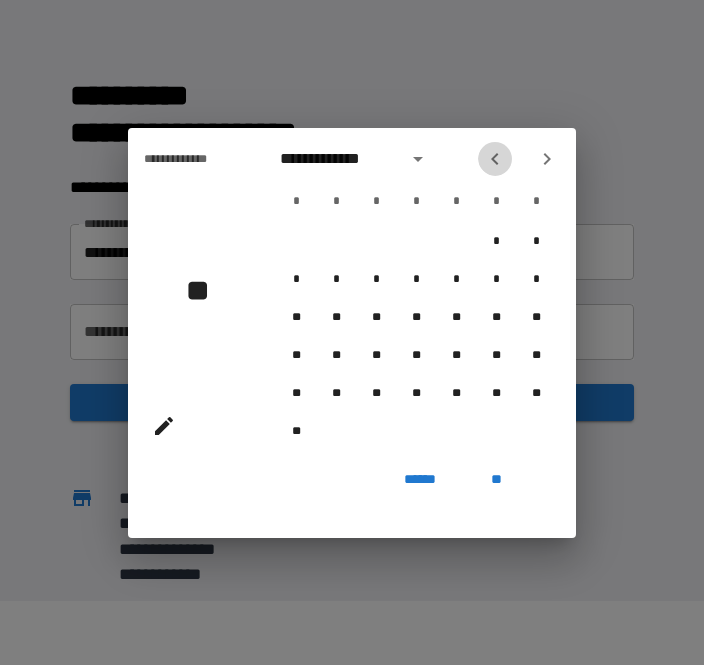 click 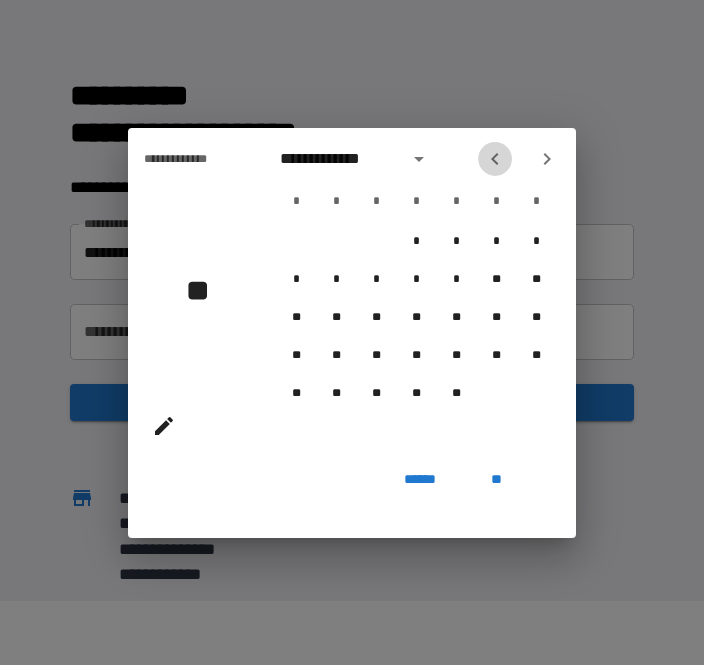 click 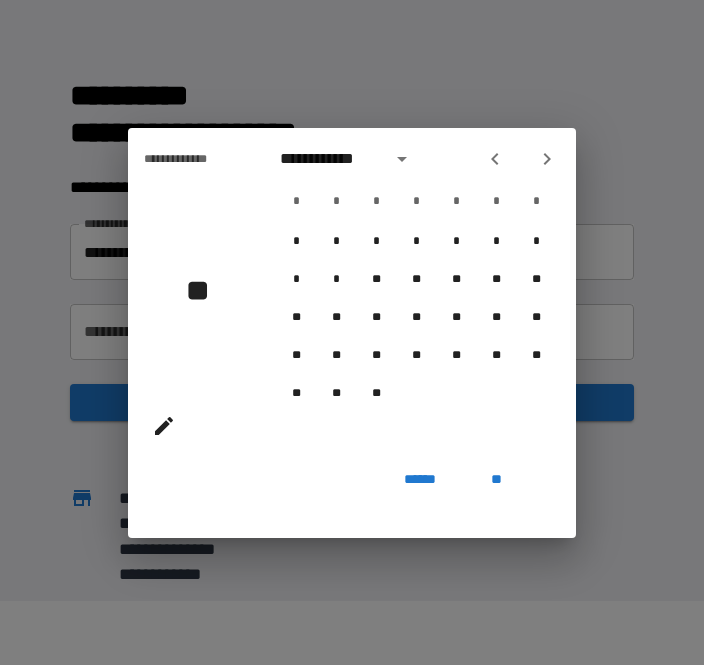 click 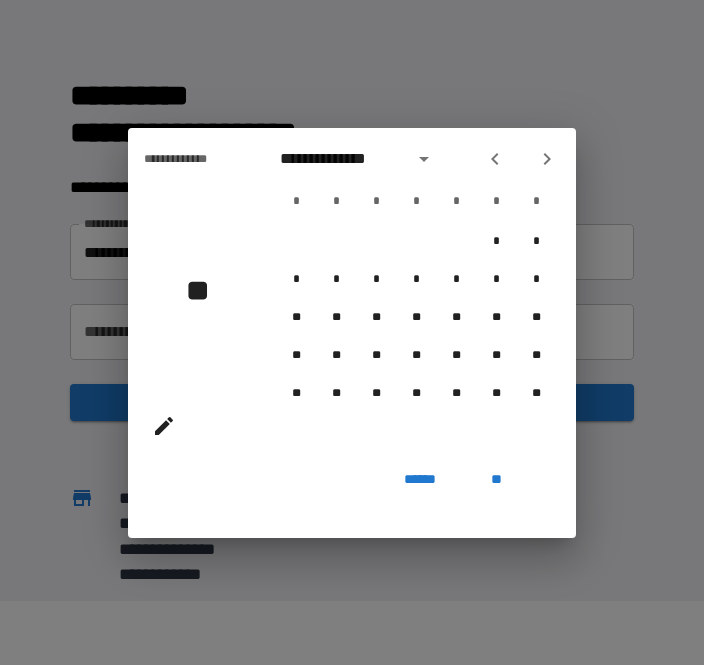 click 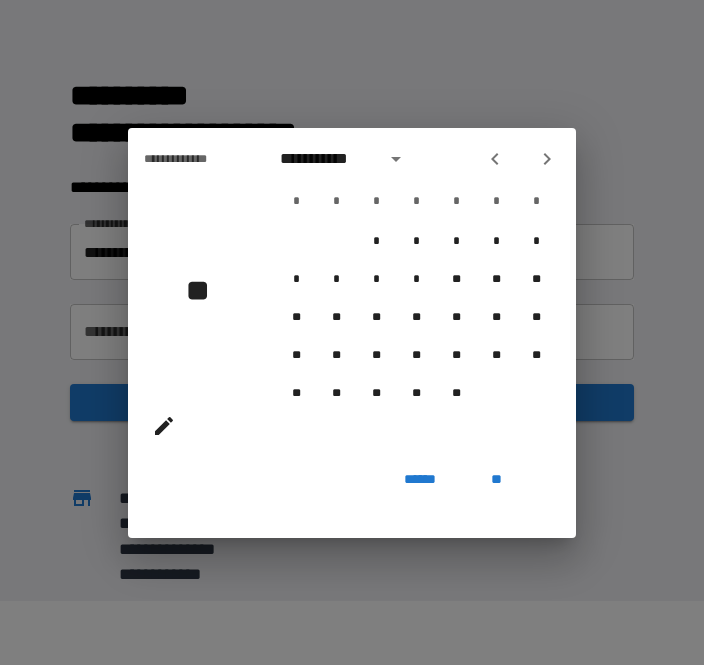 click 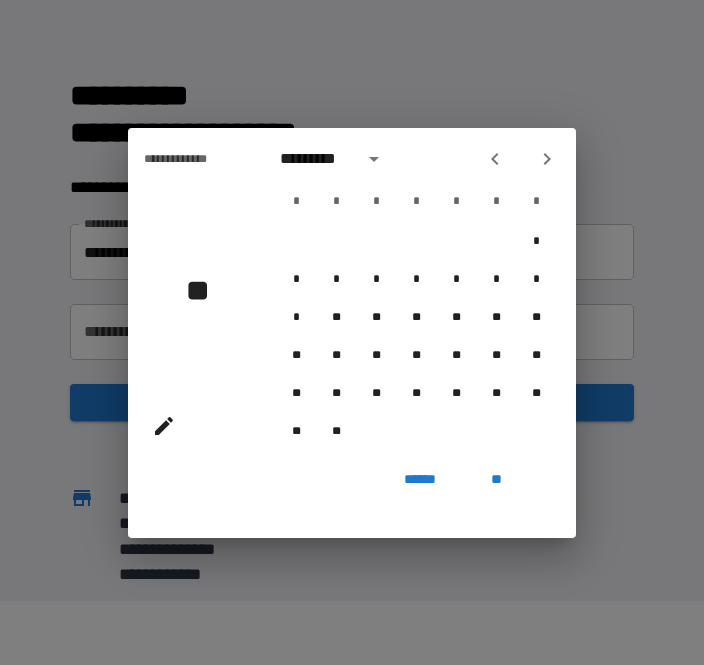 click 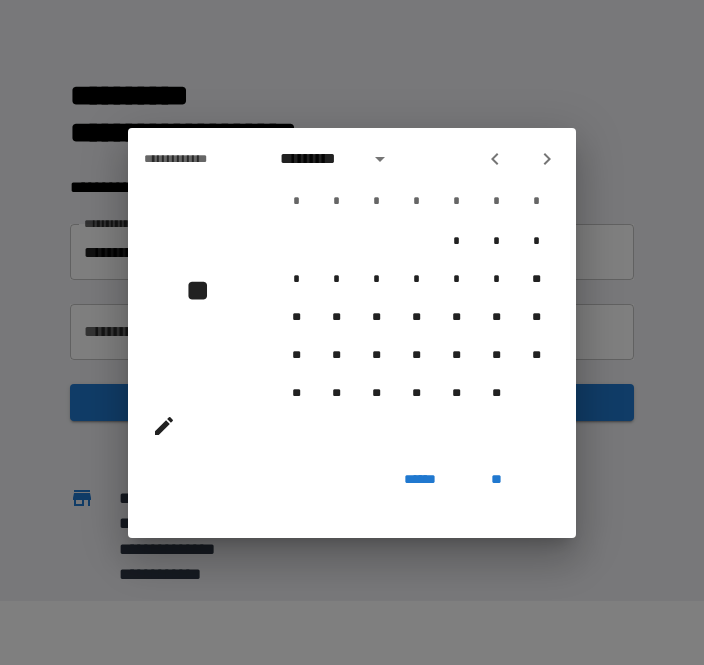 click 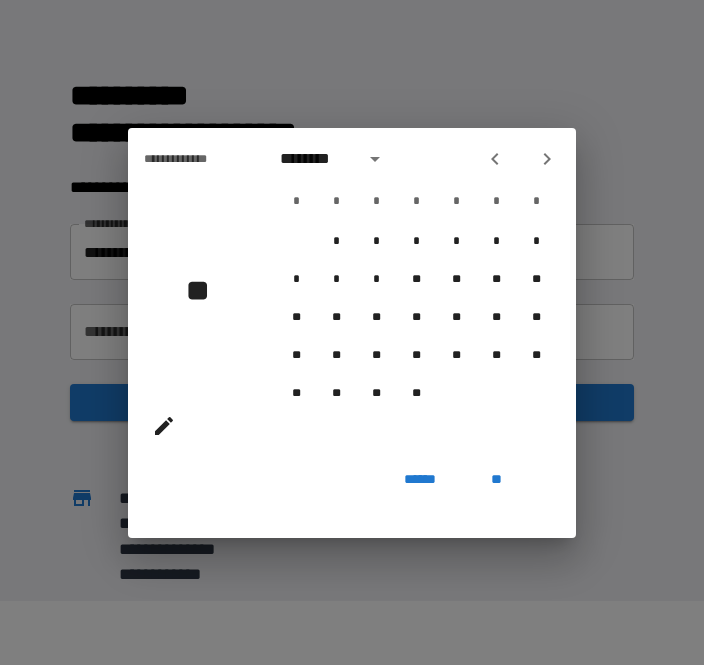 click 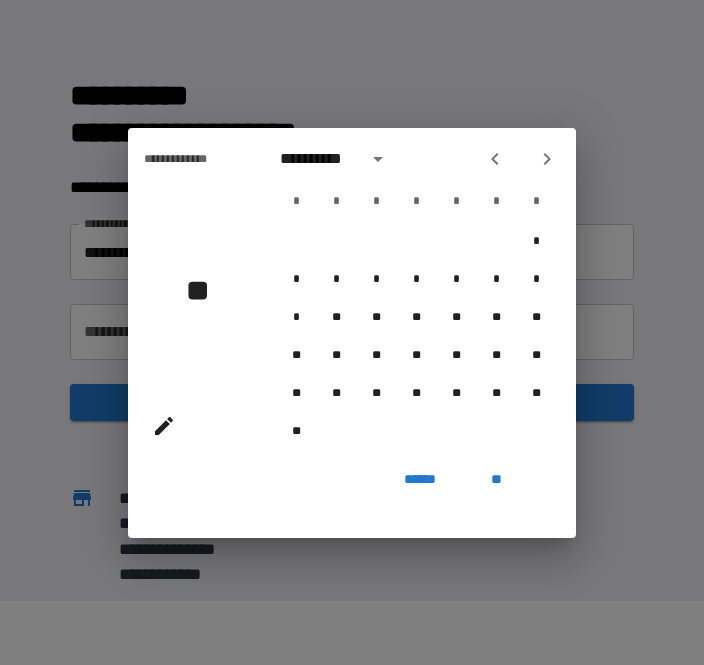 click 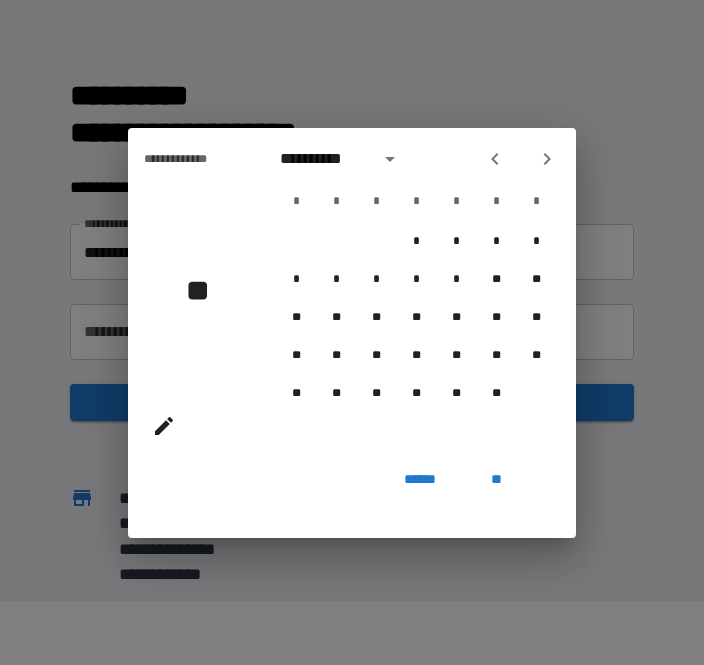 click 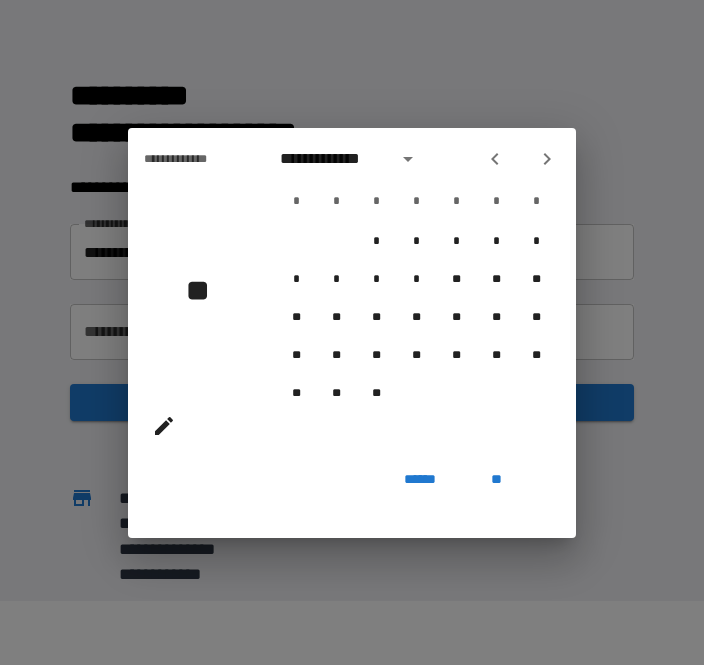 click 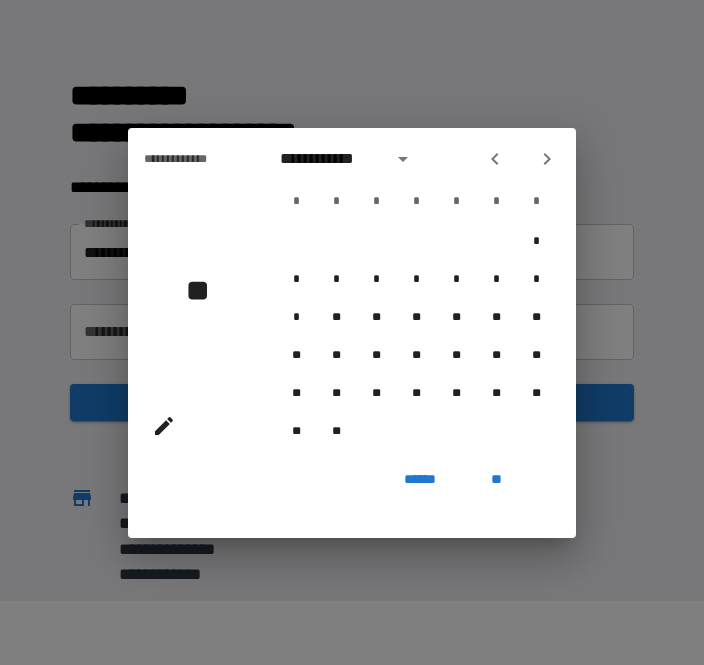 click 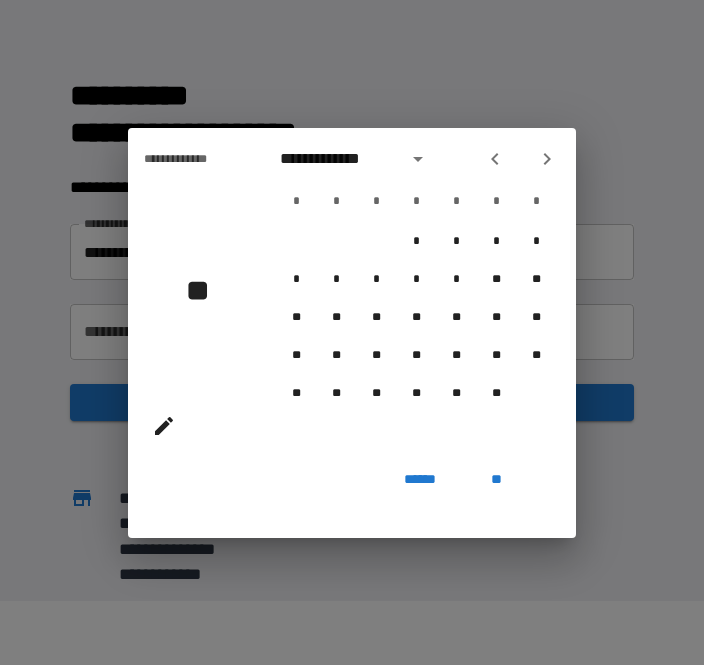 click 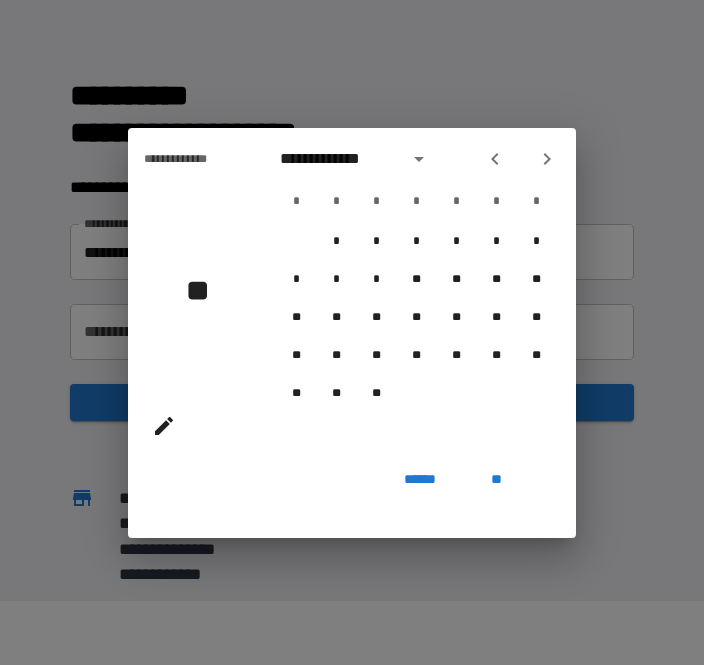click 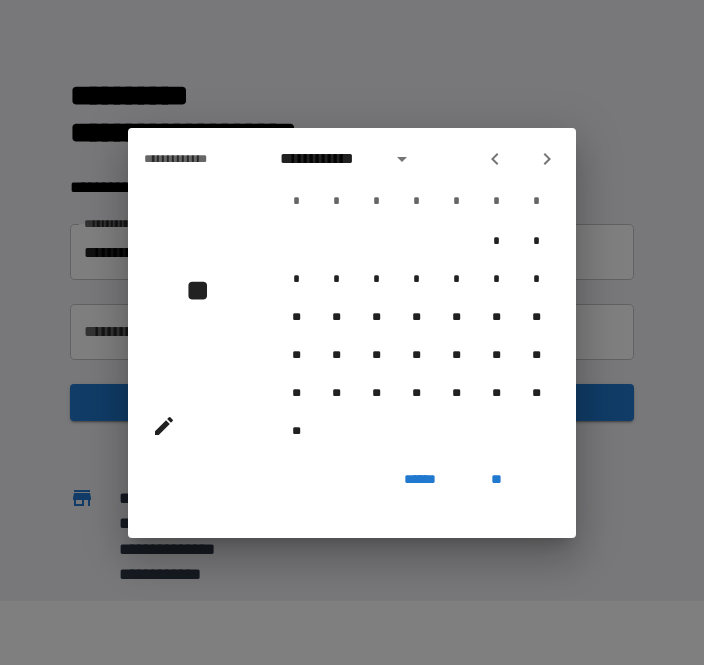 click 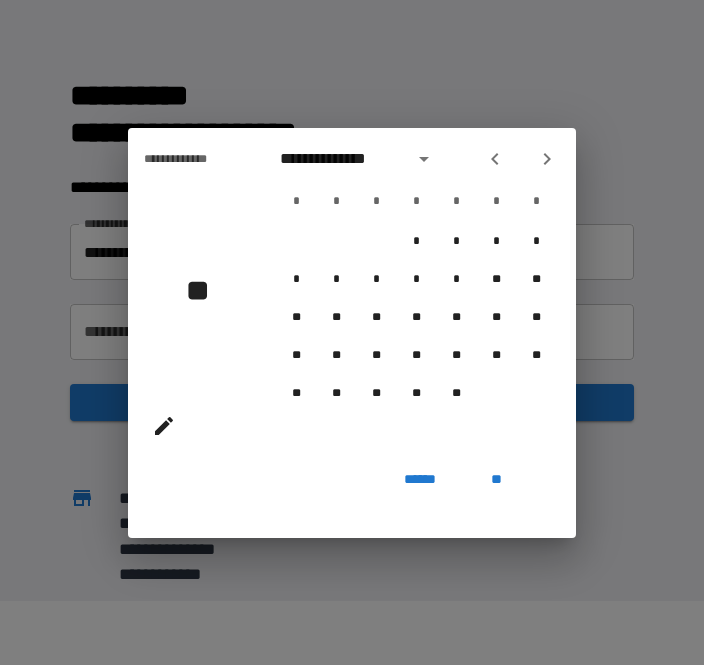 click 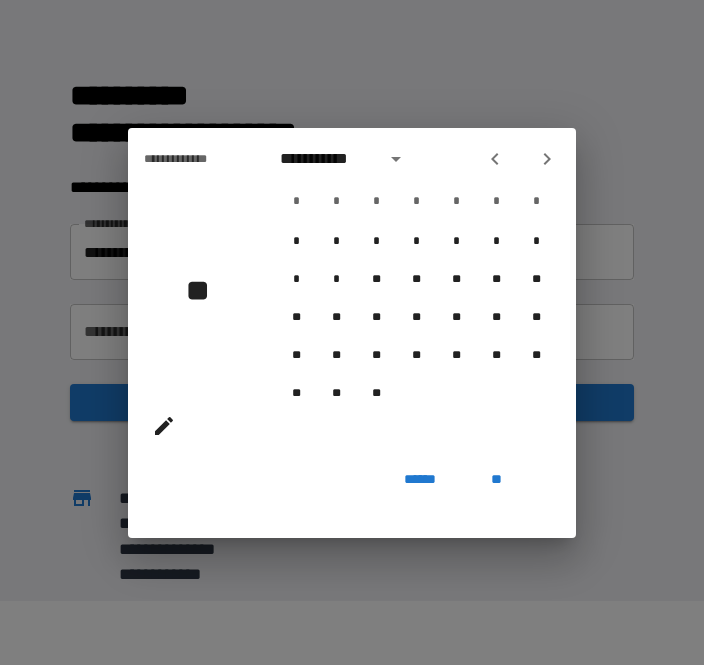 click 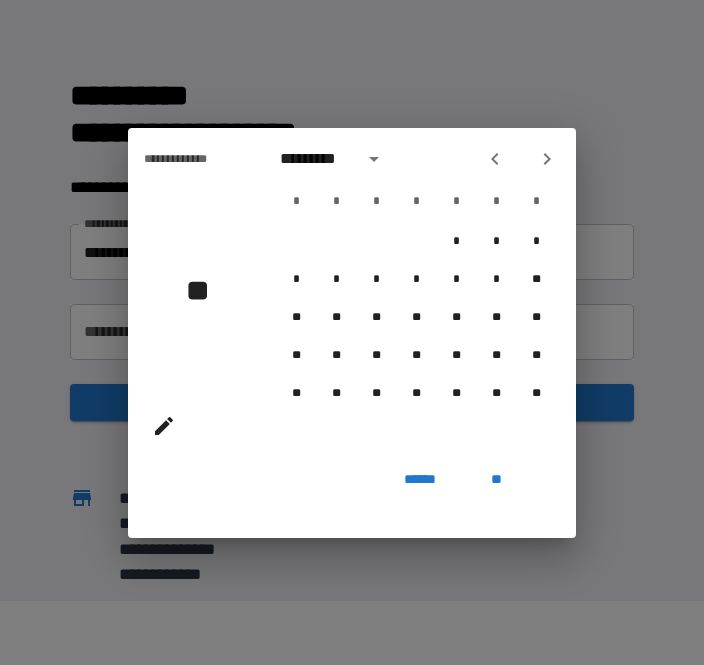 click 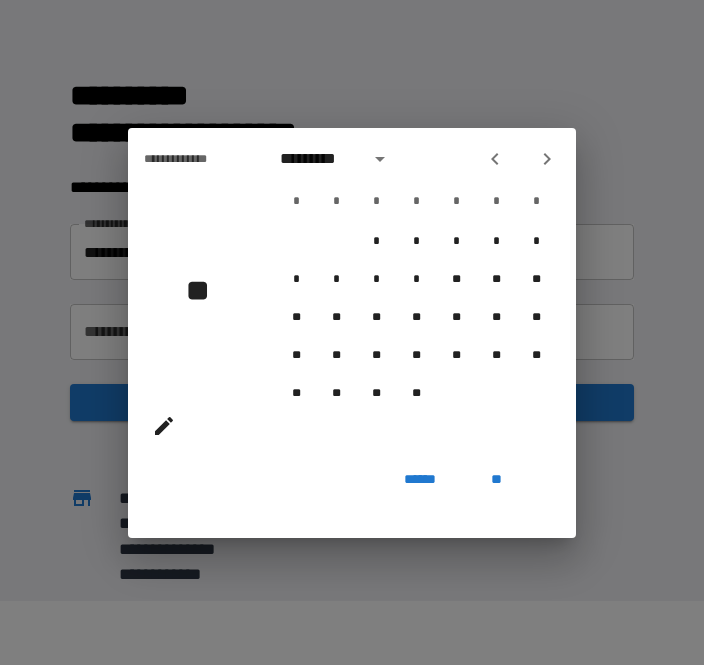 click 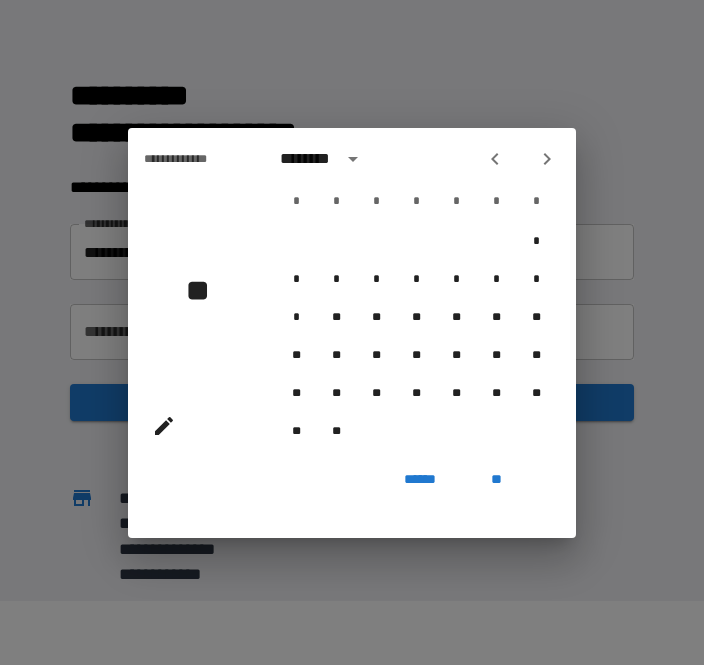 click 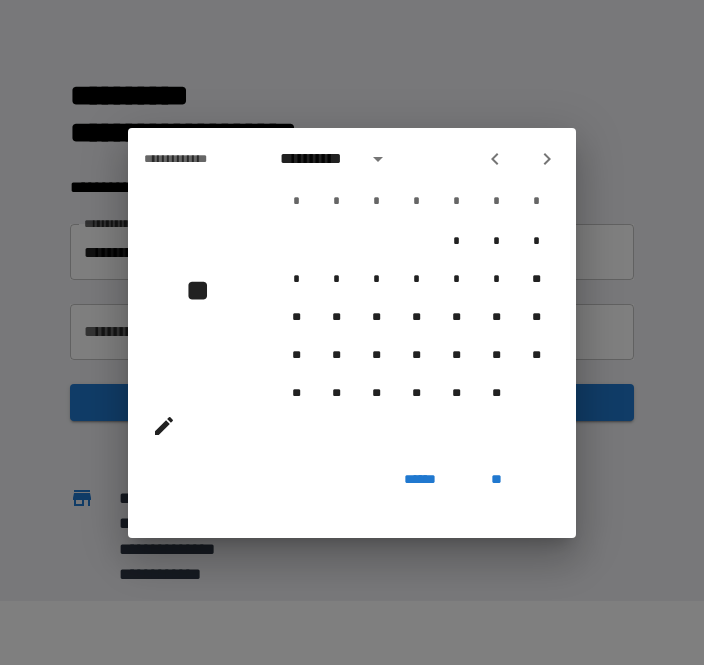 click 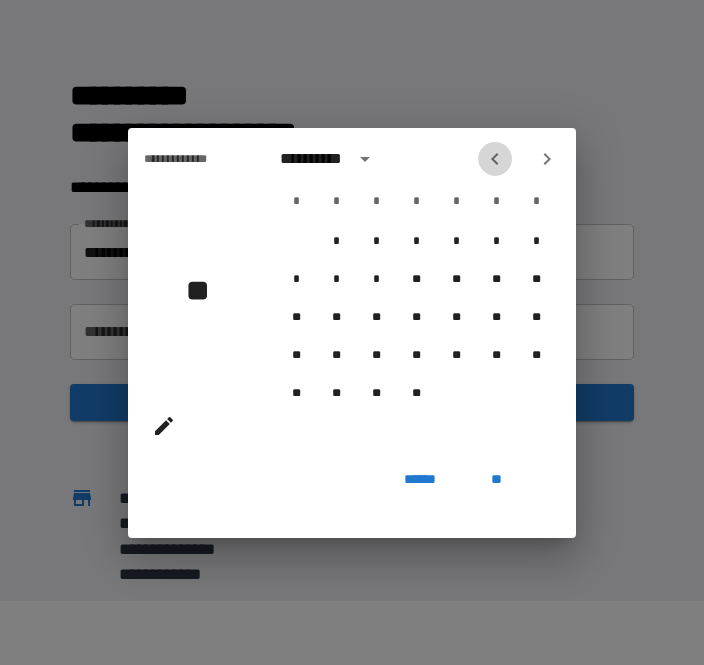 click 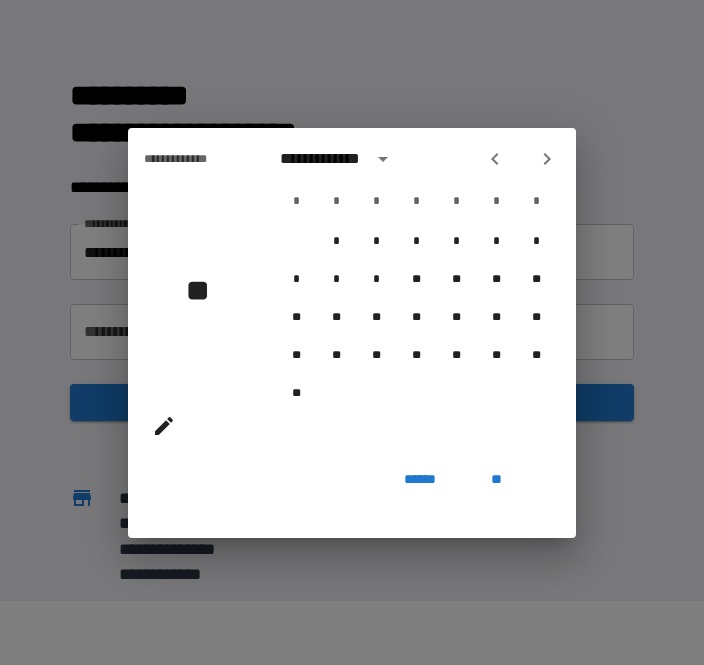 click 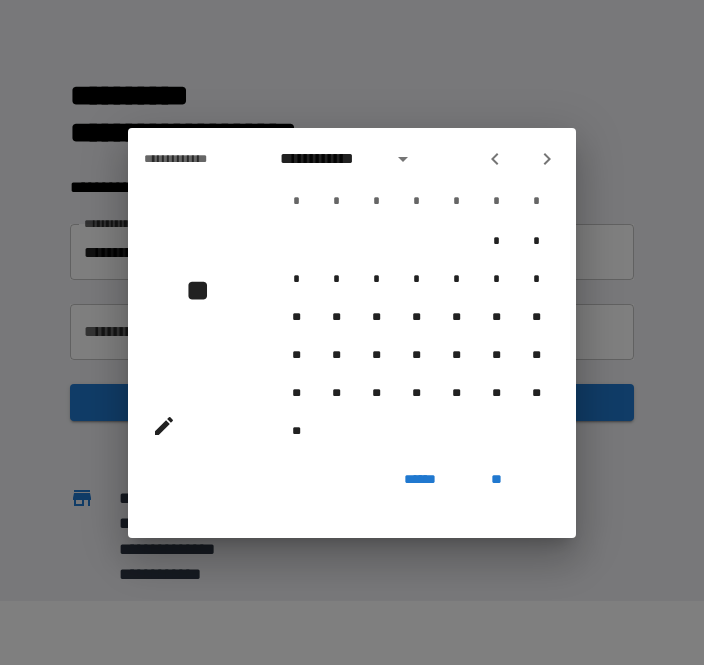 click 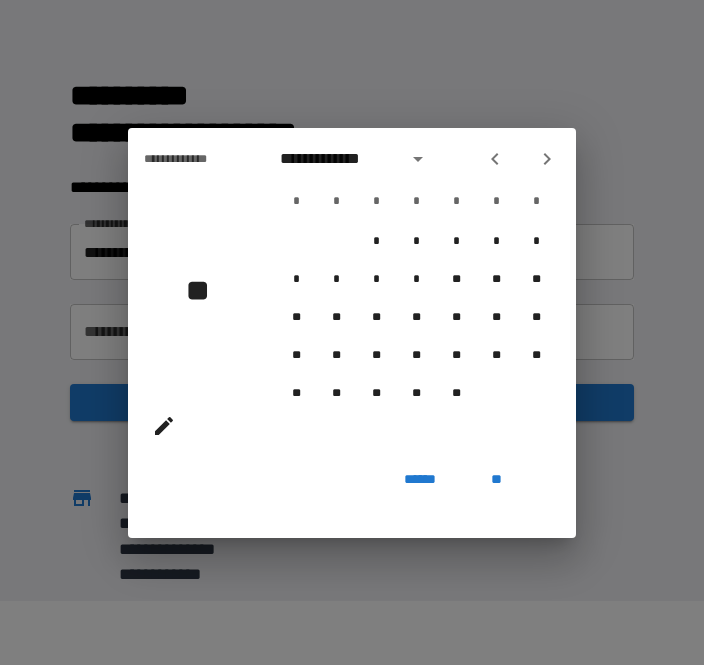 click 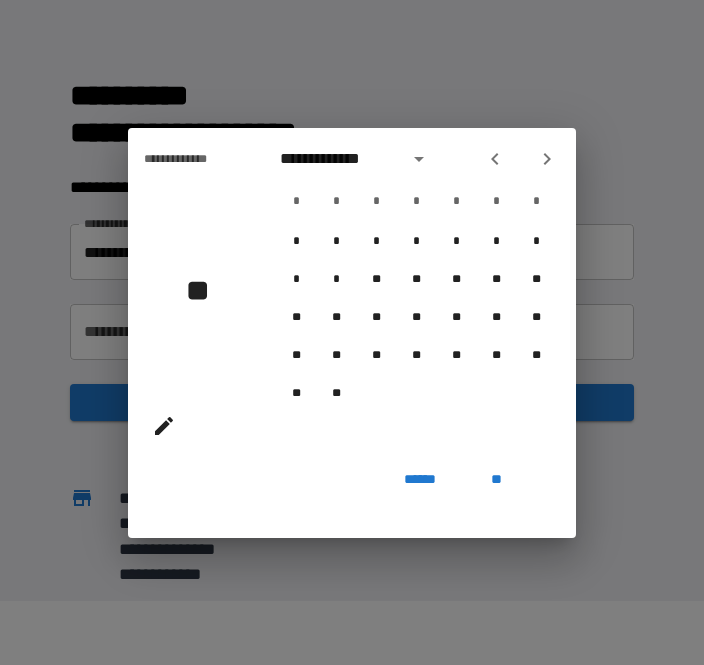 click 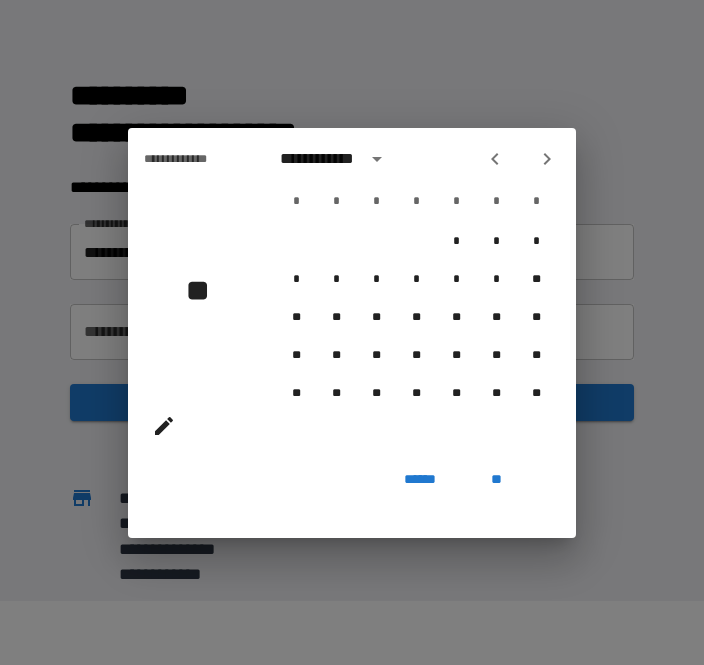 click 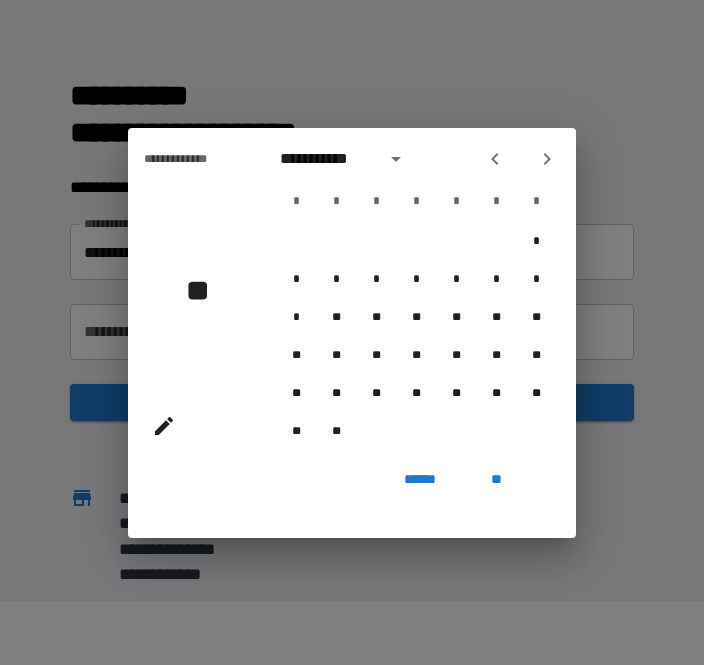 click 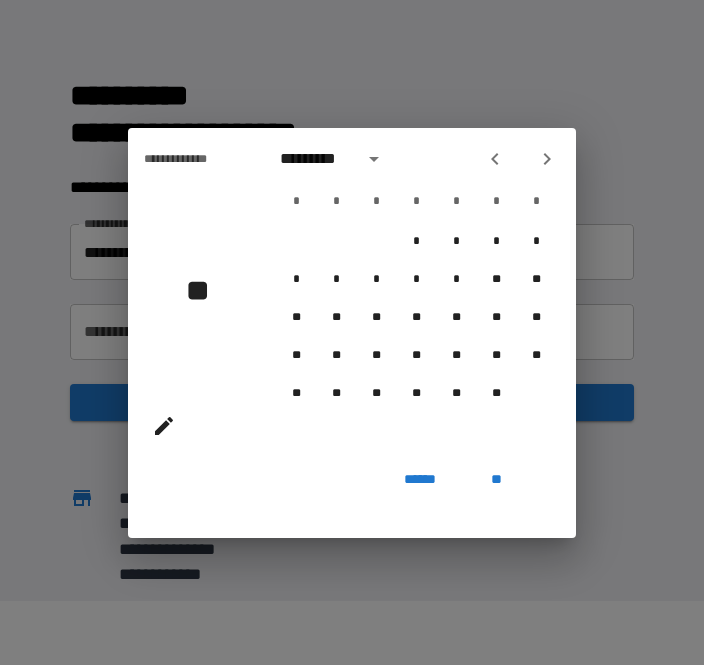 click 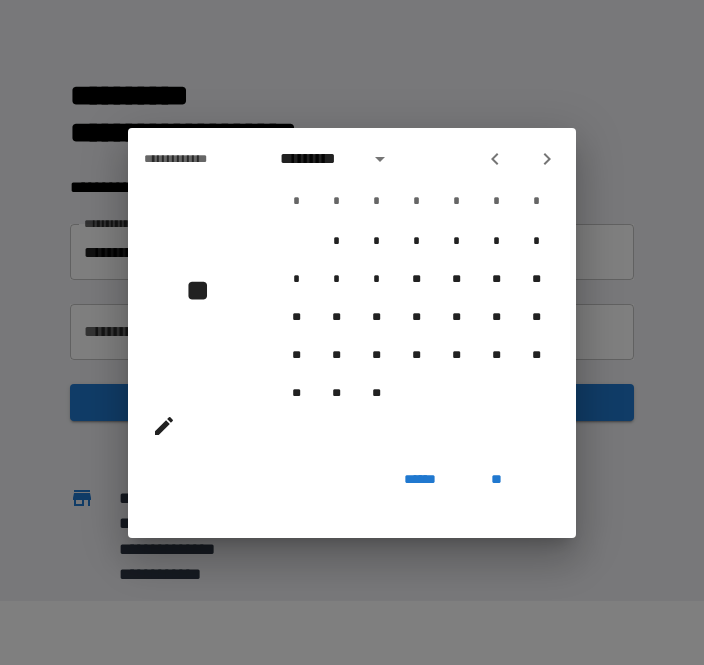click 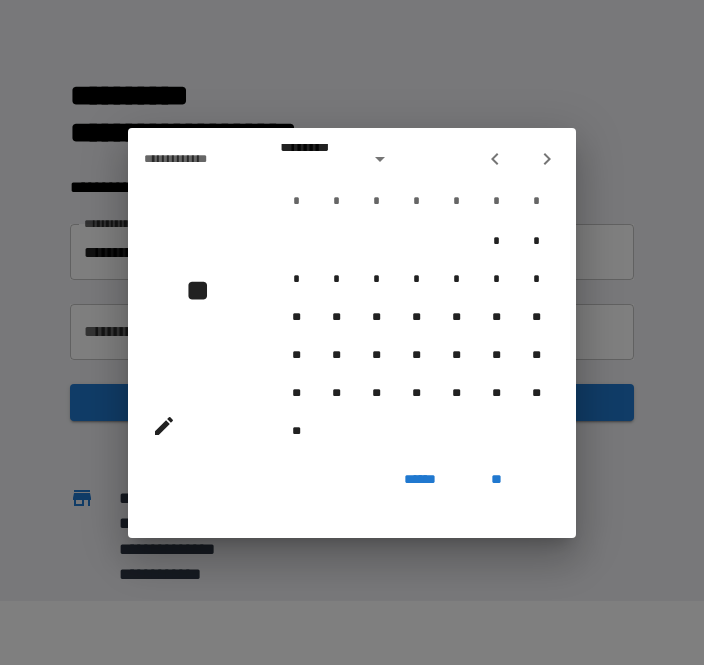 click 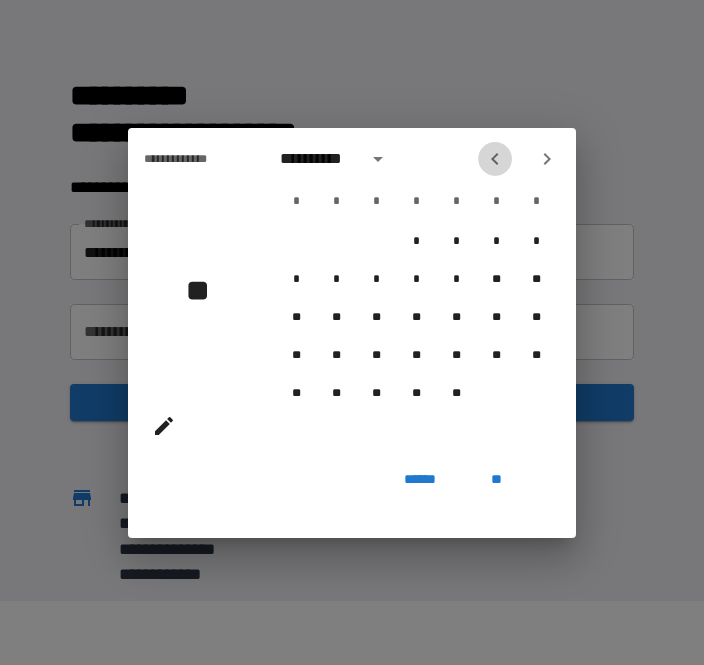 click 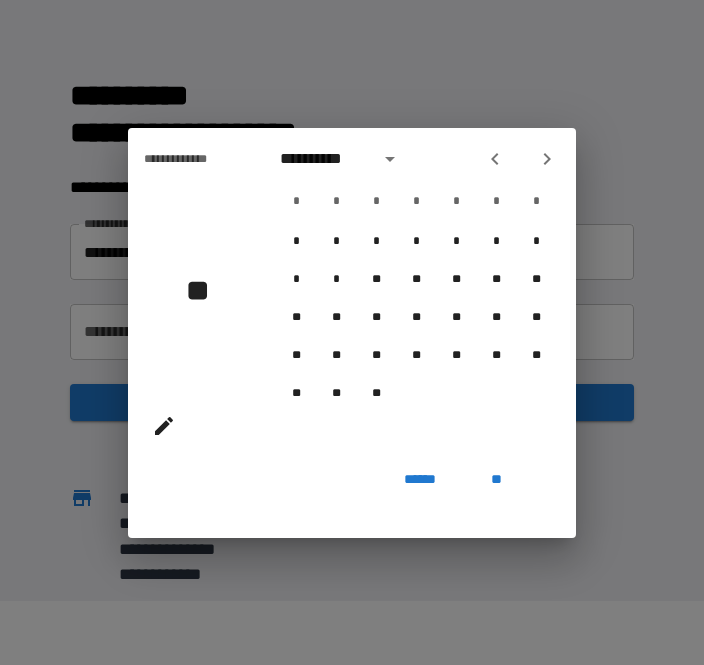 click 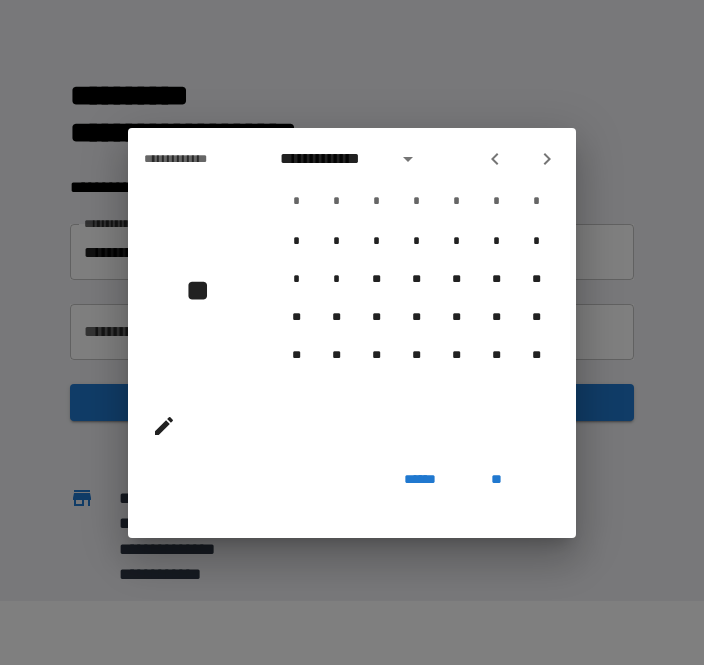 click 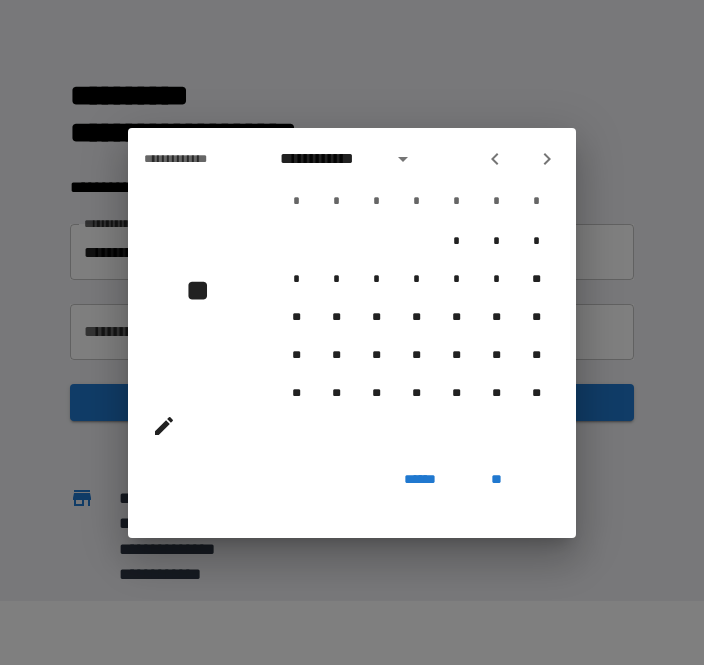 click 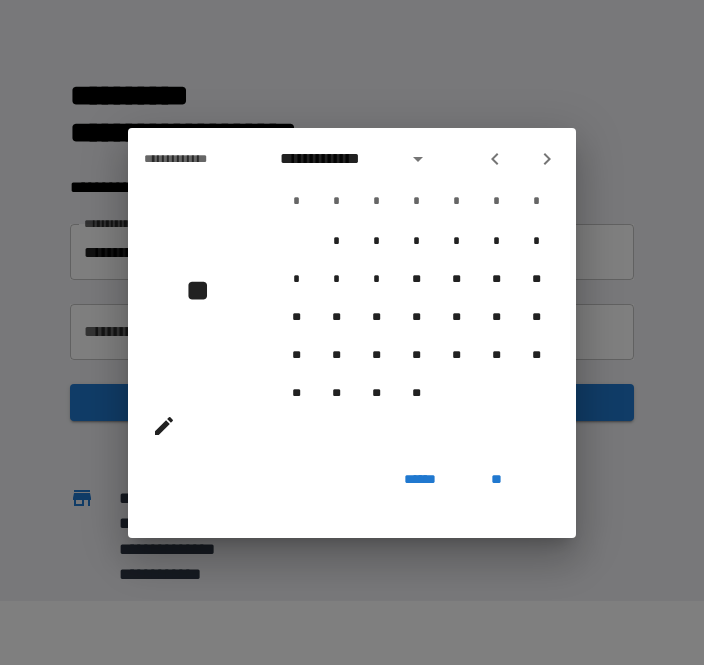 click 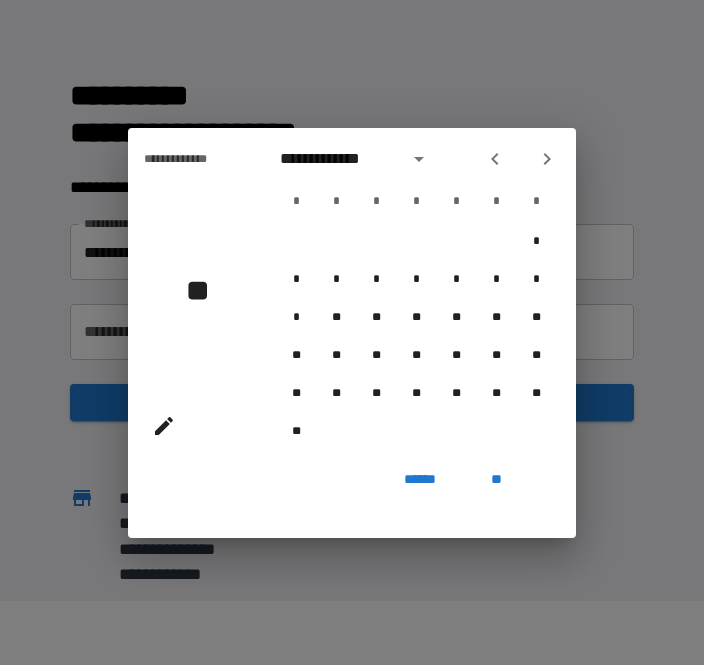 click 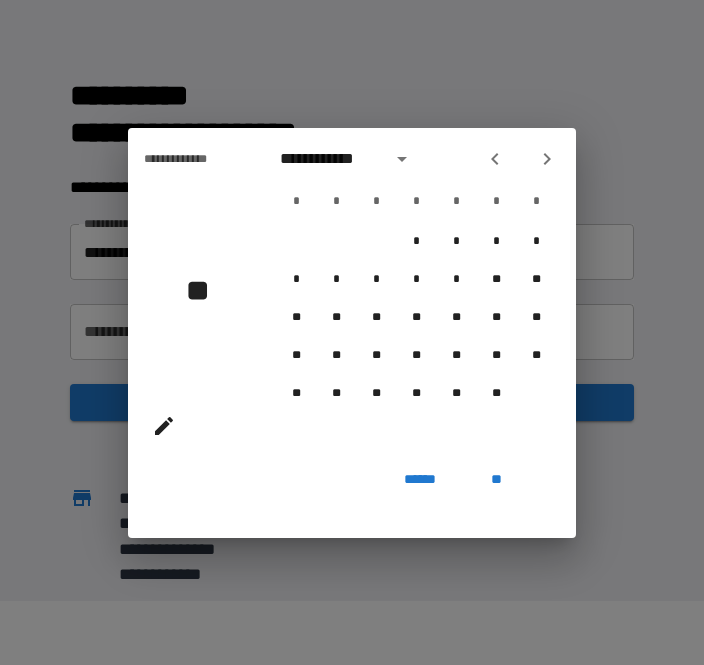 click 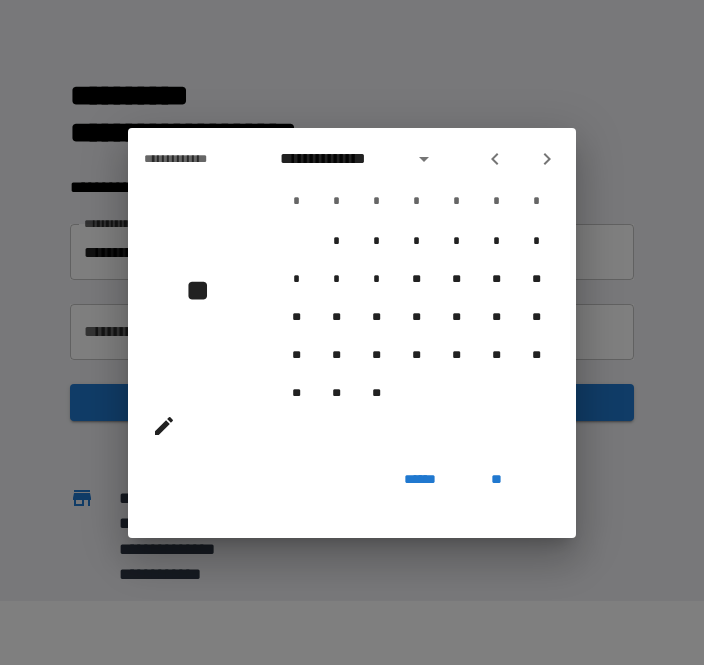 click 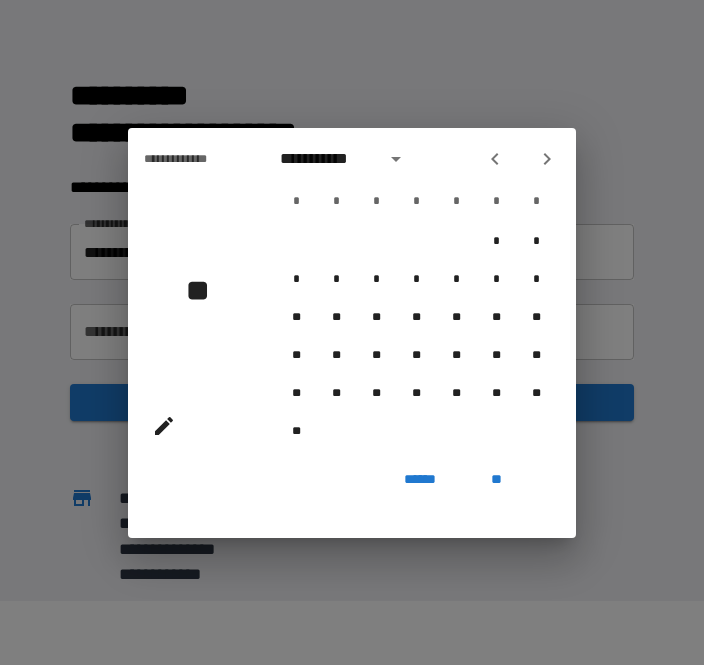 click 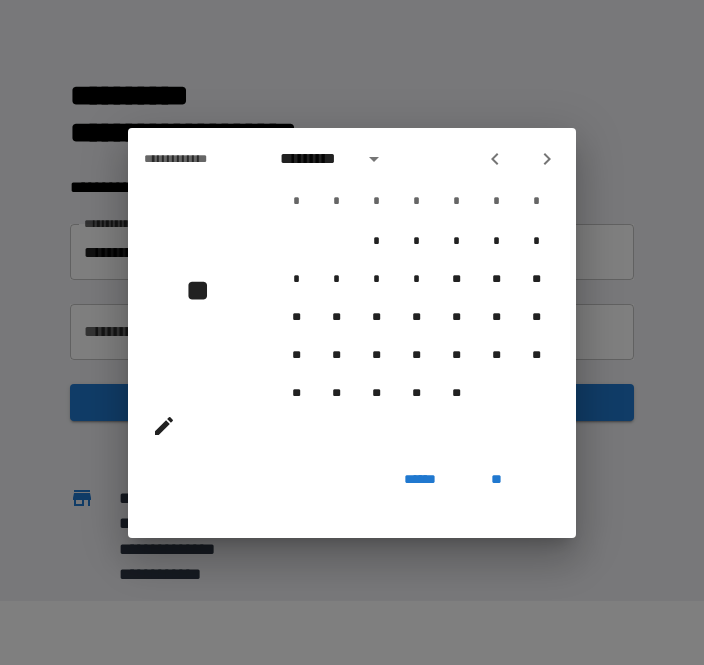 click 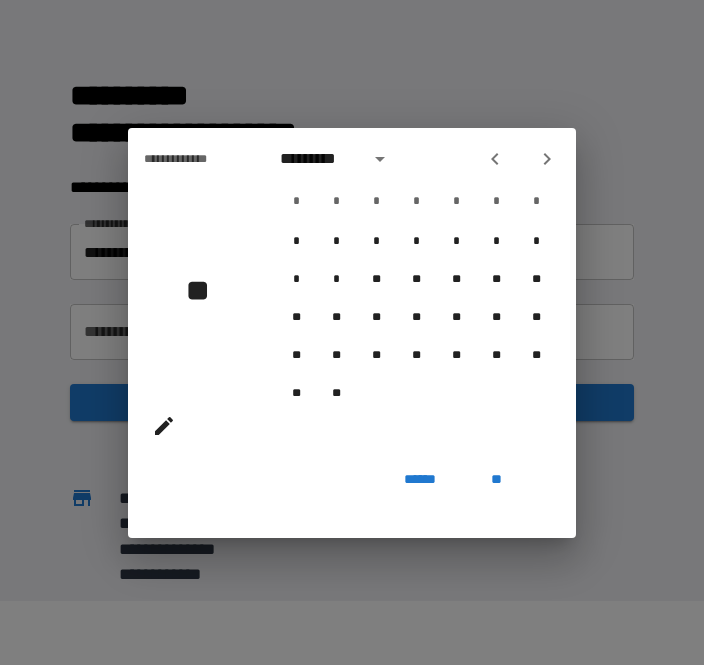 click 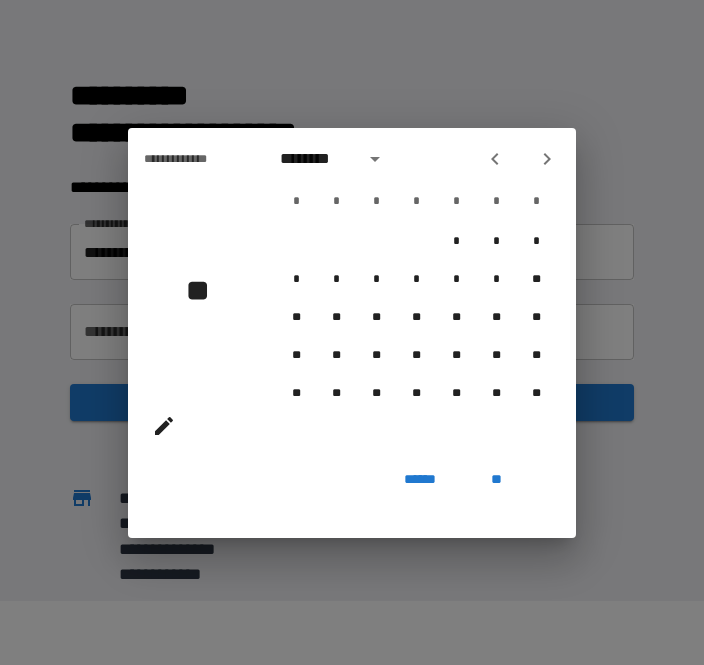 click 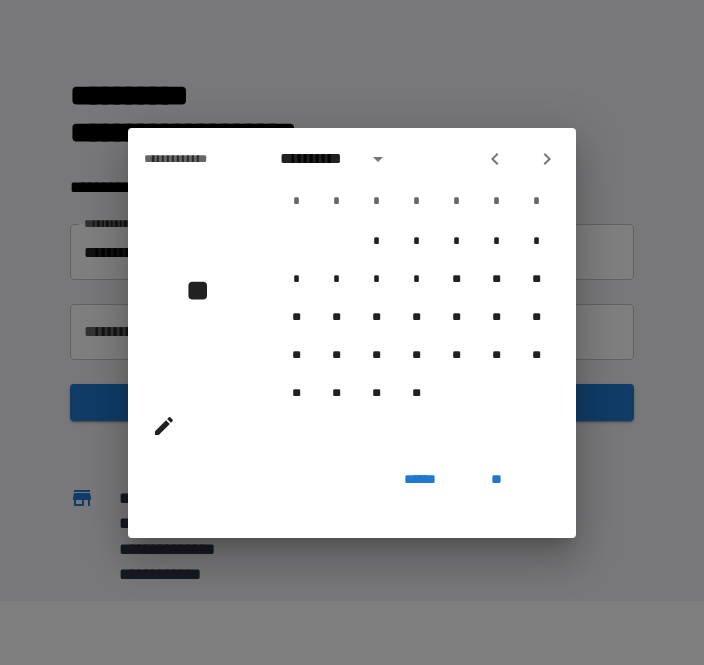 click 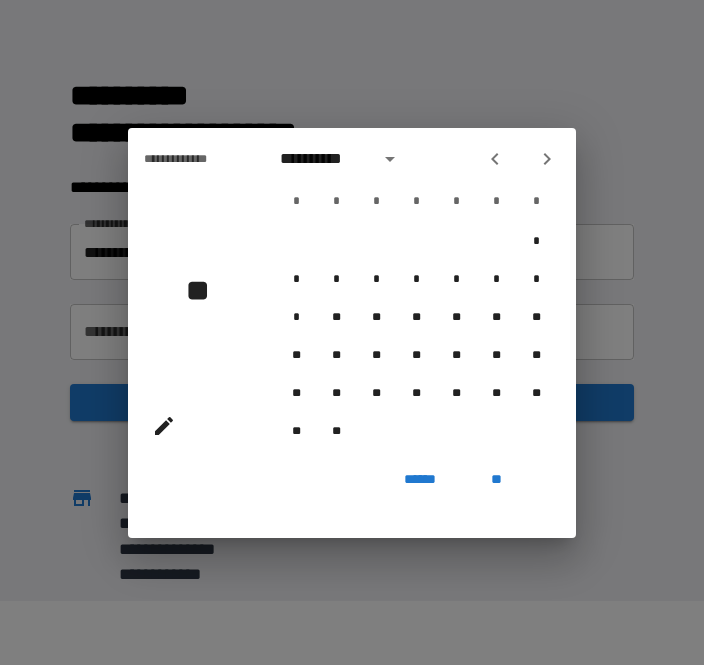 click 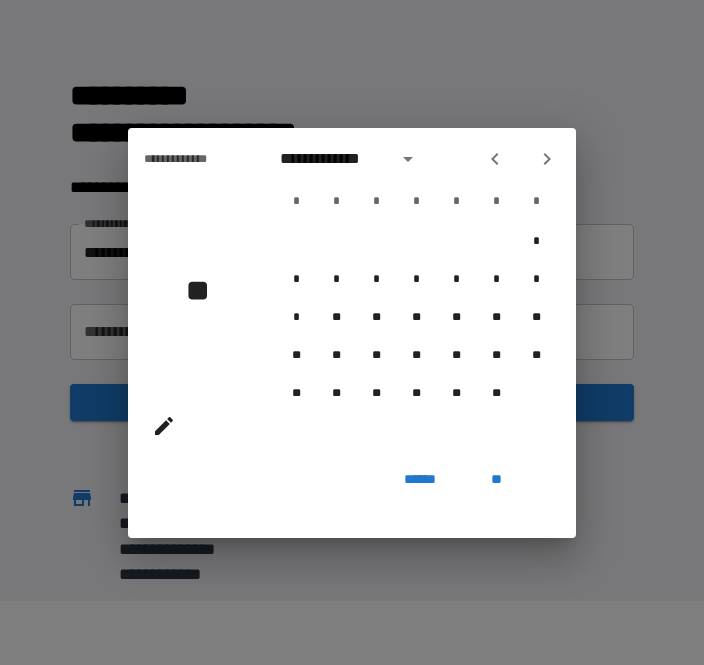 click 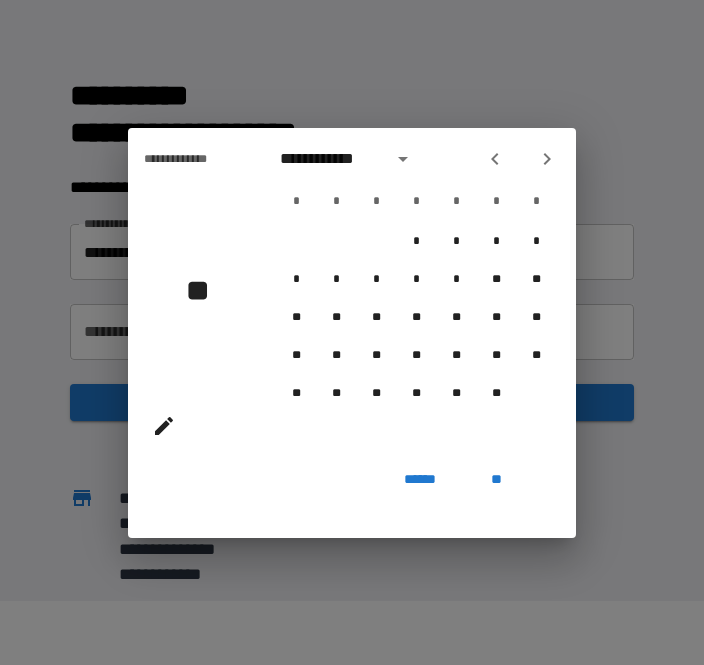 click 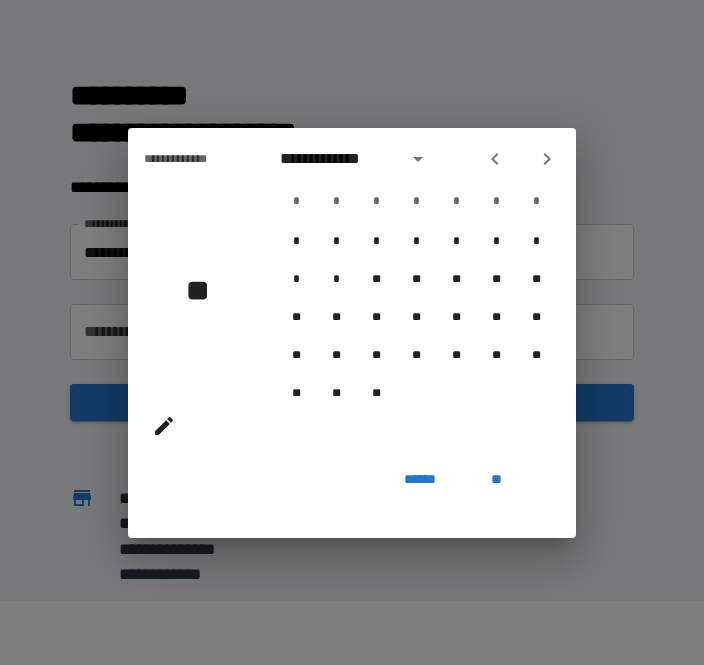 click 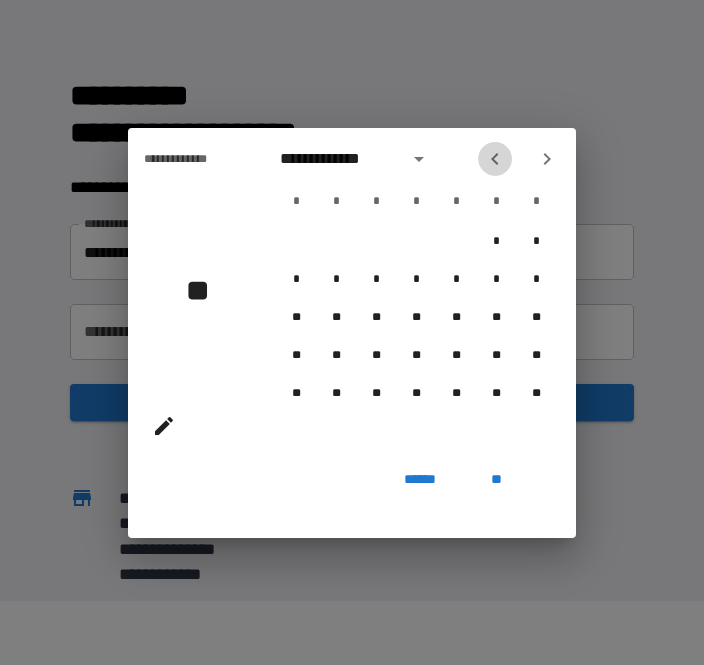 click 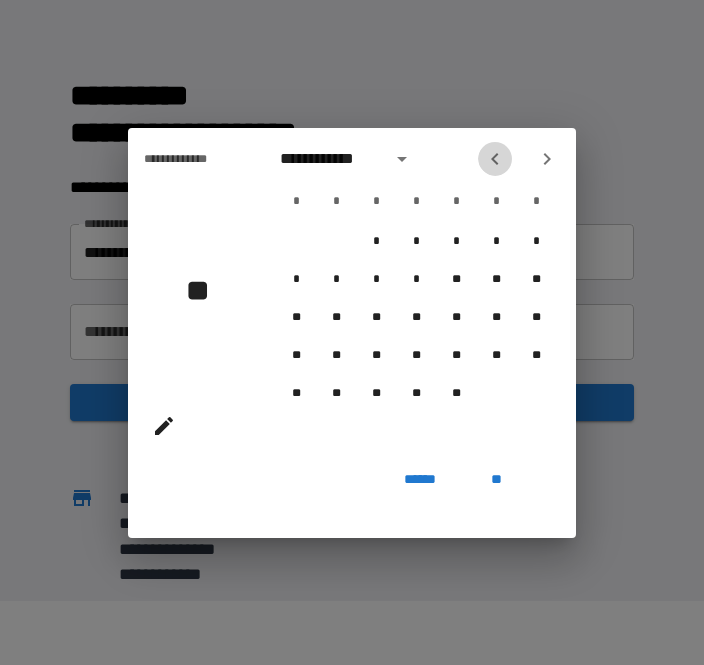 click 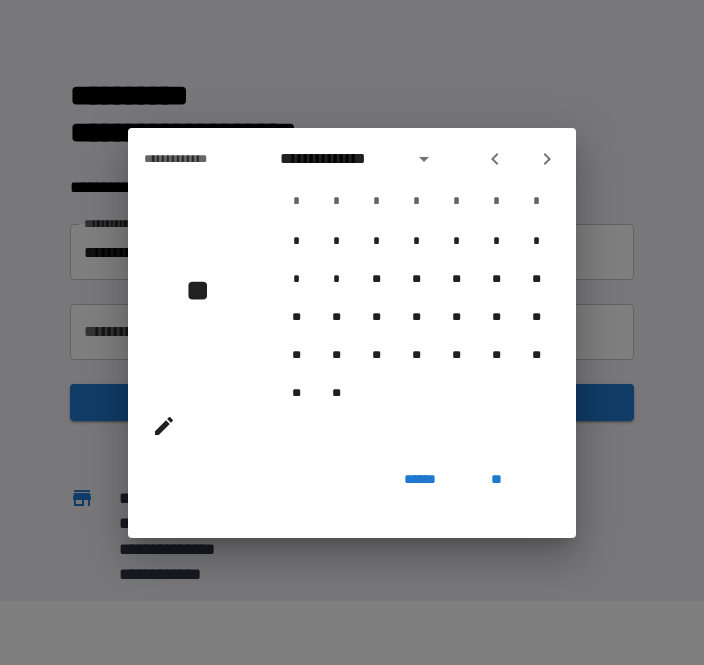 click 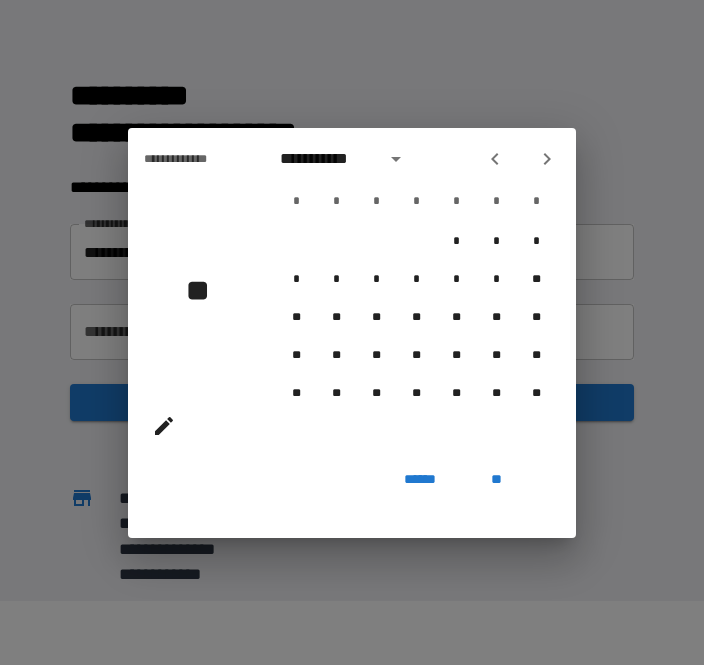 click 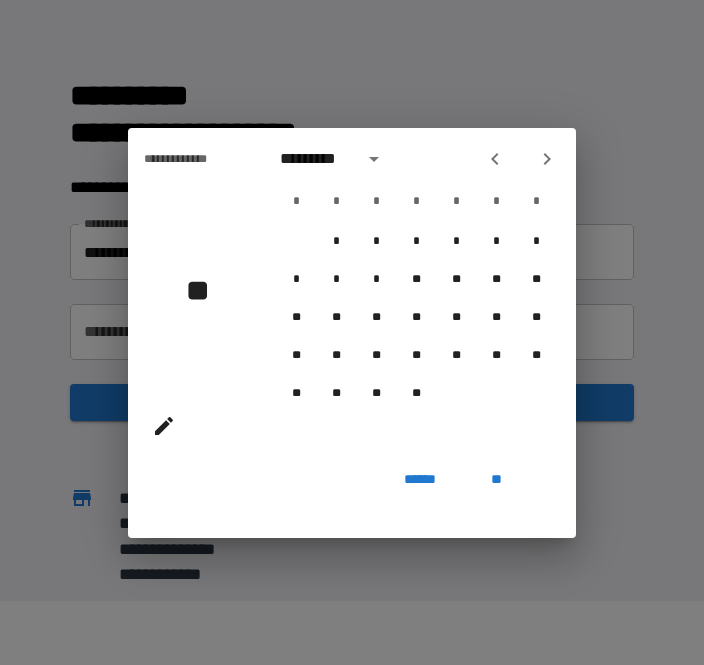 click 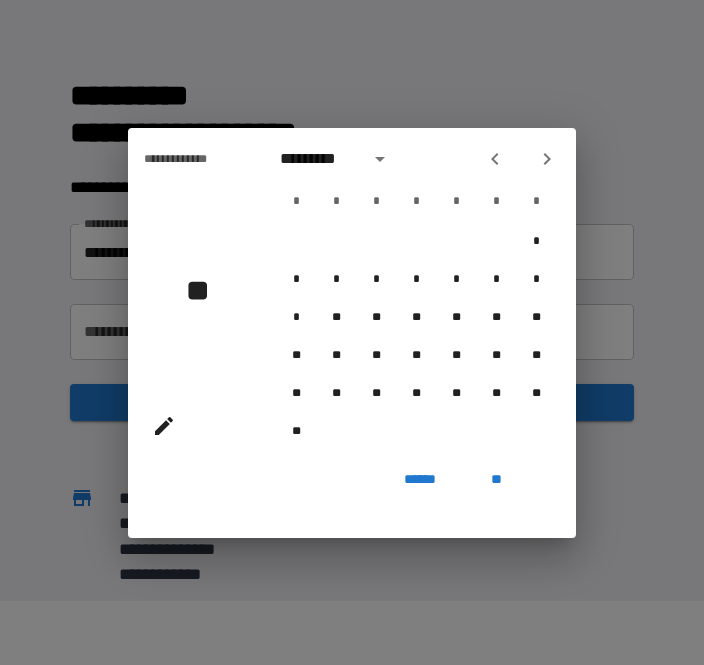 click 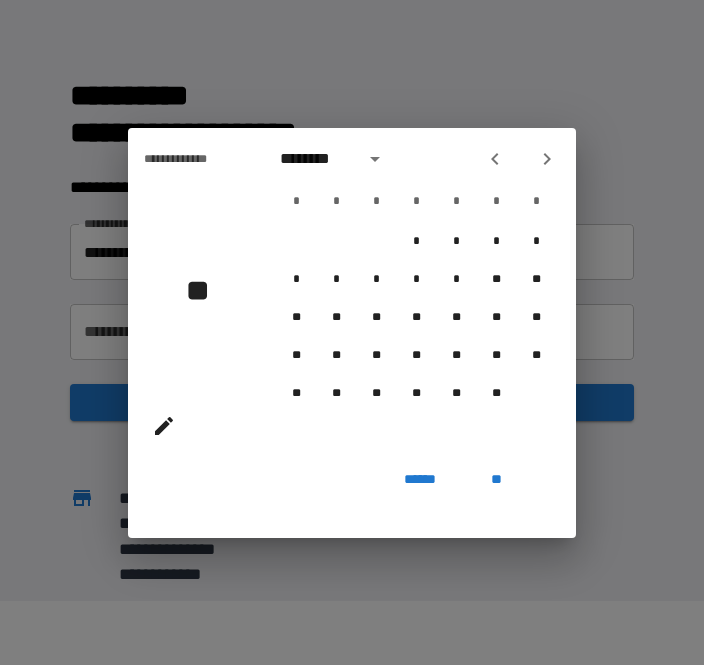 click 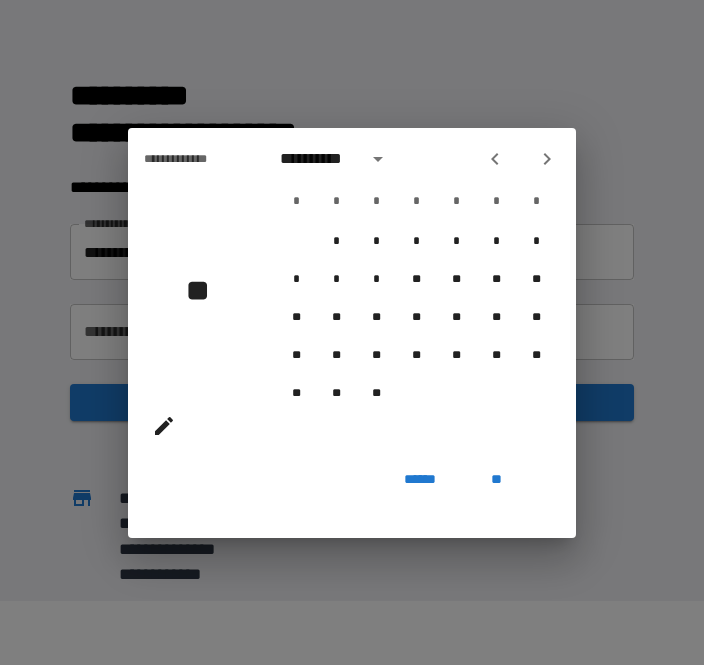 click 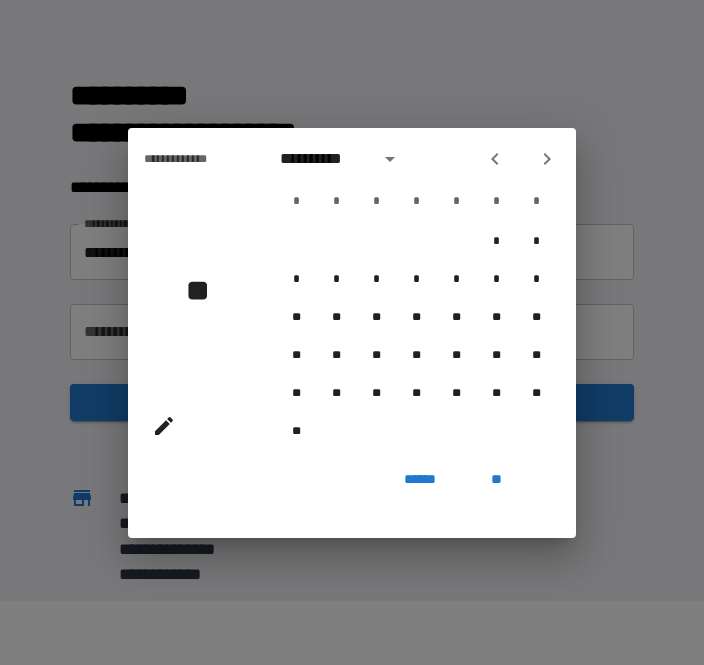 click 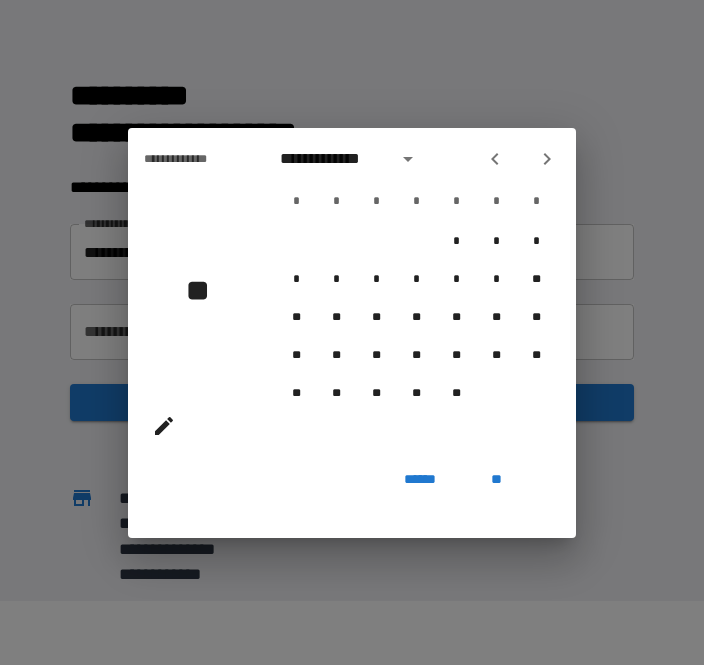 click 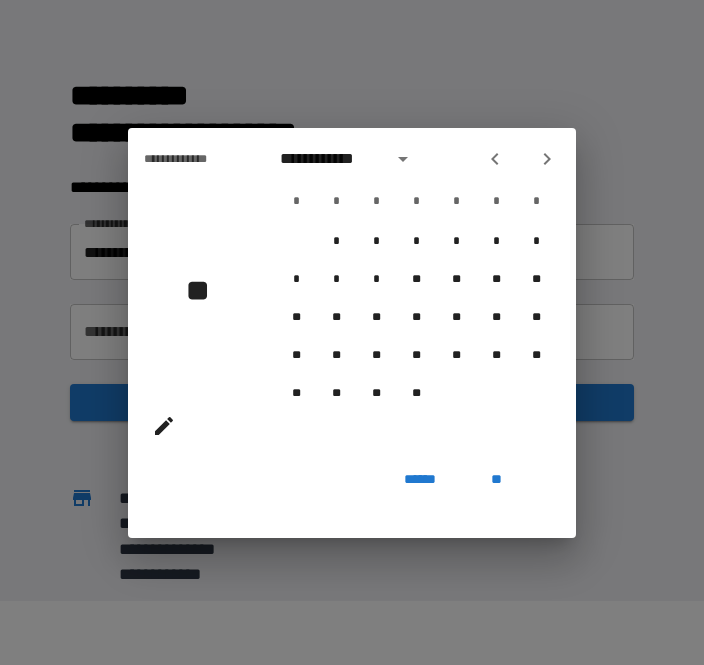 click 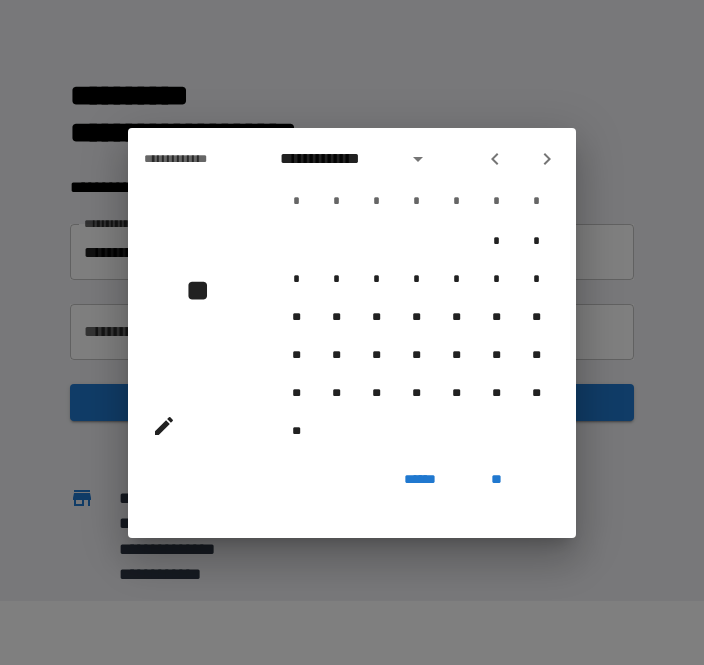 click 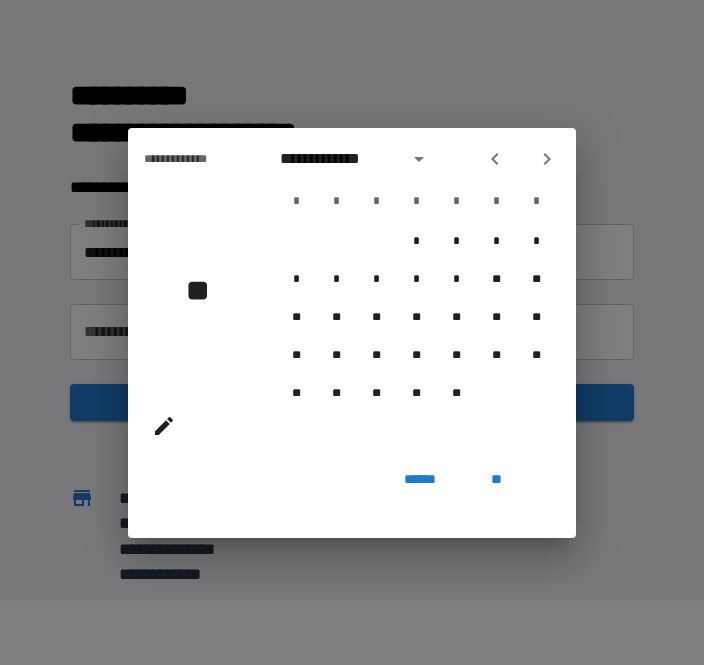 click 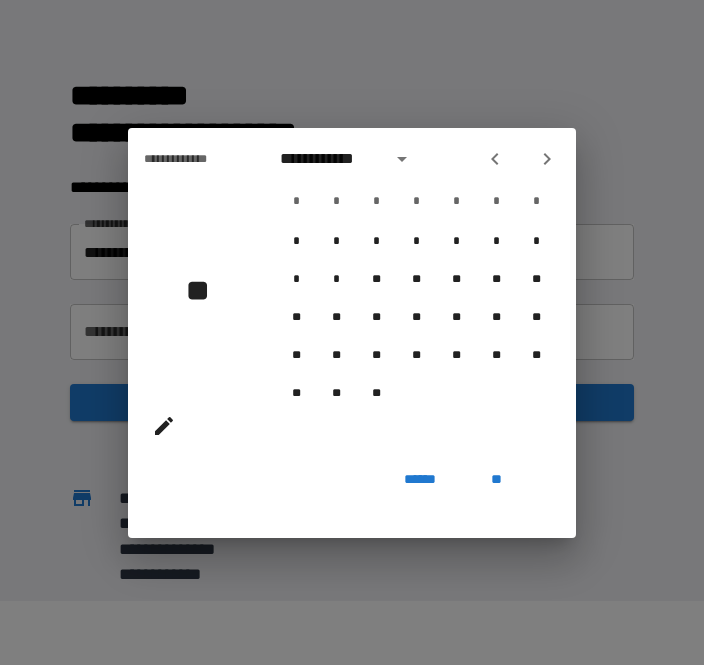 click 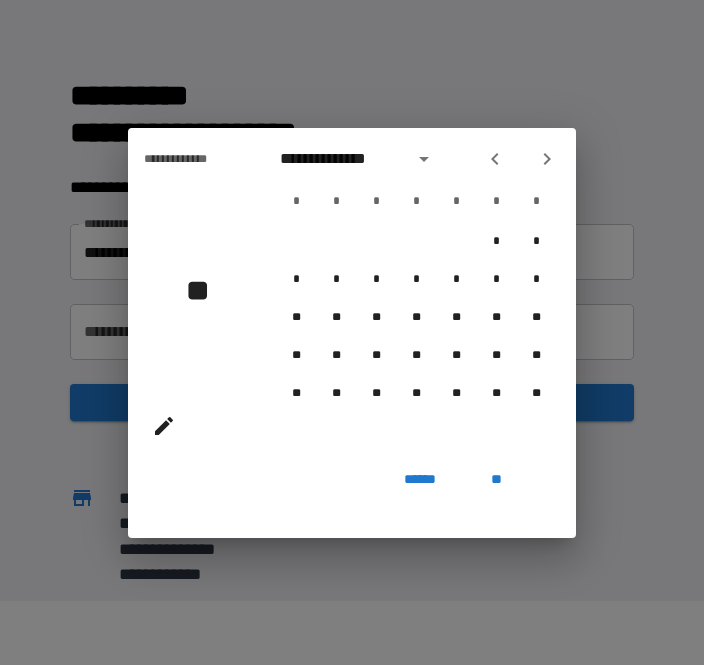 click 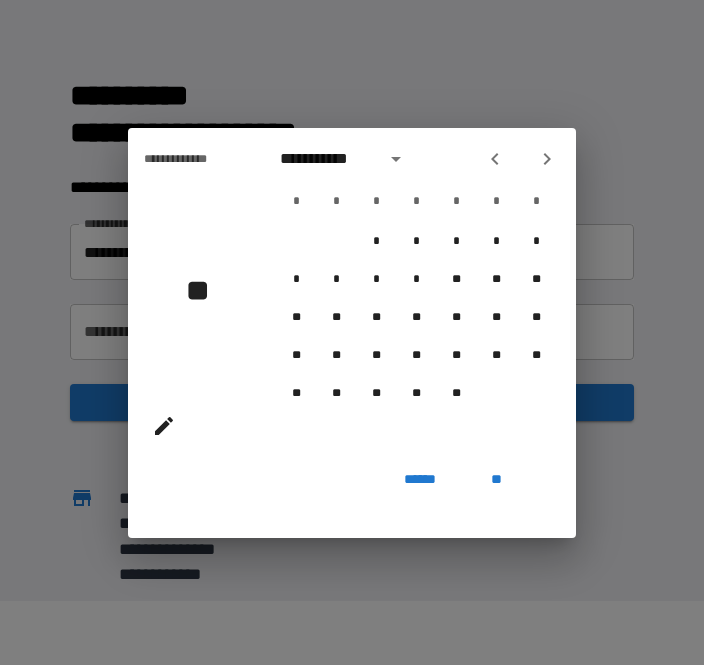click 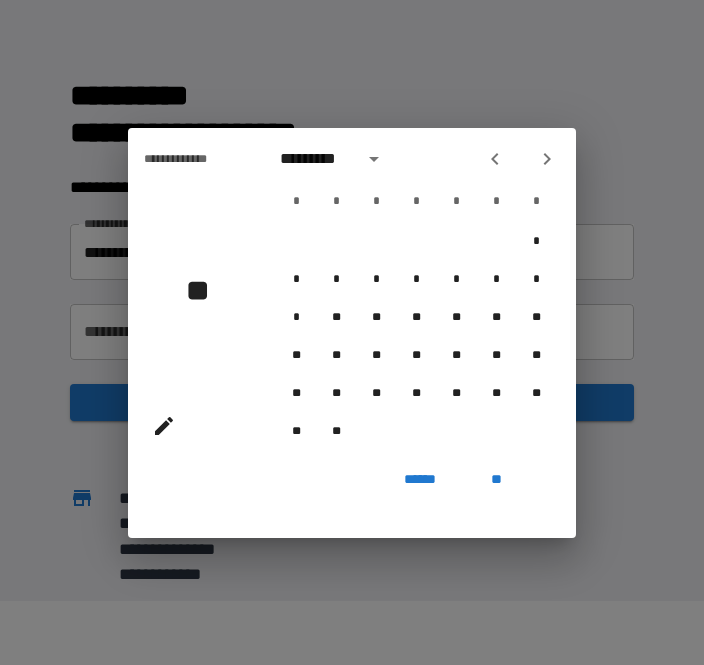click 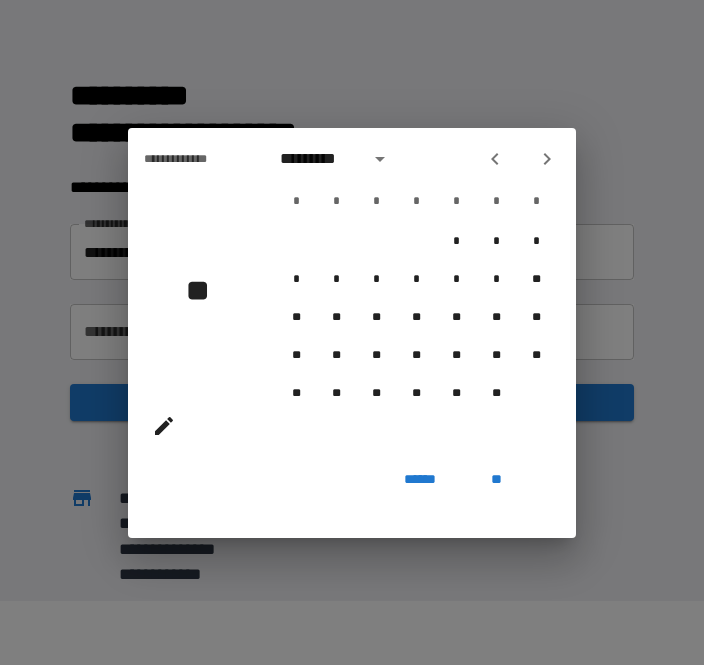 click 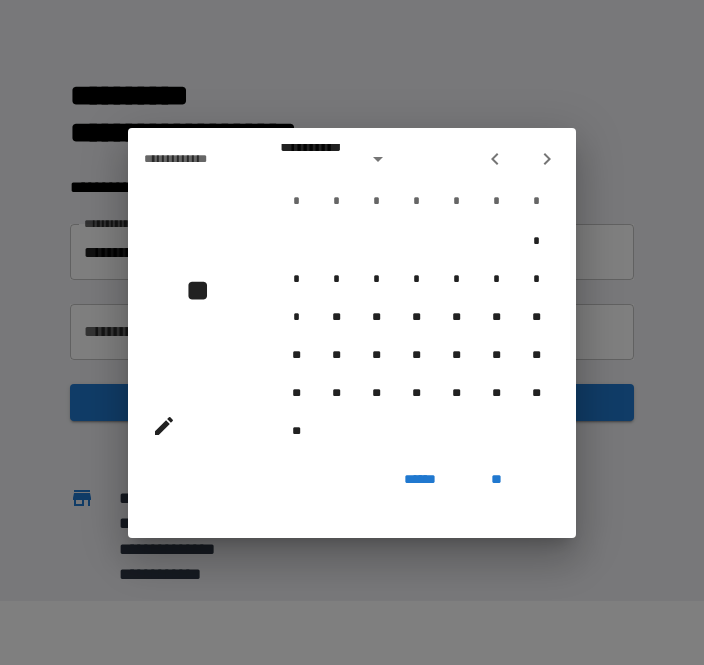 click 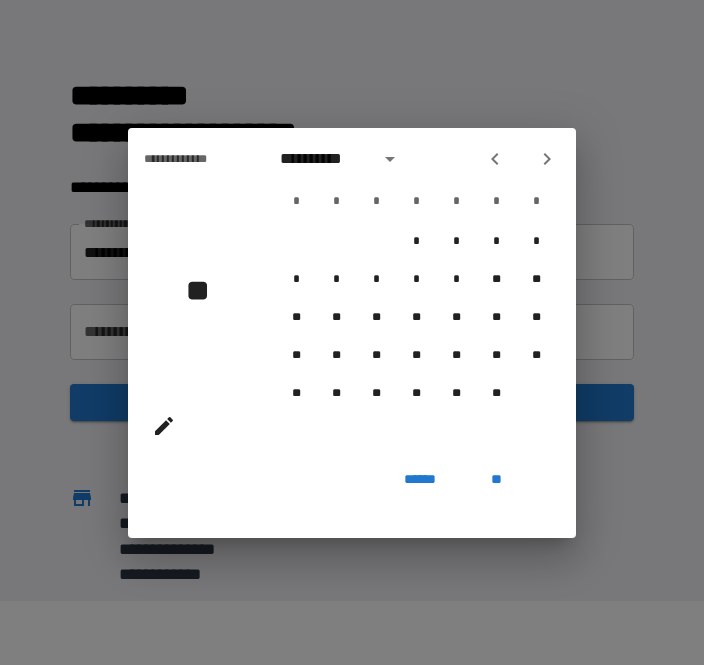 click 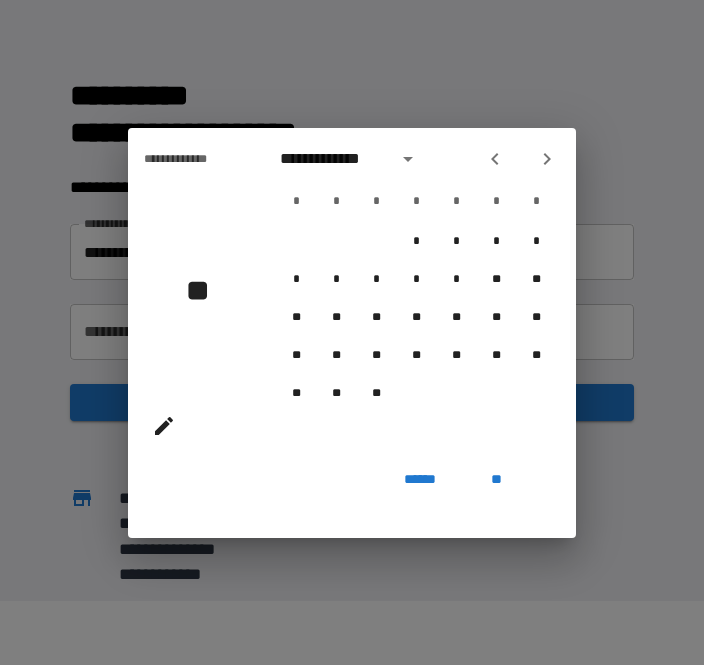 click 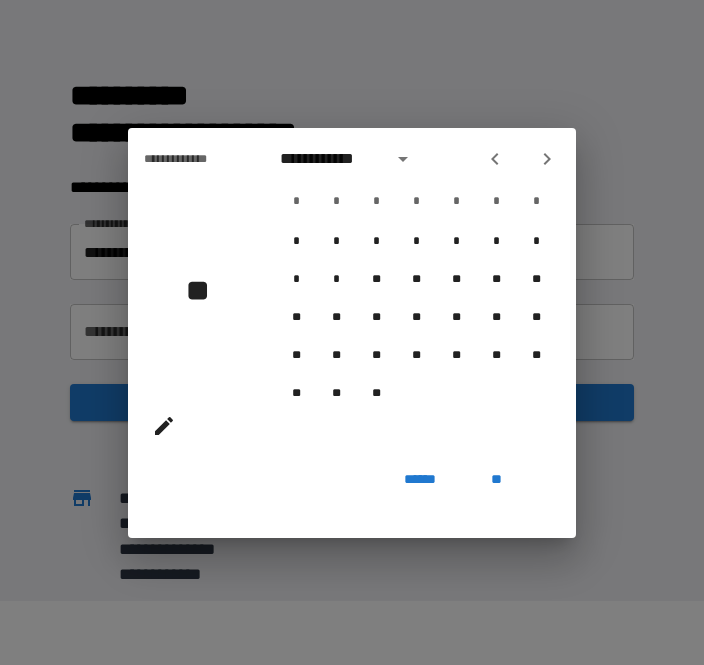 click 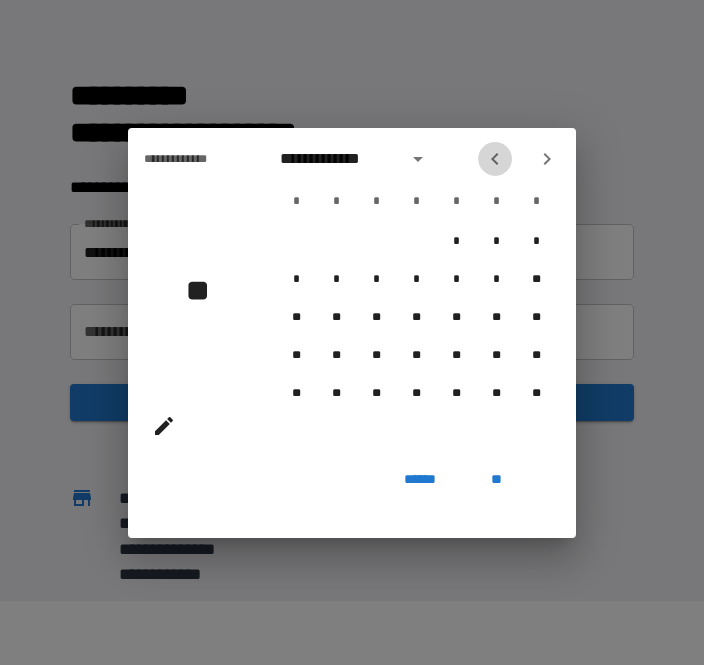 click 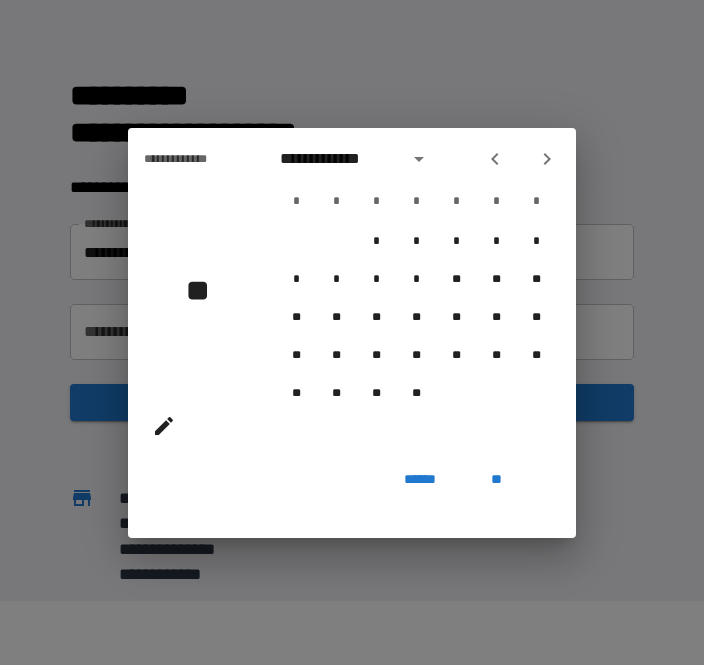 click 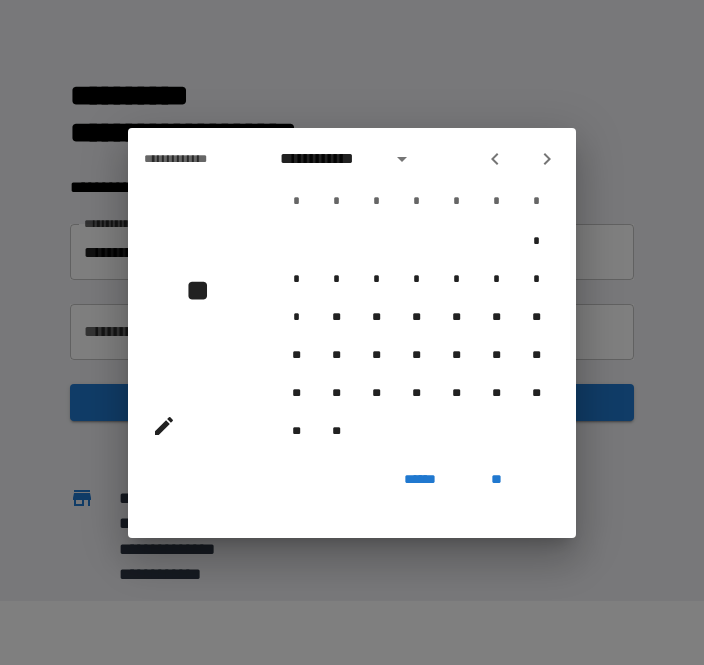 click 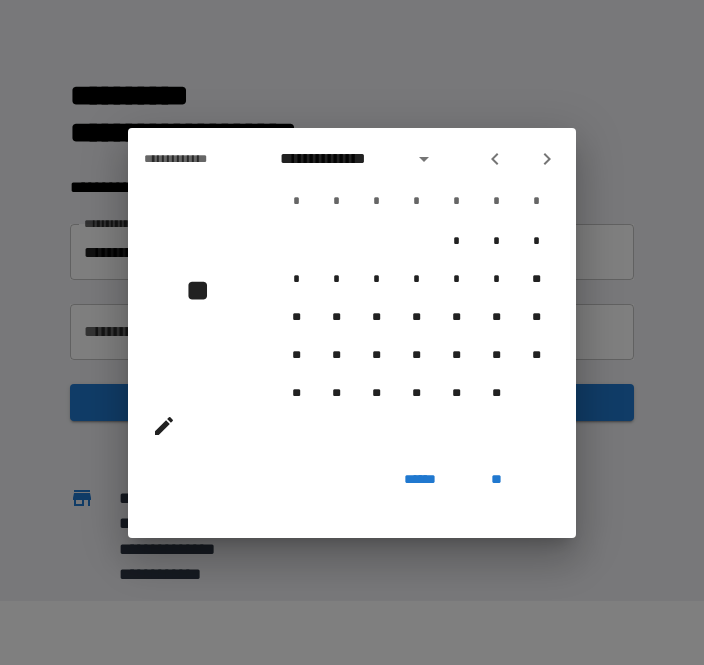 click 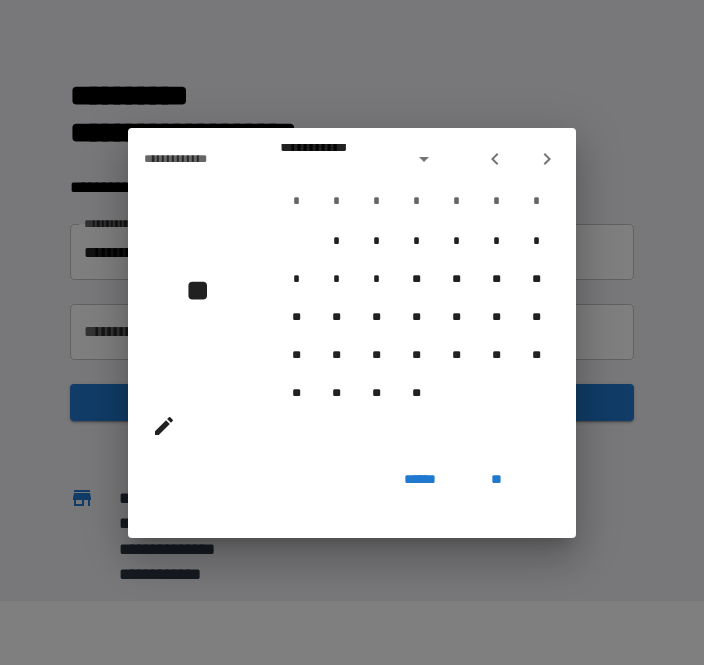 click 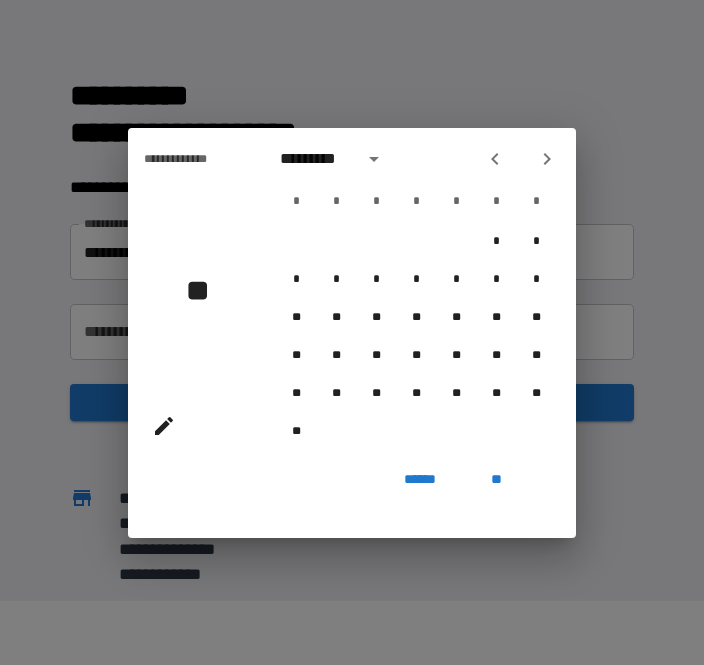 click 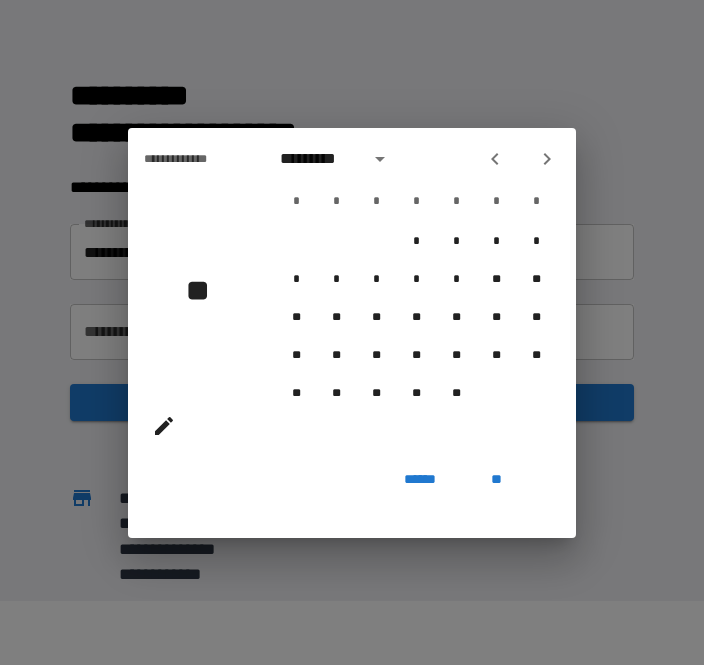 click 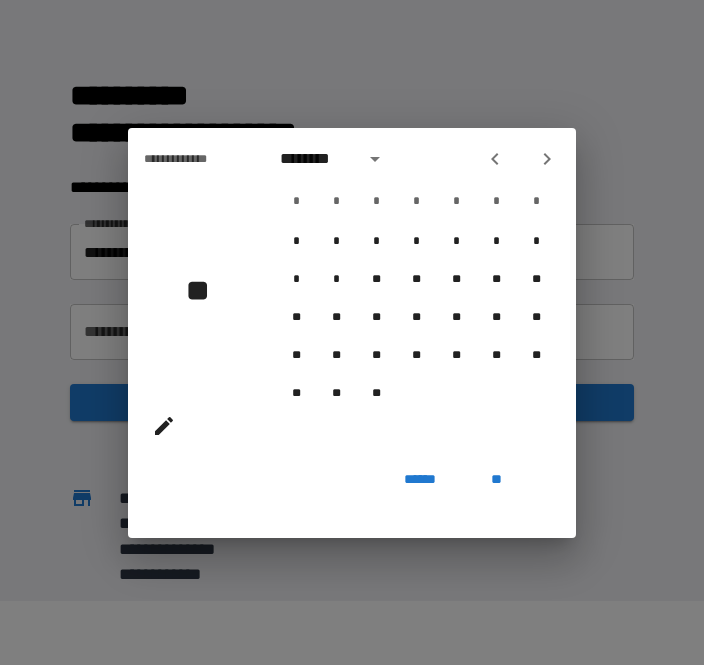 click 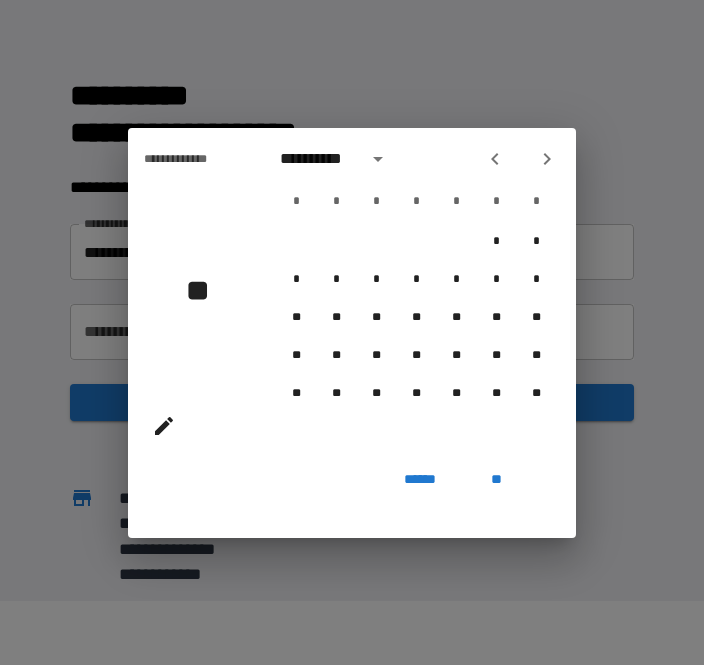 click 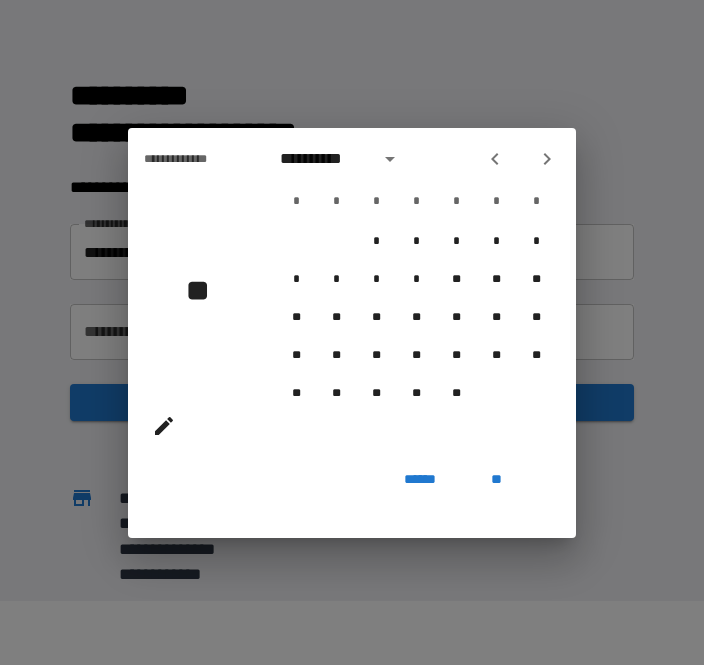 click 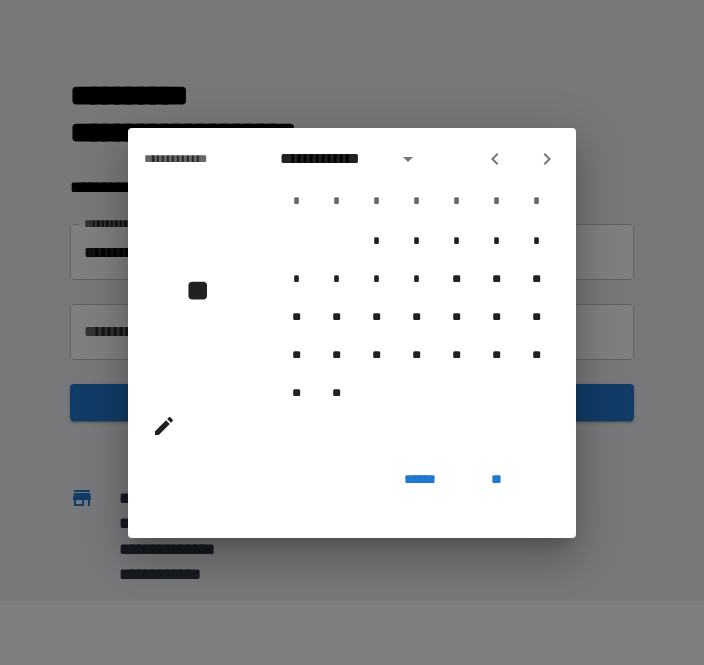 click 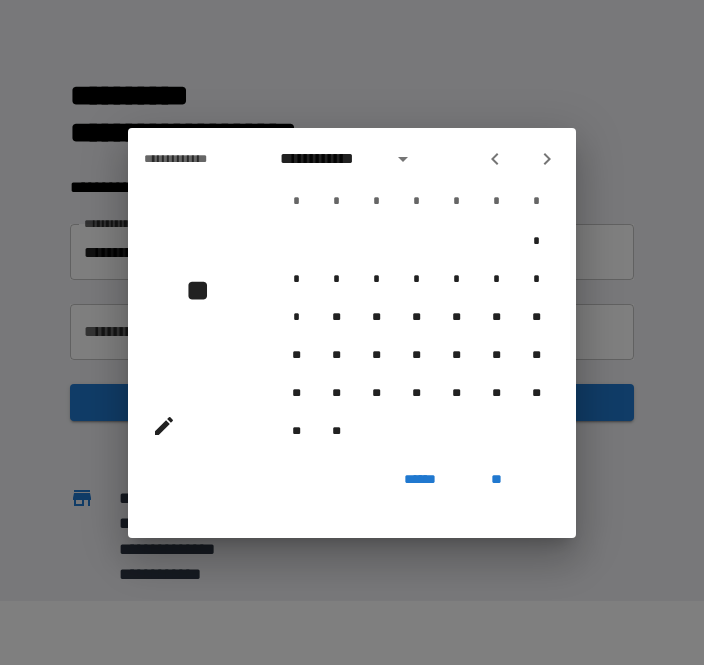 click 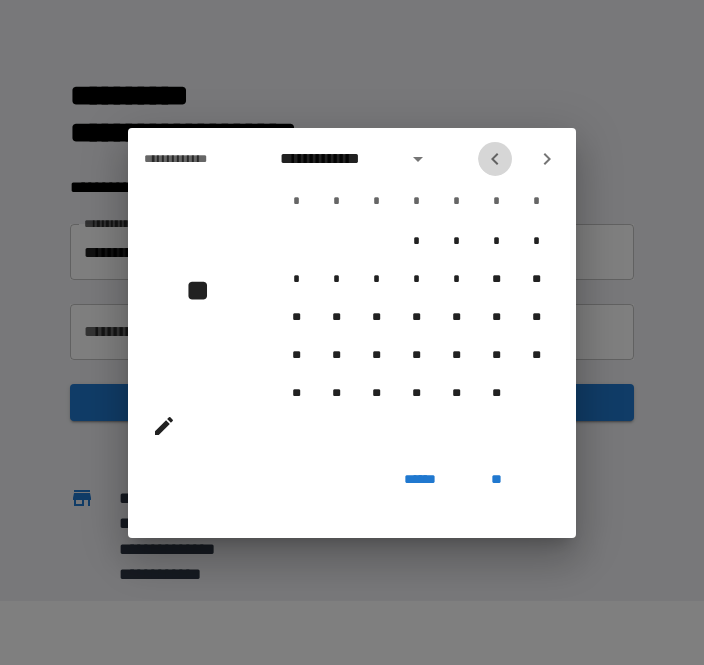 click 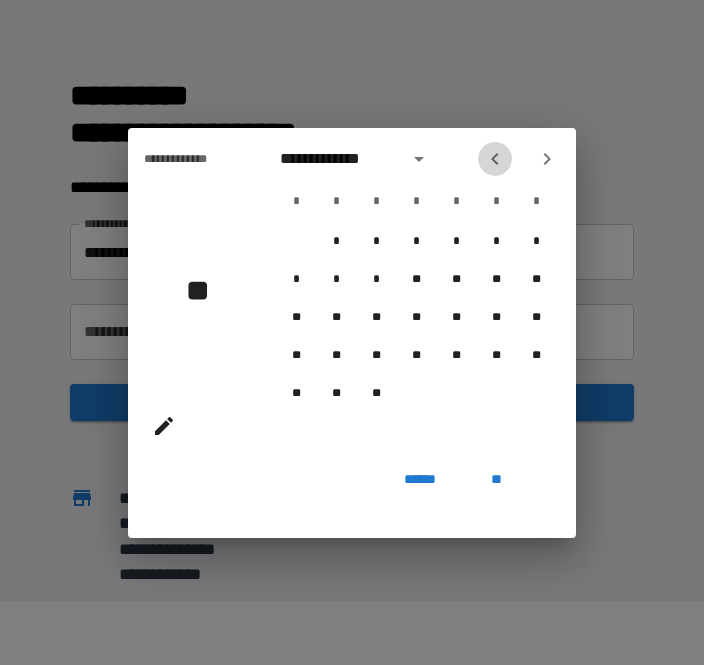 click 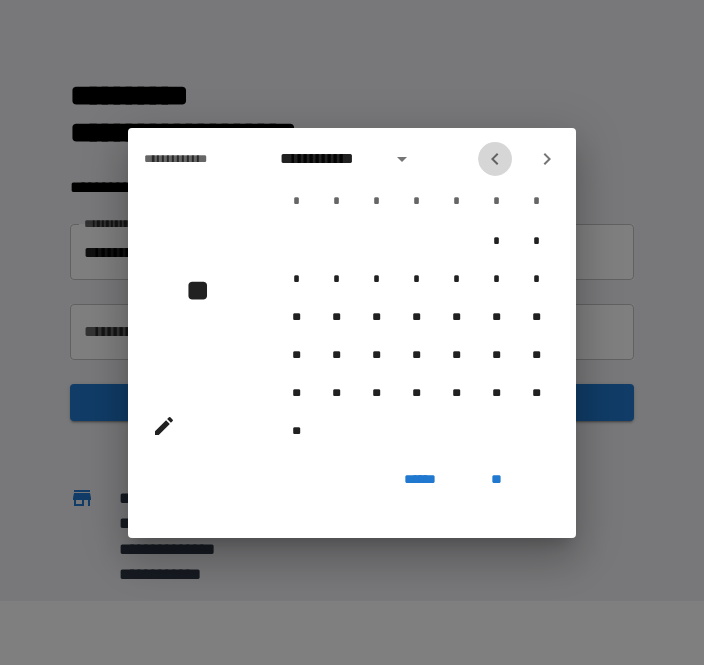 click 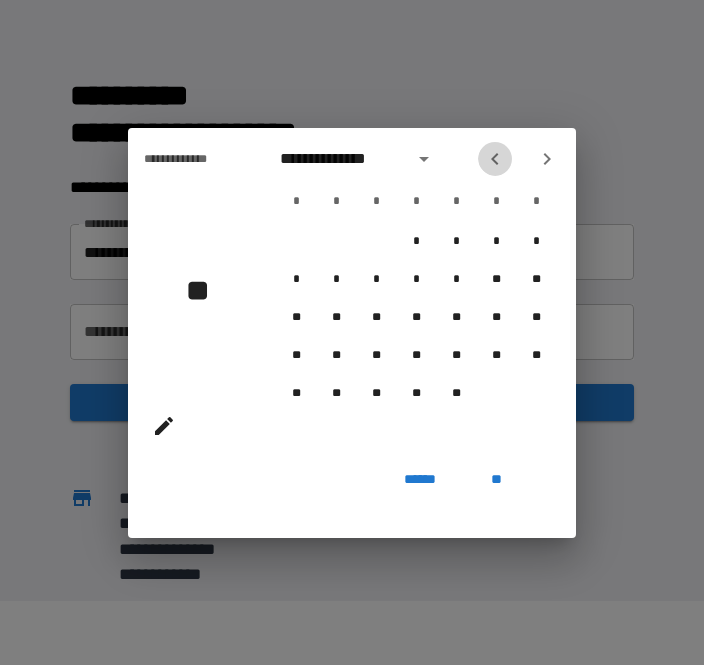 click 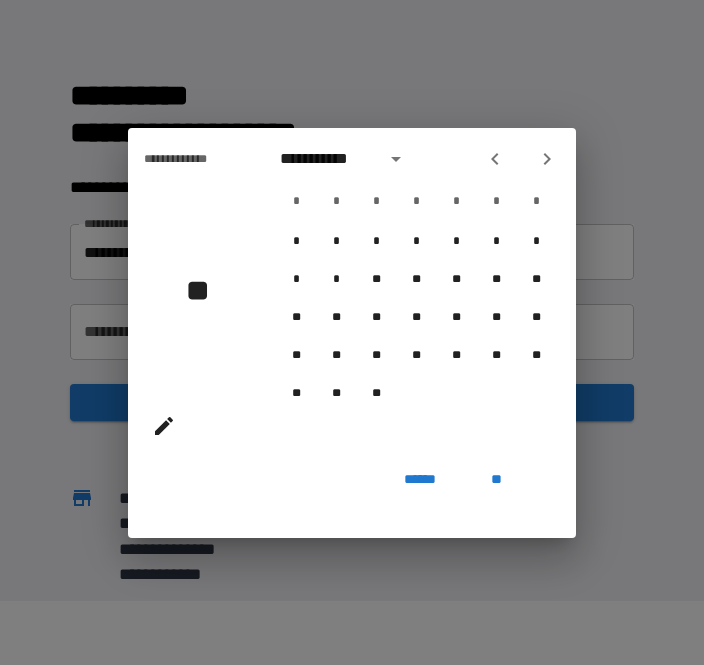 click 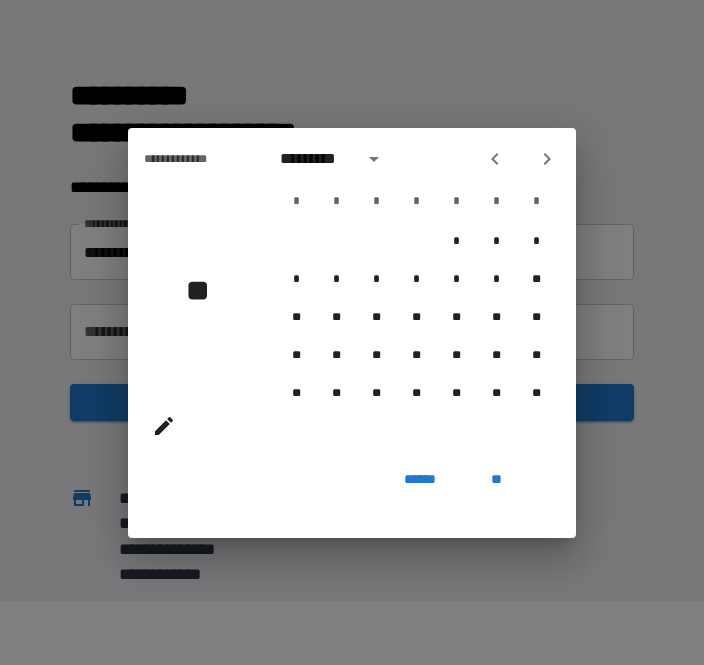 click 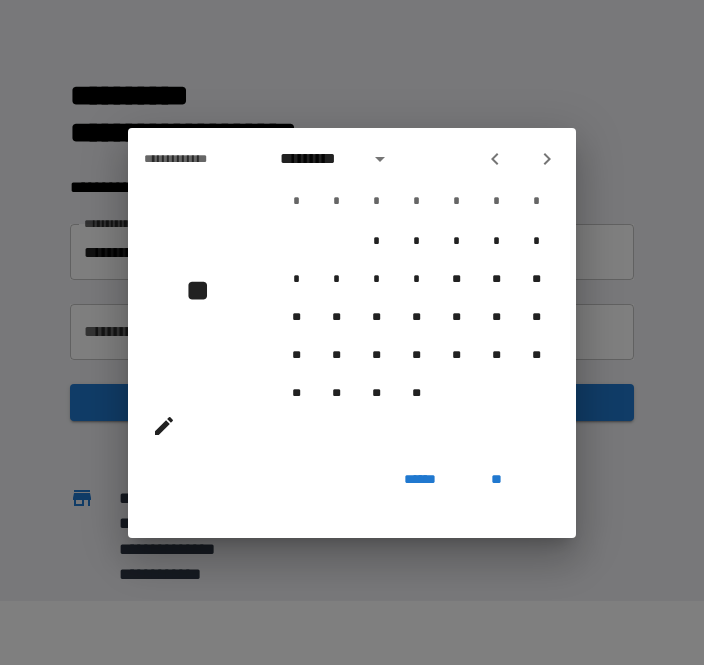 click 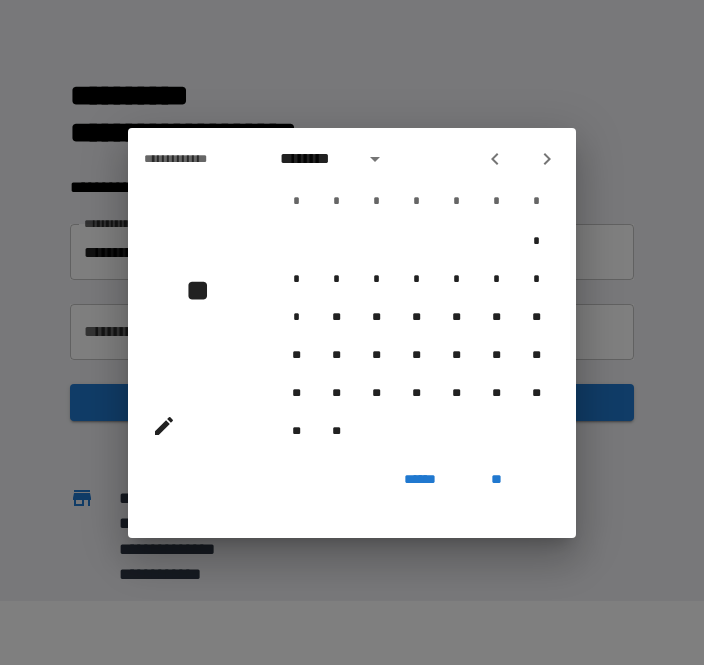 click 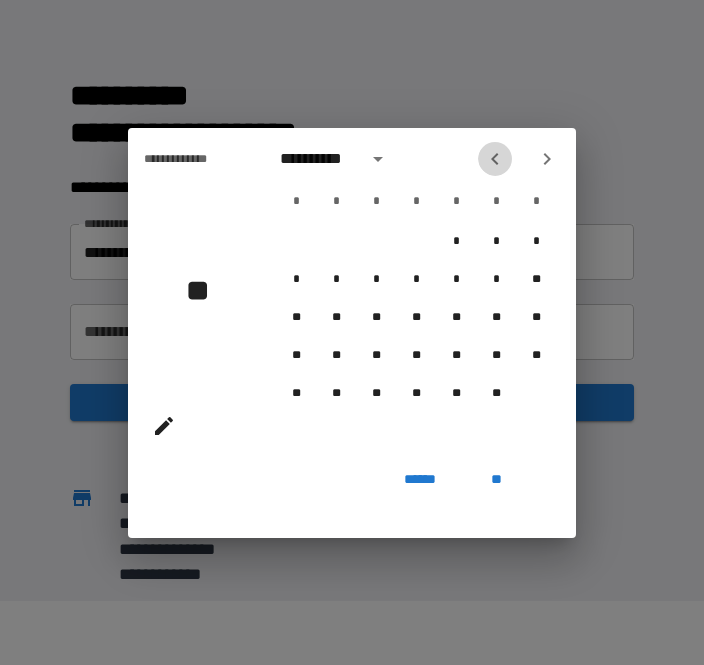 click 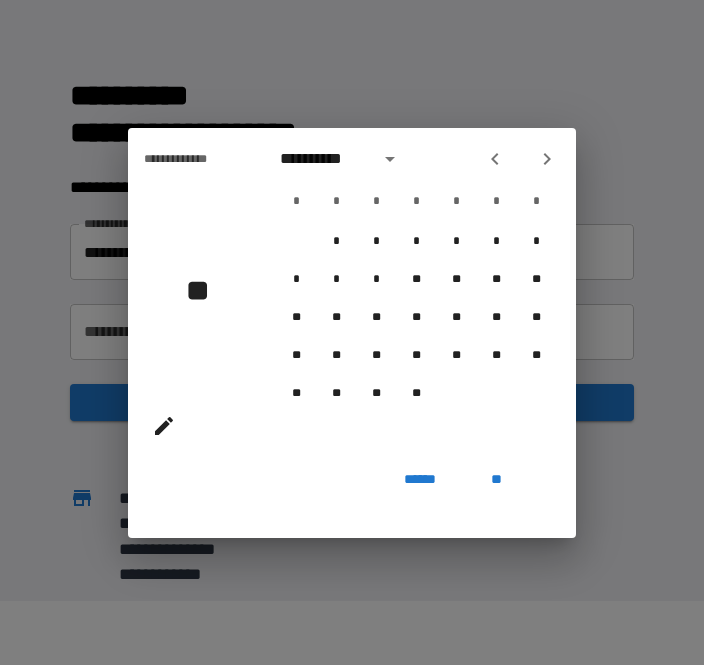 click 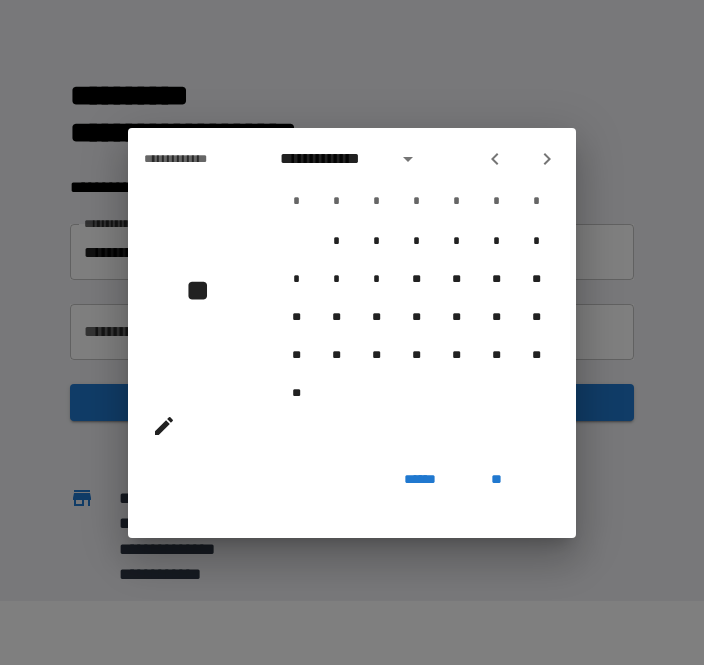 click 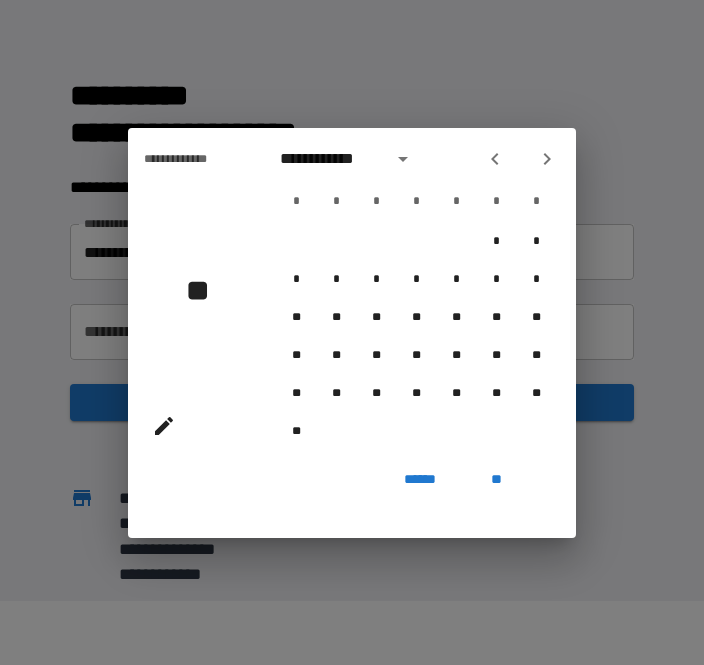 click 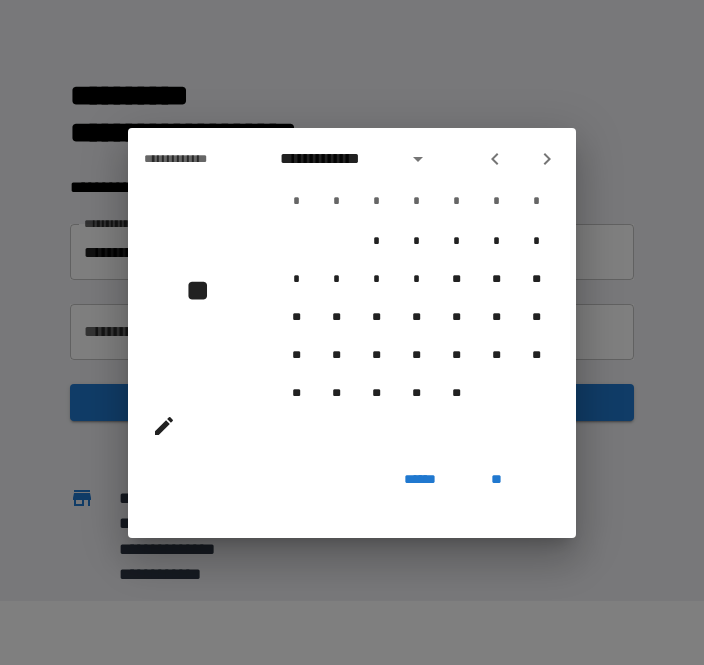 click 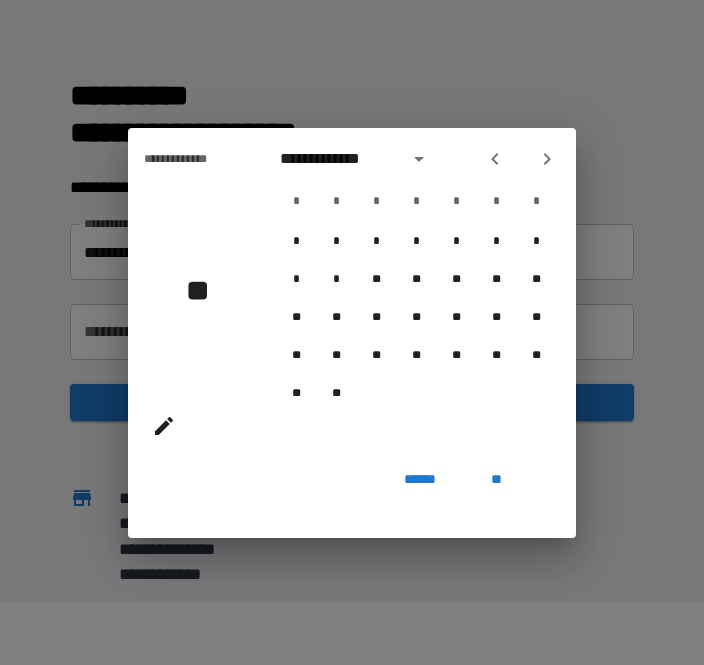 click 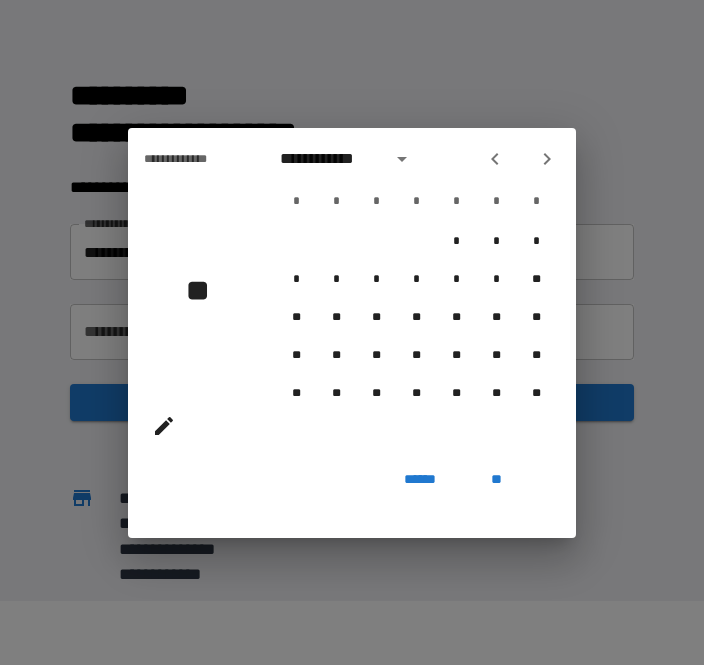 click 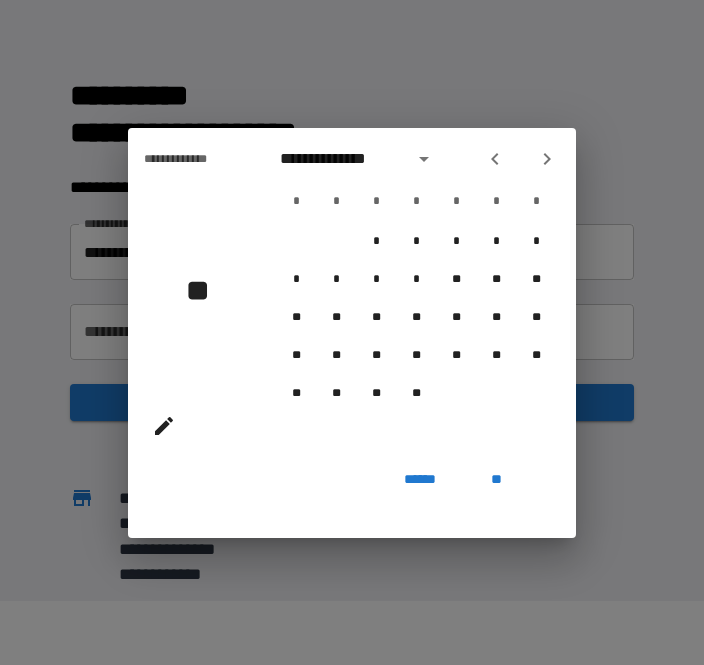 click 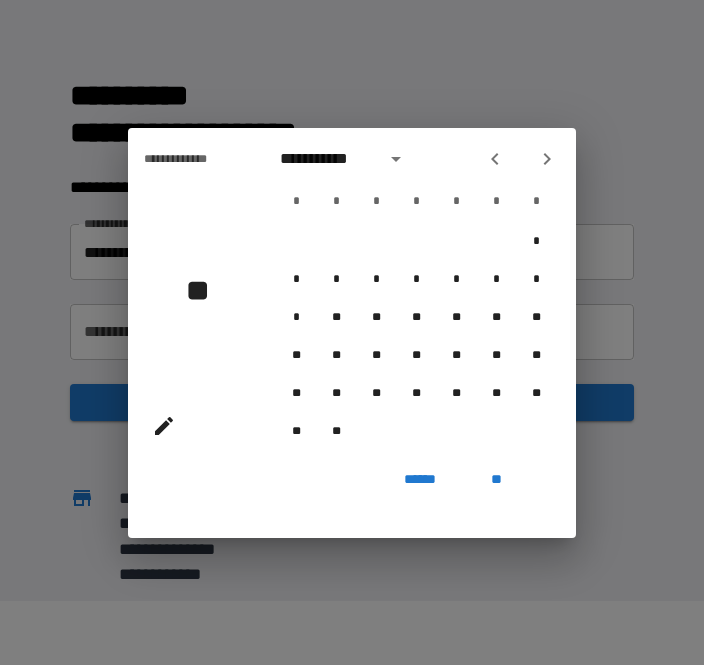 click 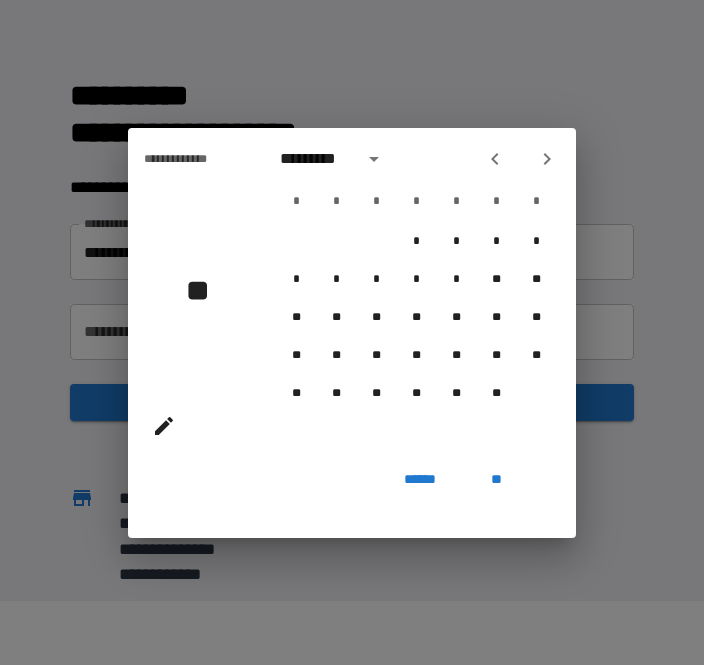click 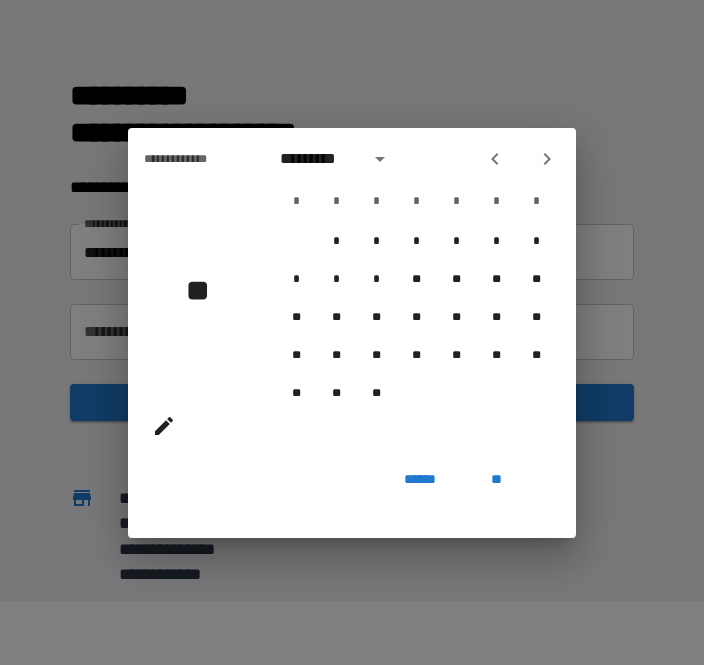 click 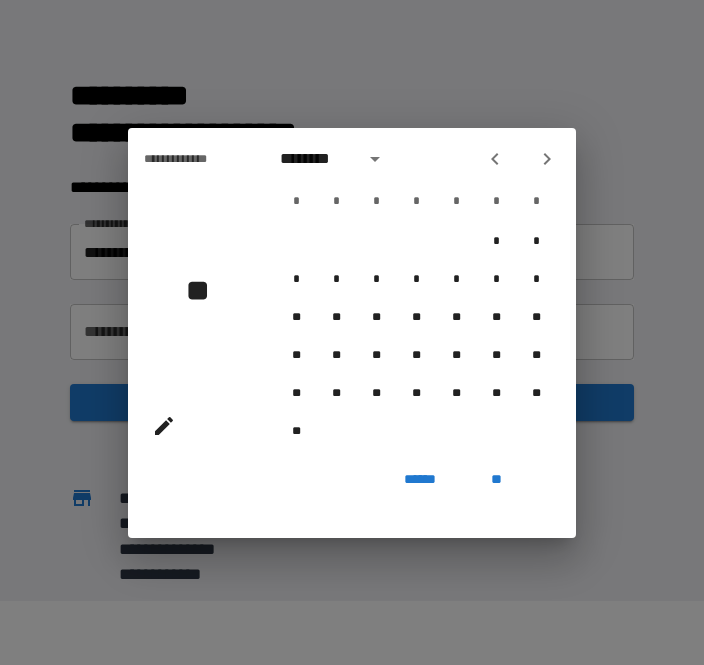 click 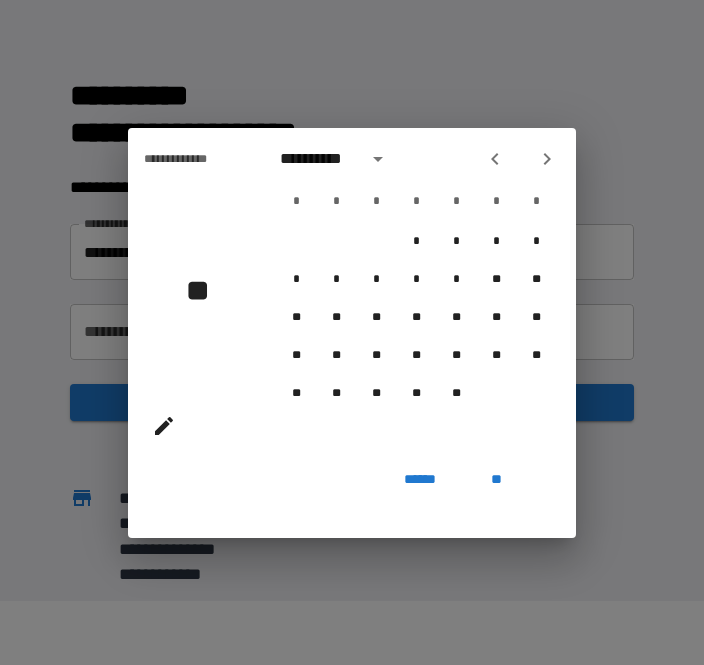 click 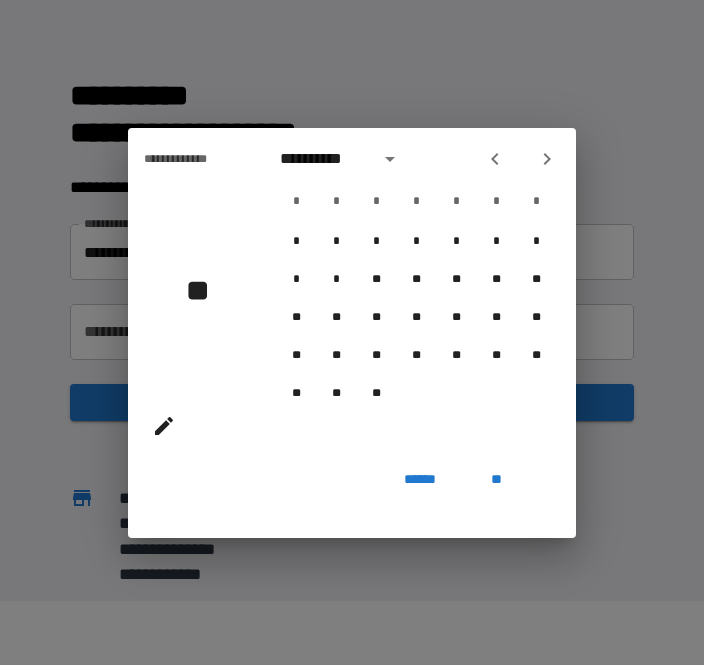 click 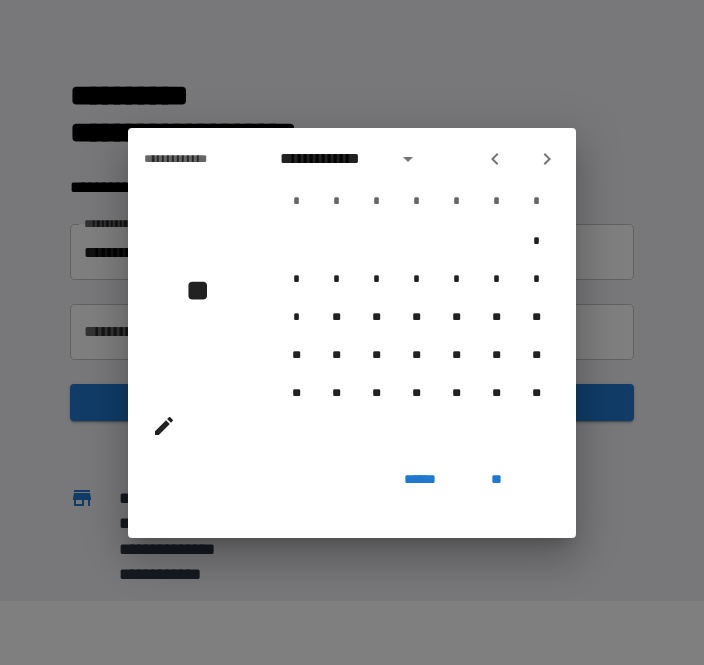 click 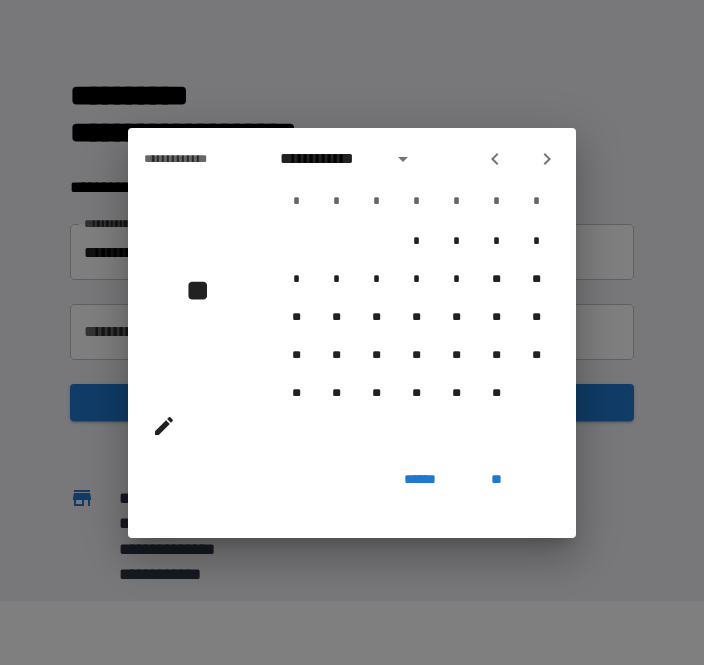 click 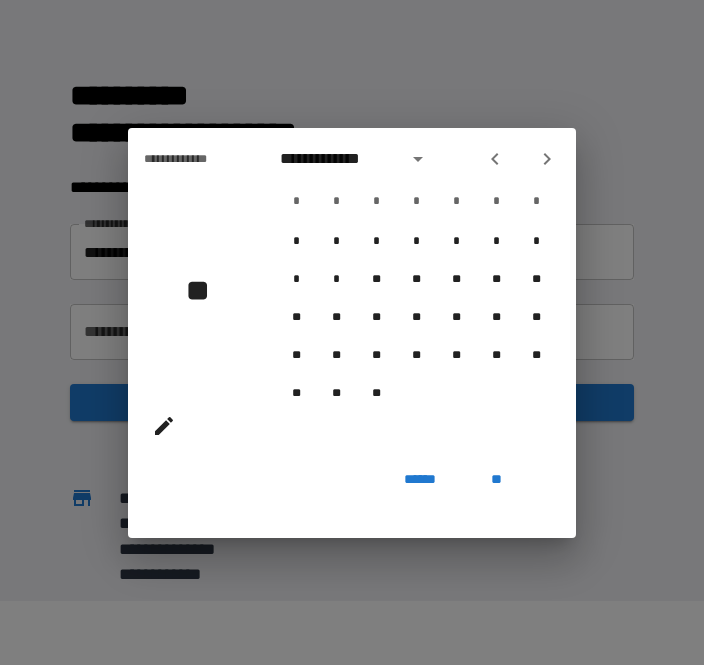 click 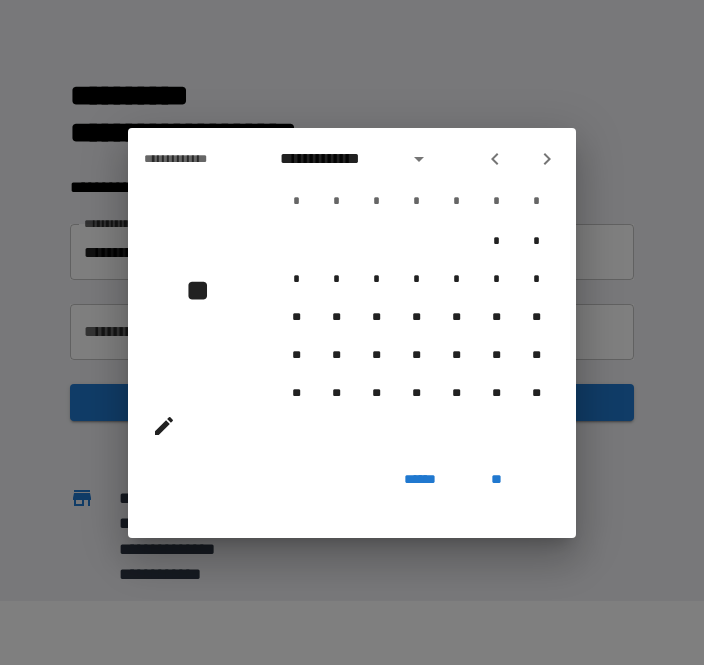 click 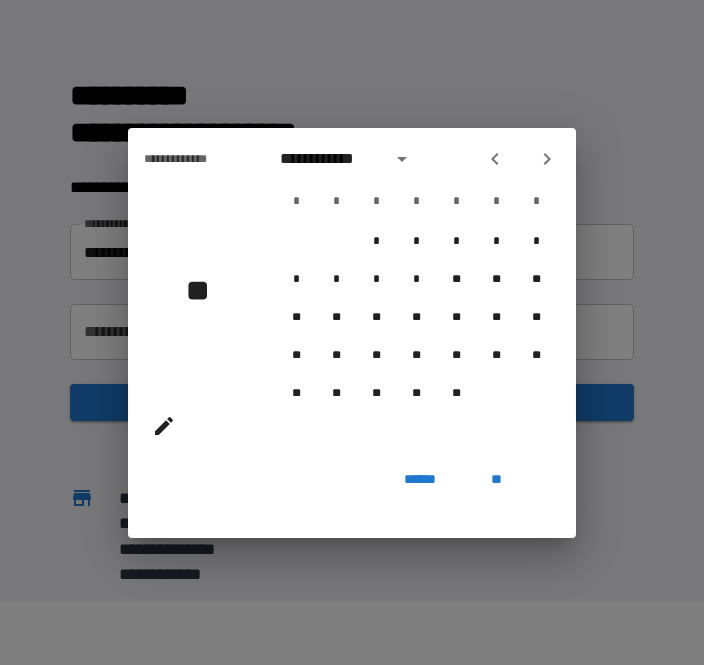 click 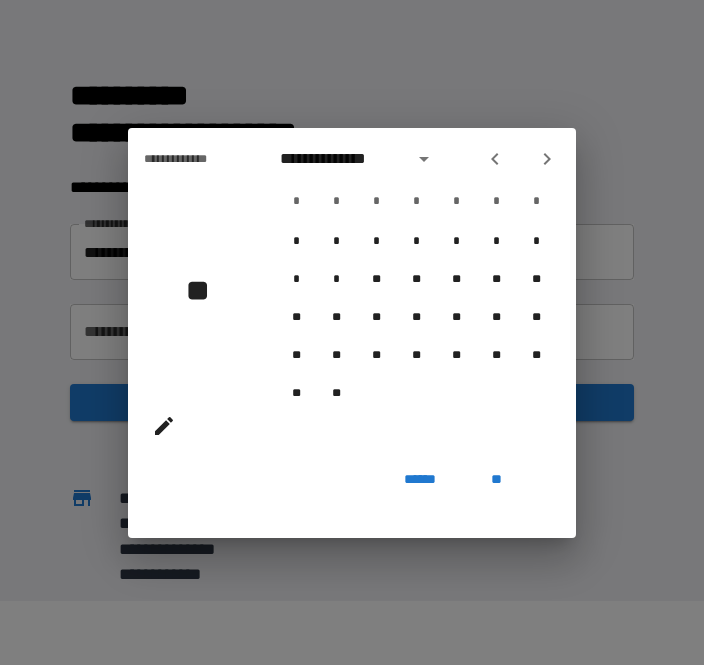 click 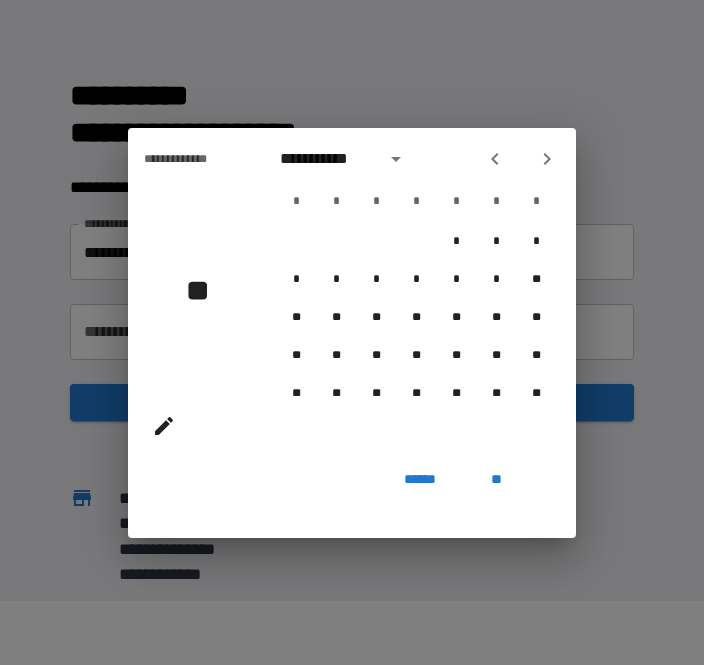 click 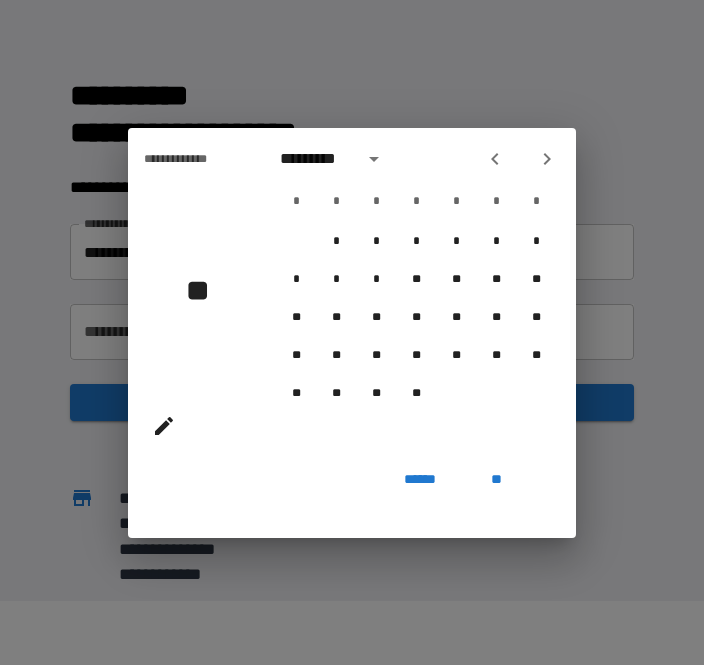 click 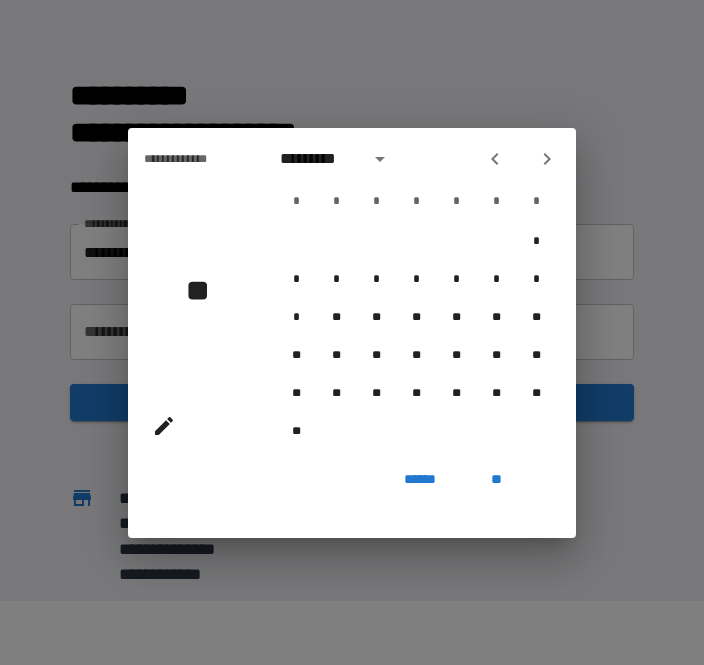 click 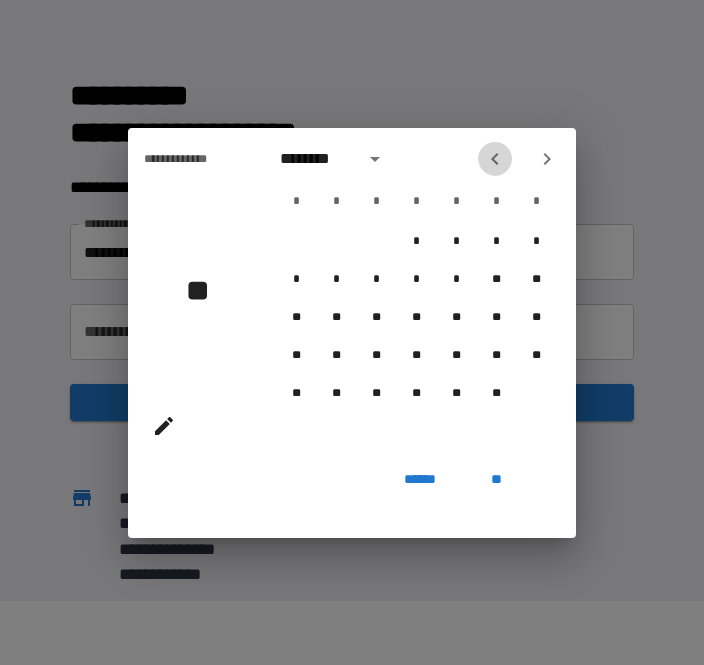 click 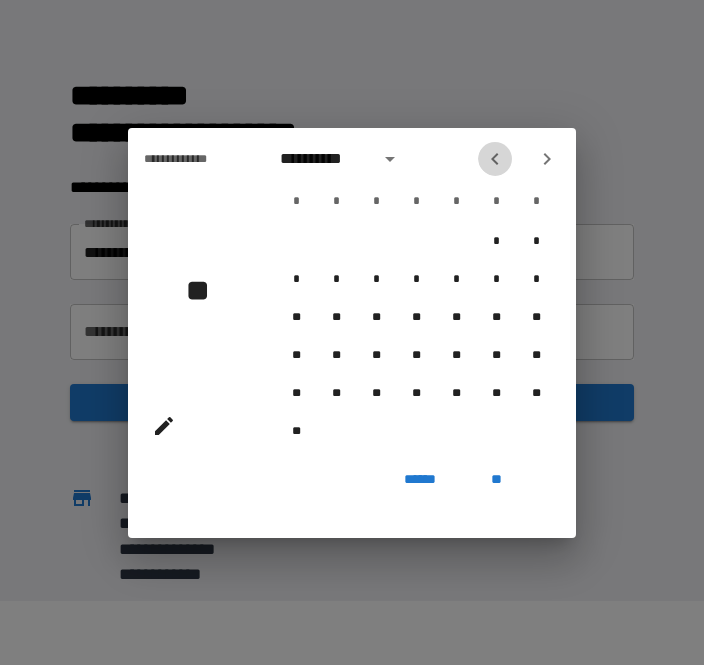 click 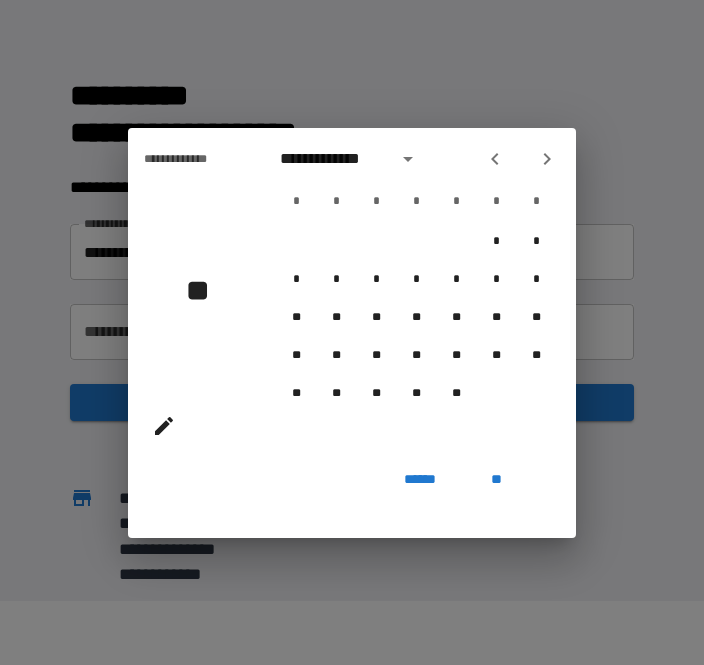 click 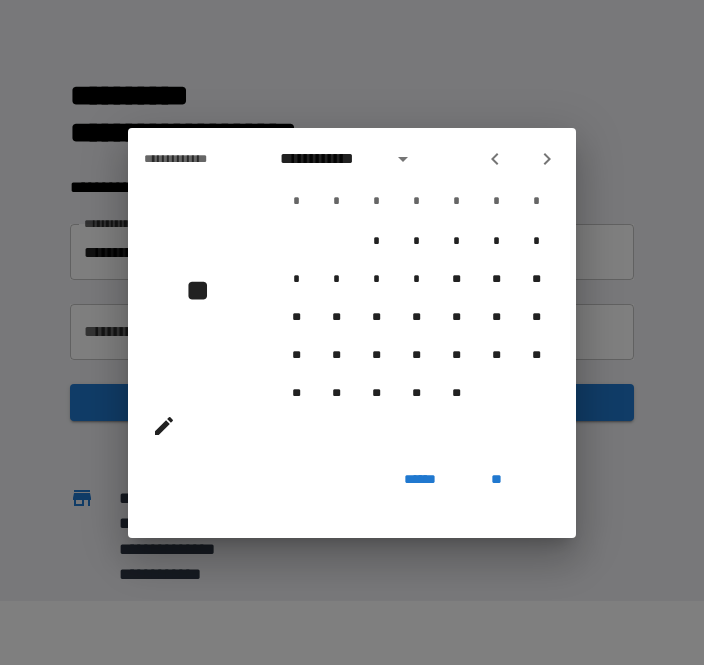 click 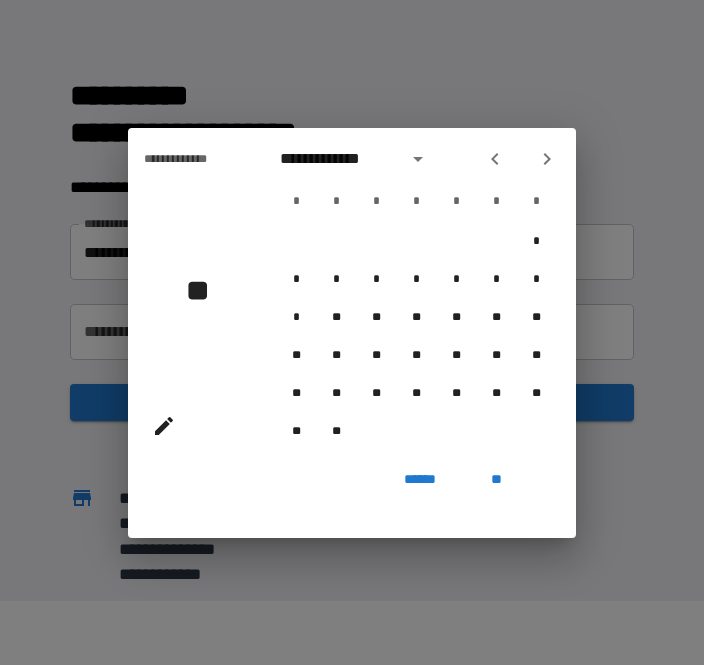 click 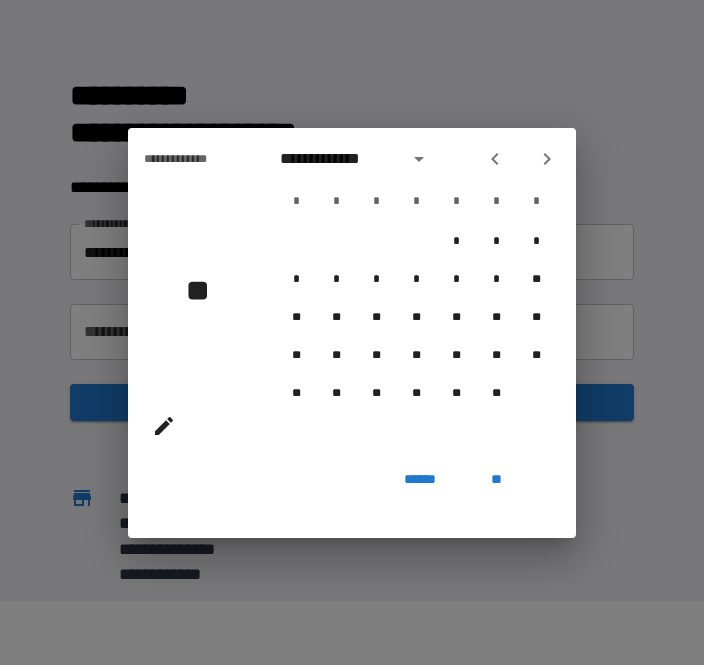 click 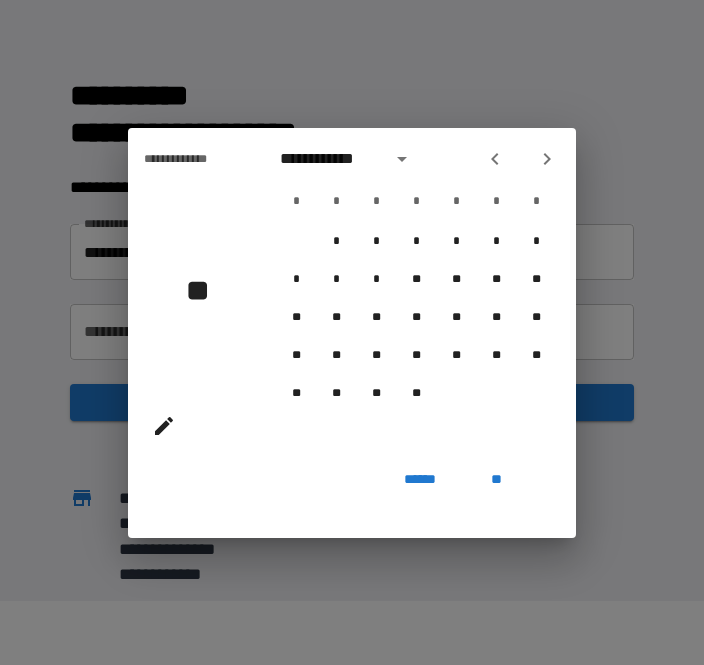 click 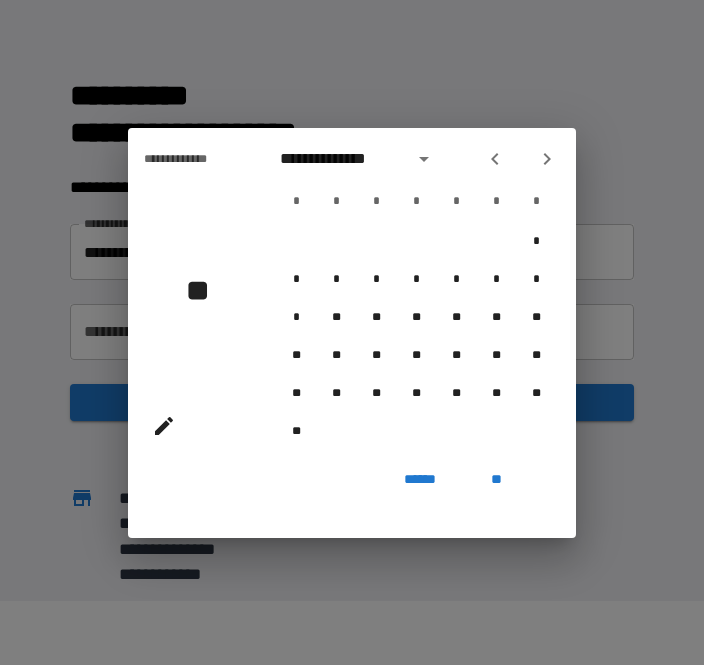 click 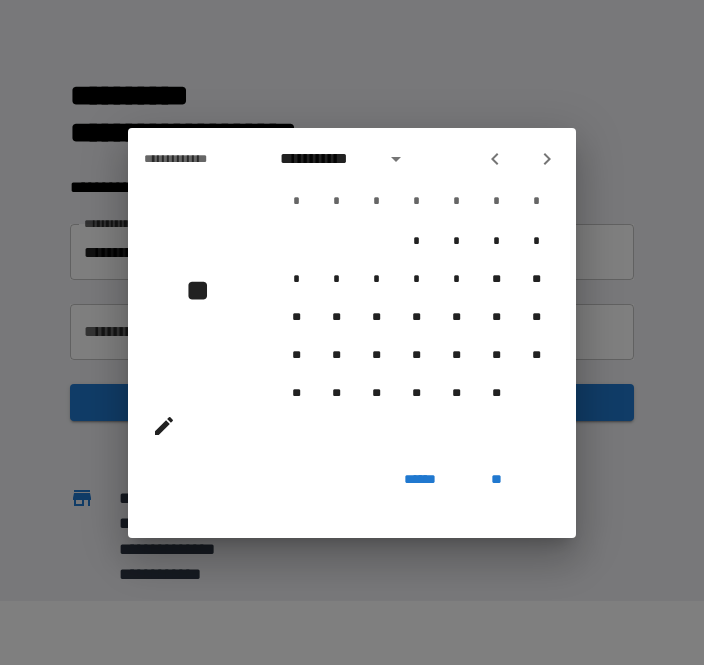 click 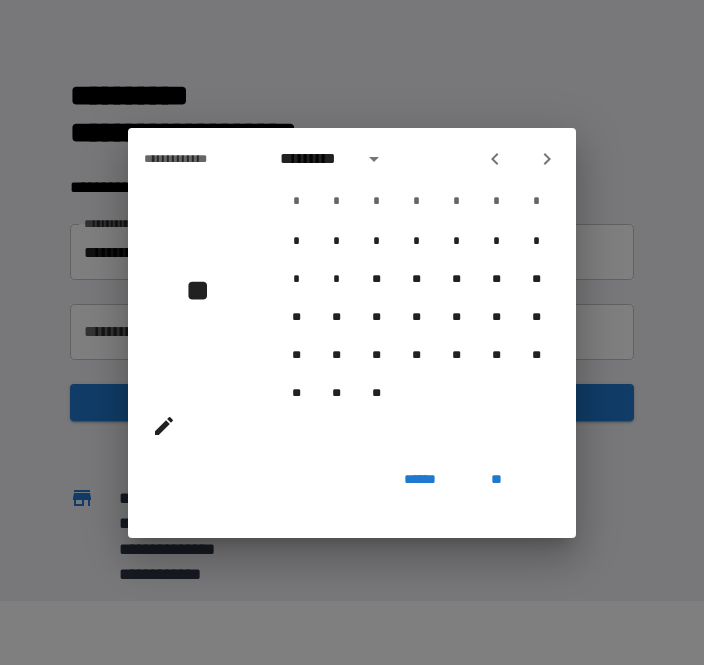 click 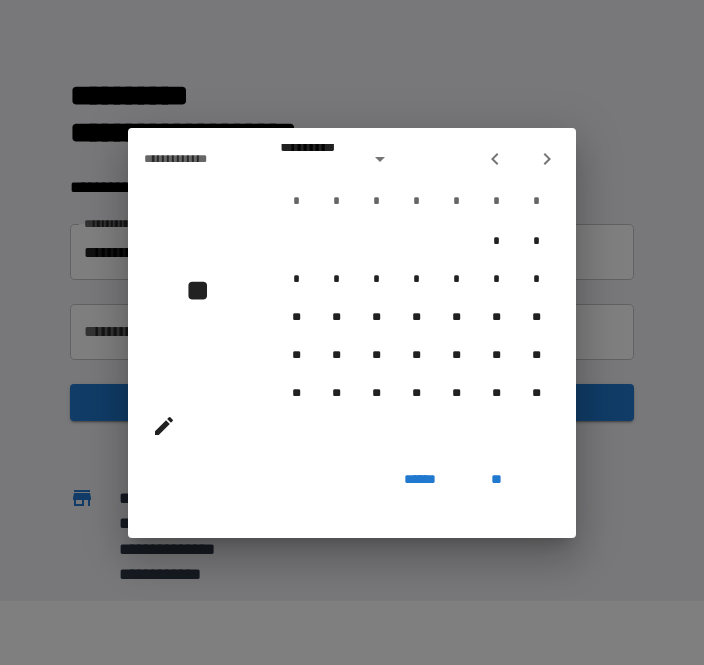 click 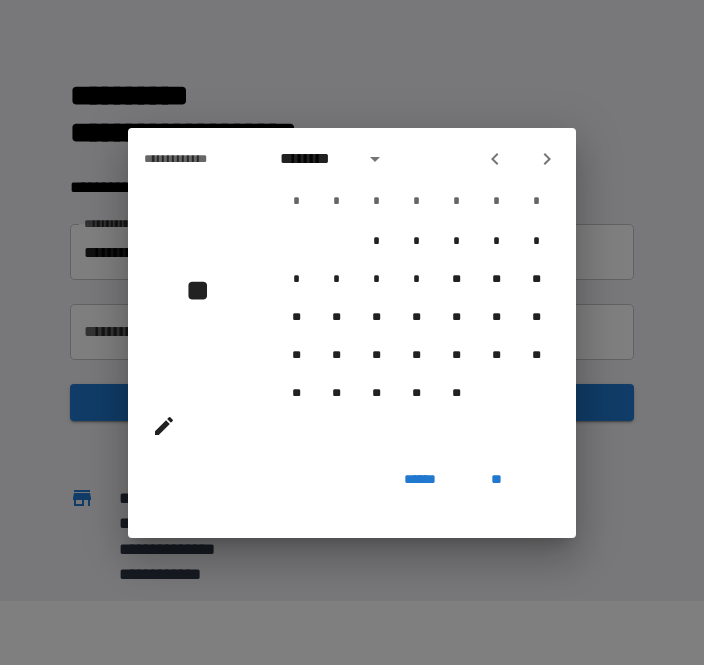 click 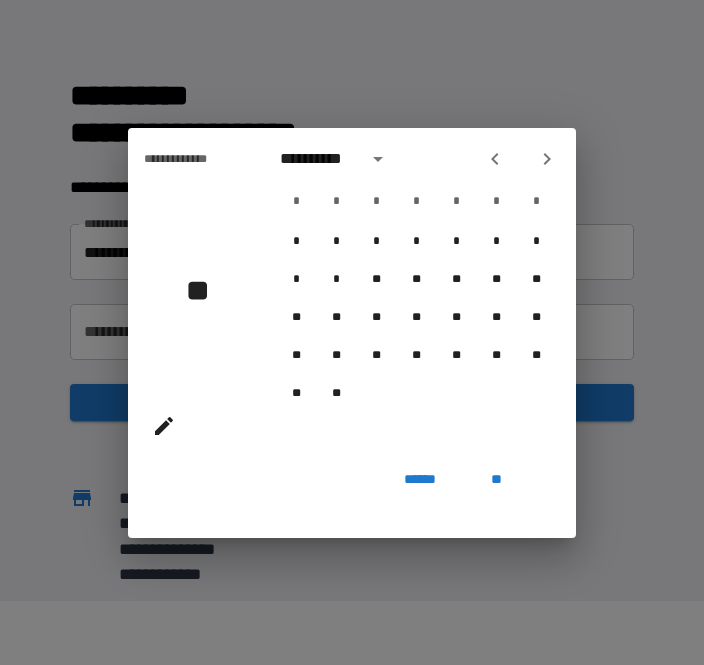 click 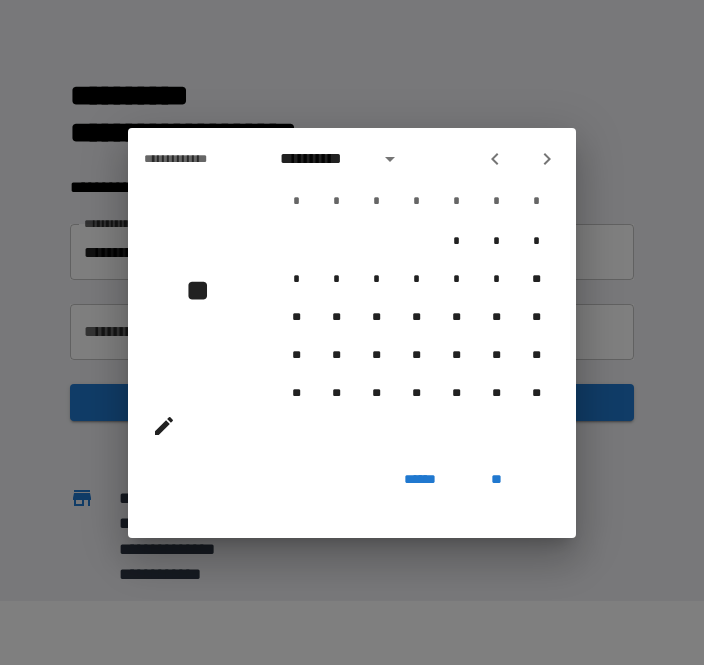 click 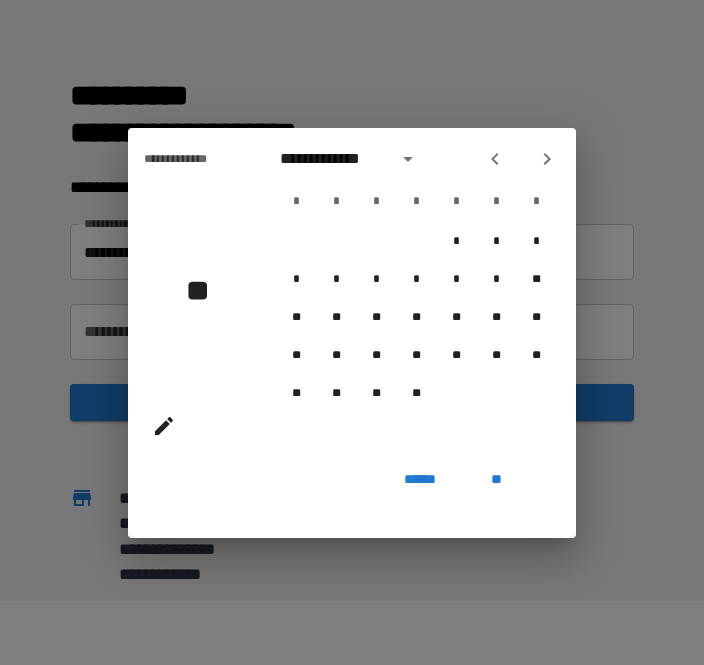 click 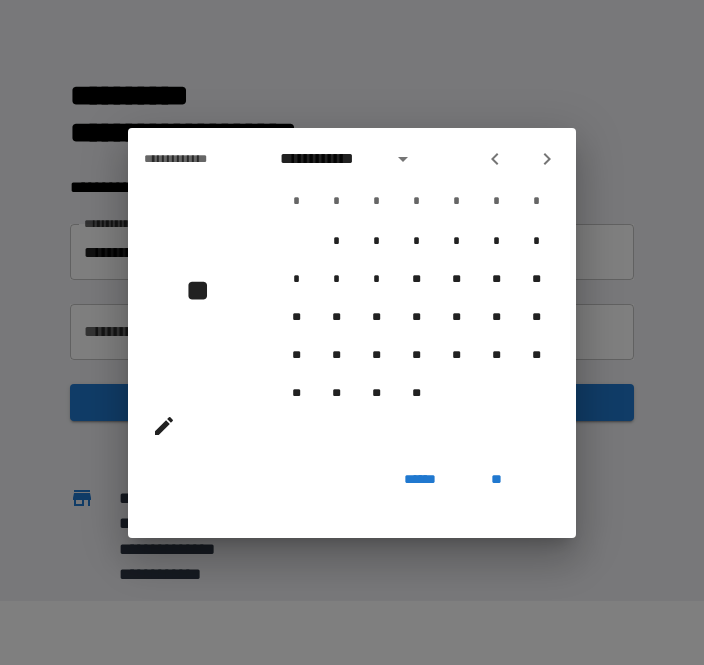 click 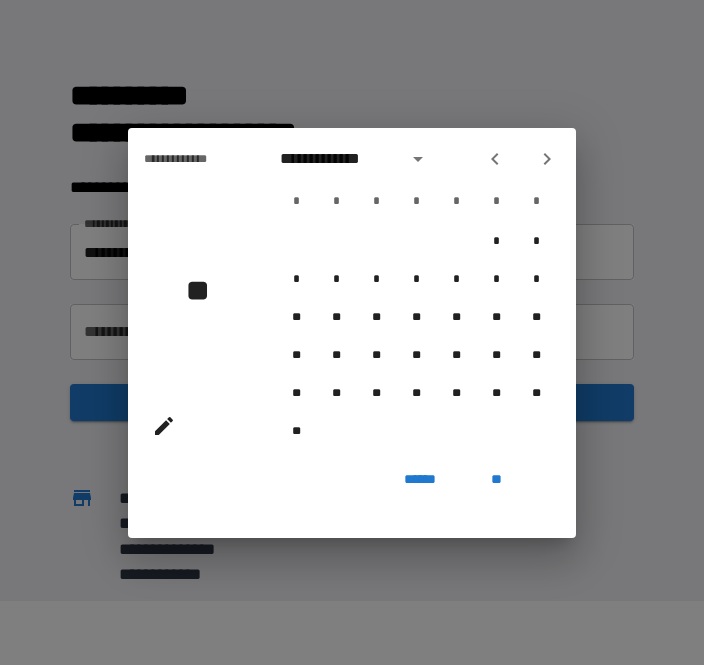 click 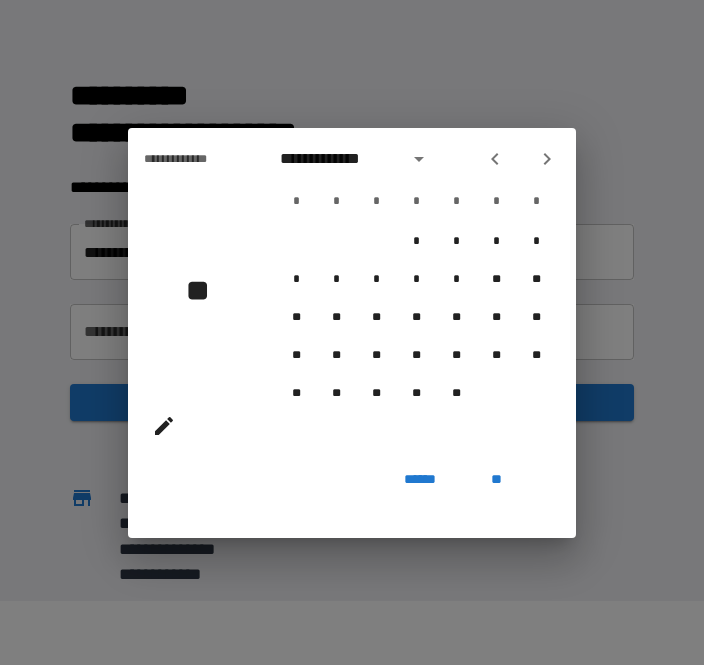click 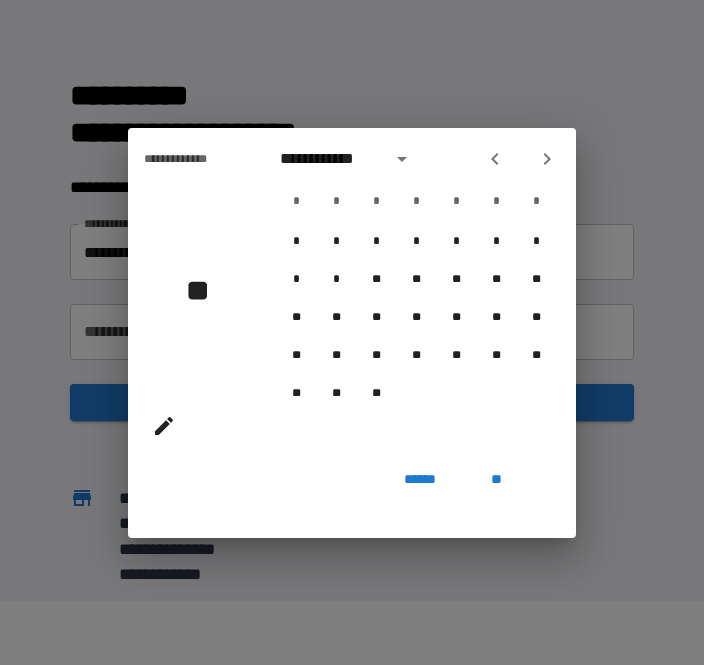 click 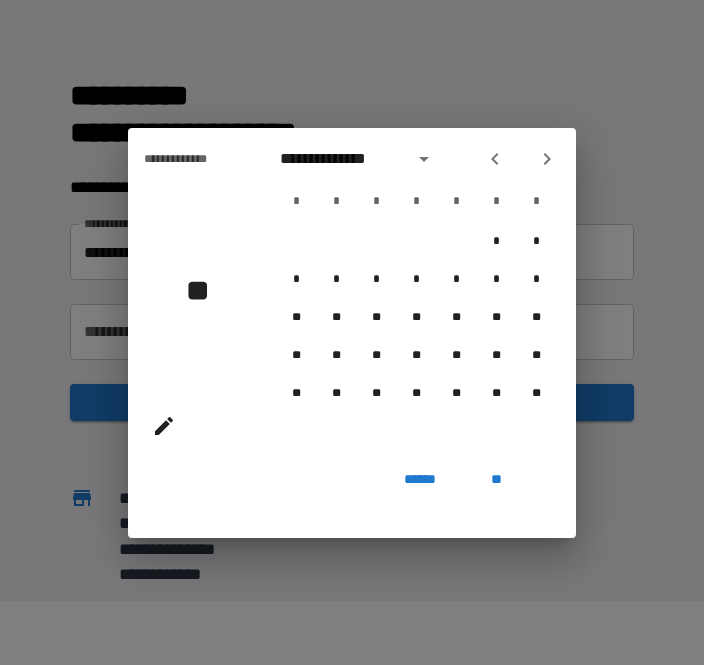 click 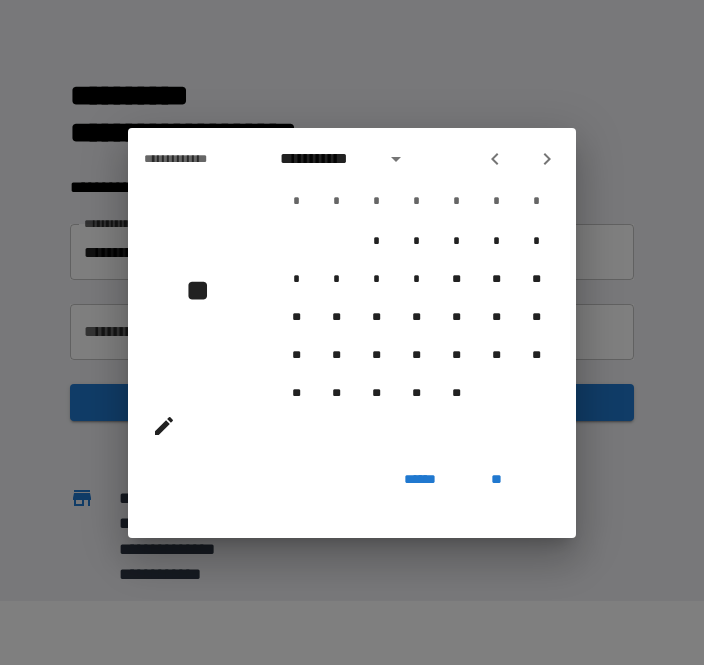click 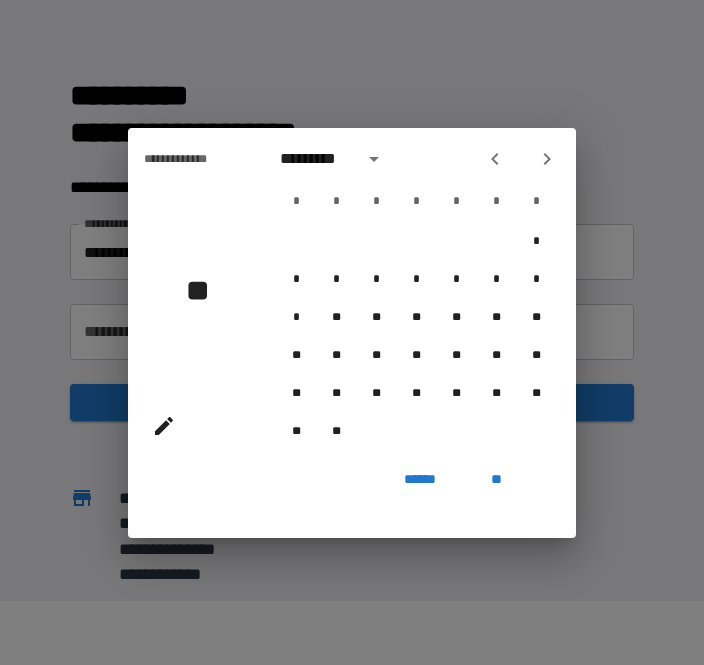 click 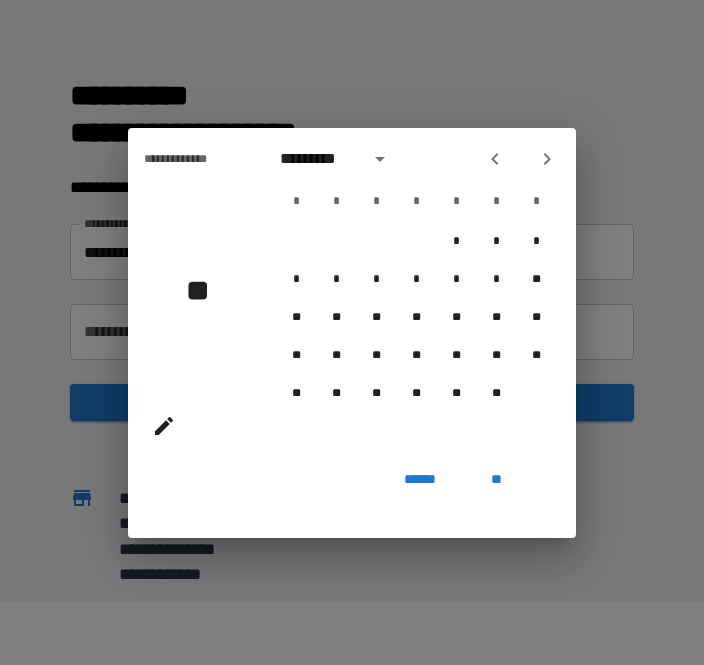 click 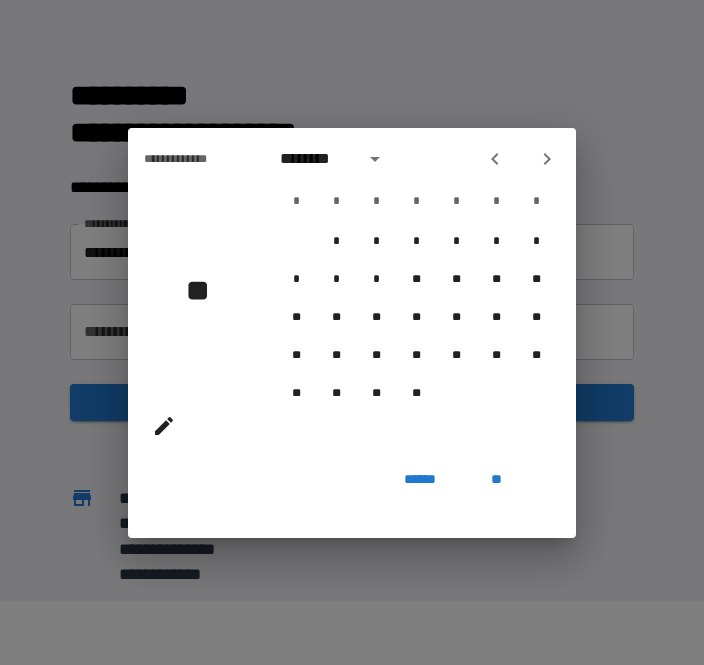 click 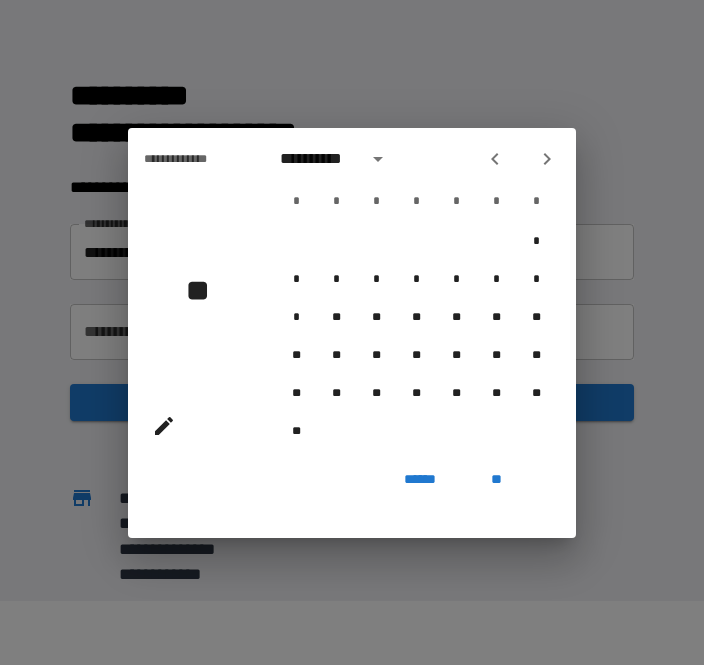 click 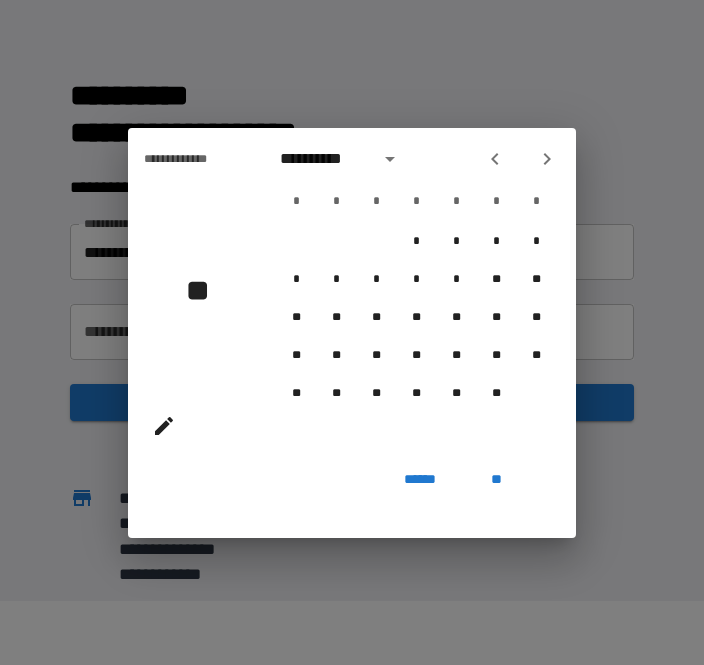 click 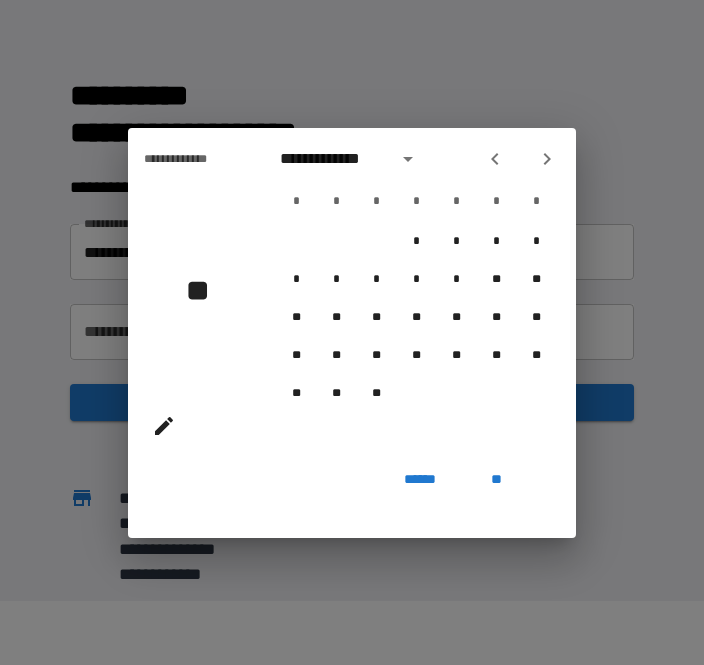 click 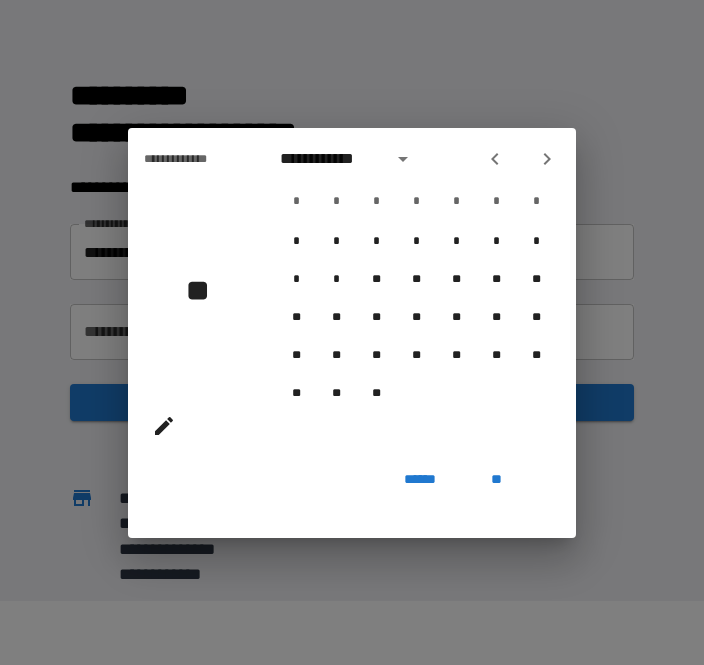 click 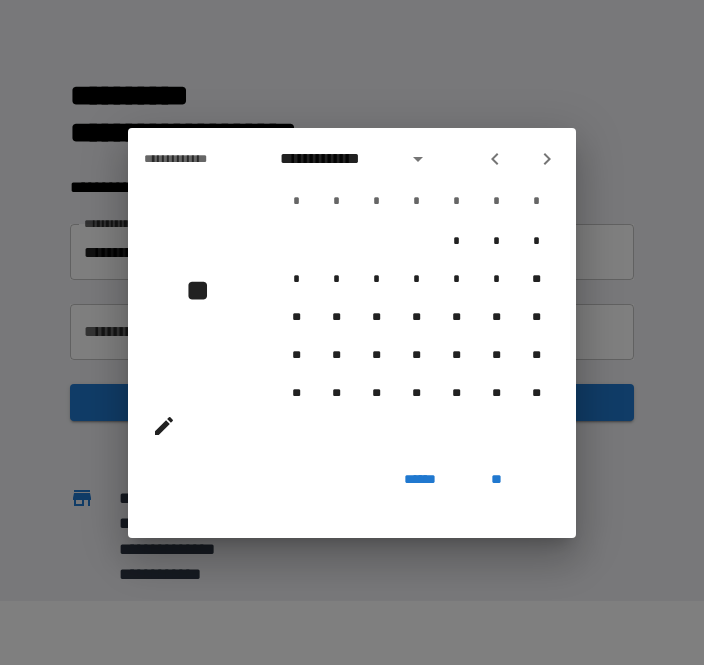 click 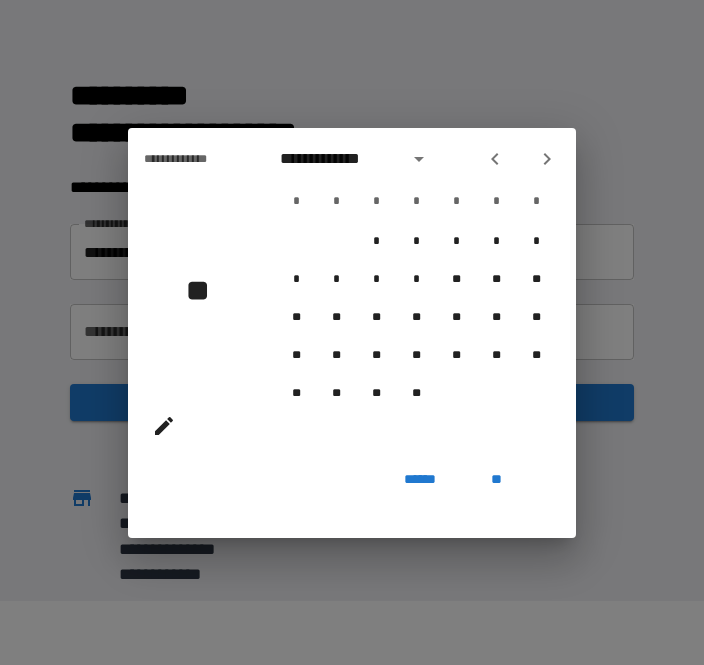 click 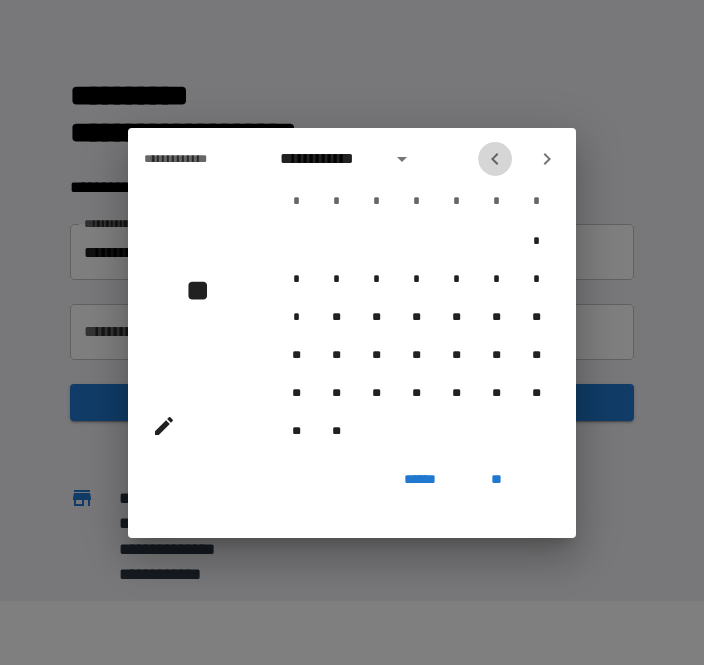click 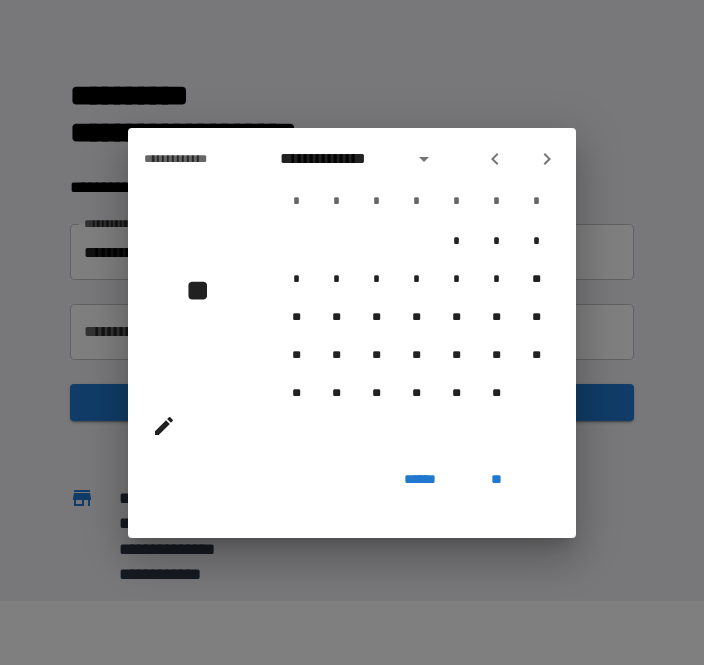 click 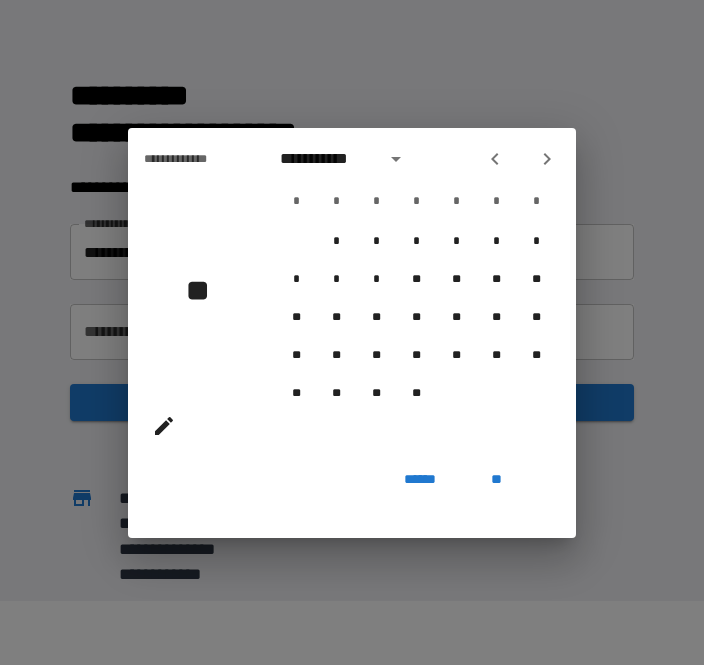 click 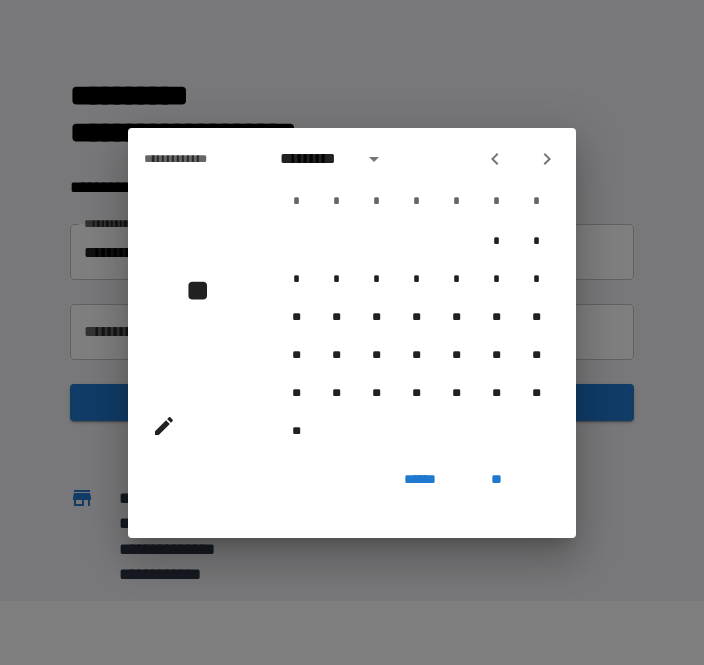 click 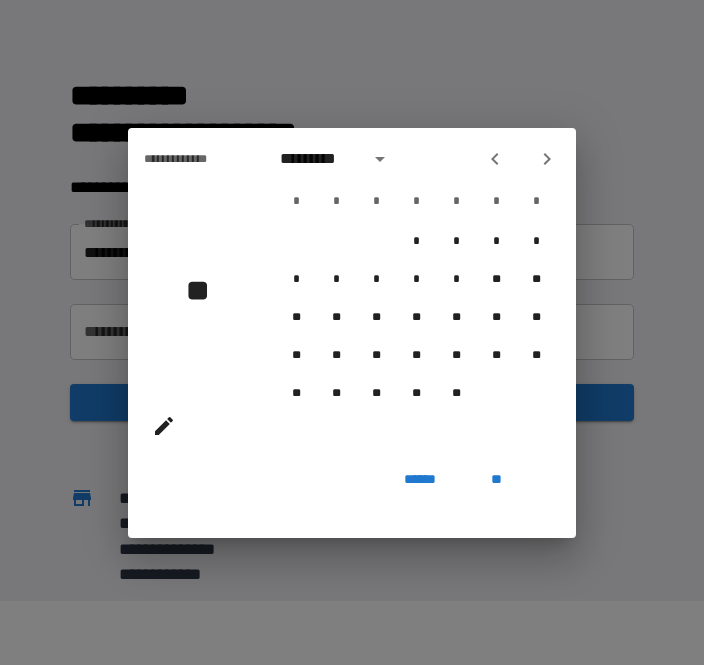 click 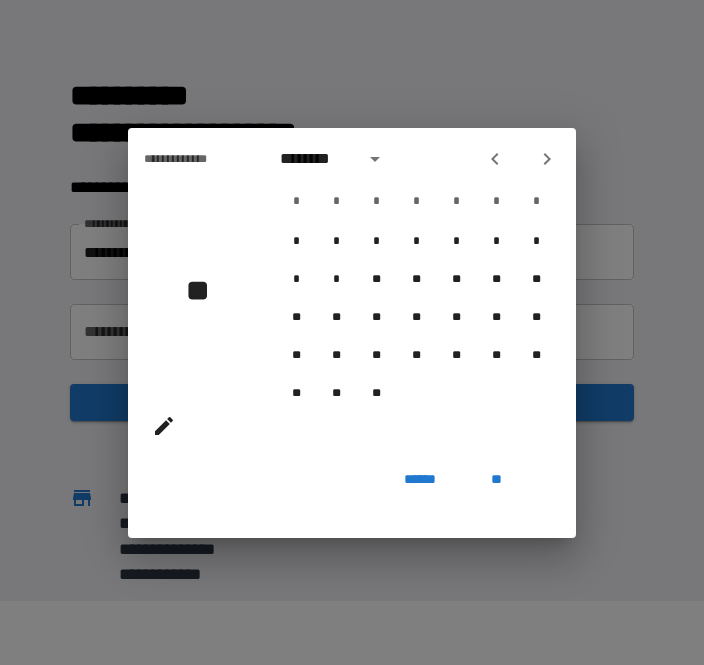 click 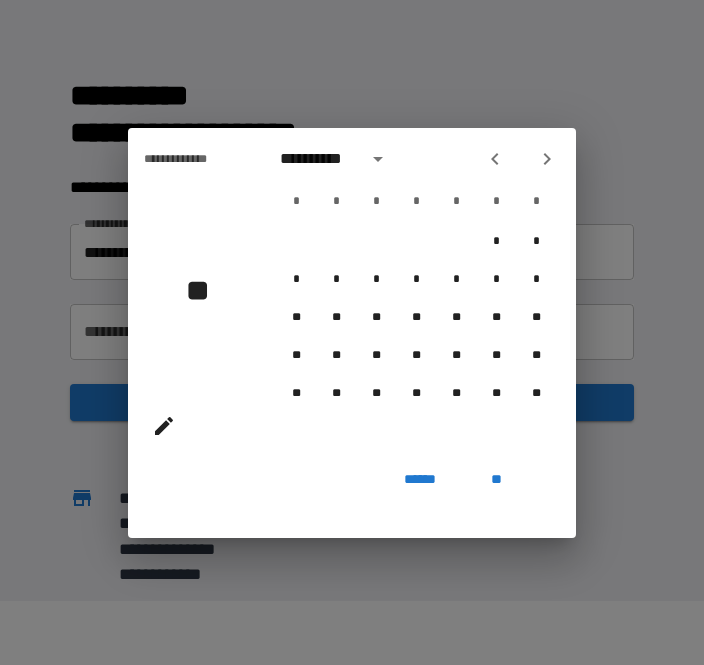 click 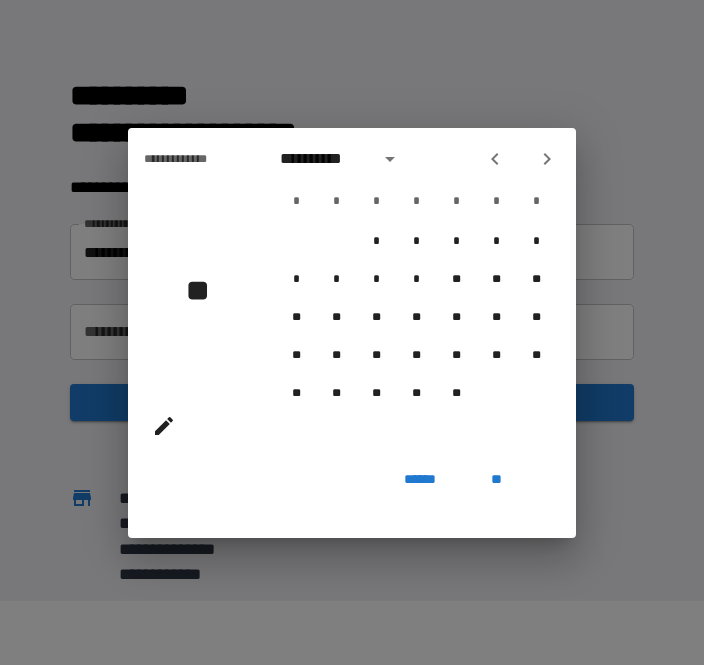 click on "**********" at bounding box center (416, 159) 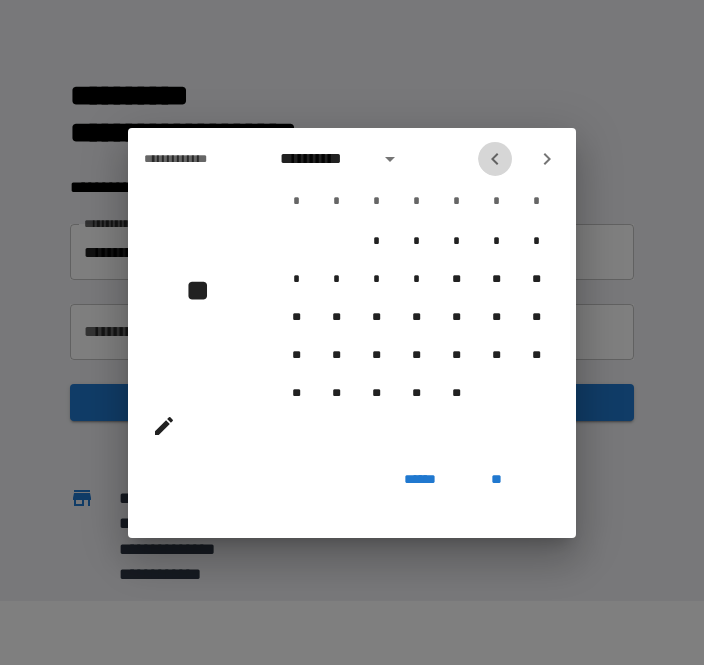 click 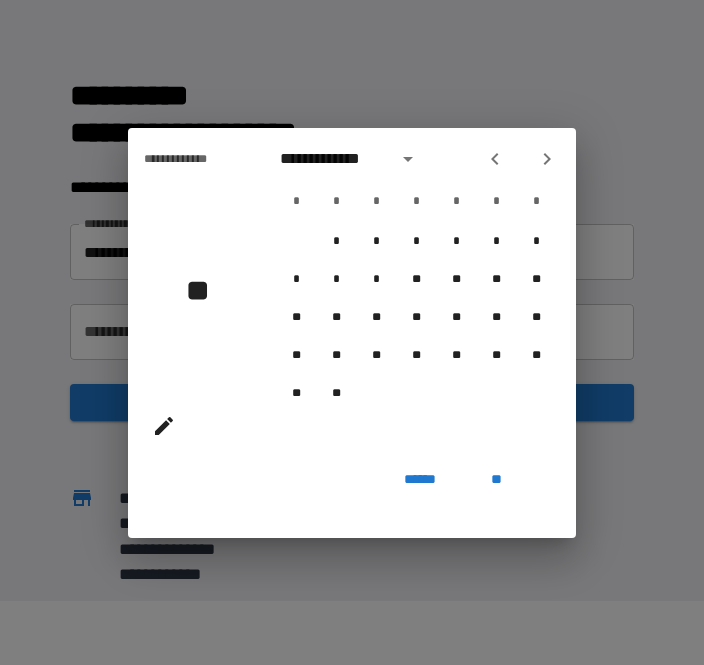 click 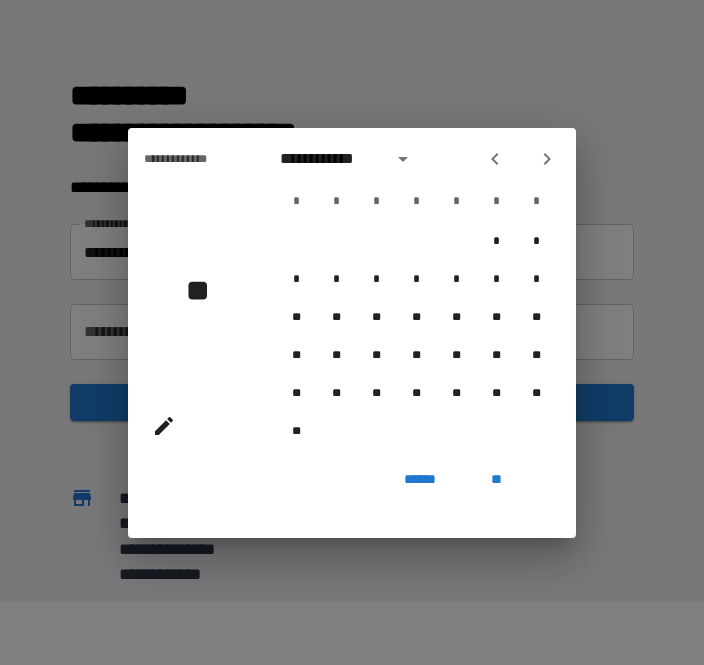 click 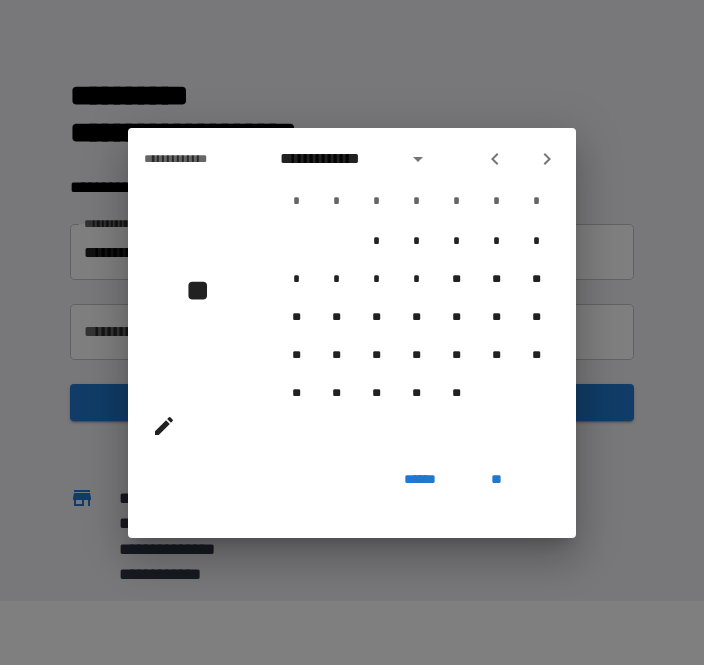 click 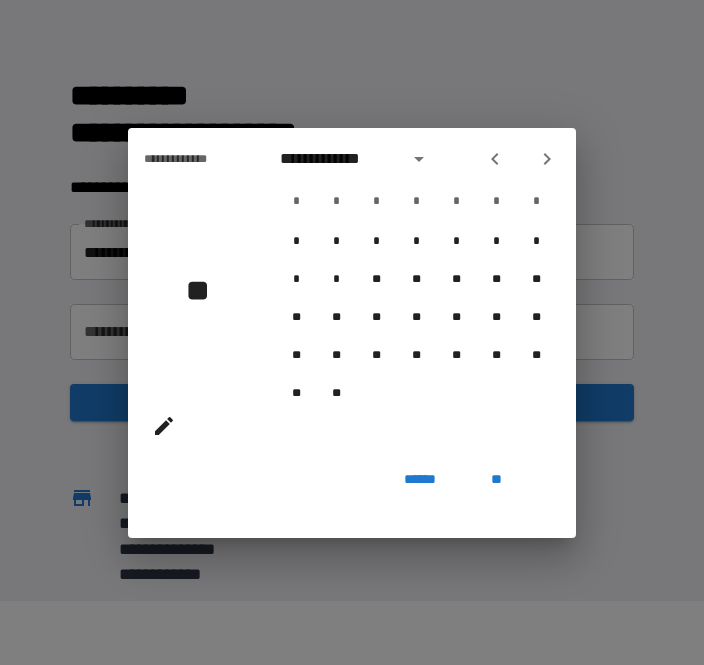 click 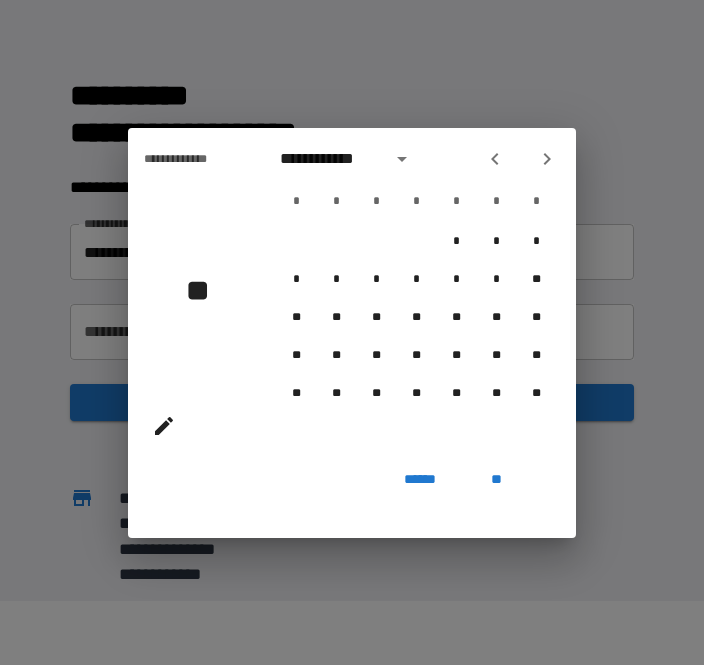 click 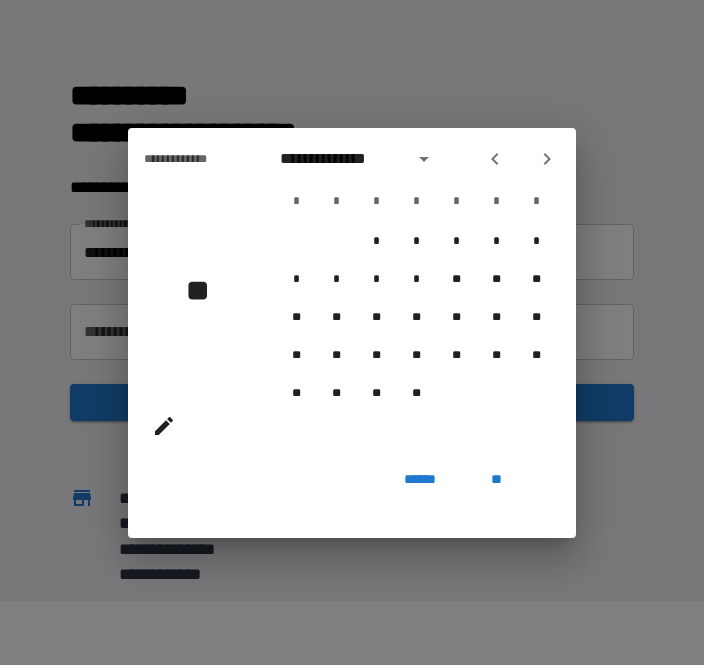 click 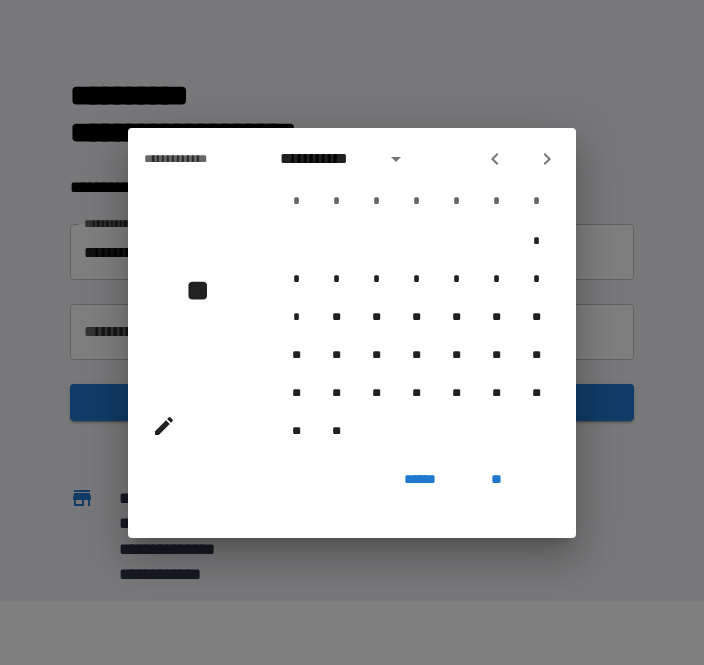 click 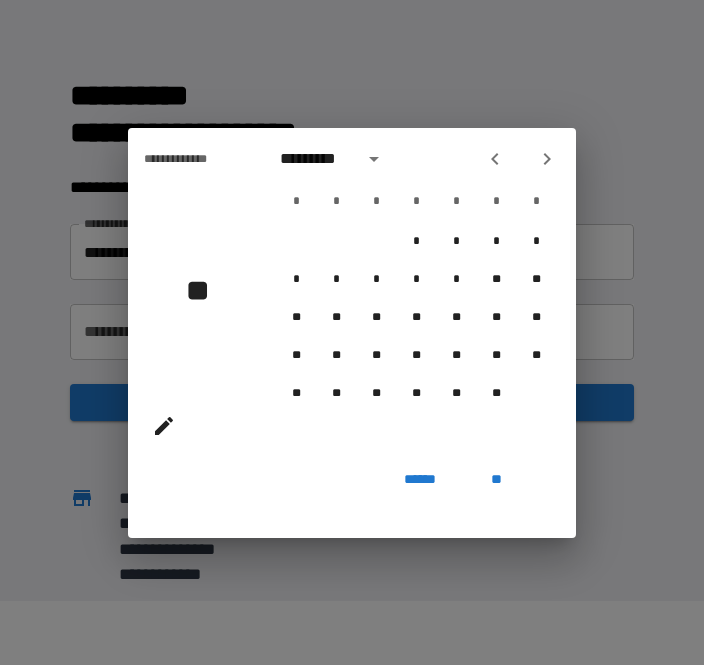 click 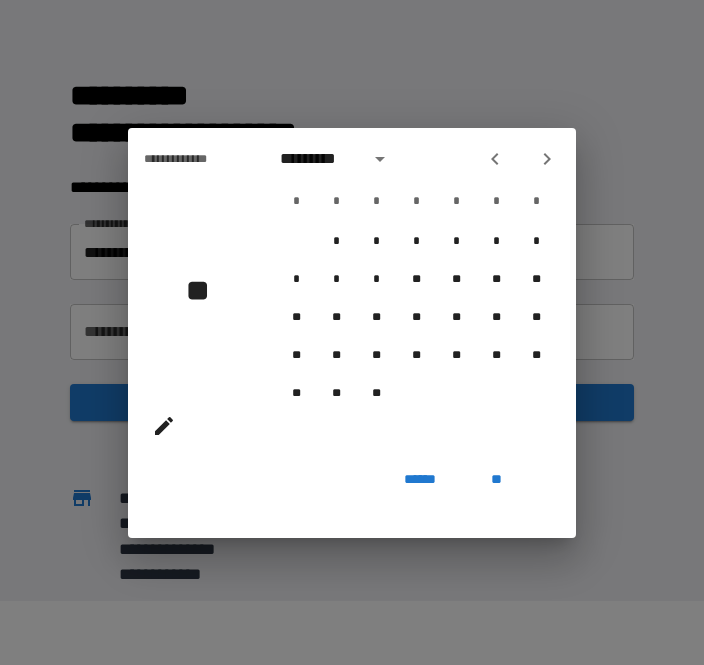 click 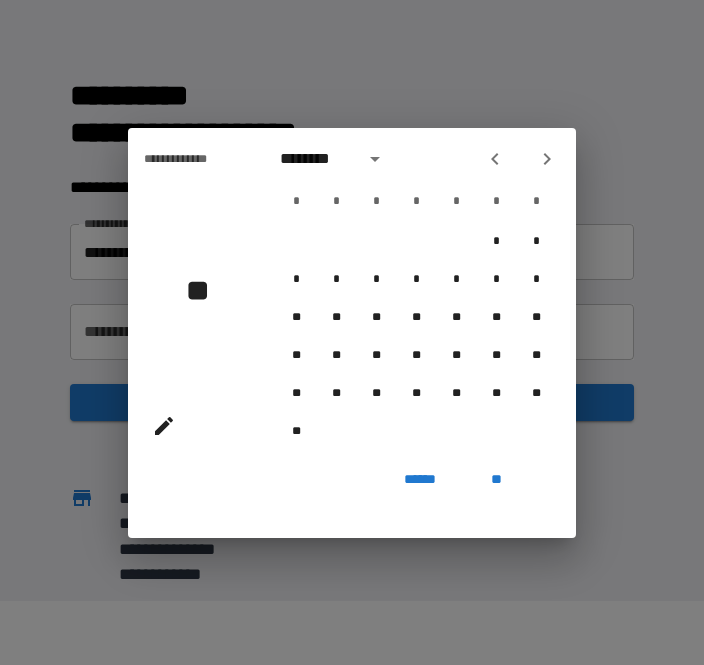 click 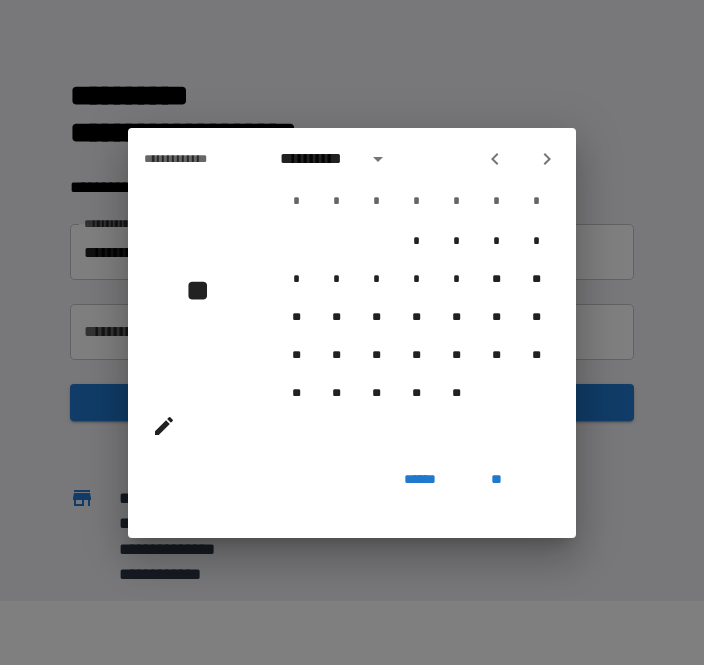 click 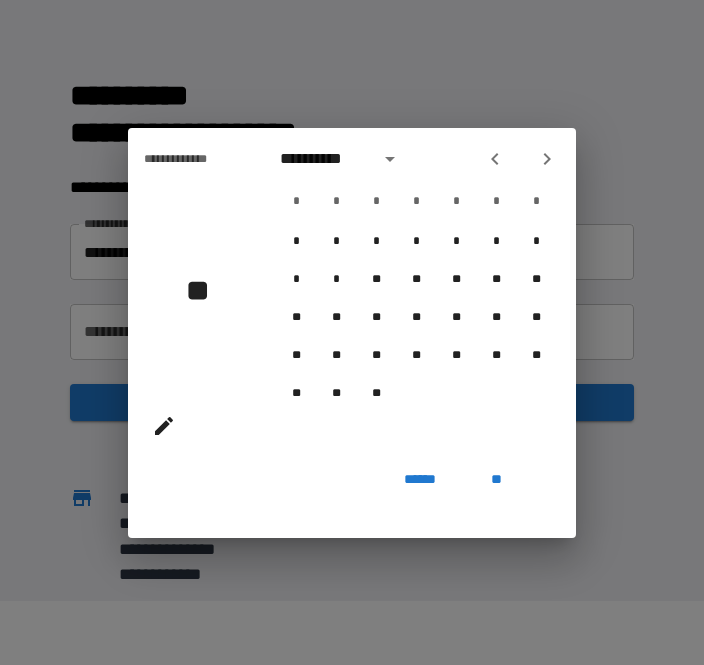 click on "**********" at bounding box center [416, 159] 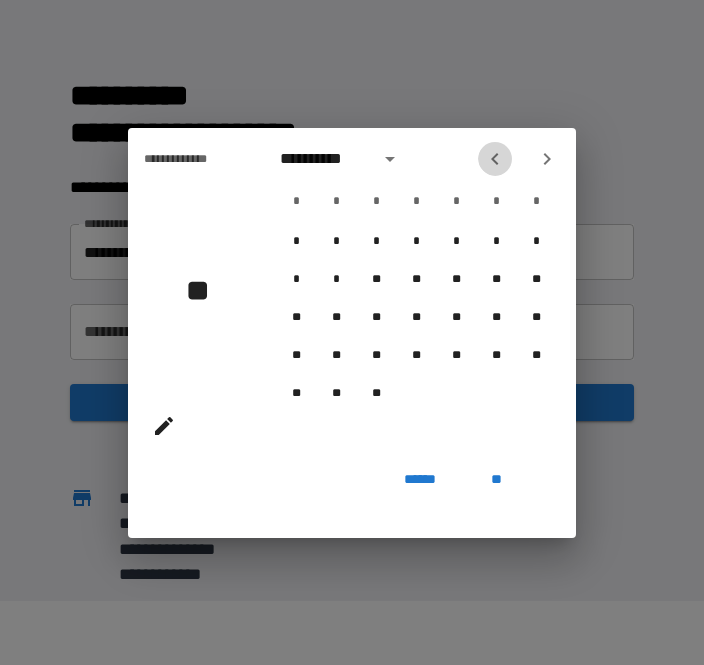 click 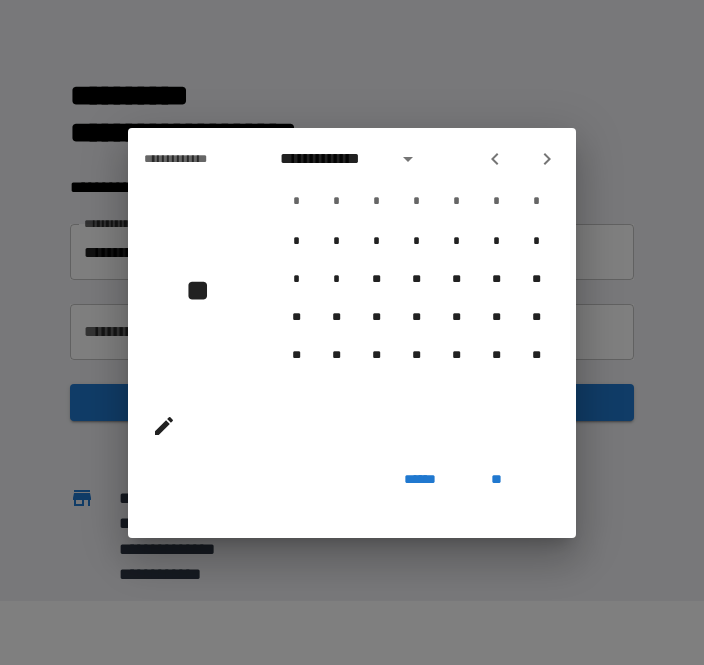click 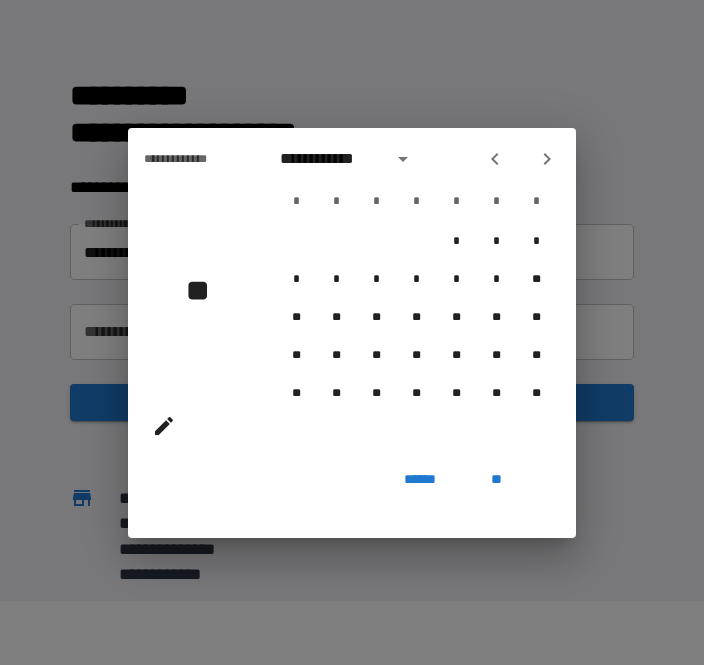 click 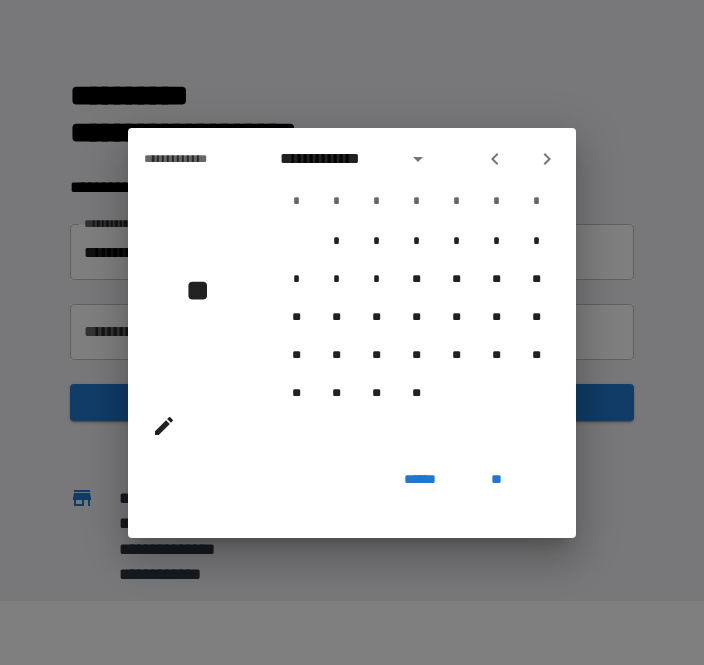 click 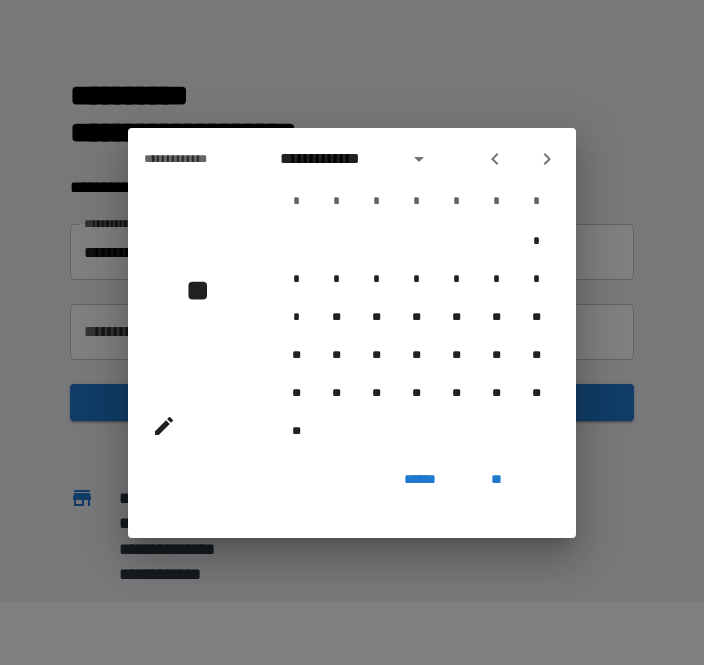 click 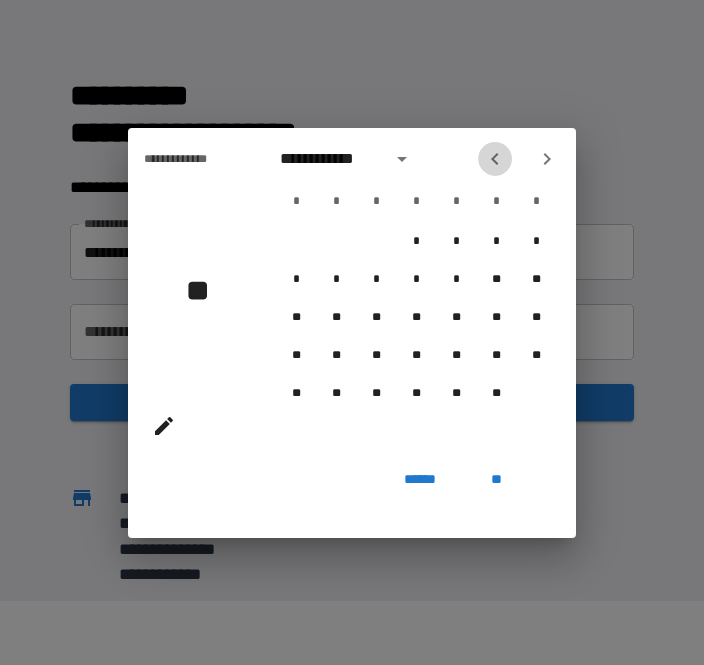 click 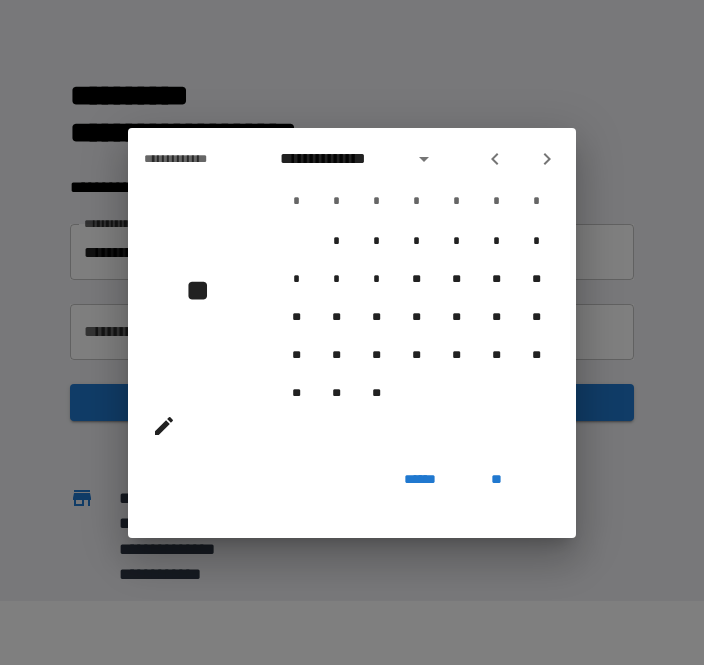 click 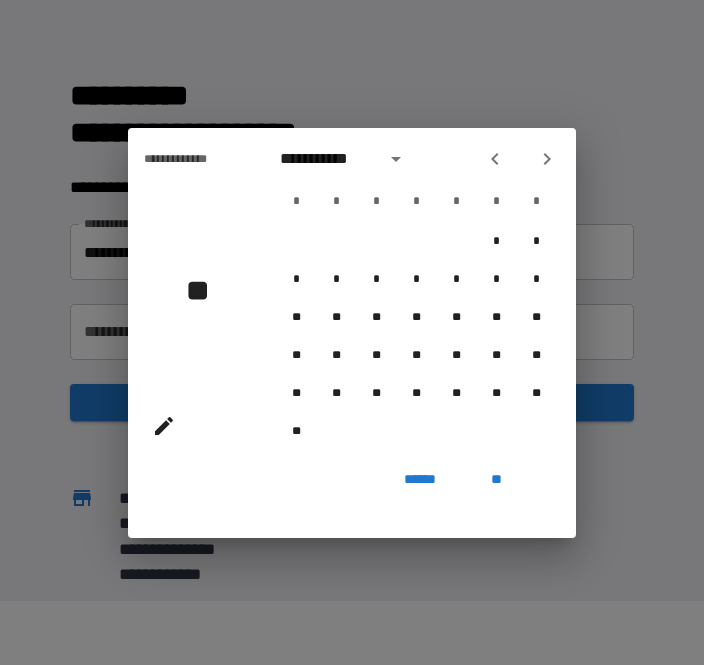 click 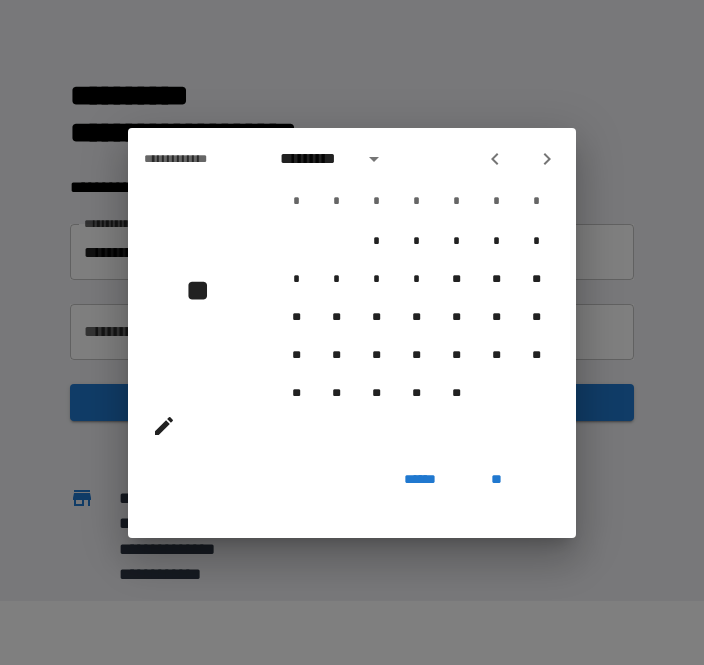click 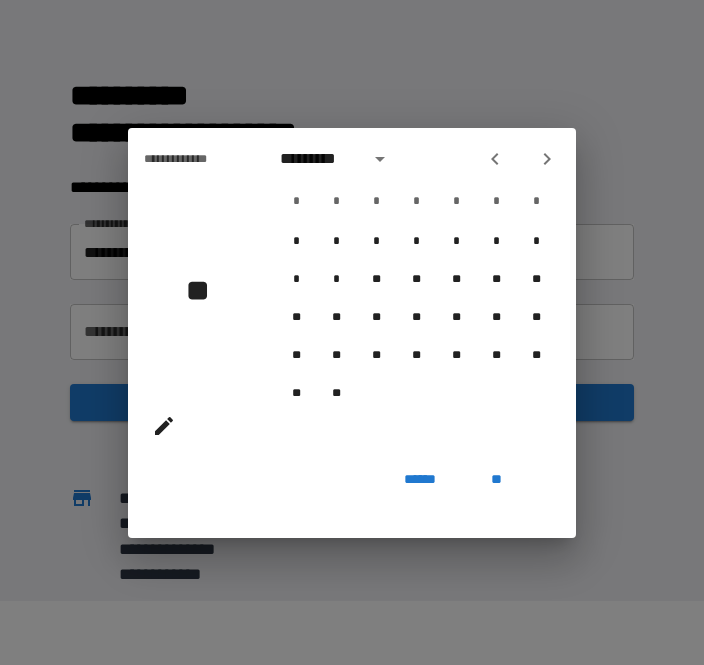 click 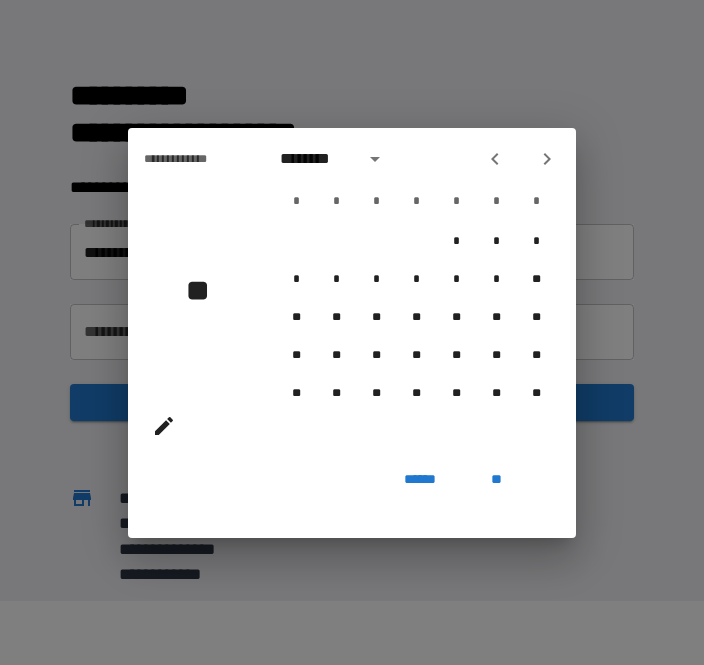 click 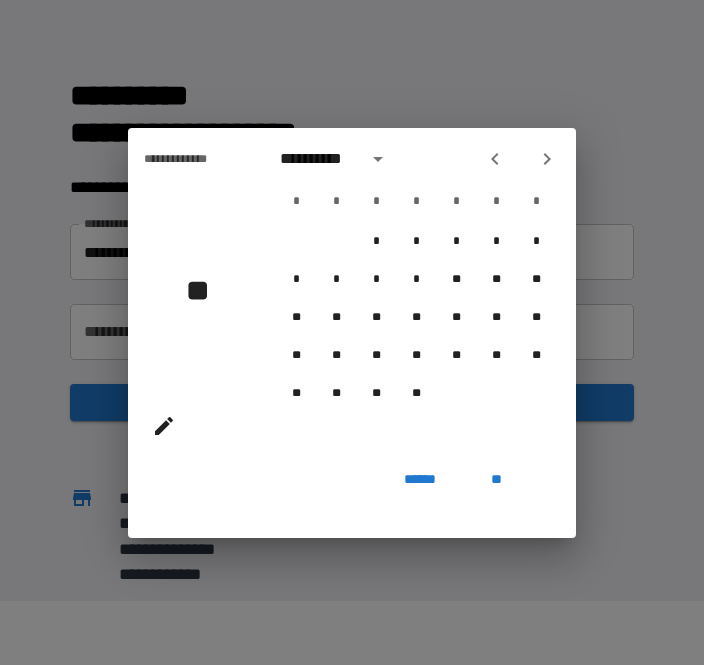 click 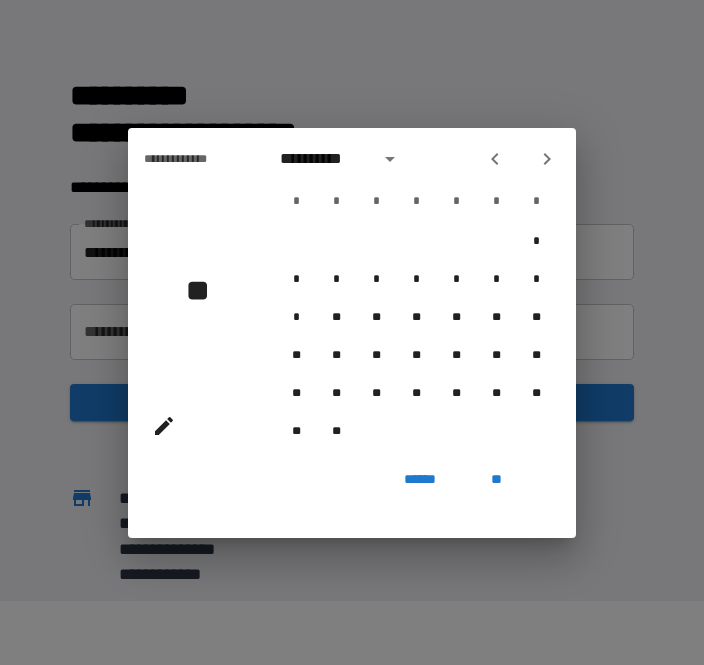 click 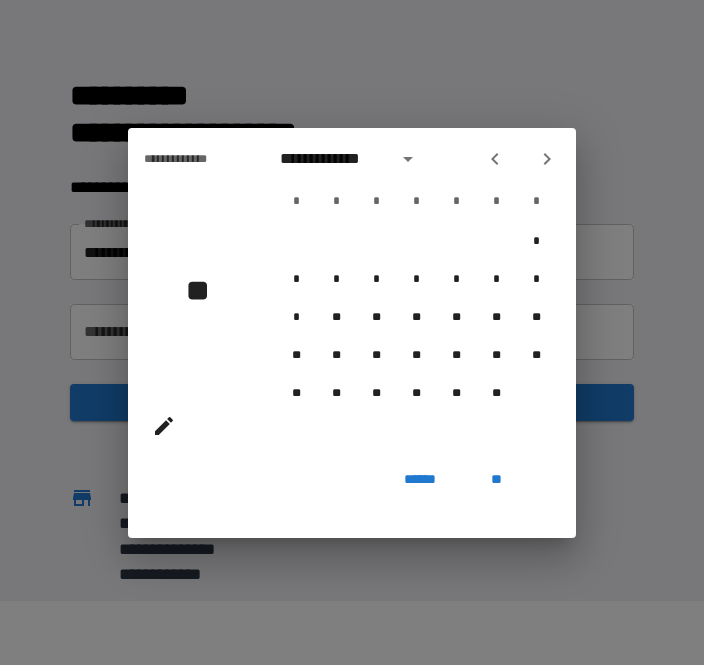 click 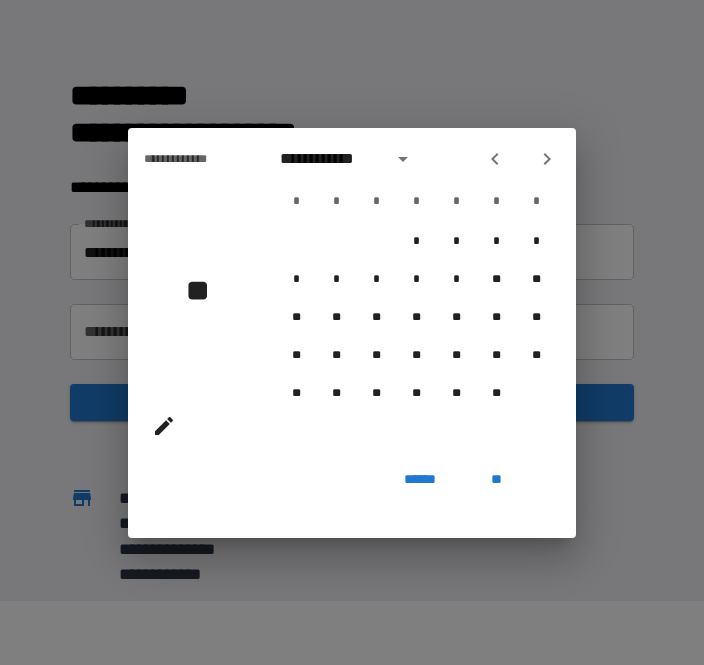 click 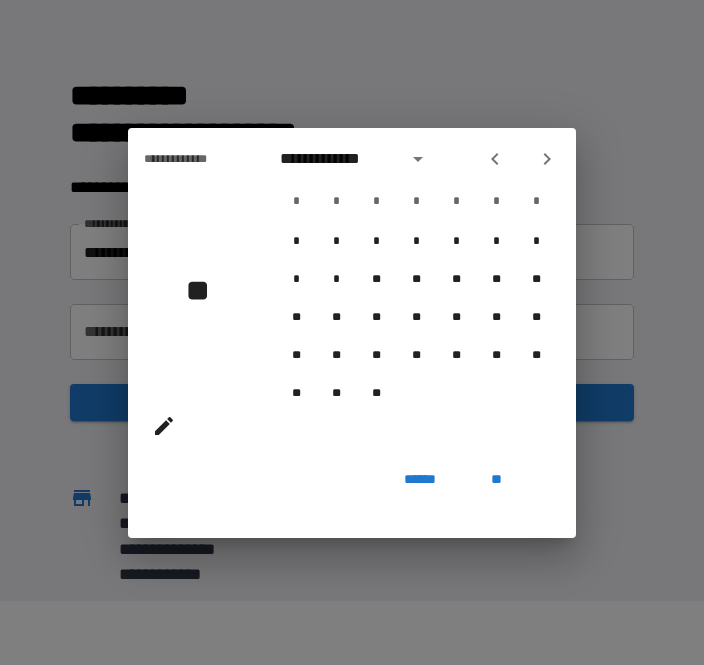 click 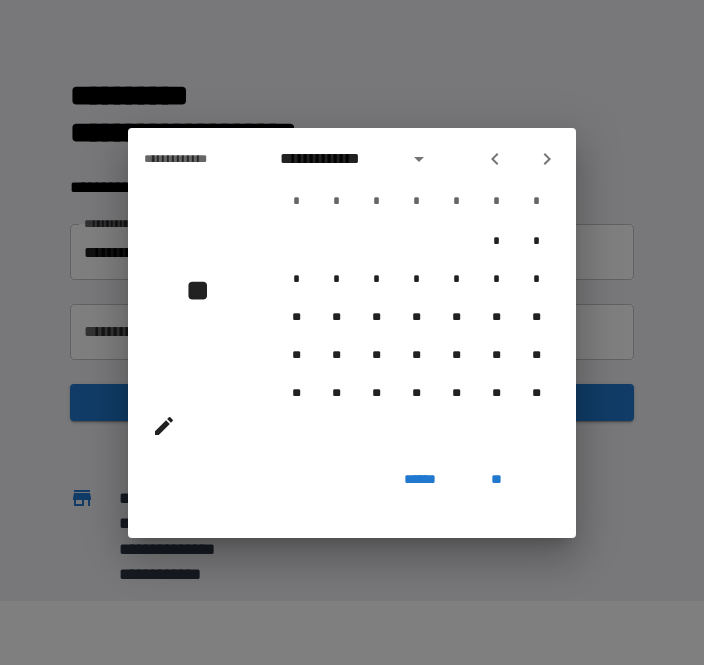 click 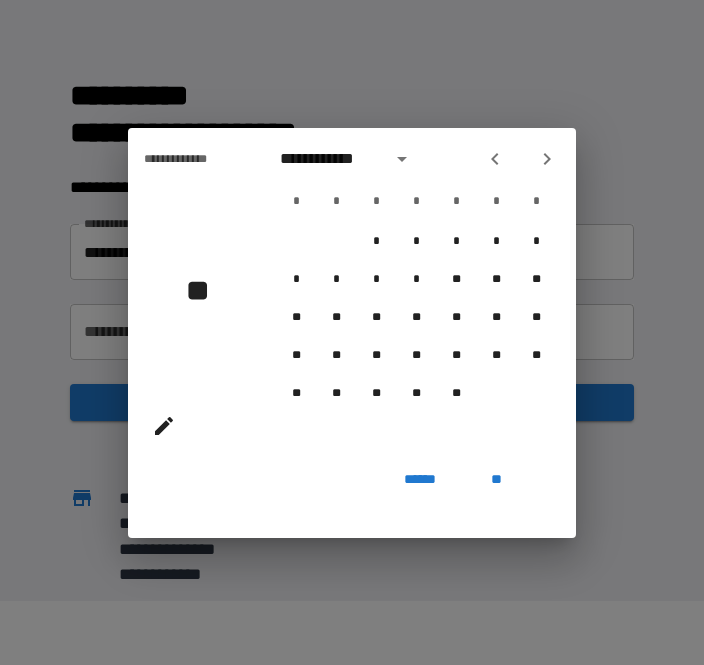 click 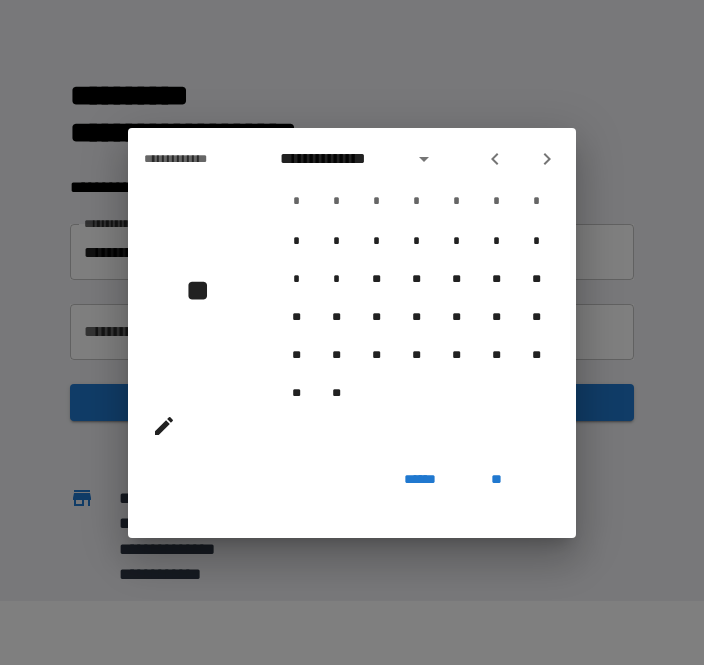 click 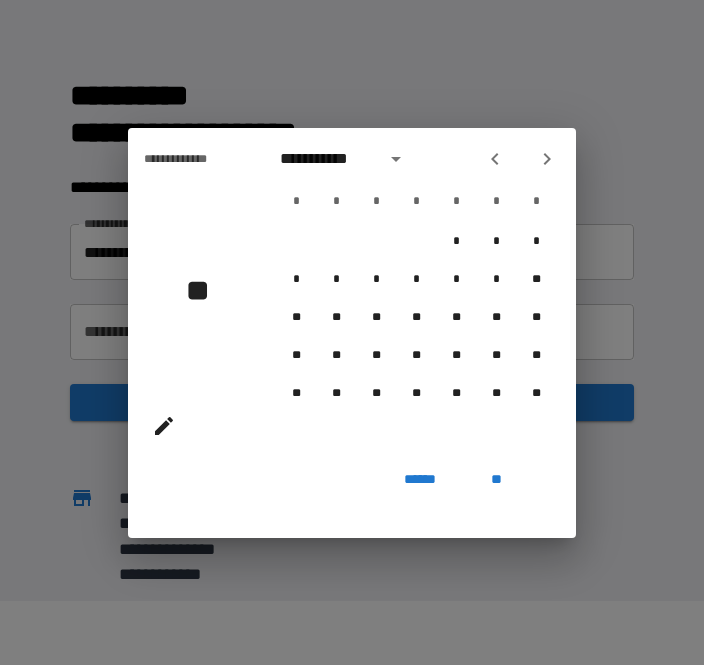 click 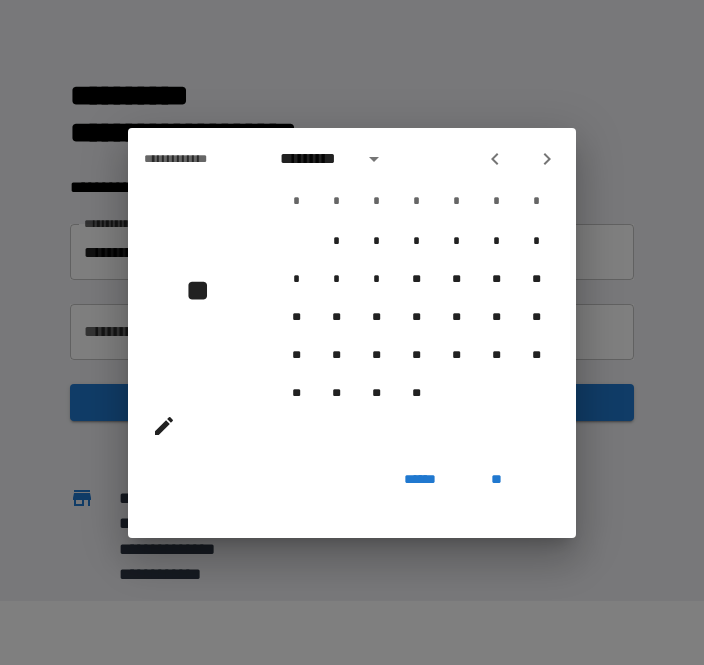 click 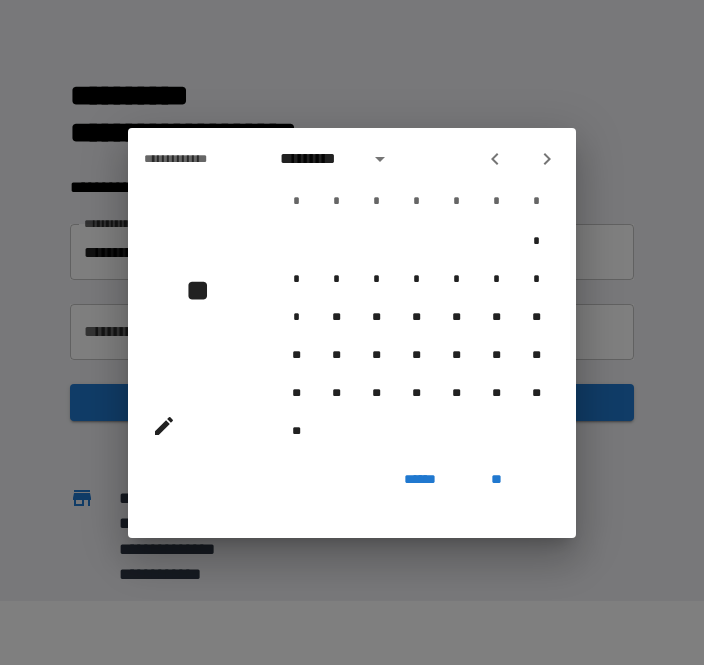 click 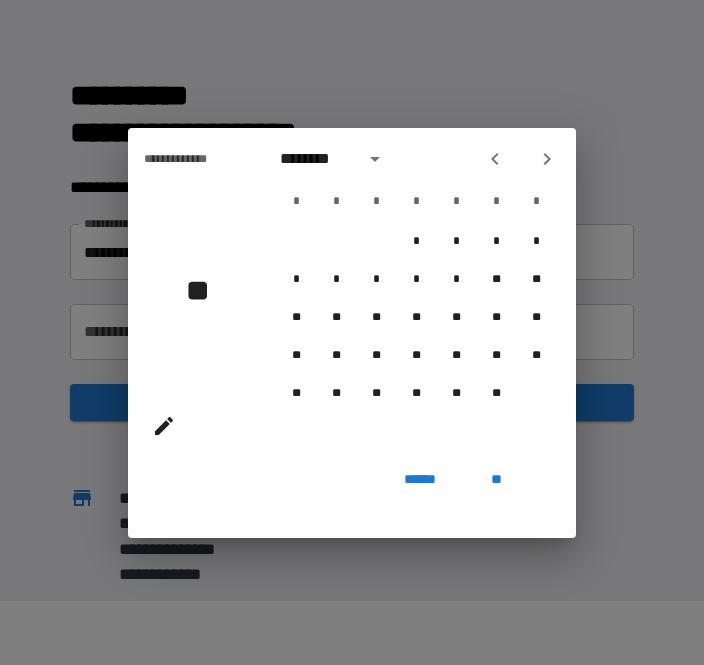 click 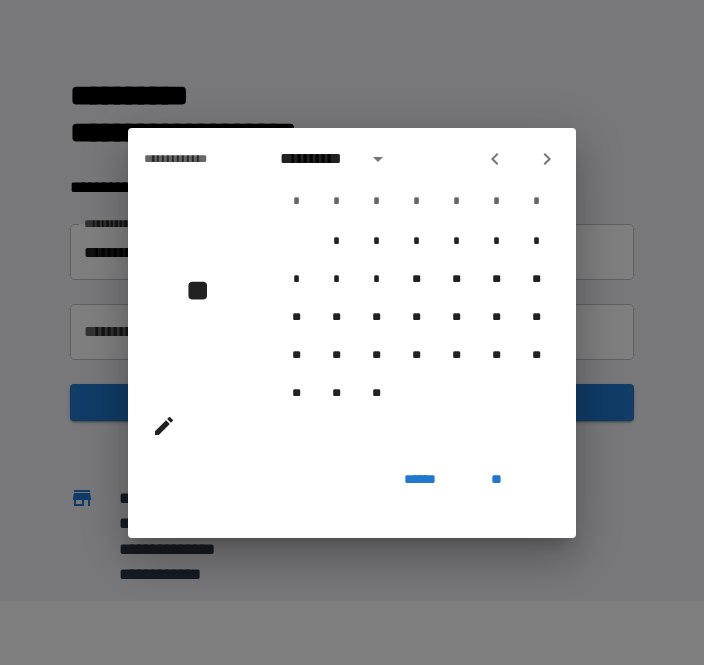 click 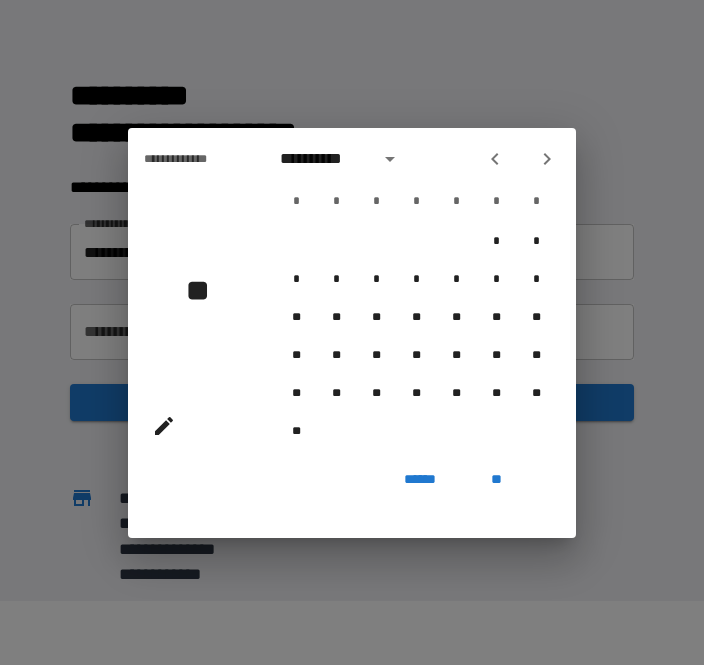 click 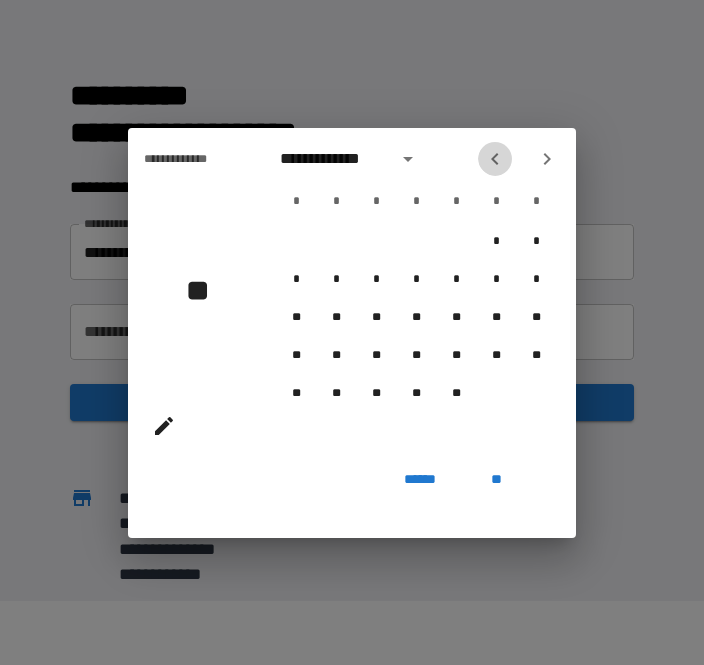 click 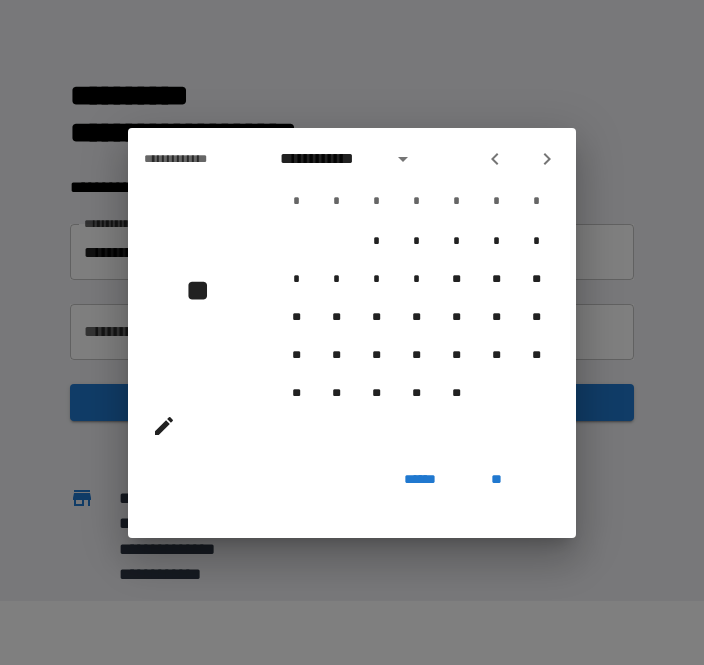 click 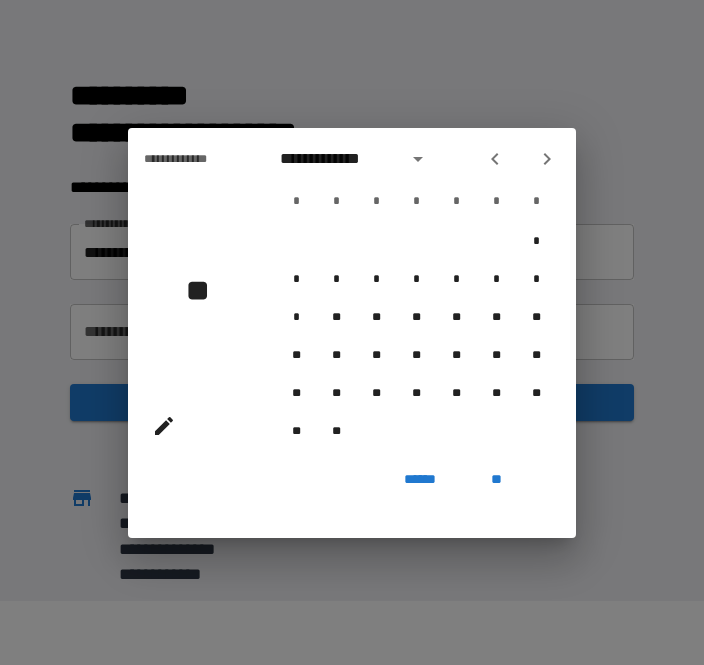 click 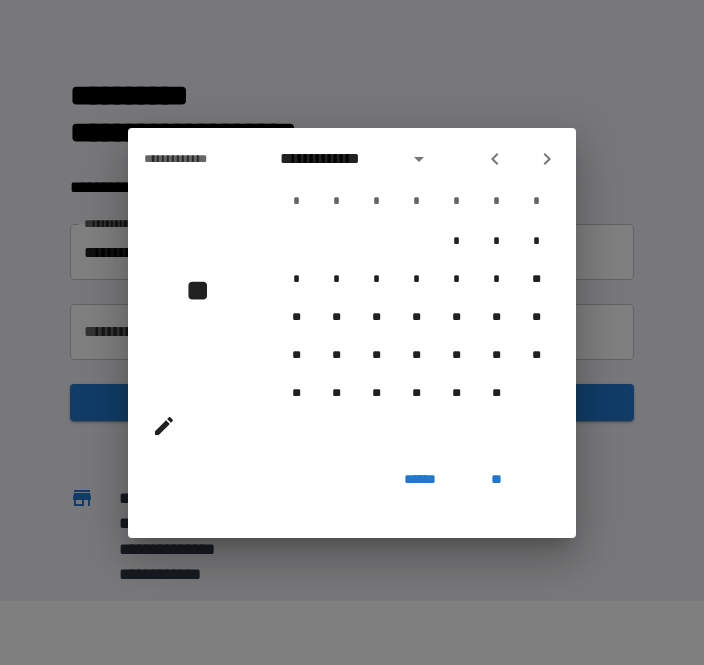 click 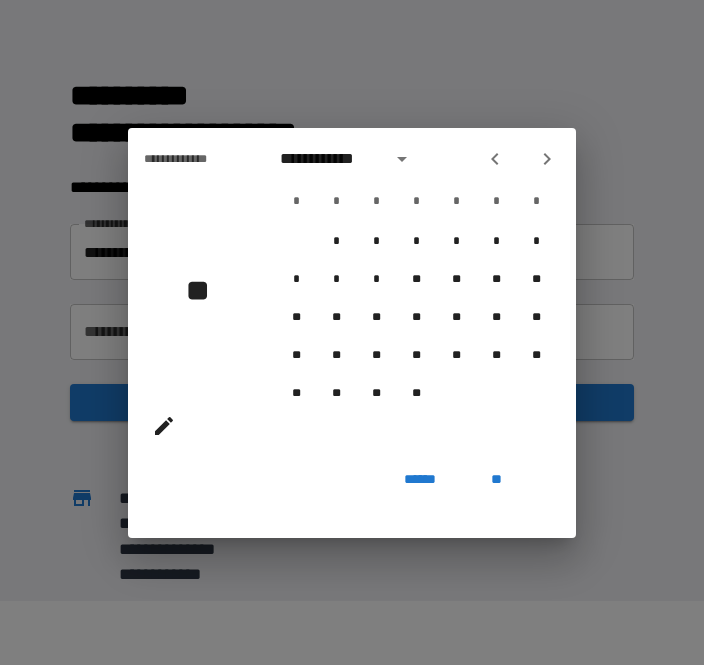 click 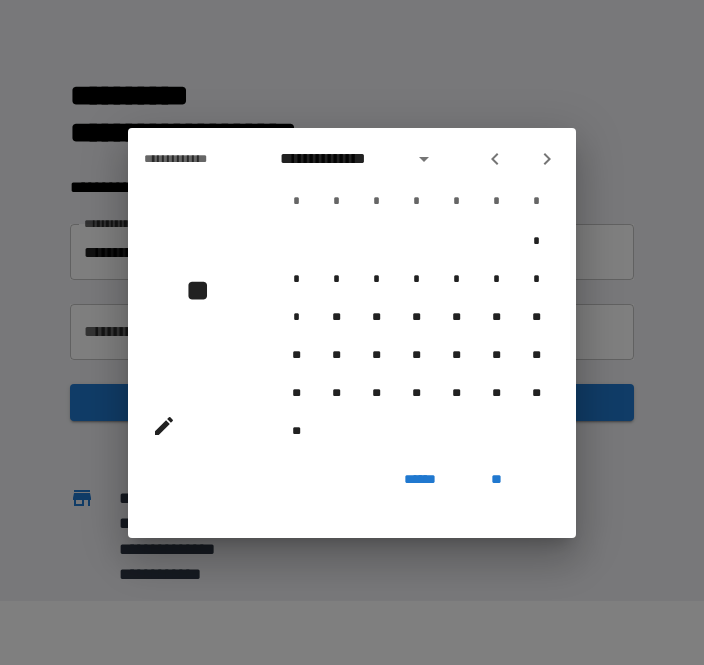 click 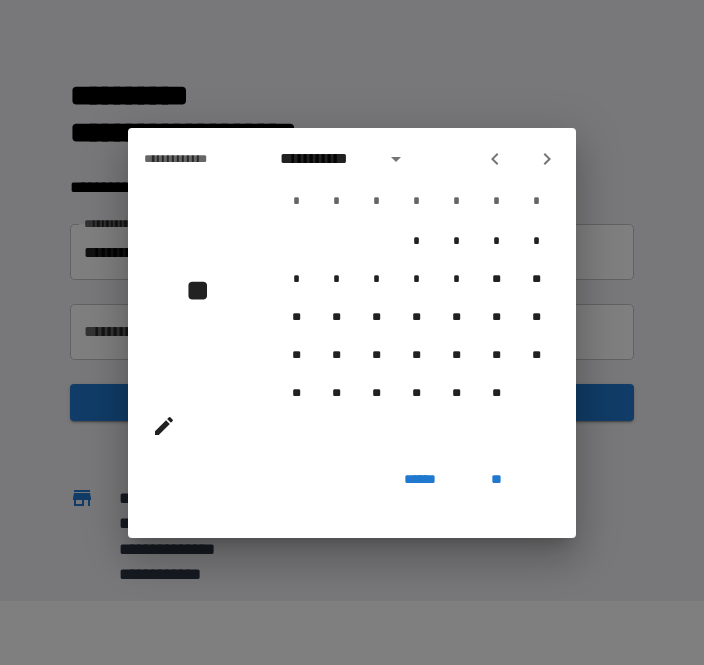 click on "**********" at bounding box center [416, 159] 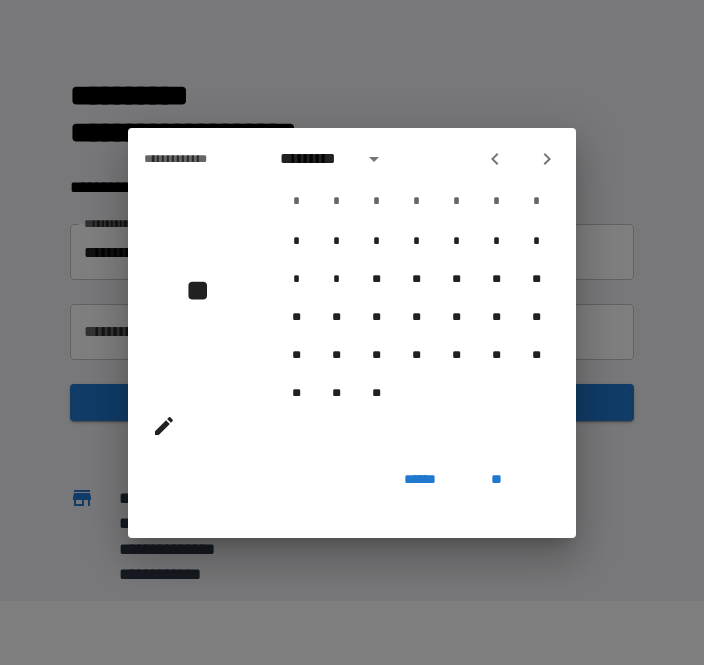 click 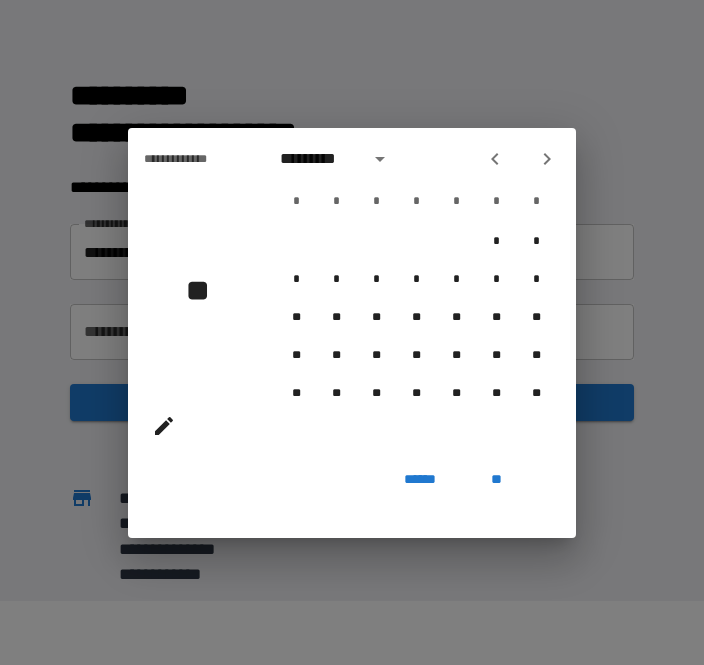 click 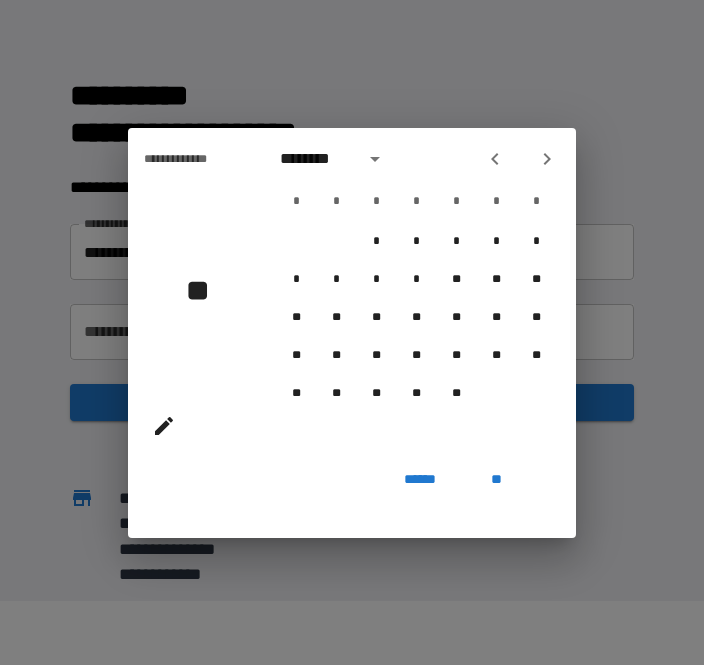 click 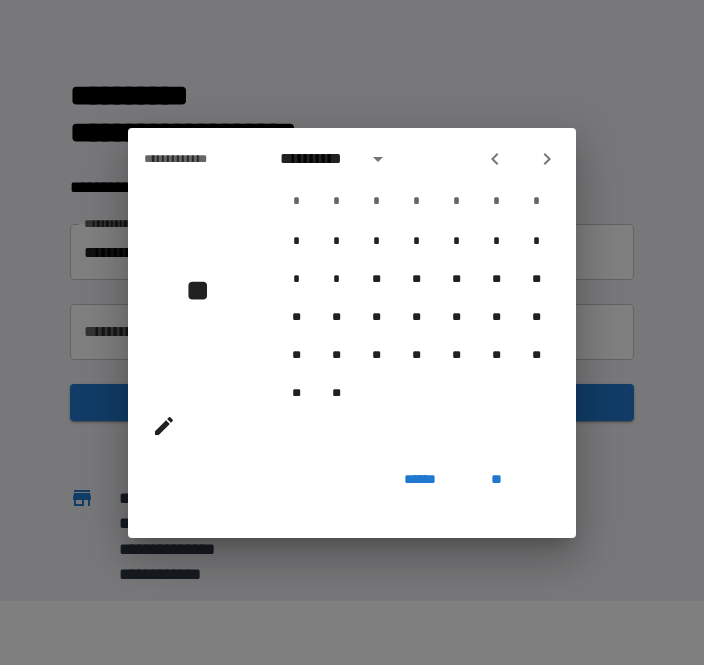 click 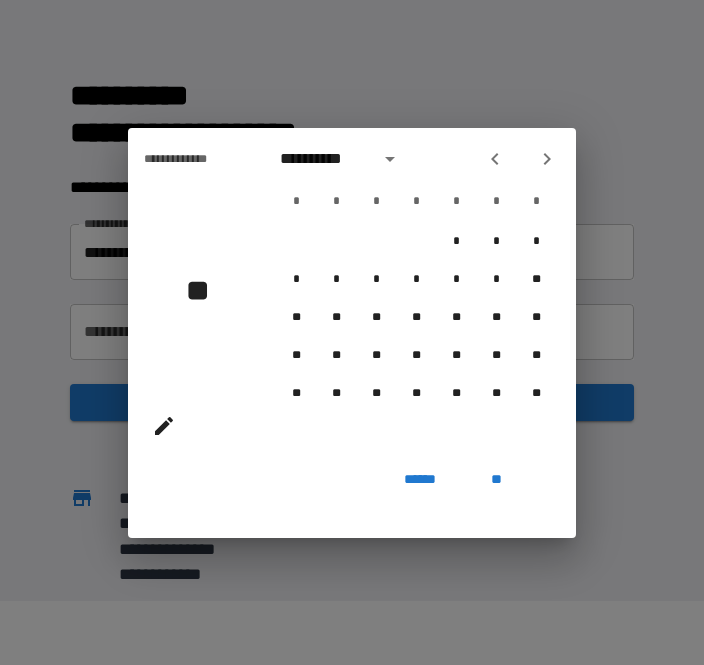 click 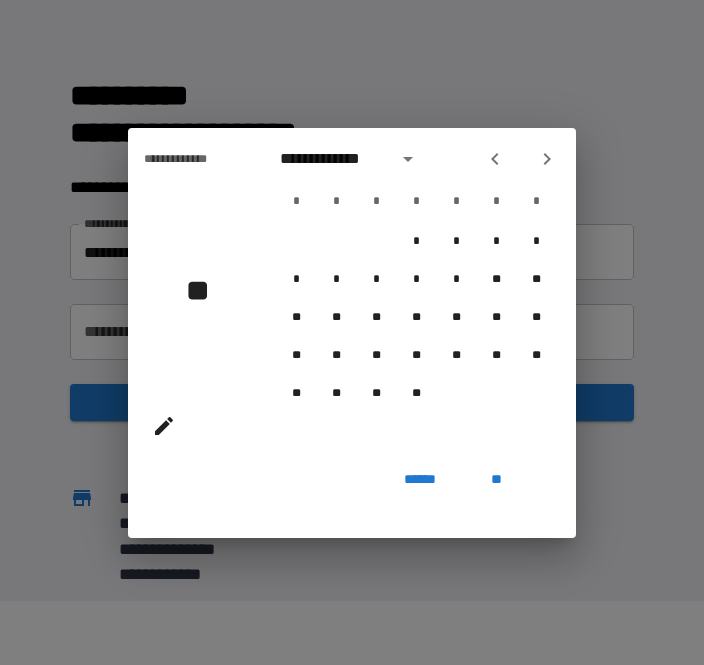click 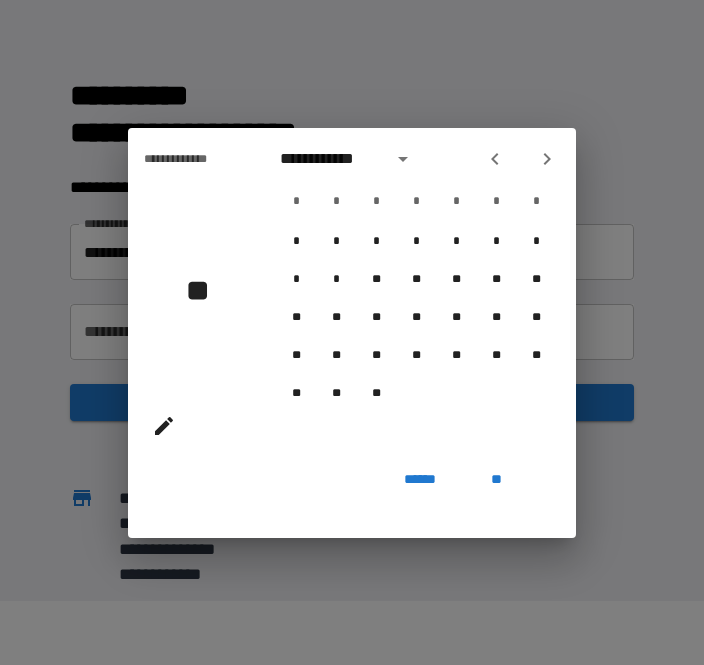 click 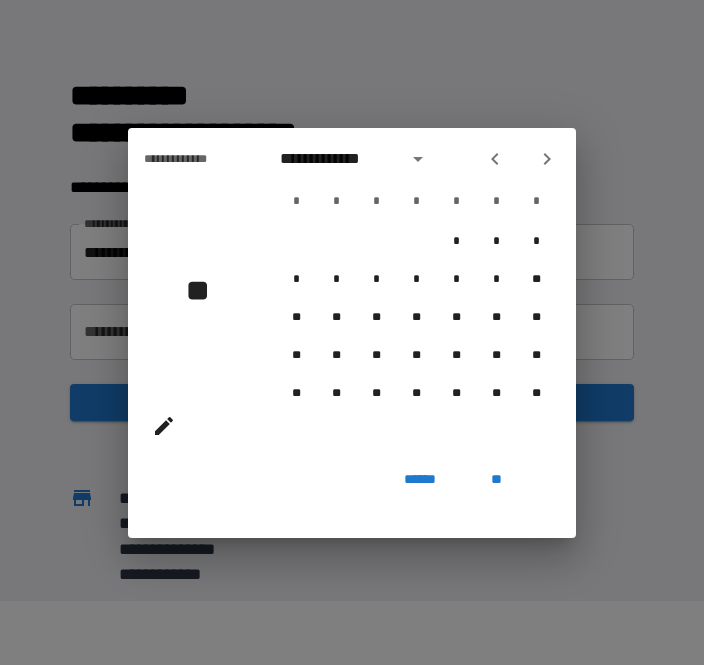 click 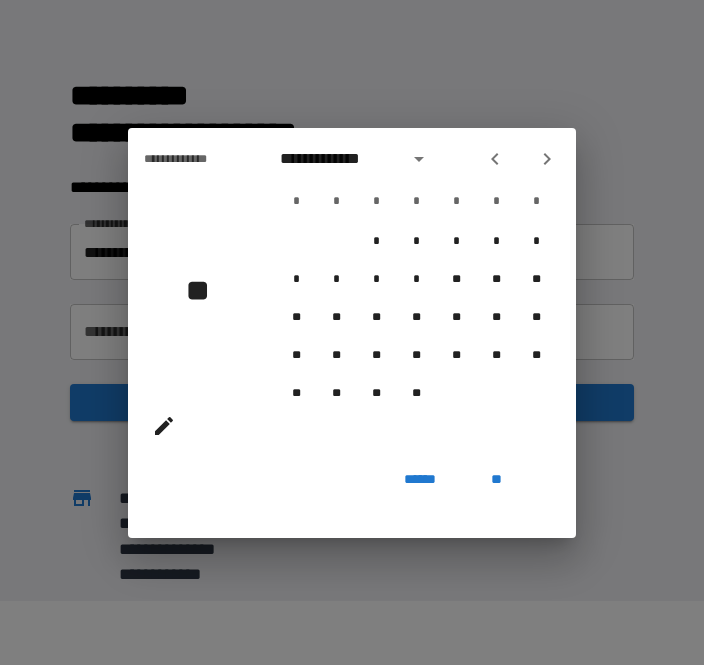 click 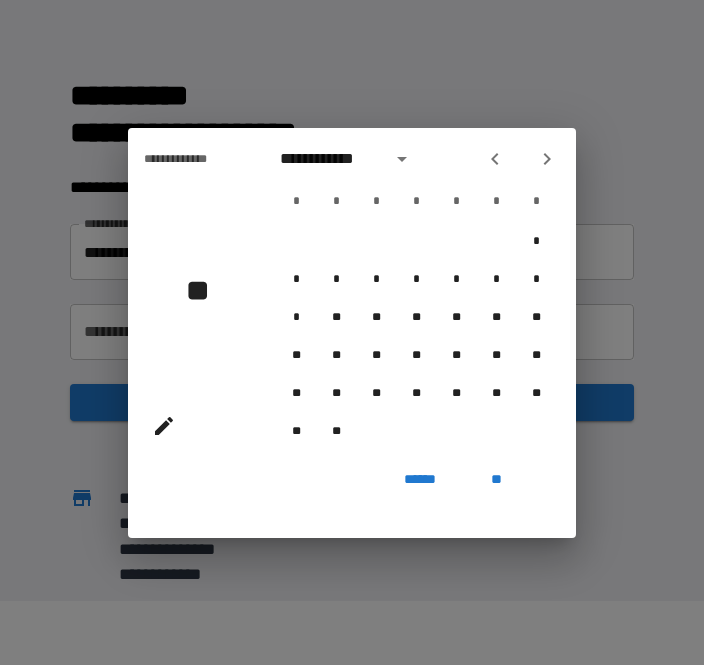 click 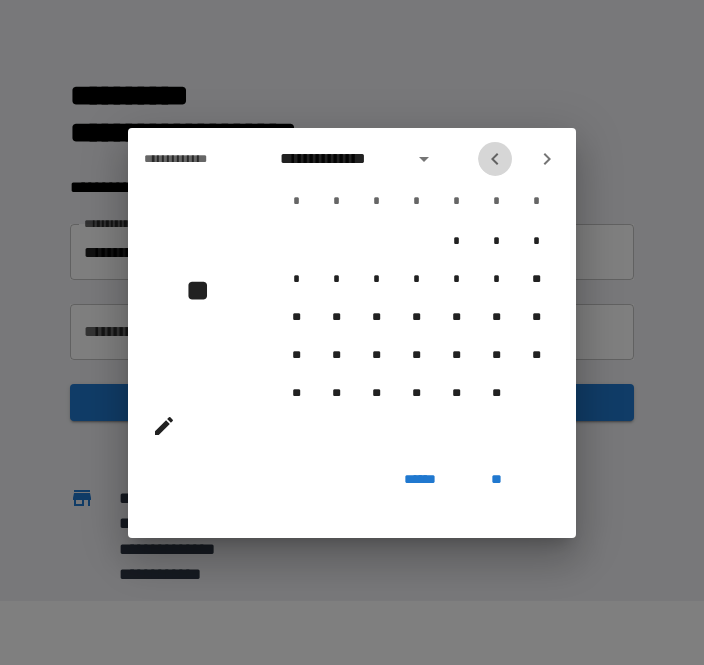 click 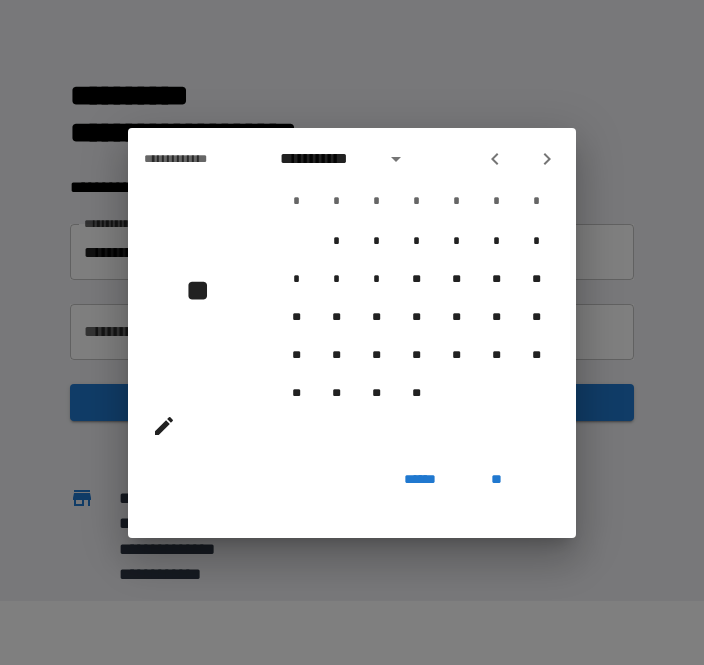 click 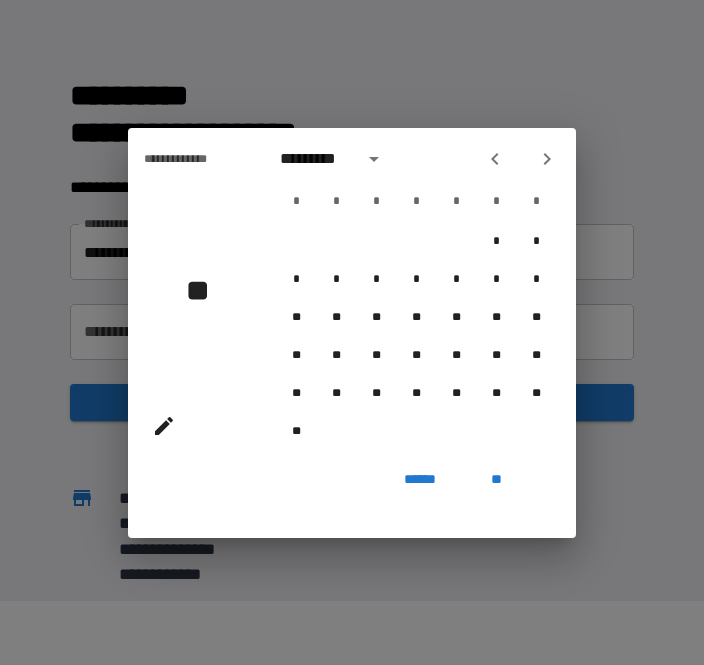 click 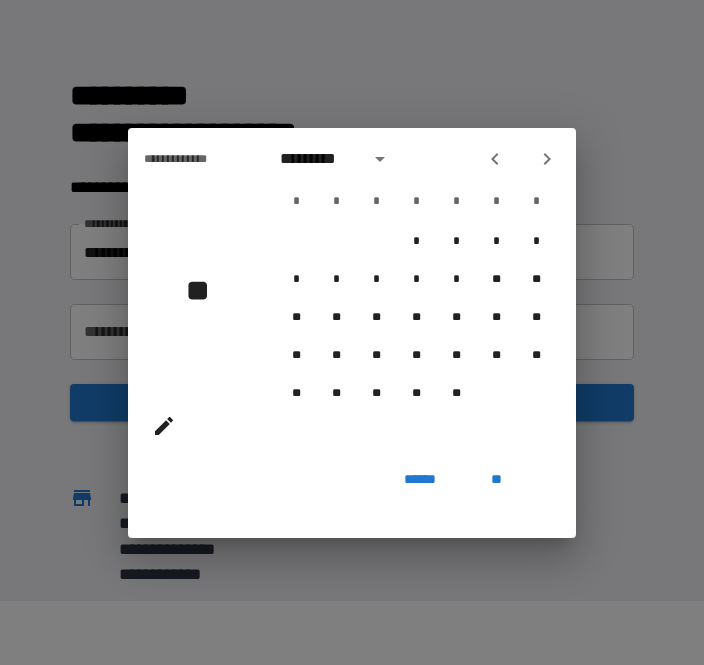 click on "**" at bounding box center [205, 290] 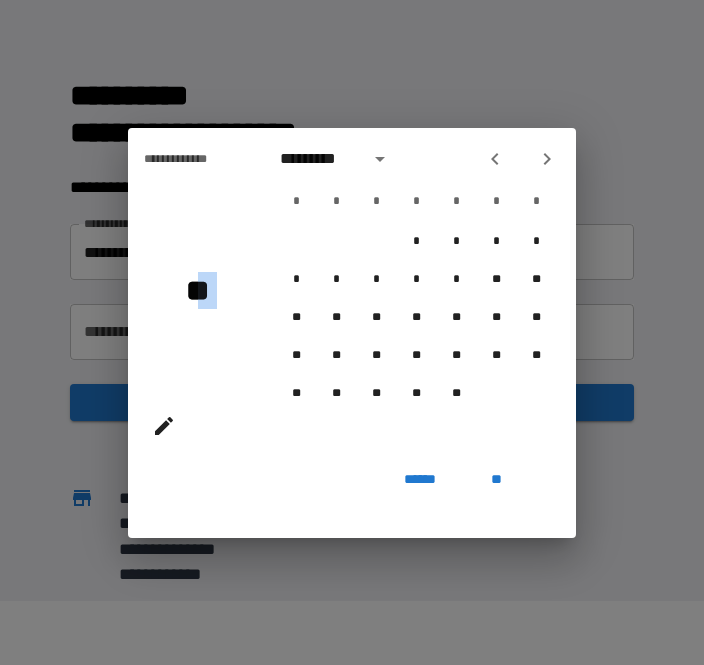 click on "********* * * * * * * * * * * * * * * * * ** ** ** ** ** ** ** ** ** ** ** ** ** ** ** ** ** ** ** ** **" at bounding box center (416, 295) 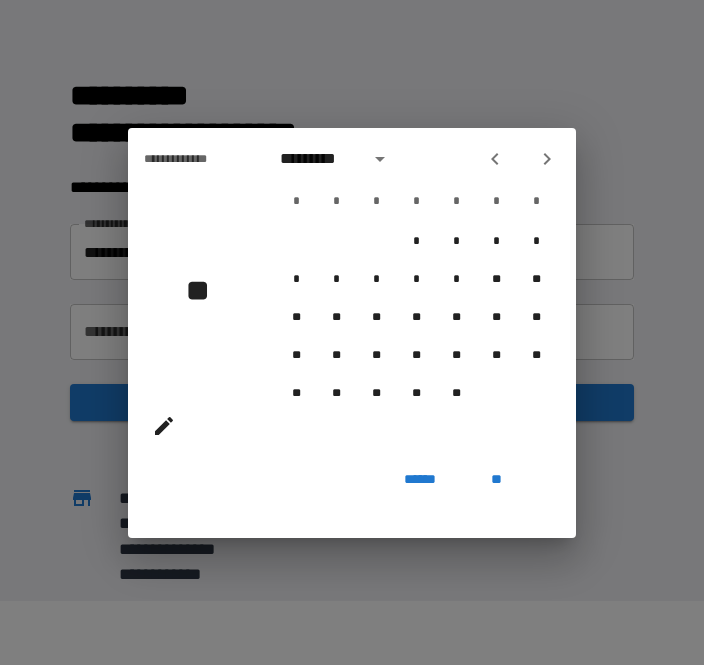 click on "**********" at bounding box center (352, 332) 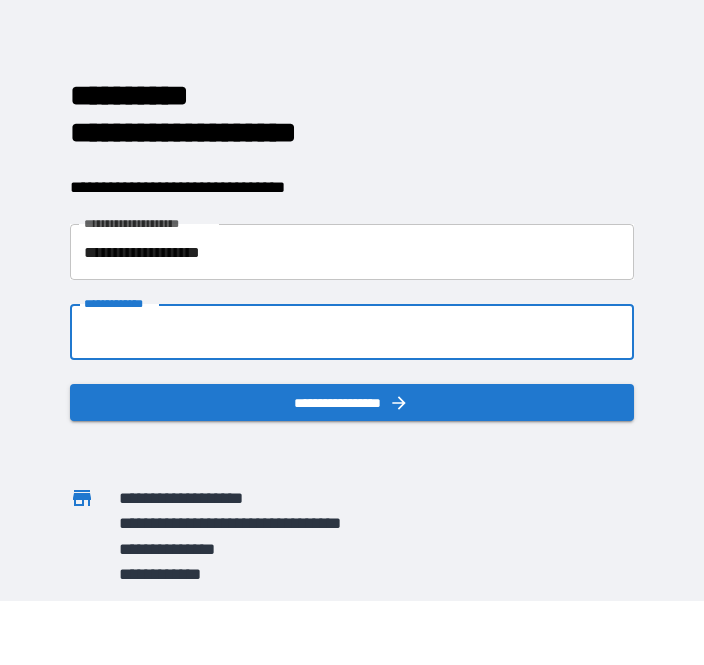 click on "**********" at bounding box center [351, 332] 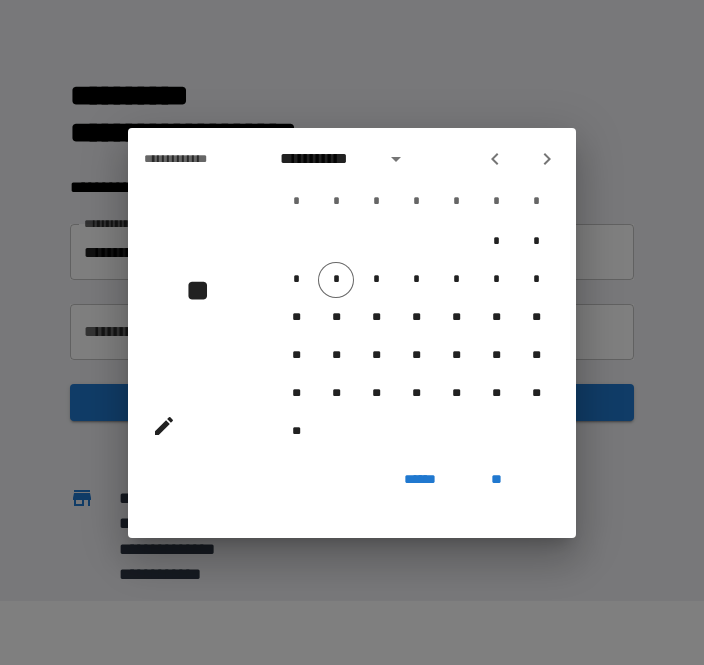 click at bounding box center [396, 159] 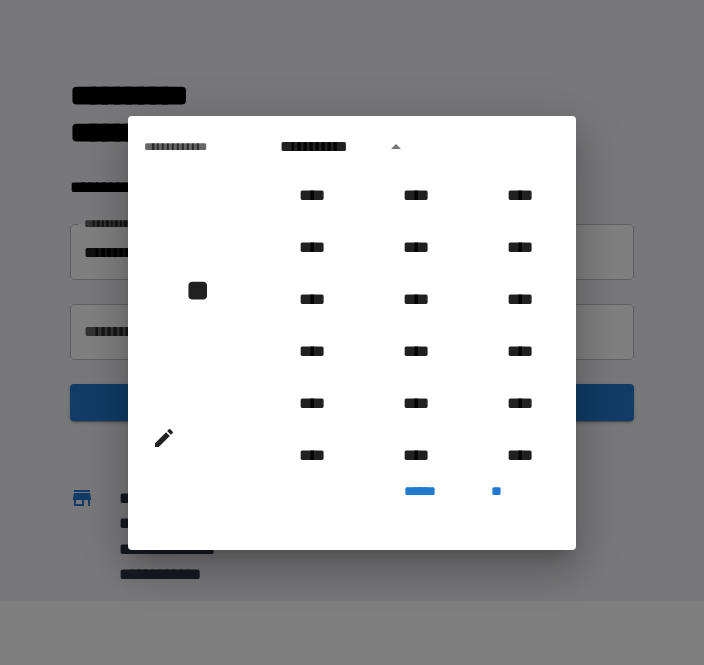 scroll, scrollTop: 2006, scrollLeft: 0, axis: vertical 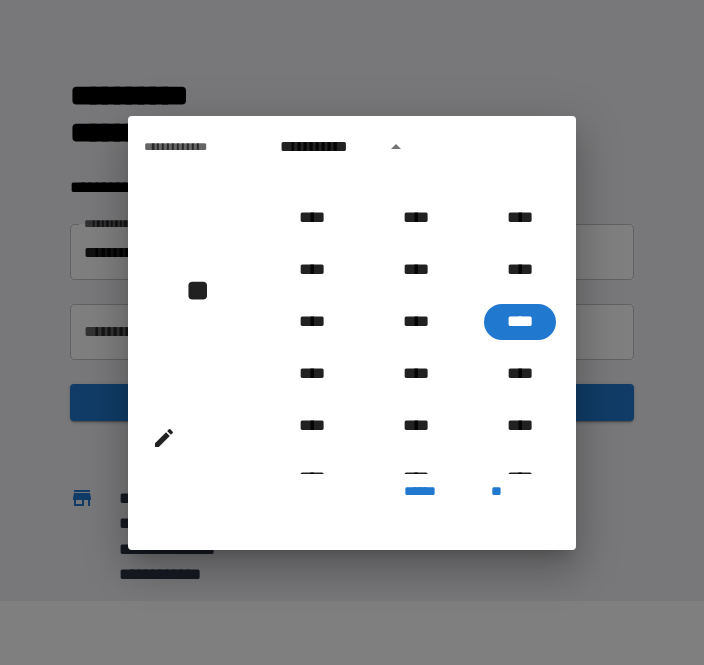 click 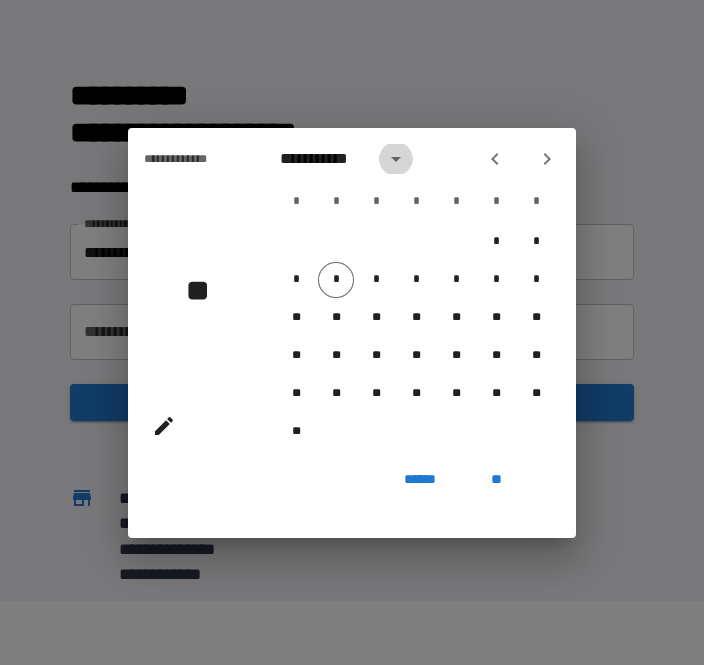 click 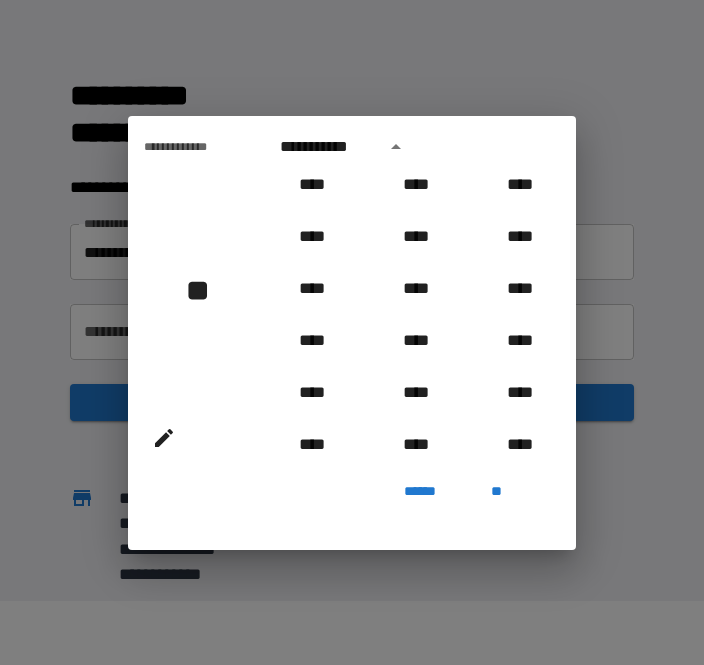 scroll, scrollTop: 688, scrollLeft: 0, axis: vertical 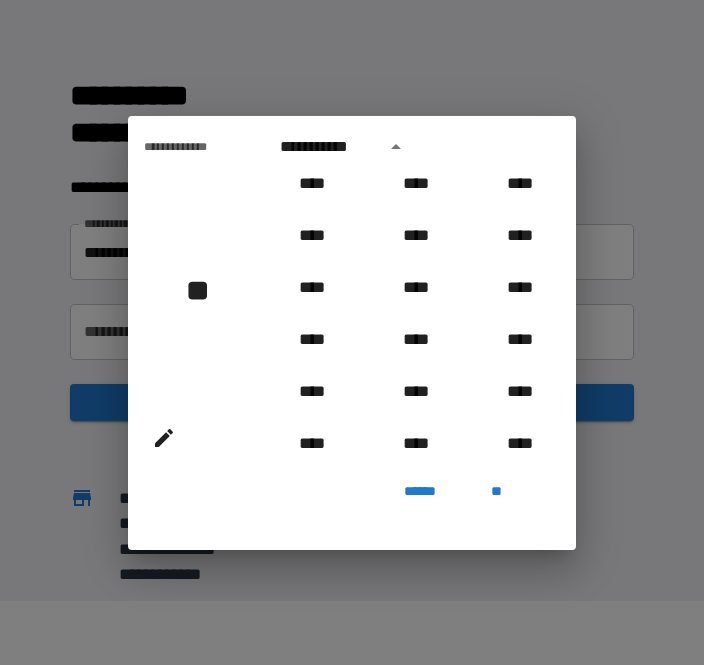 click on "****" at bounding box center (520, 184) 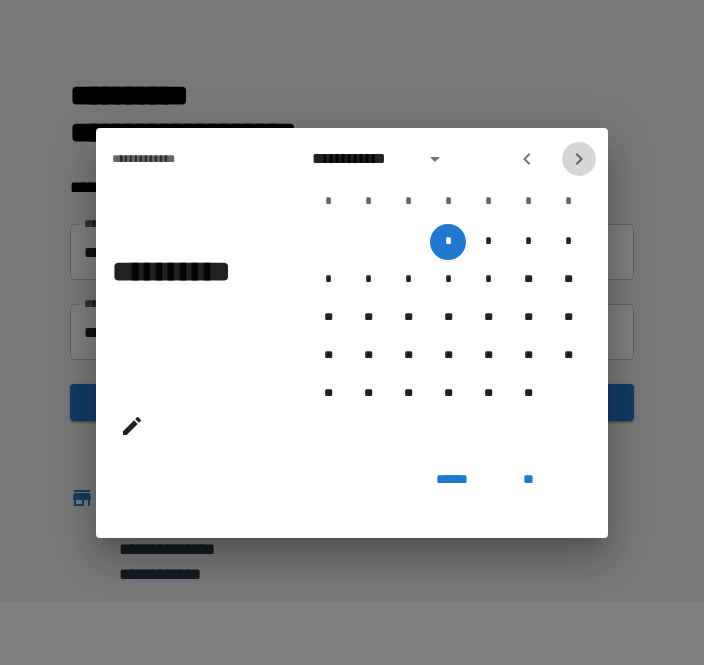 click 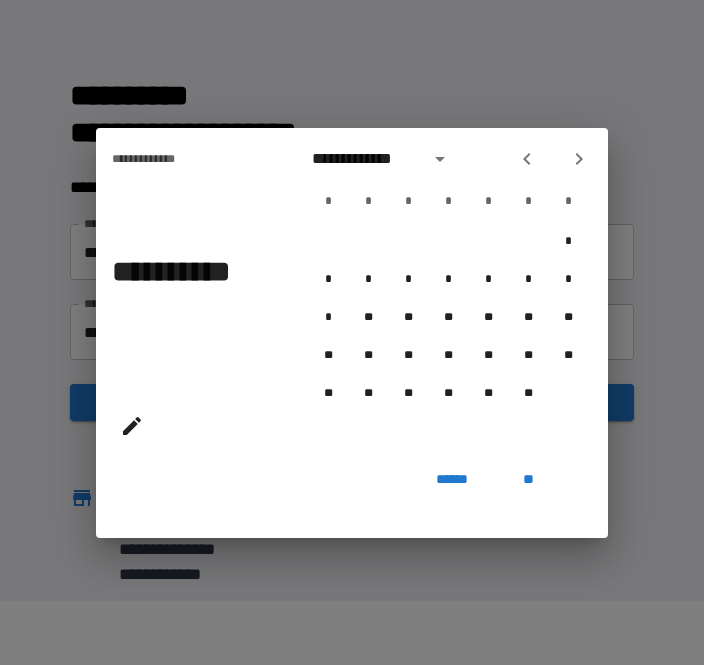 click 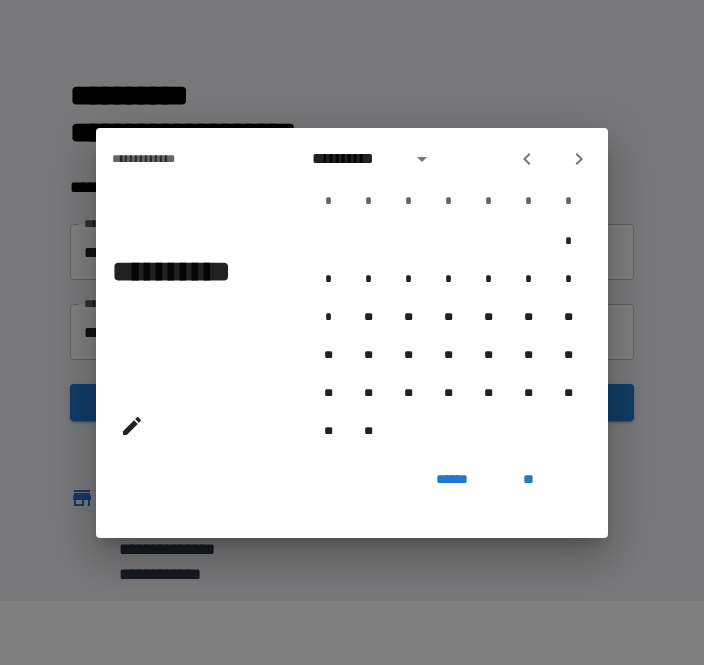 click 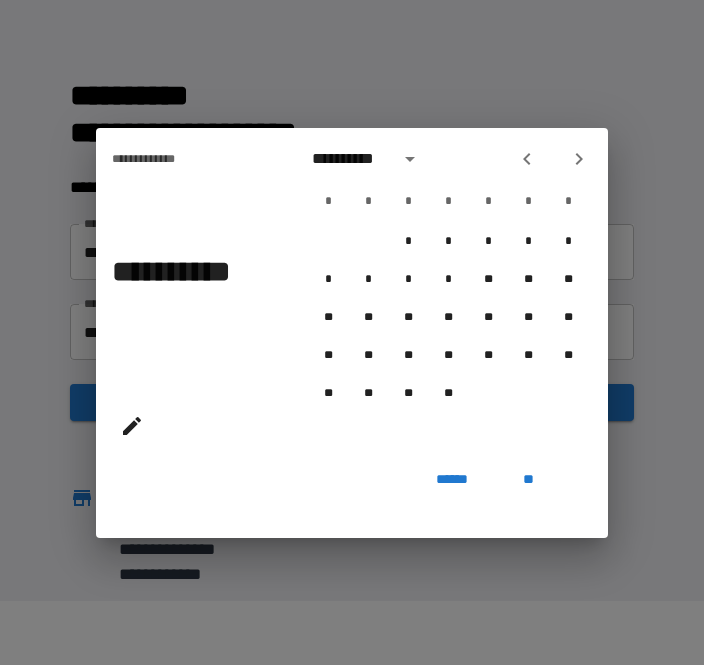 click 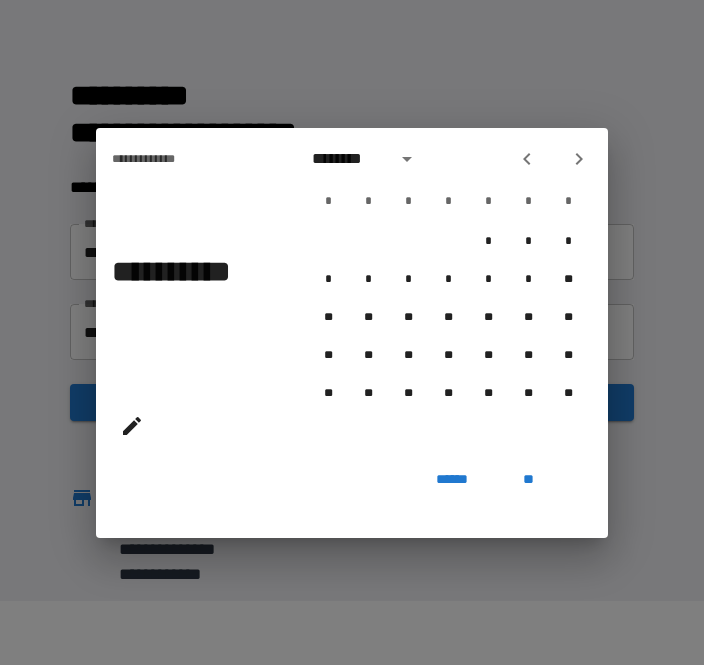 click on "**" at bounding box center [528, 394] 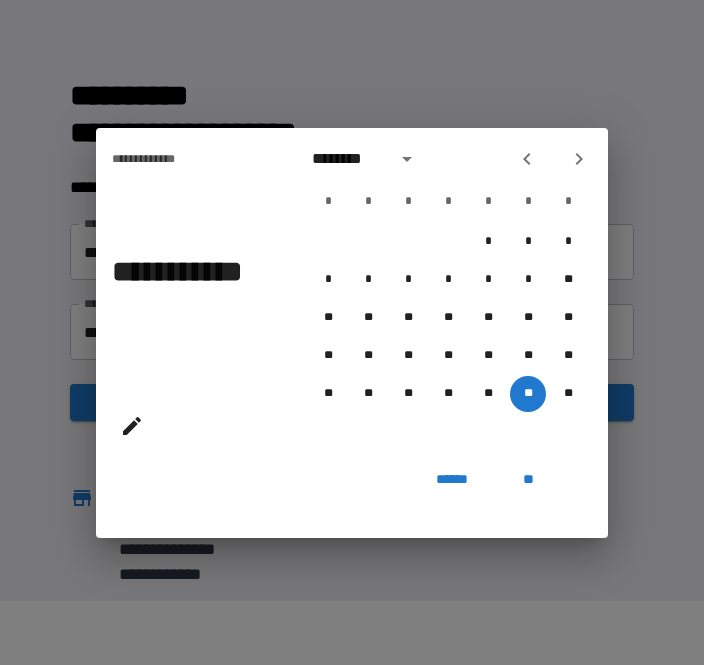 type on "**********" 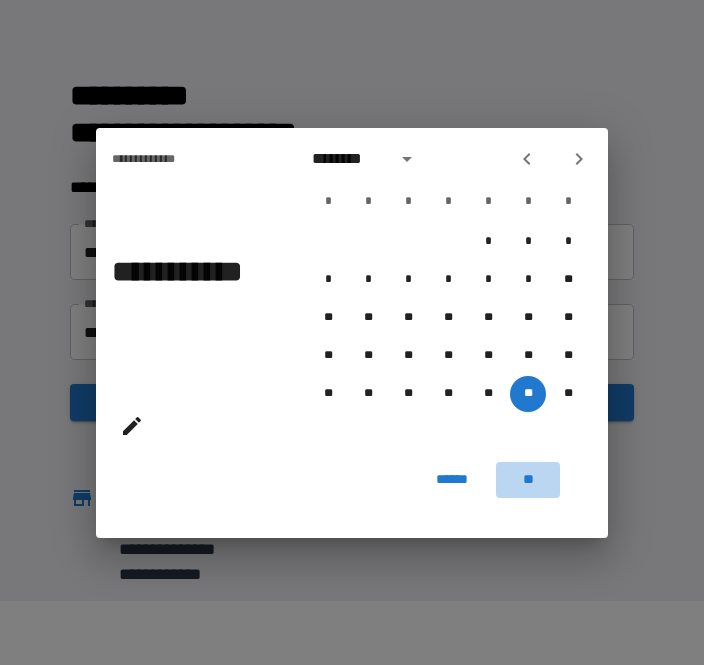 click on "**" at bounding box center [528, 480] 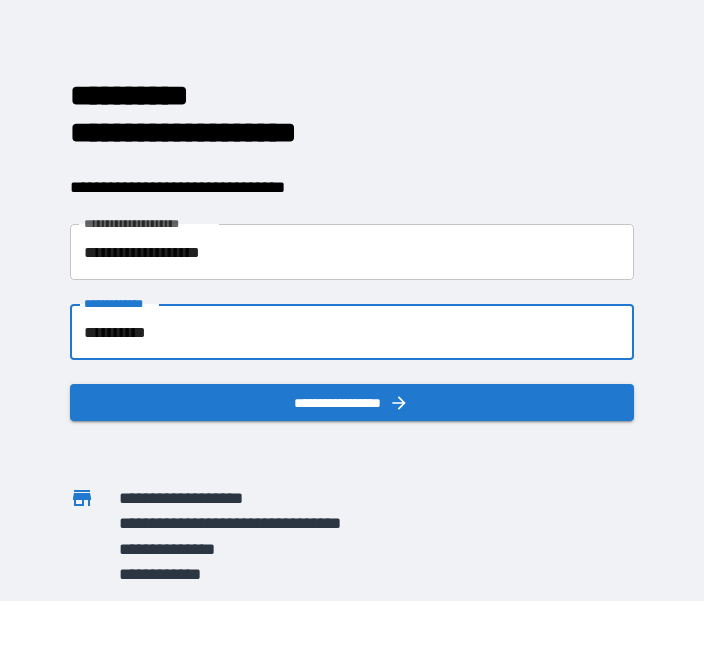 click on "**********" at bounding box center (351, 402) 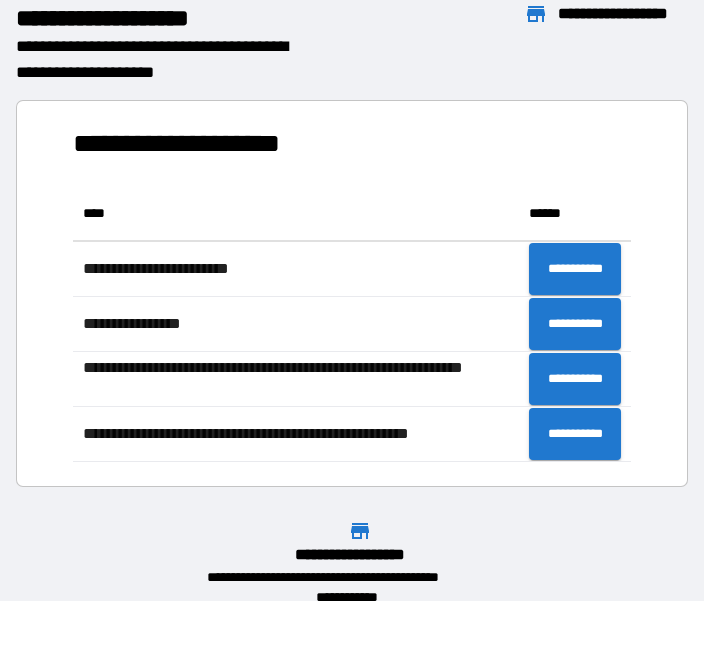 scroll, scrollTop: 276, scrollLeft: 558, axis: both 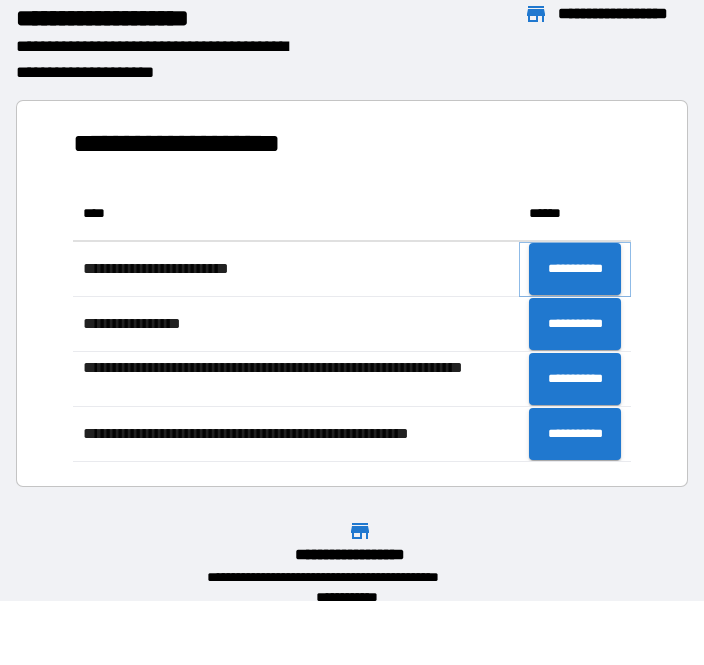 click on "**********" at bounding box center [575, 269] 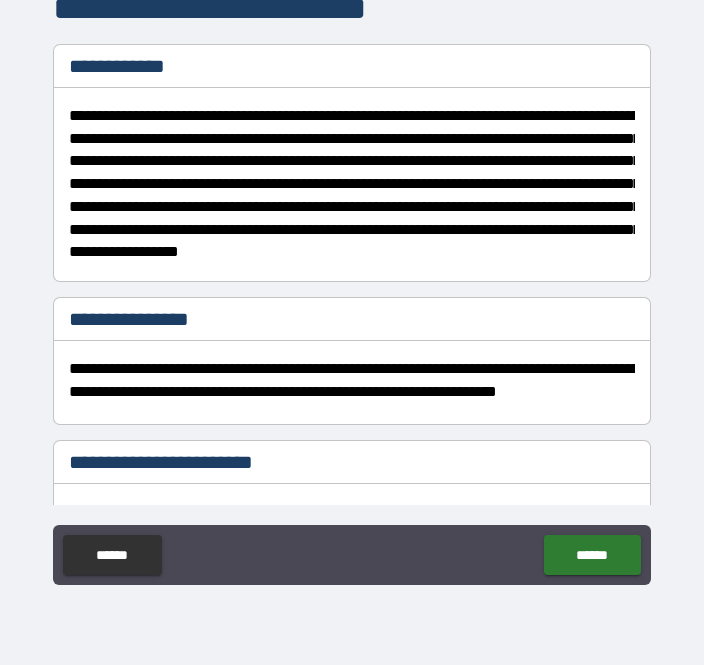 click on "******" at bounding box center [592, 555] 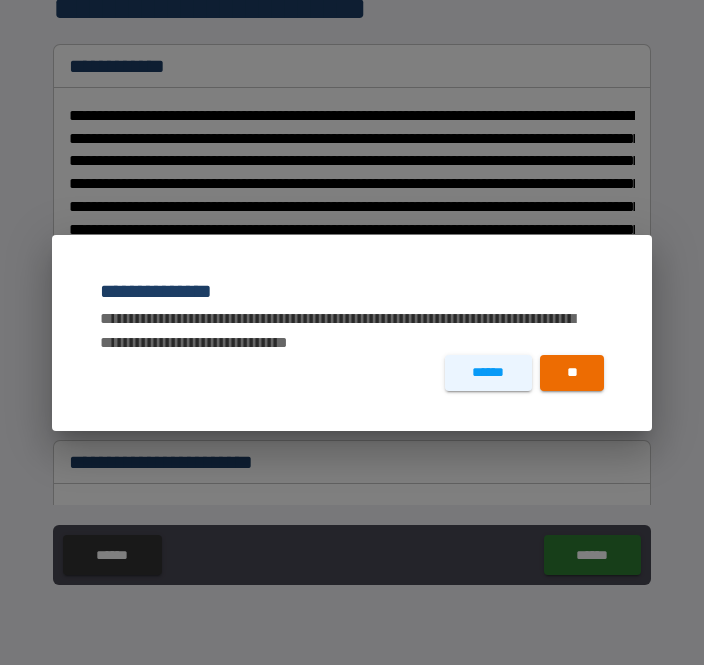 click on "******" at bounding box center (488, 373) 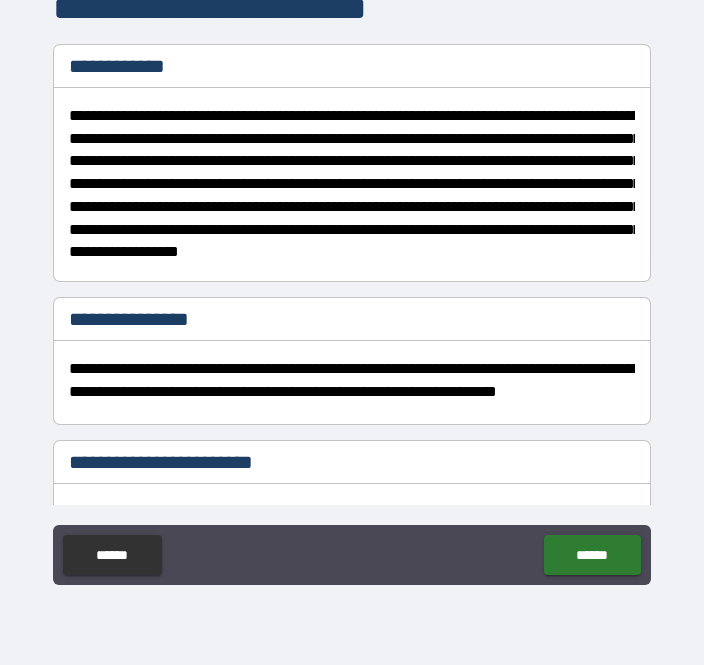 click on "******" at bounding box center (592, 555) 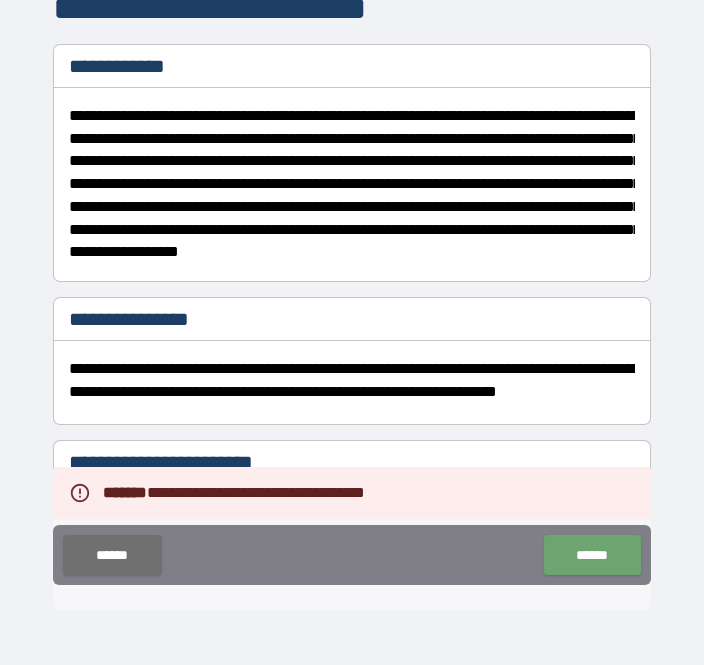 click on "******" at bounding box center [112, 555] 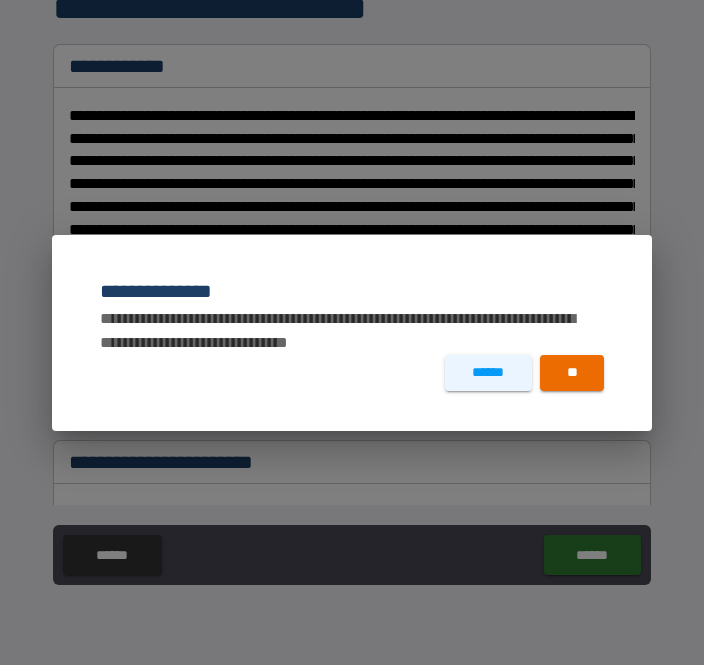 click on "******" at bounding box center [488, 373] 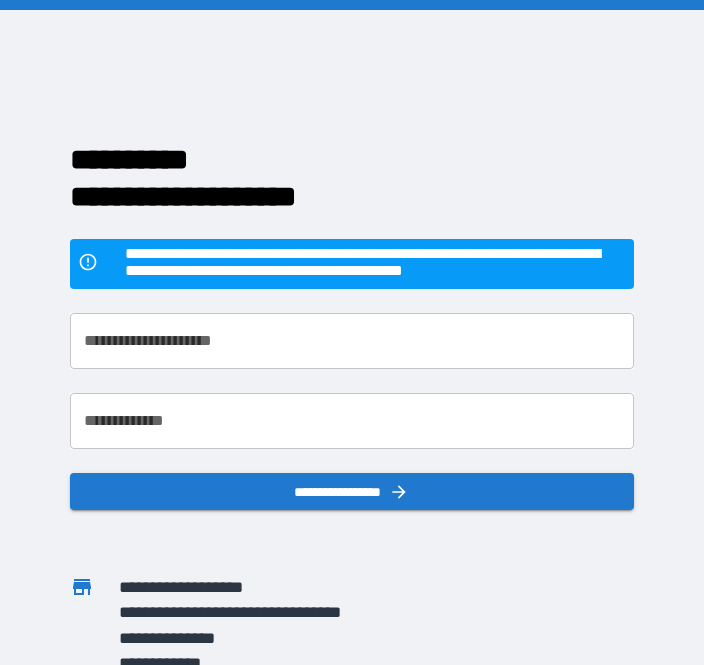 scroll, scrollTop: 0, scrollLeft: 0, axis: both 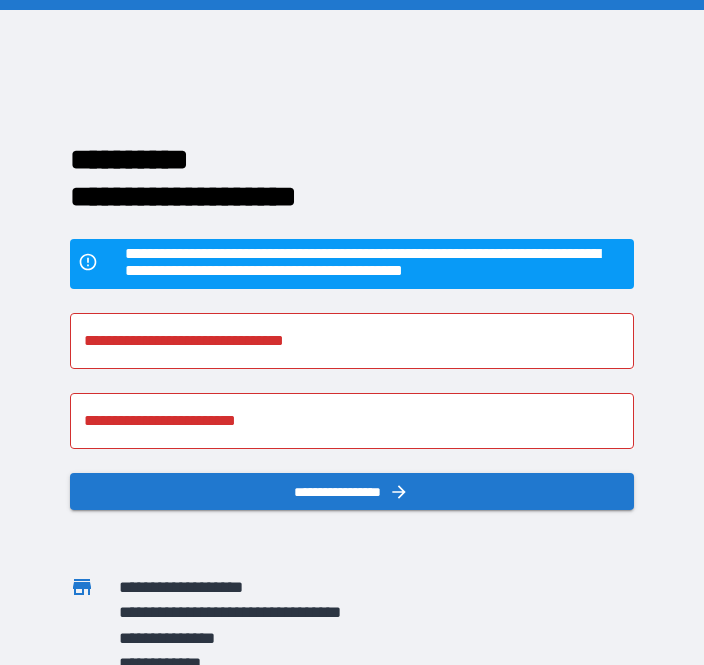 click 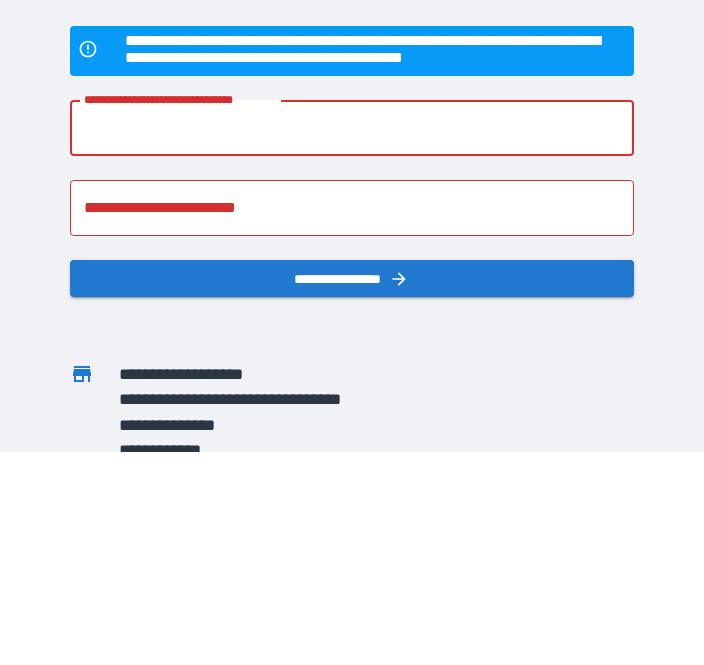 click on "**********" at bounding box center (375, 264) 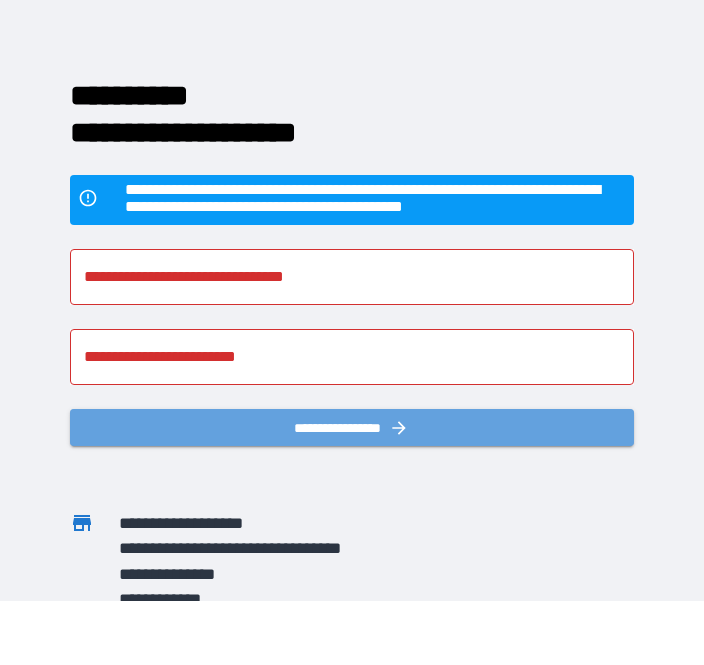 click on "**********" at bounding box center [351, 427] 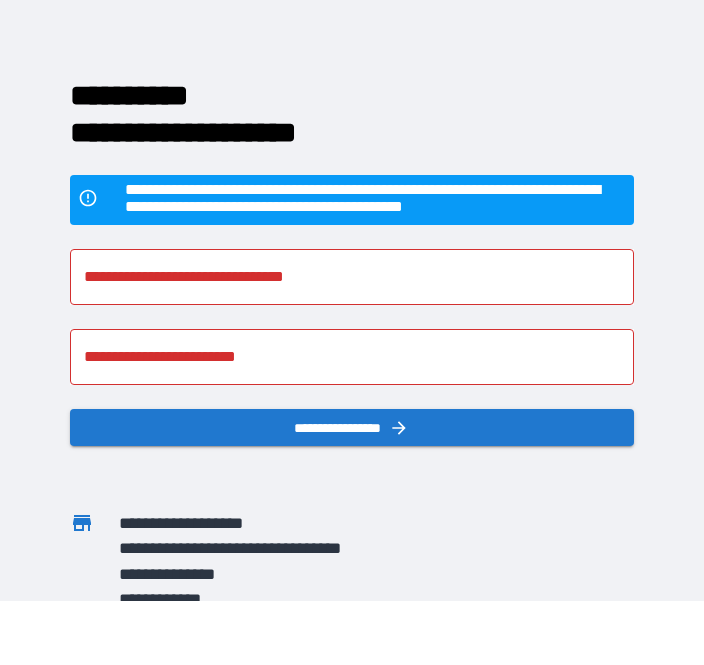 click on "**********" at bounding box center (351, 277) 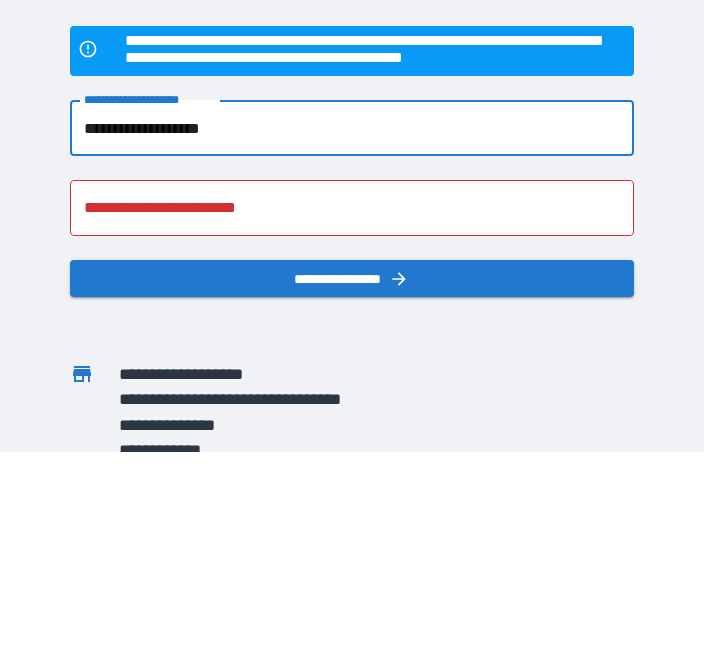 type on "**********" 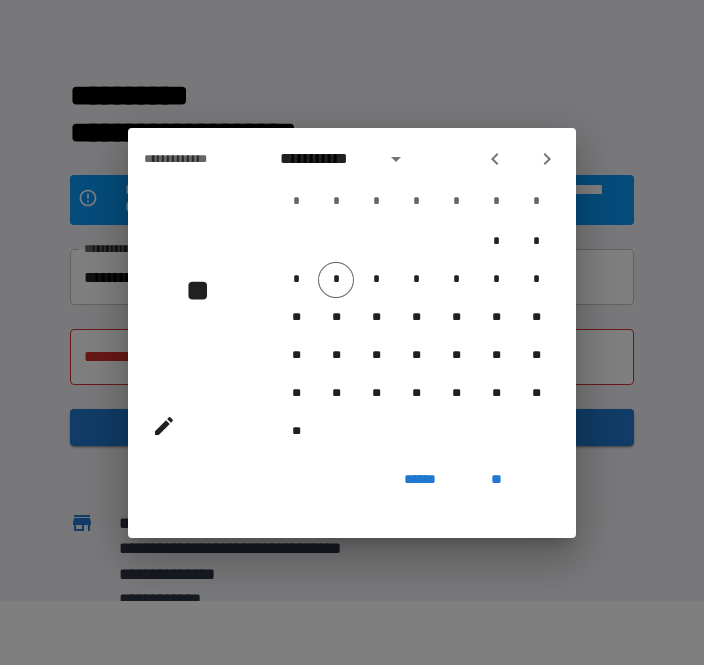click on "**" at bounding box center [205, 290] 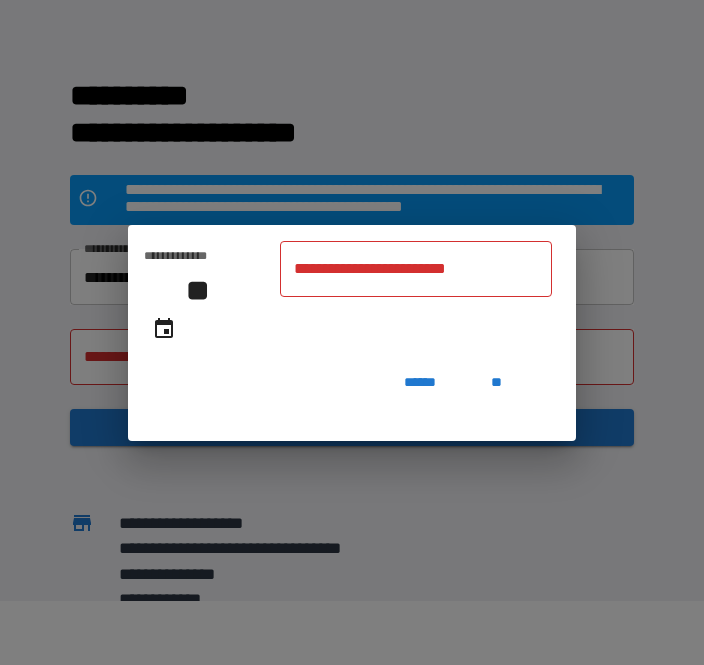 click on "******" at bounding box center (420, 383) 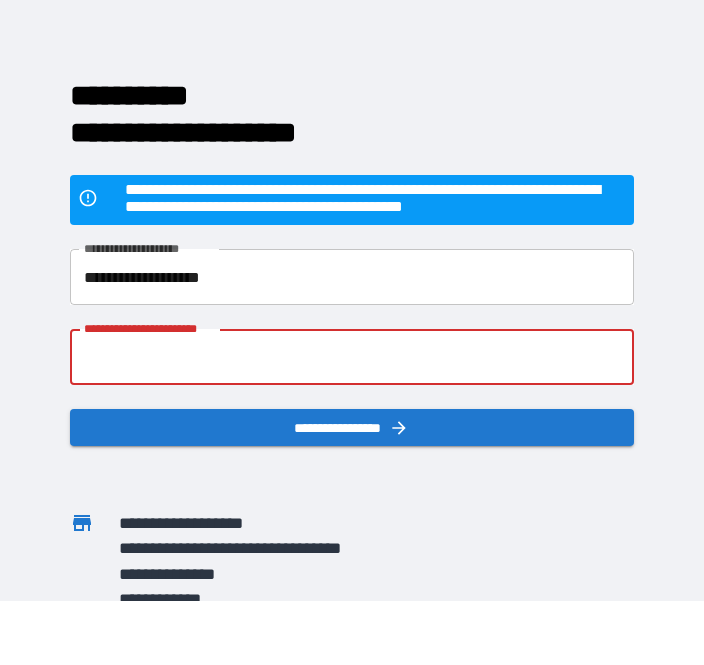 click on "**********" at bounding box center (351, 357) 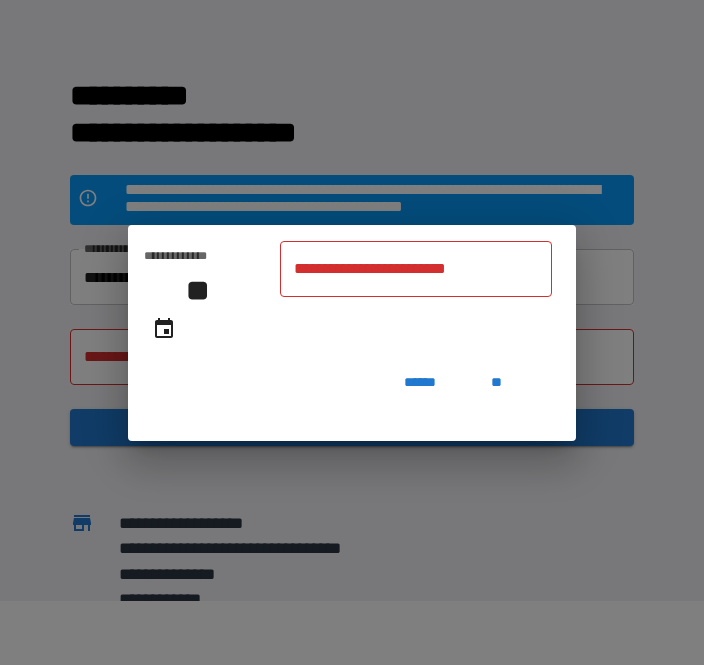 click on "******" at bounding box center [420, 383] 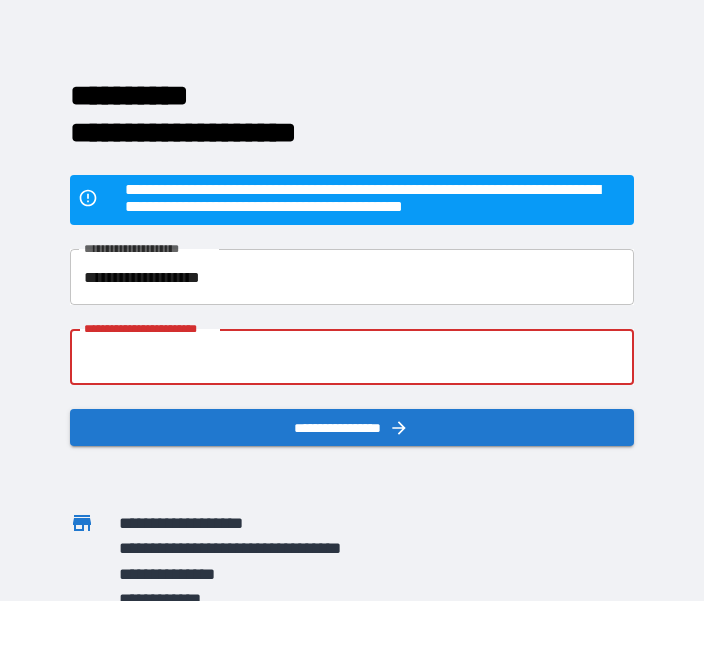 click on "**********" at bounding box center [351, 357] 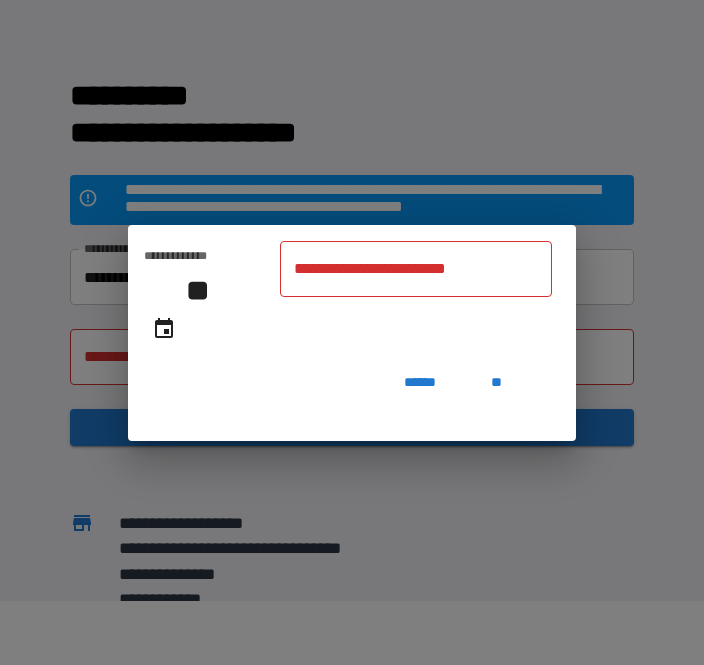click on "**" at bounding box center [496, 383] 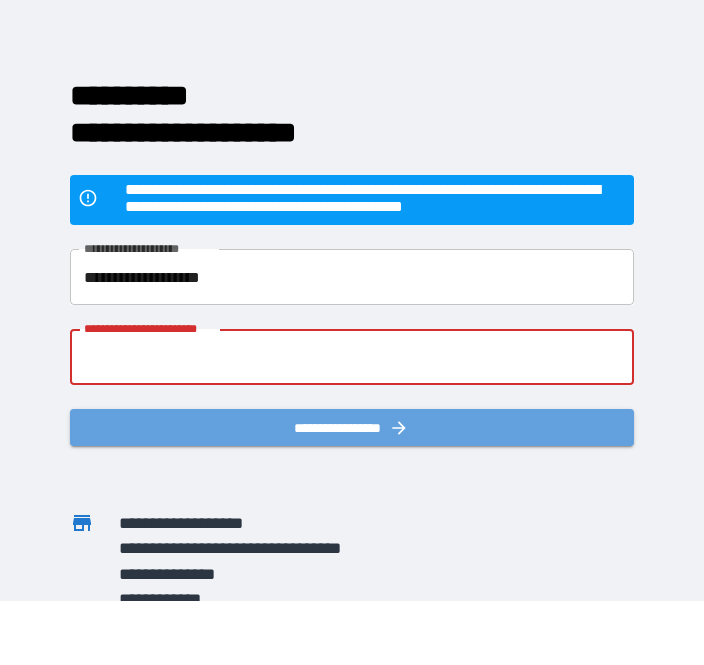 click on "**********" at bounding box center [351, 427] 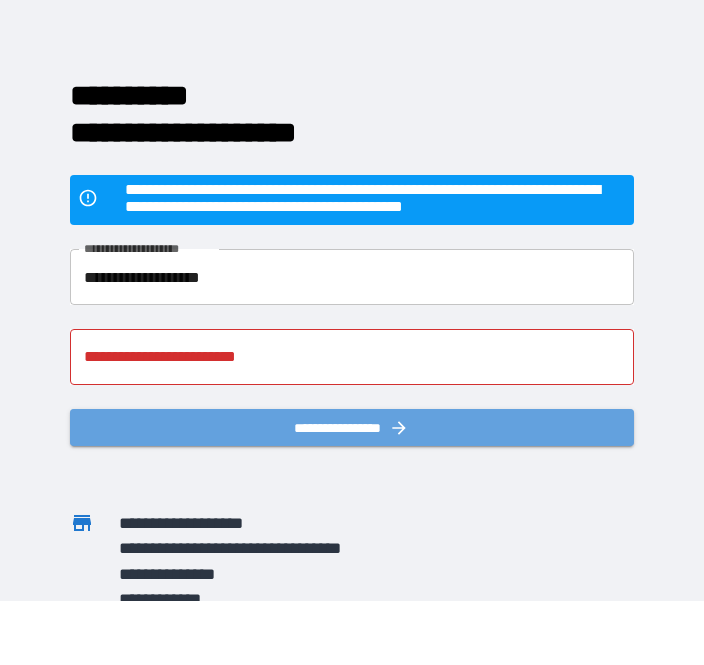 click on "**********" at bounding box center [351, 427] 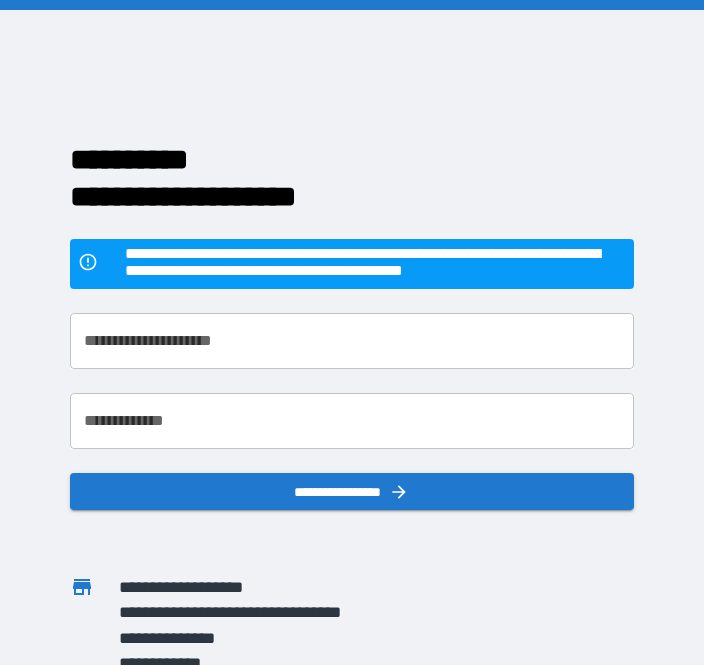 scroll, scrollTop: 0, scrollLeft: 0, axis: both 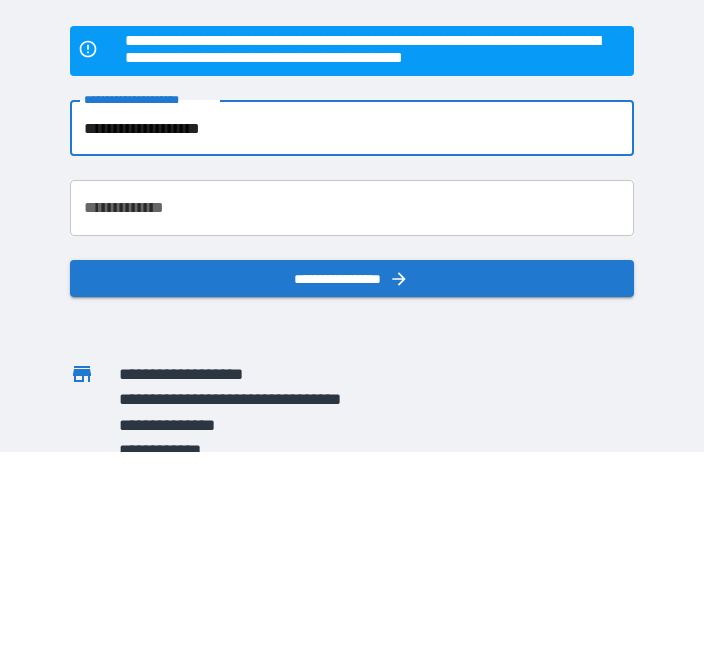click on "**********" at bounding box center (351, 421) 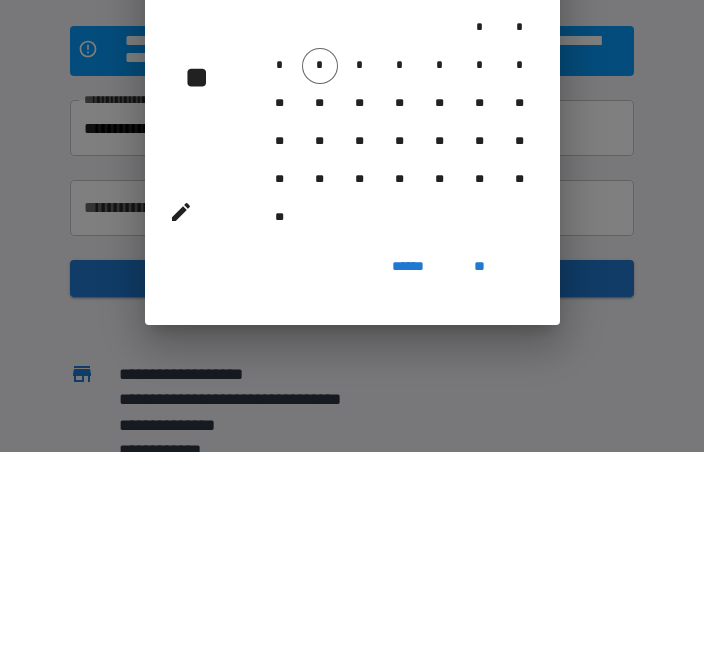 scroll, scrollTop: 64, scrollLeft: 0, axis: vertical 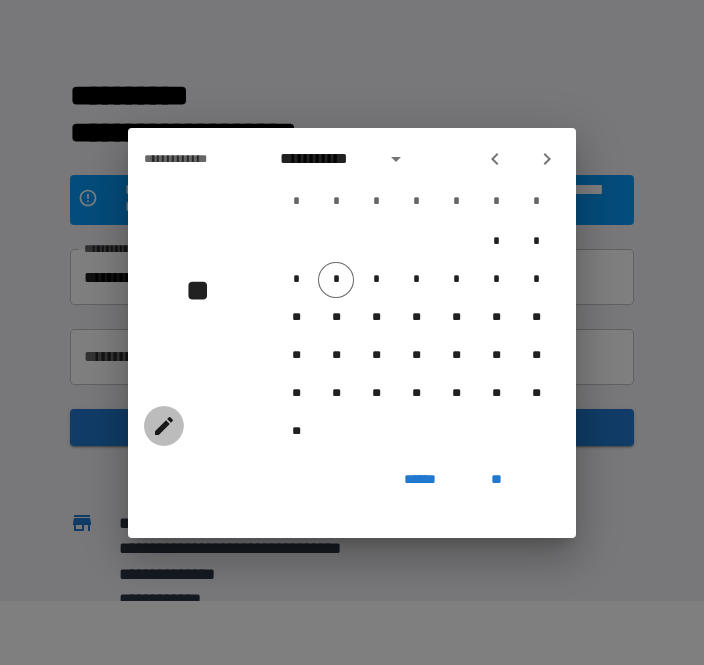 click at bounding box center (164, 426) 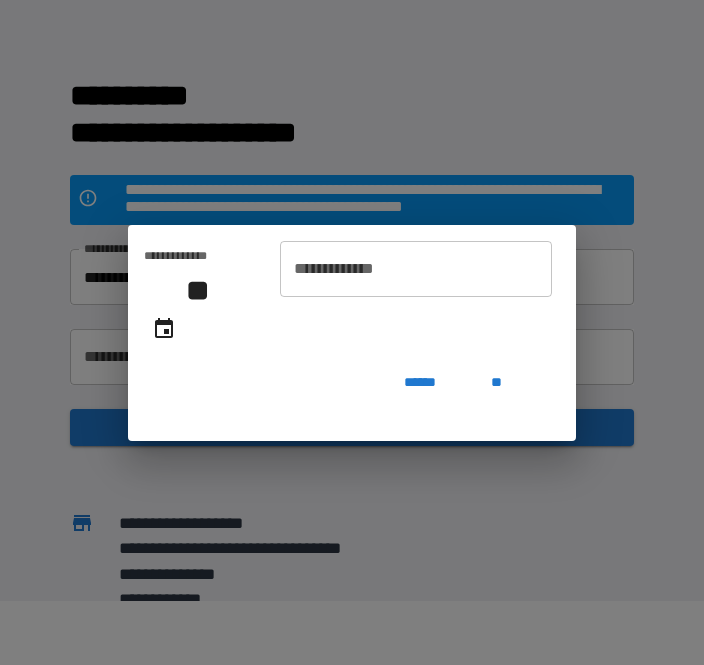 click on "******" at bounding box center [420, 383] 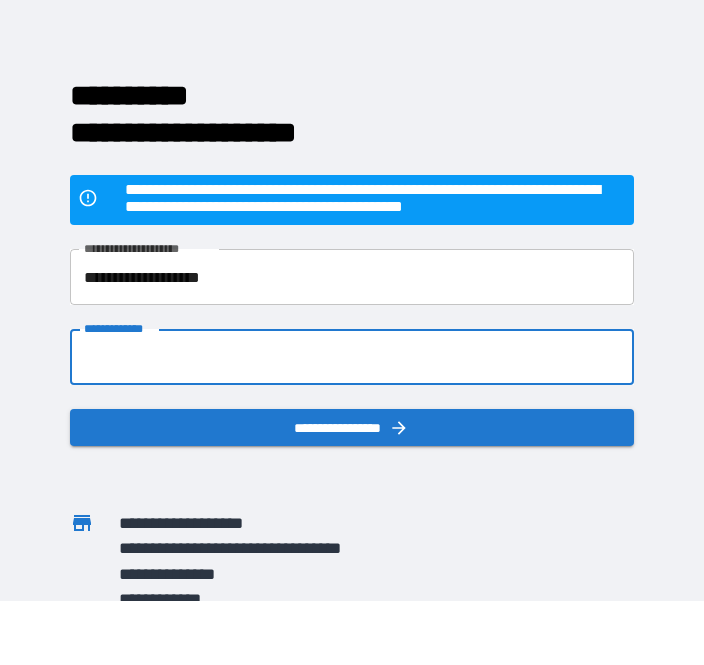 click on "**********" at bounding box center [351, 427] 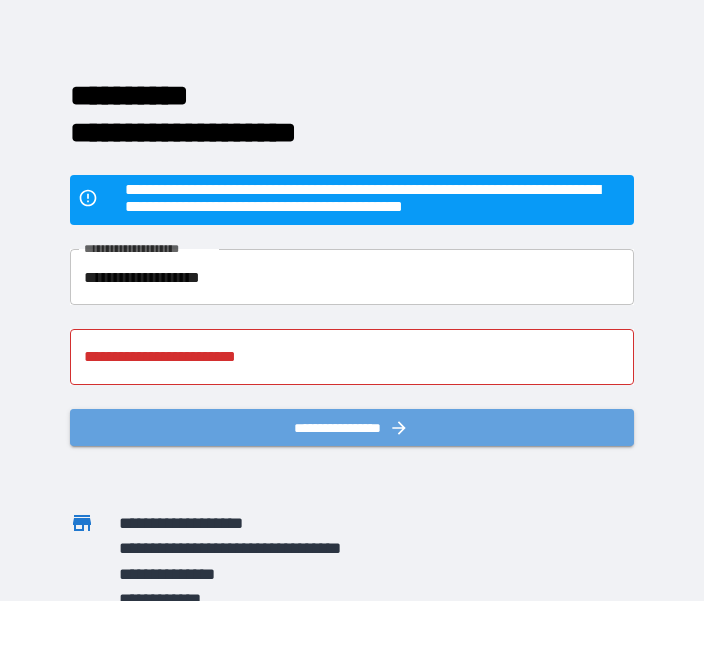 click on "**********" at bounding box center [351, 427] 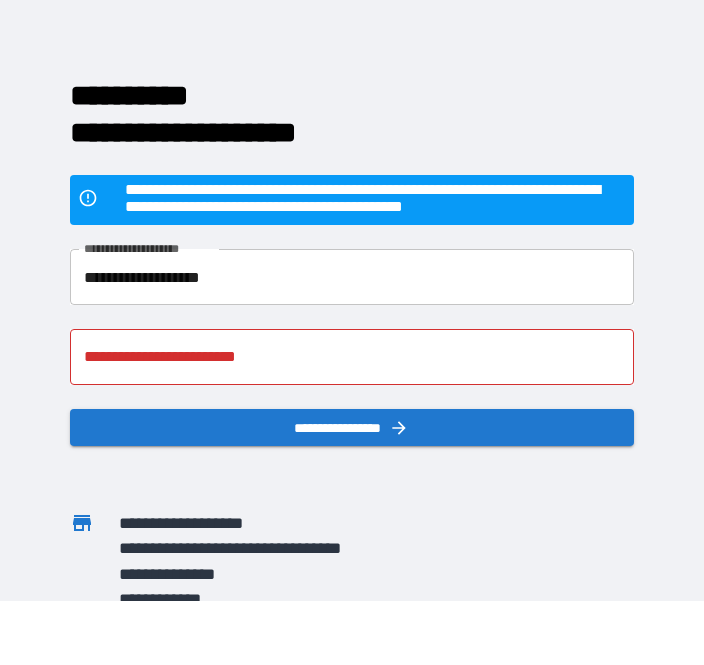 click on "**********" at bounding box center (351, 277) 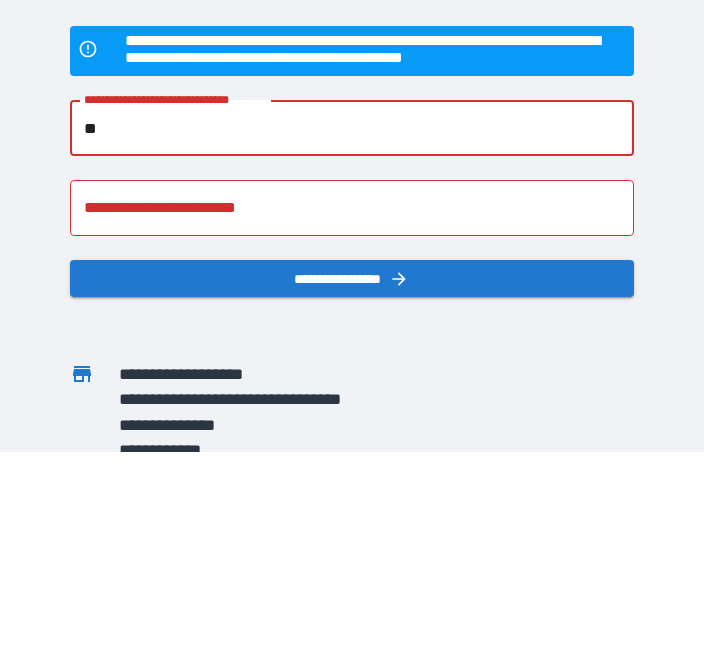 type on "*" 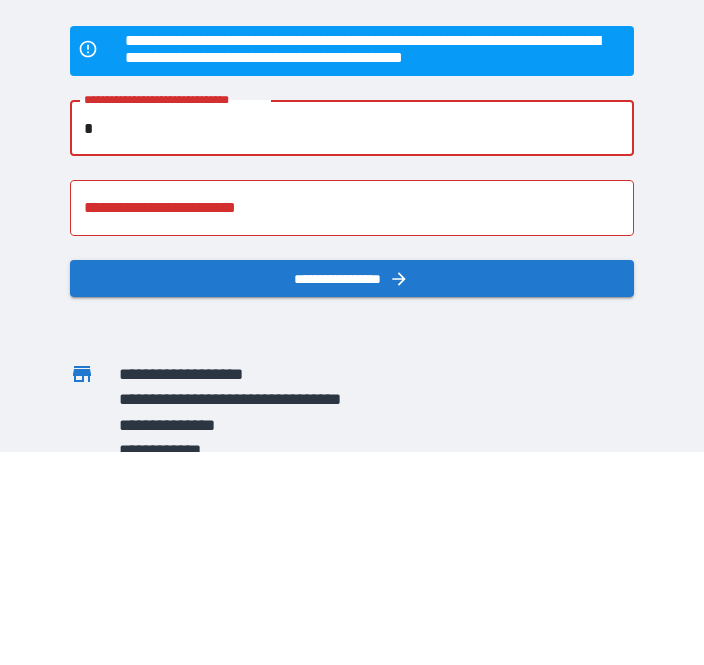 type 